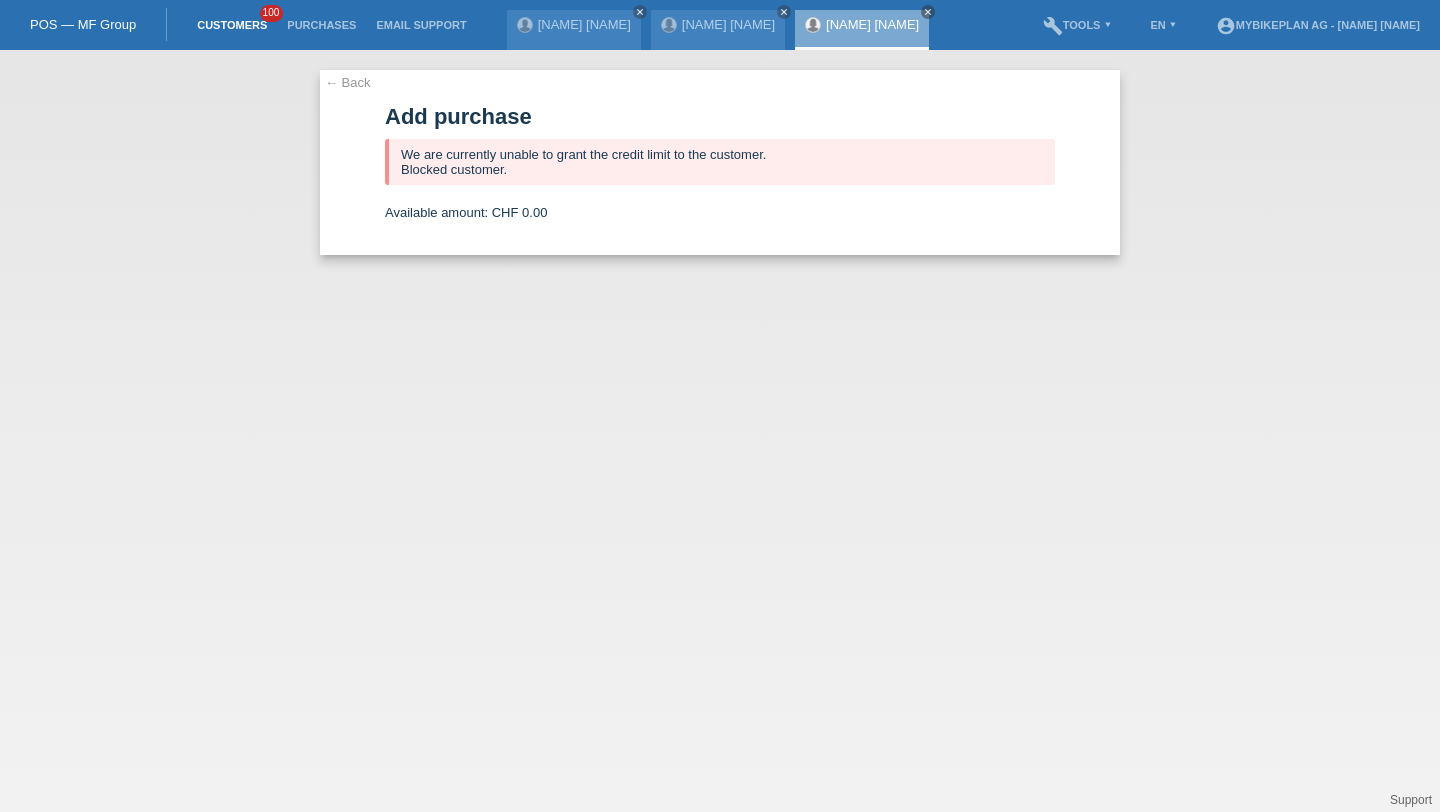 scroll, scrollTop: 0, scrollLeft: 0, axis: both 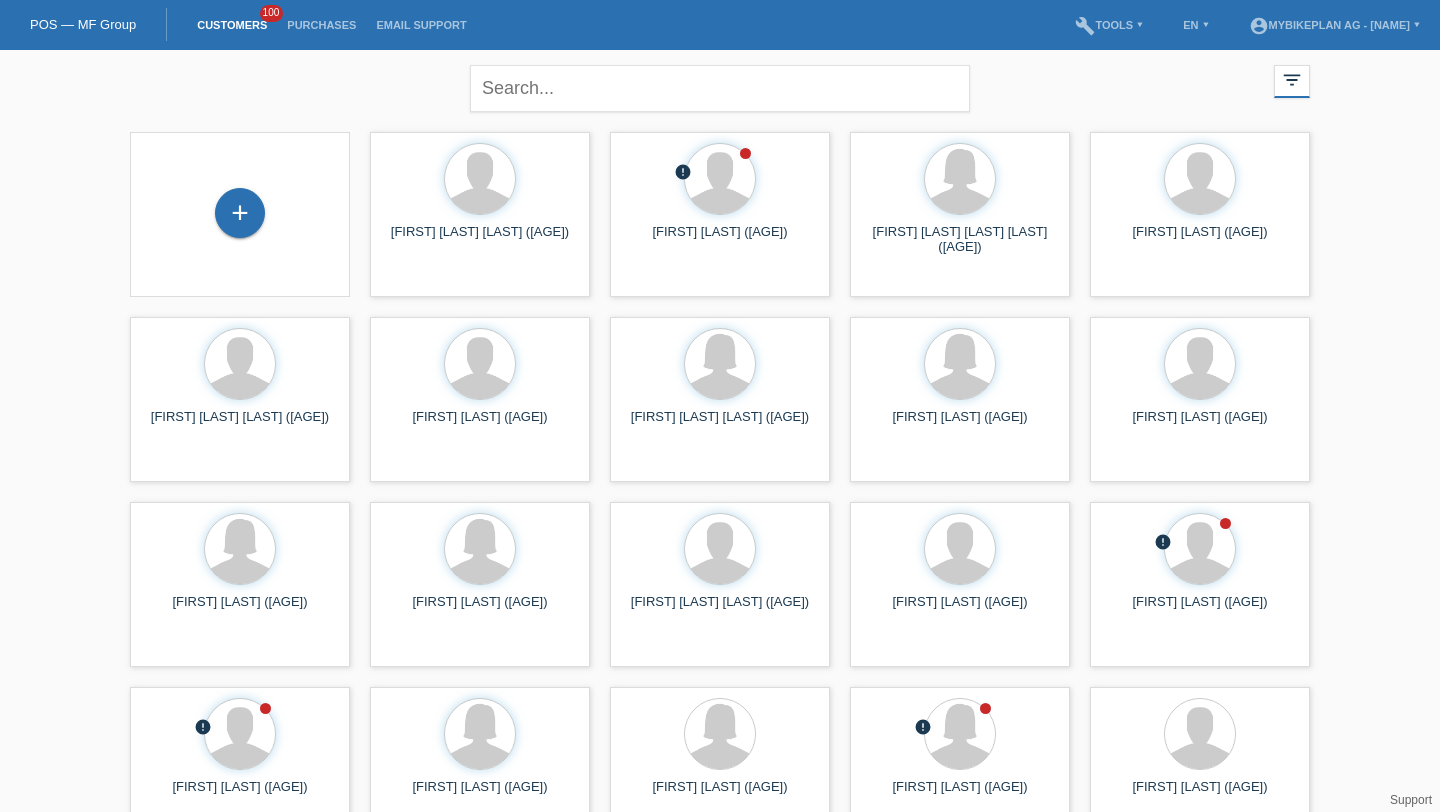 click on "+" at bounding box center [240, 214] 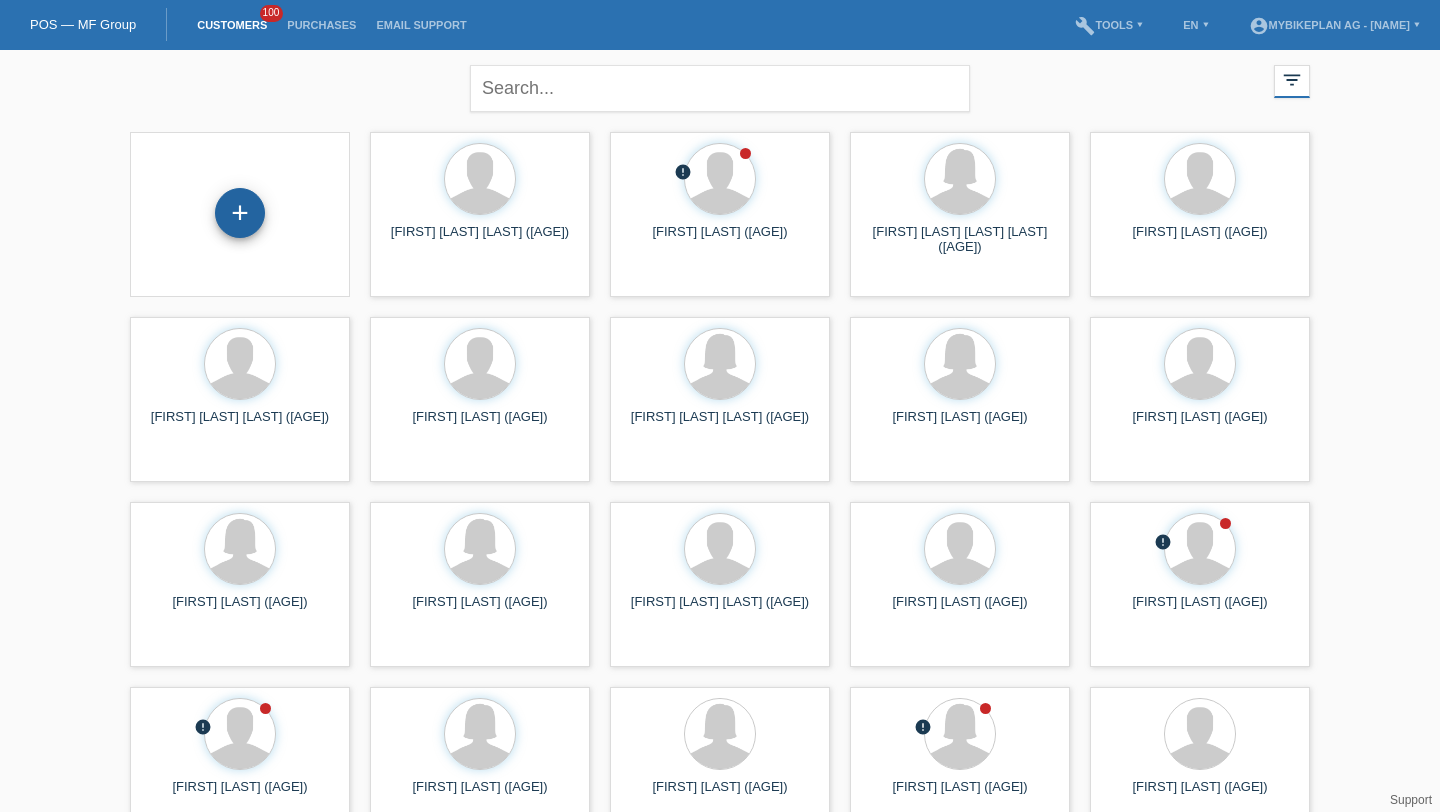 click on "+" at bounding box center (240, 213) 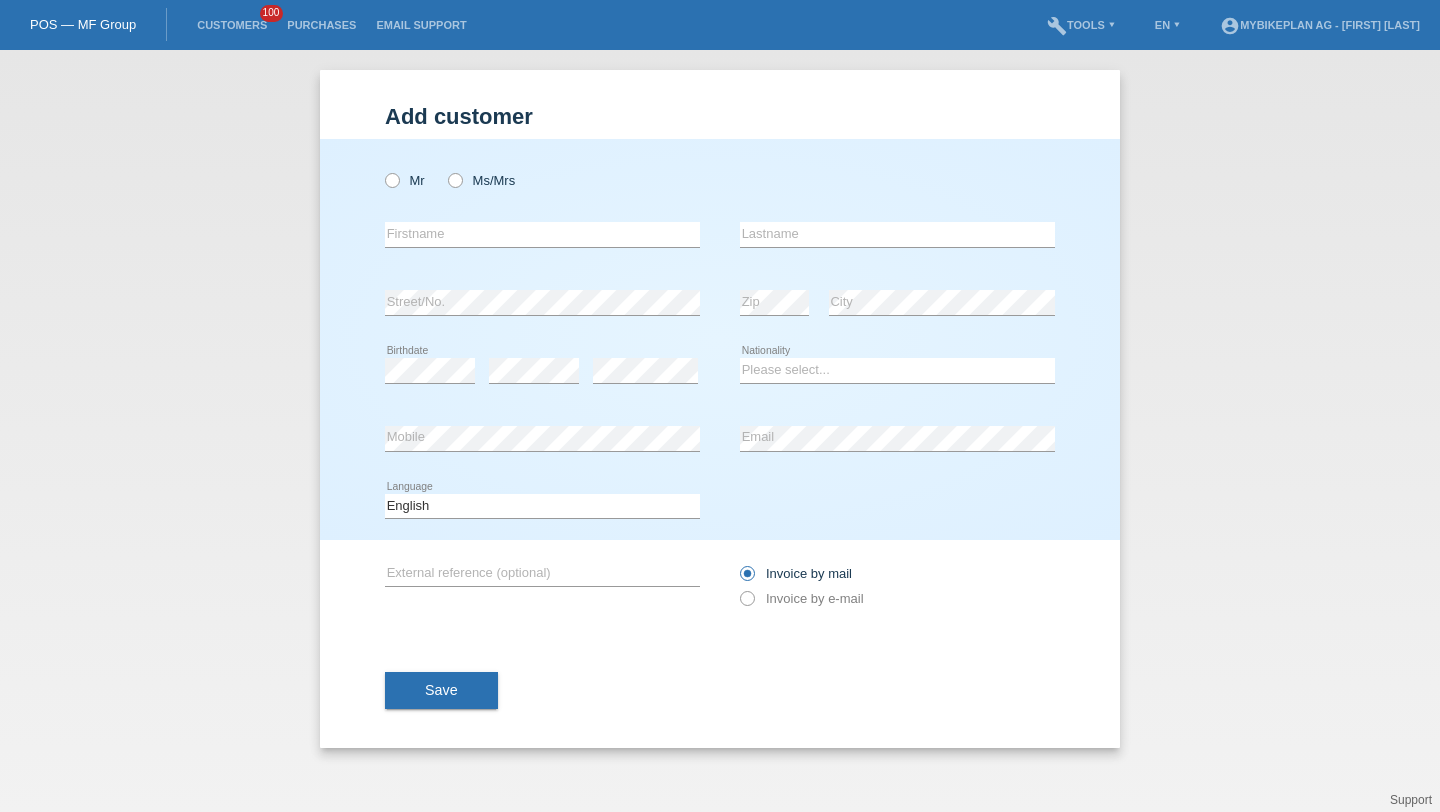 scroll, scrollTop: 0, scrollLeft: 0, axis: both 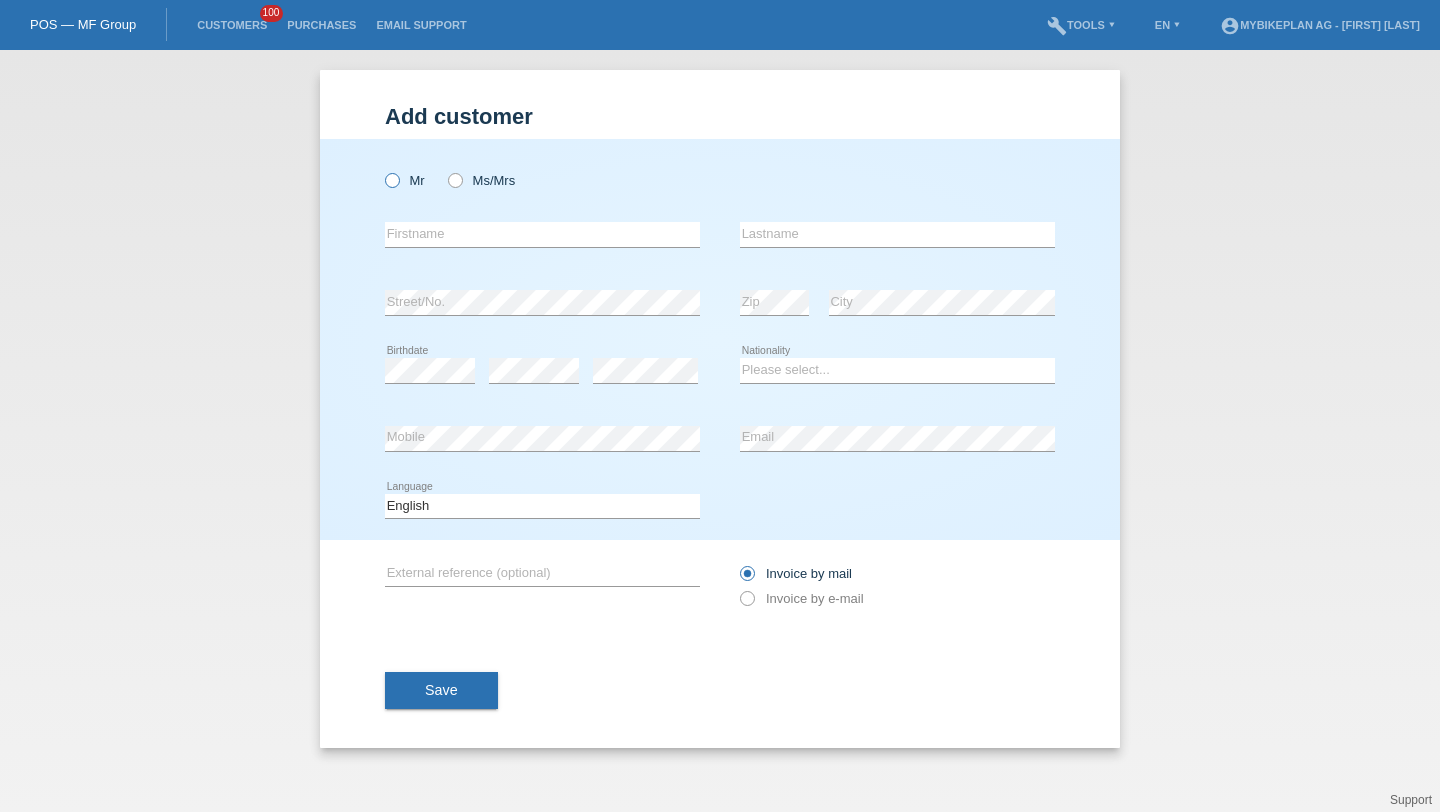click at bounding box center [382, 170] 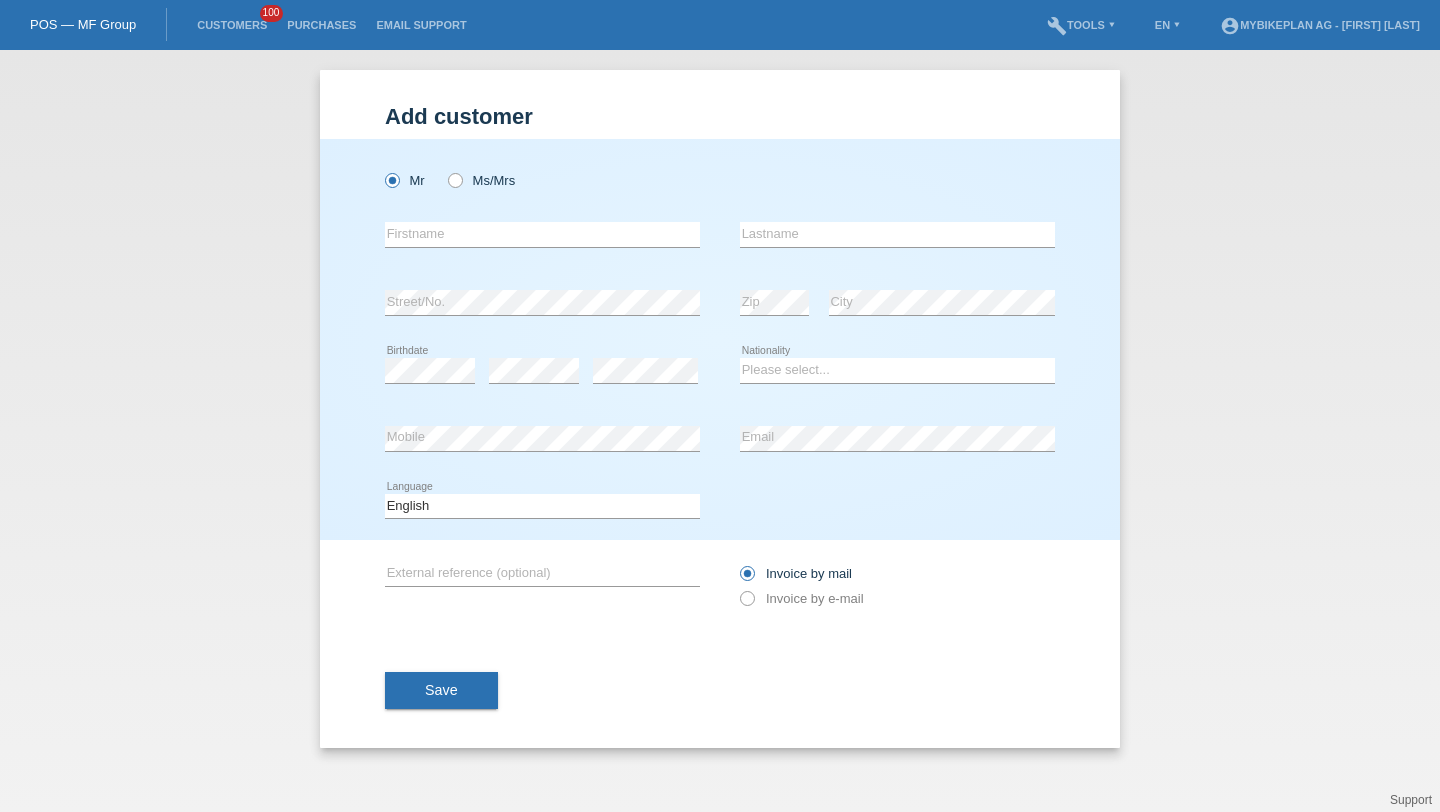 click on "error
Firstname" at bounding box center (542, 170) 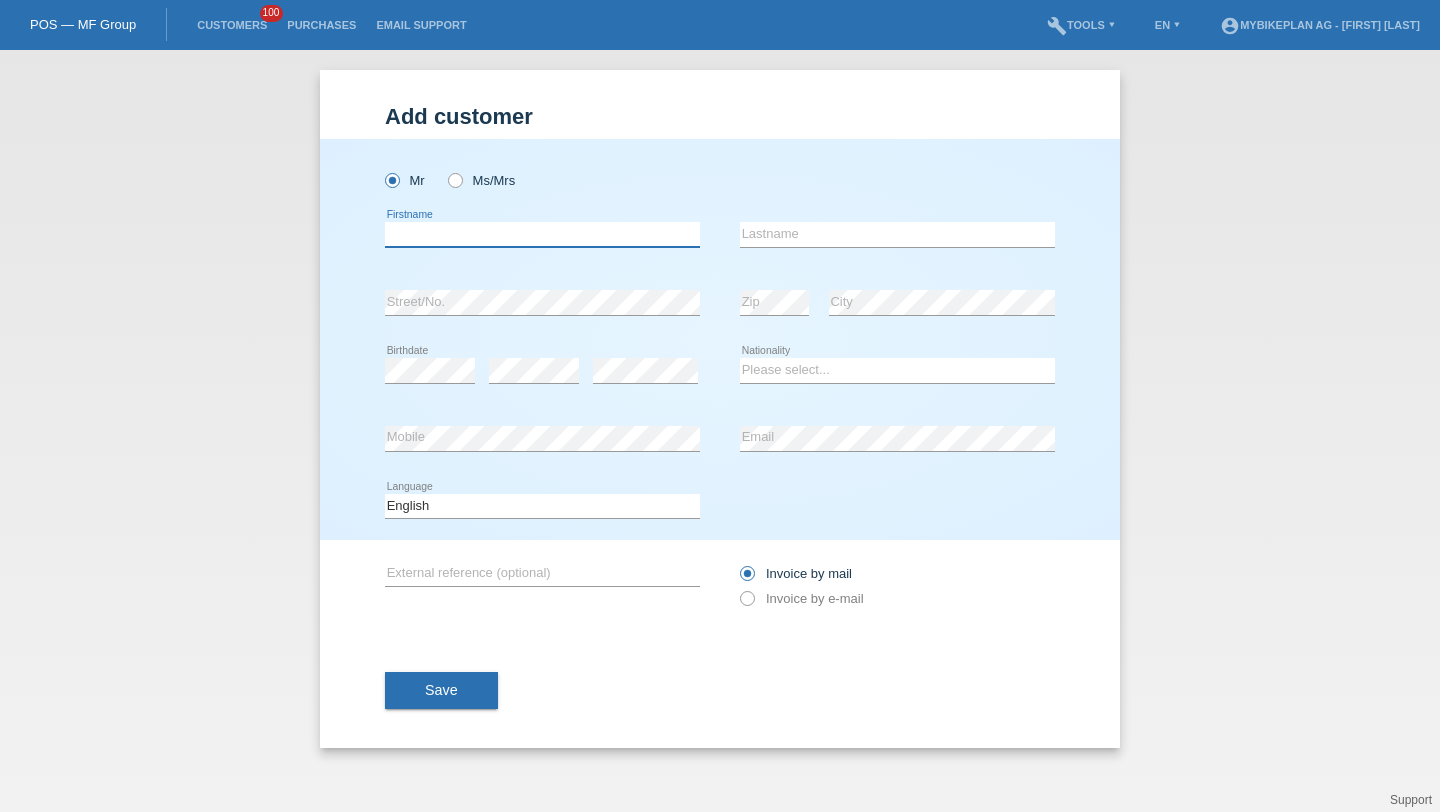 click at bounding box center [542, 234] 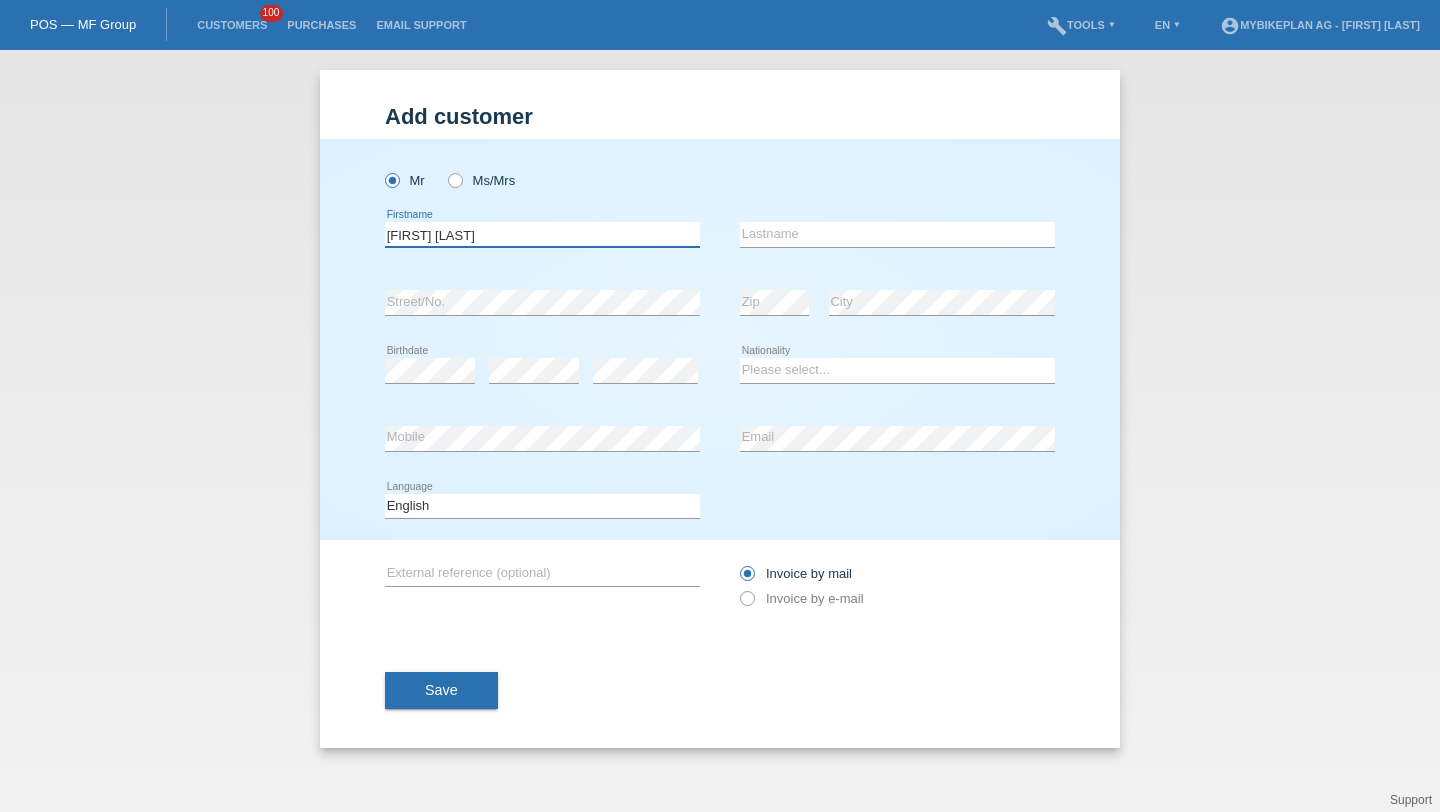 type on "[FIRST] [LAST]" 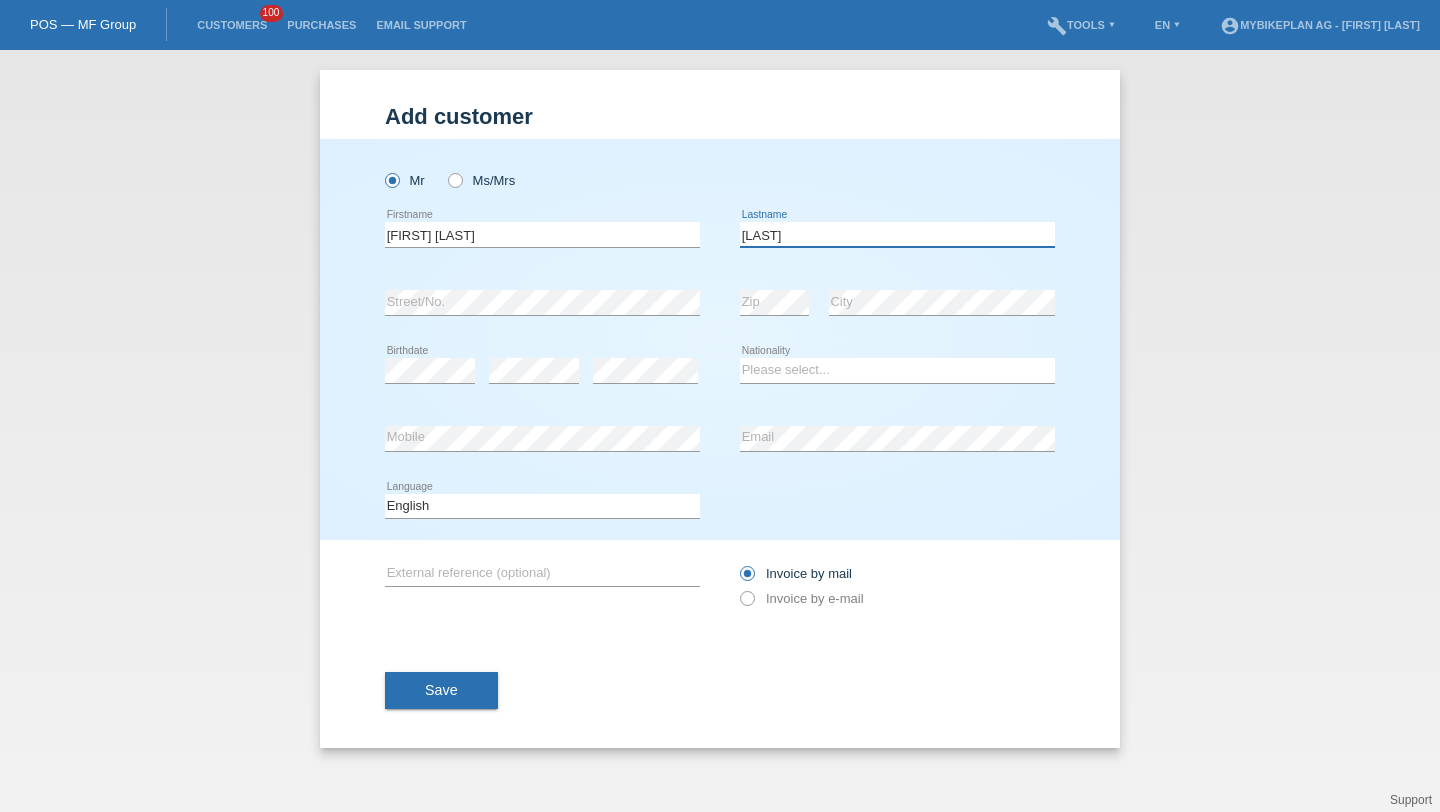 type on "[LAST]" 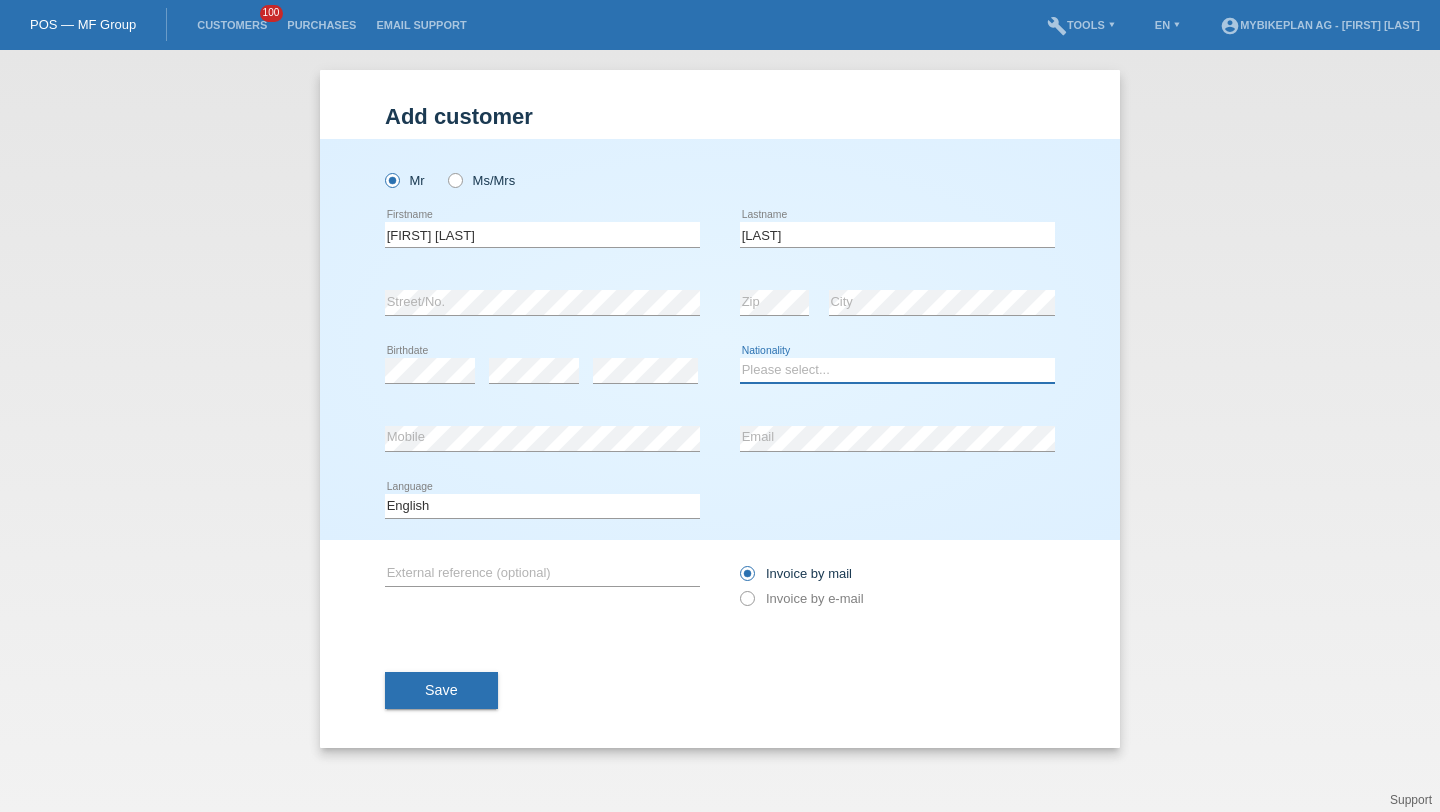 click on "Please select...
Switzerland
Austria
Germany
Liechtenstein
------------
Afghanistan
Åland Islands
Albania
Algeria
American Samoa Andorra Angola Anguilla Antarctica Antigua and Barbuda Argentina Armenia" at bounding box center [897, 370] 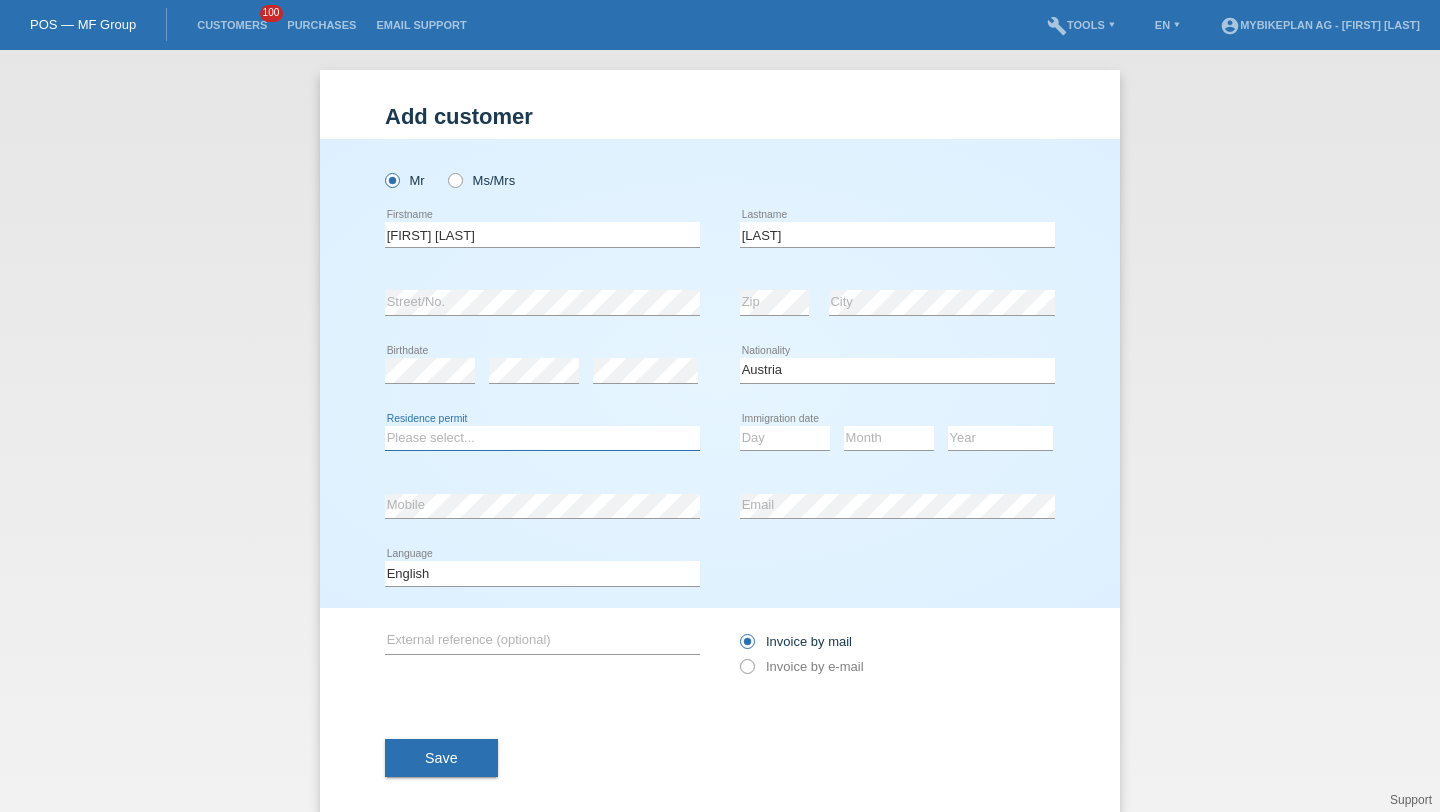 click on "Please select...
C
B
B - Refugee status
Other" at bounding box center (542, 438) 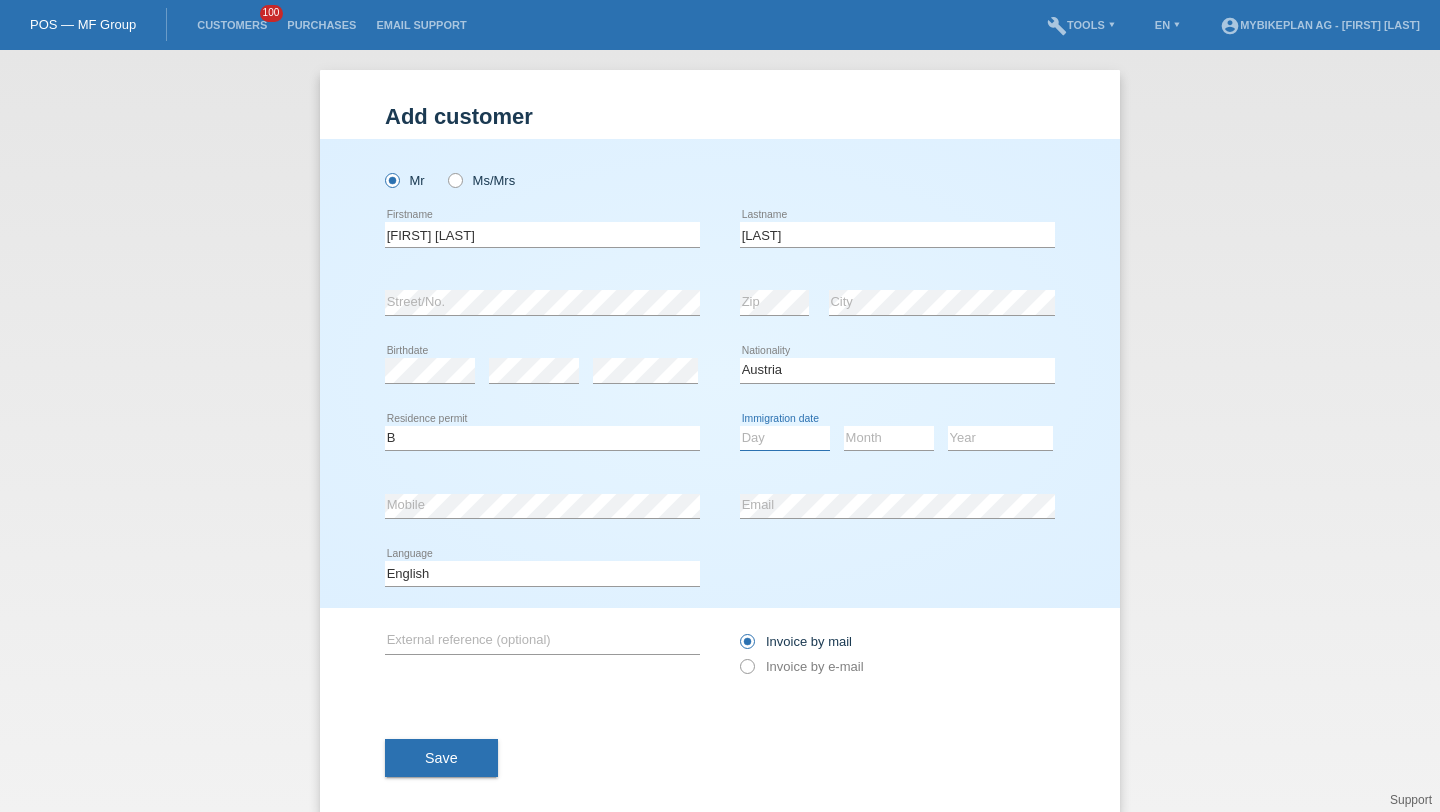 click on "Day
01
02
03
04
05
06
07
08
09
10 11" at bounding box center (785, 438) 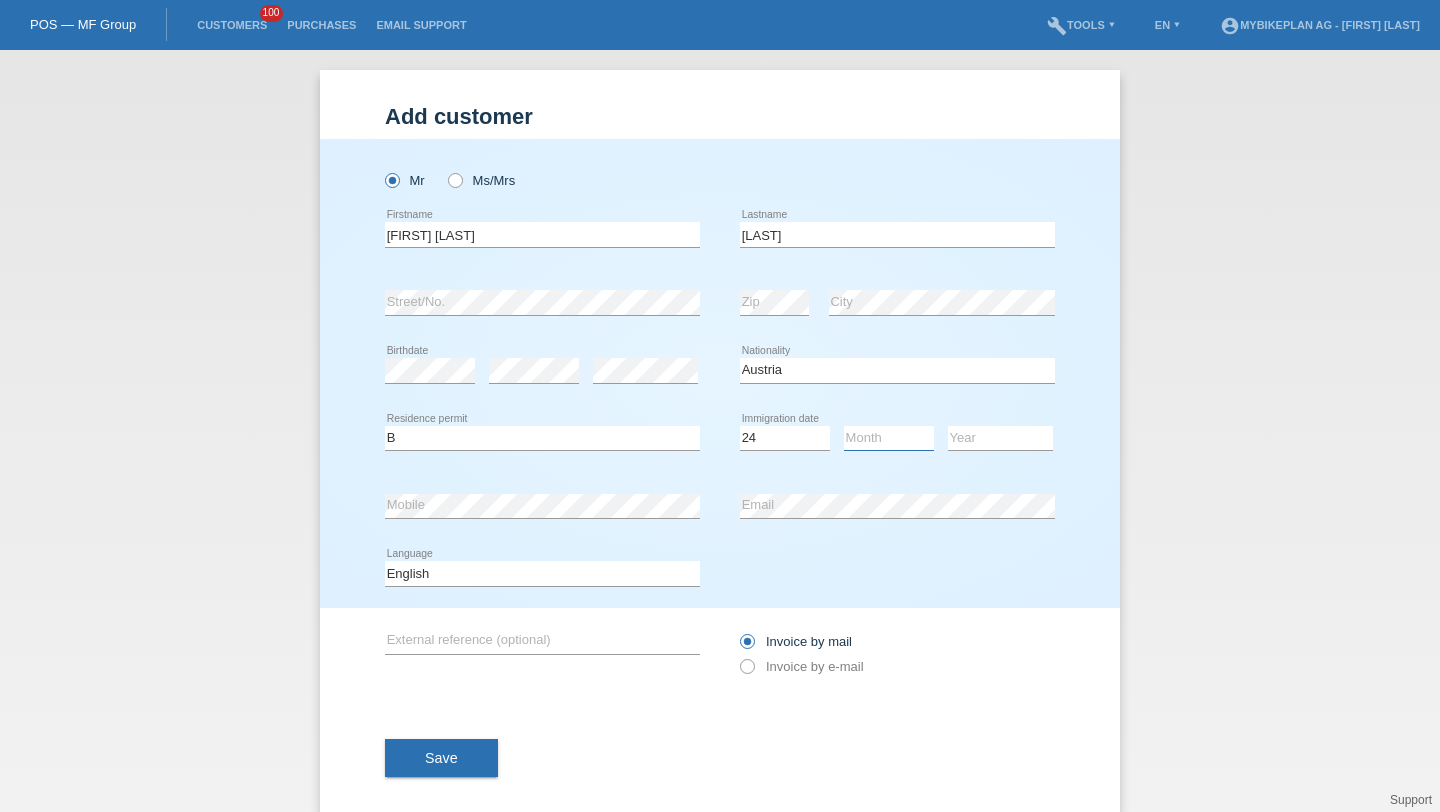 click on "Month
01
02
03
04
05
06
07
08
09
10 11" at bounding box center [889, 438] 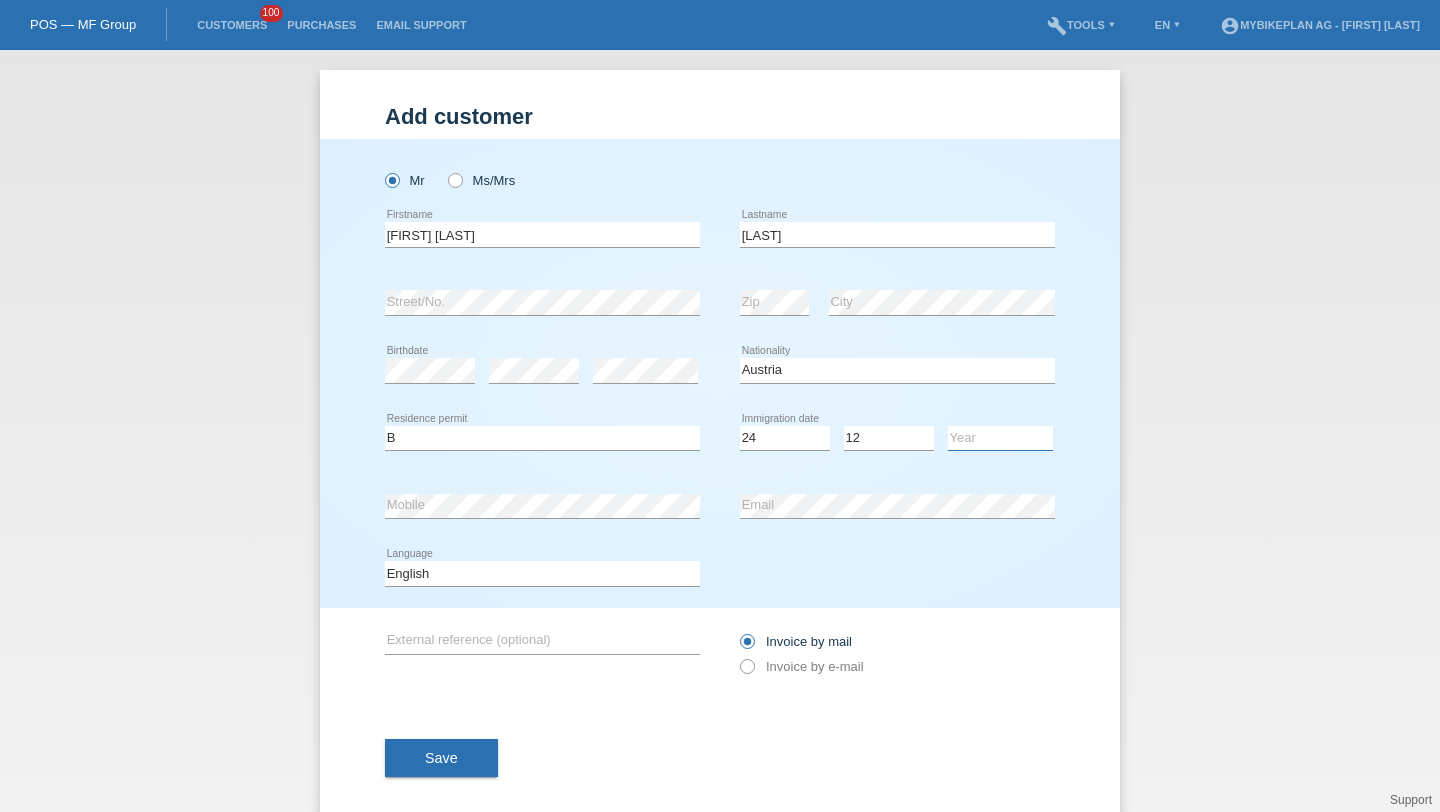 click on "Year
2025
2024
2023
2022
2021
2020
2019
2018
2017 2016 2015 2014 2013 2012 2011 2010 2009 2008 2007 2006 2005 2004 2003 2002 2001" at bounding box center (1000, 438) 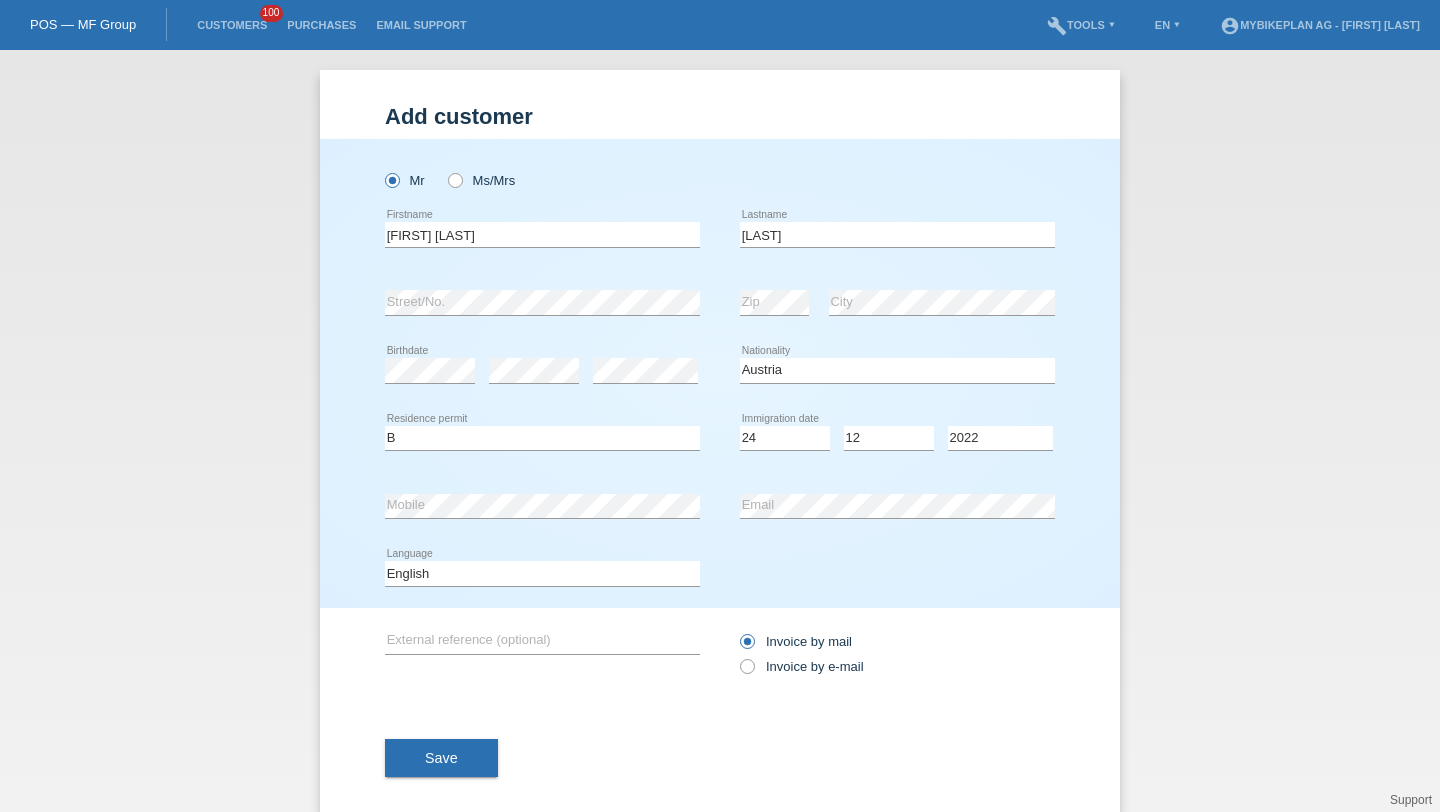 click on "Deutsch
Français
Italiano
English
error
Language" at bounding box center [542, 170] 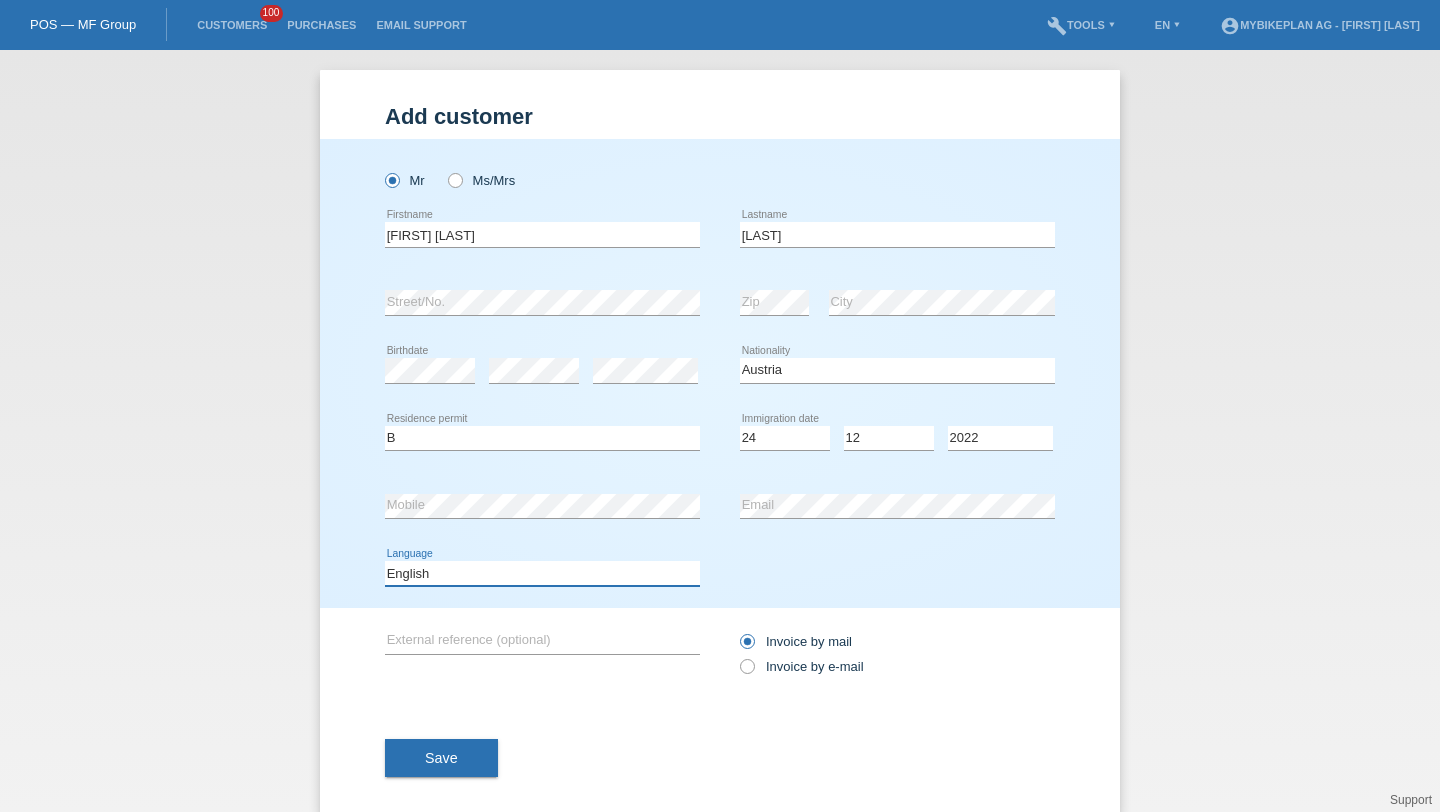 click on "Deutsch
Français
Italiano
English" at bounding box center [542, 573] 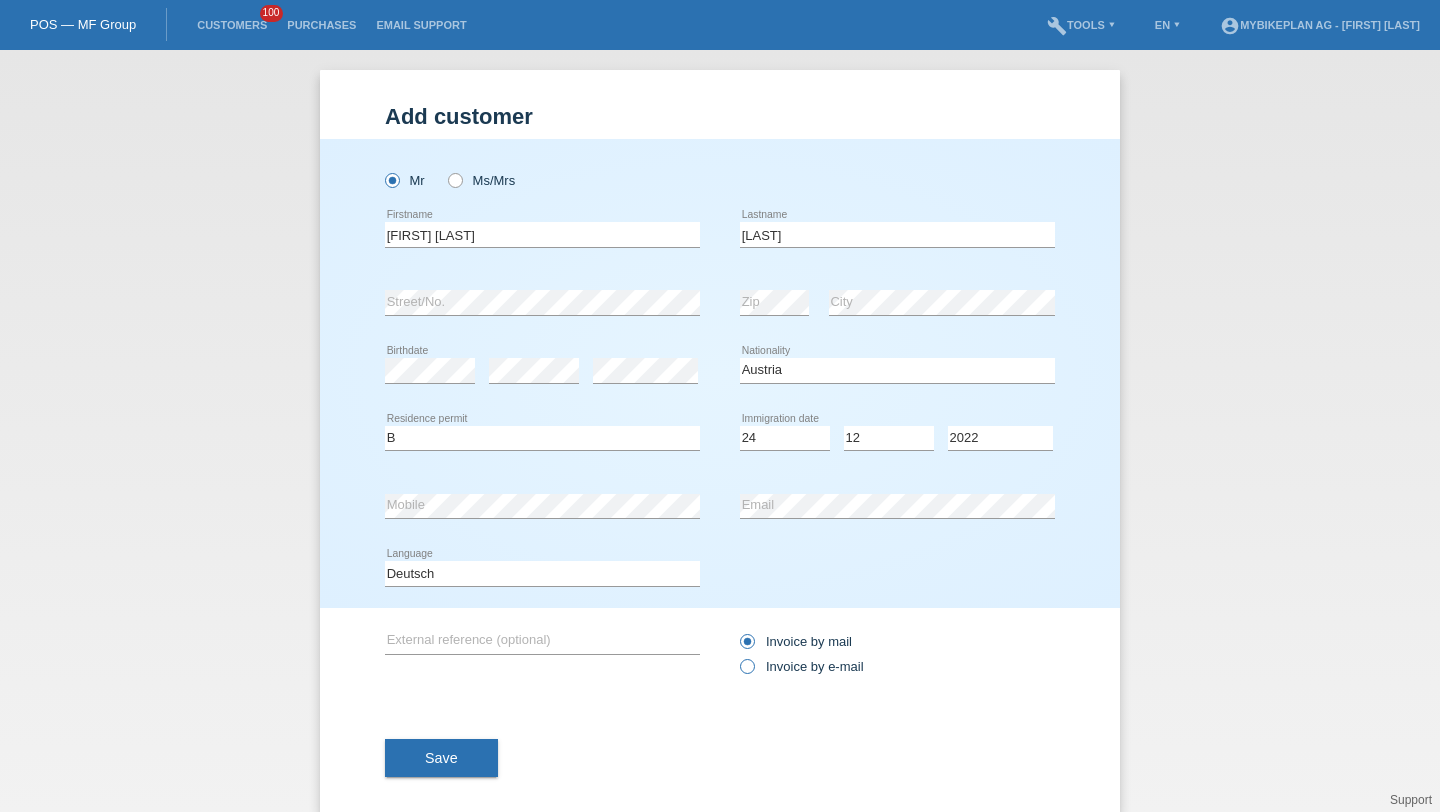 click on "Invoice by e-mail" at bounding box center (796, 641) 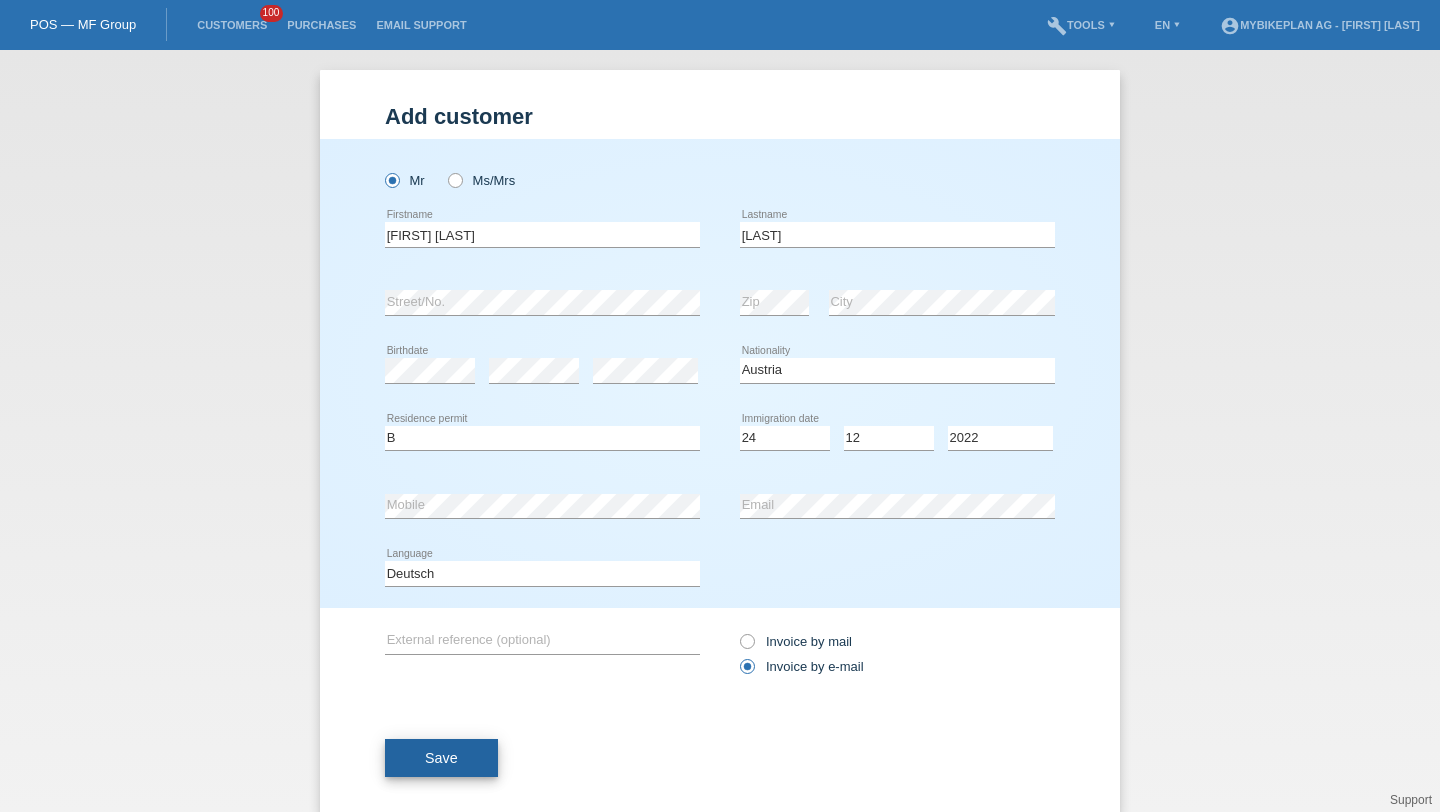 click on "Save" at bounding box center (441, 758) 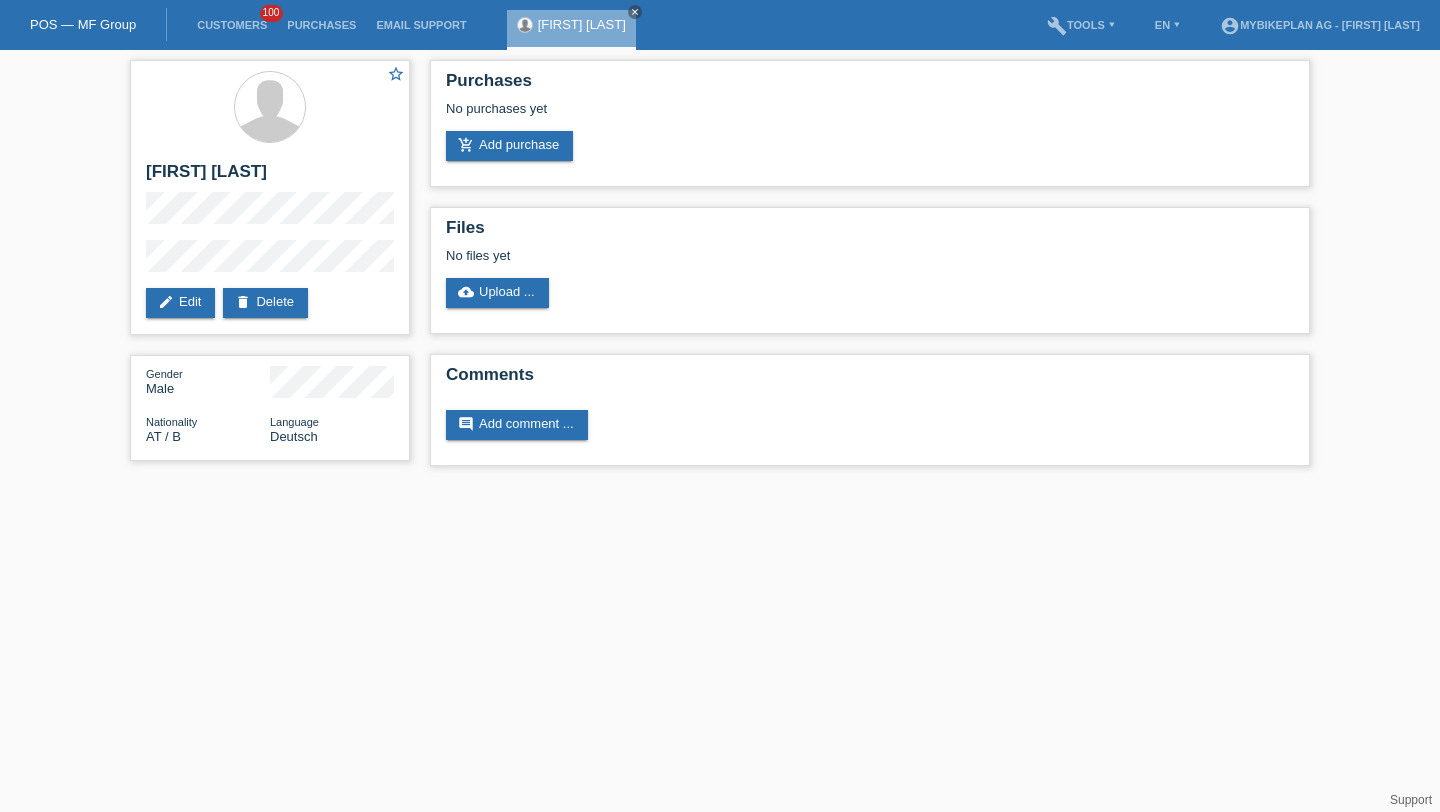 scroll, scrollTop: 0, scrollLeft: 0, axis: both 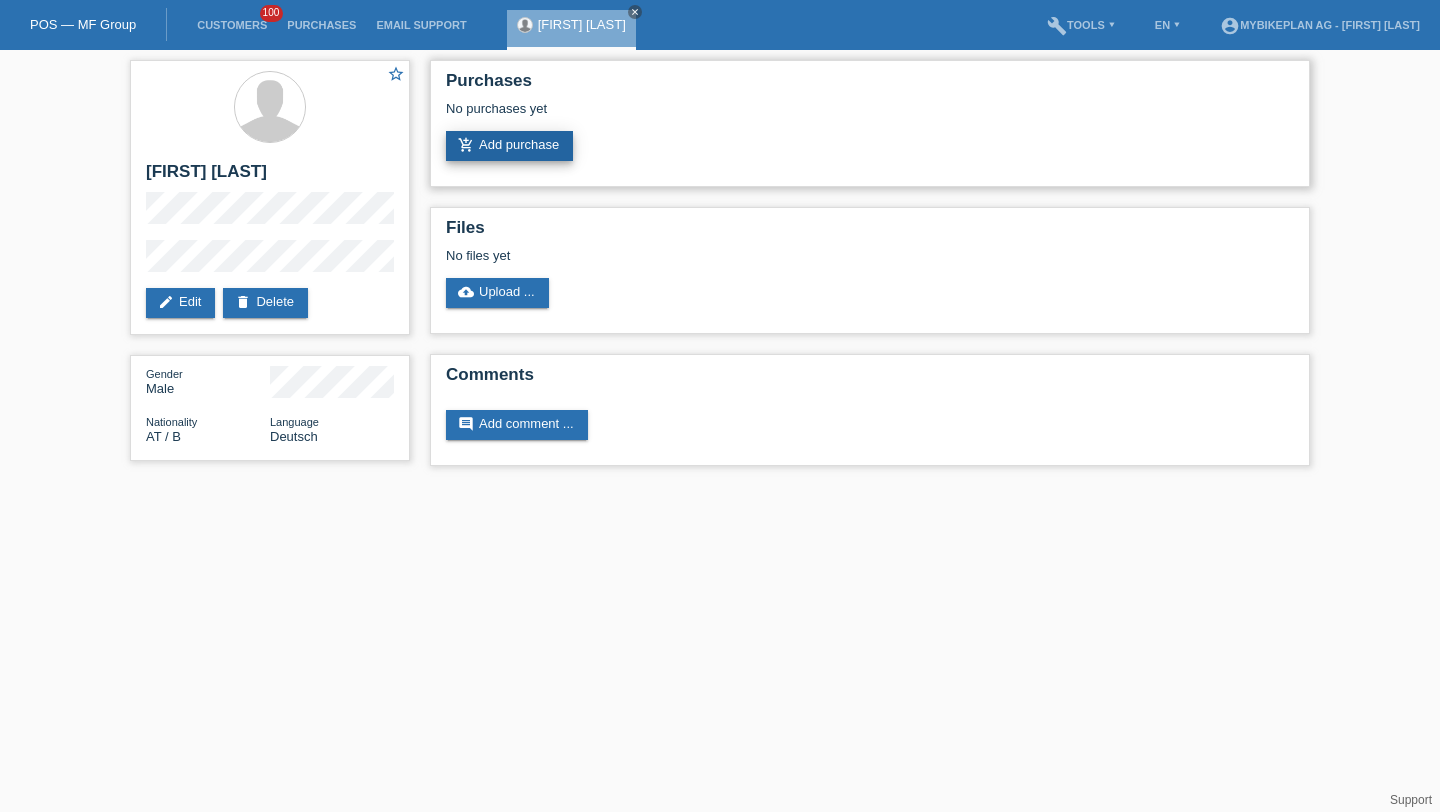click on "add_shopping_cart  Add purchase" at bounding box center (509, 146) 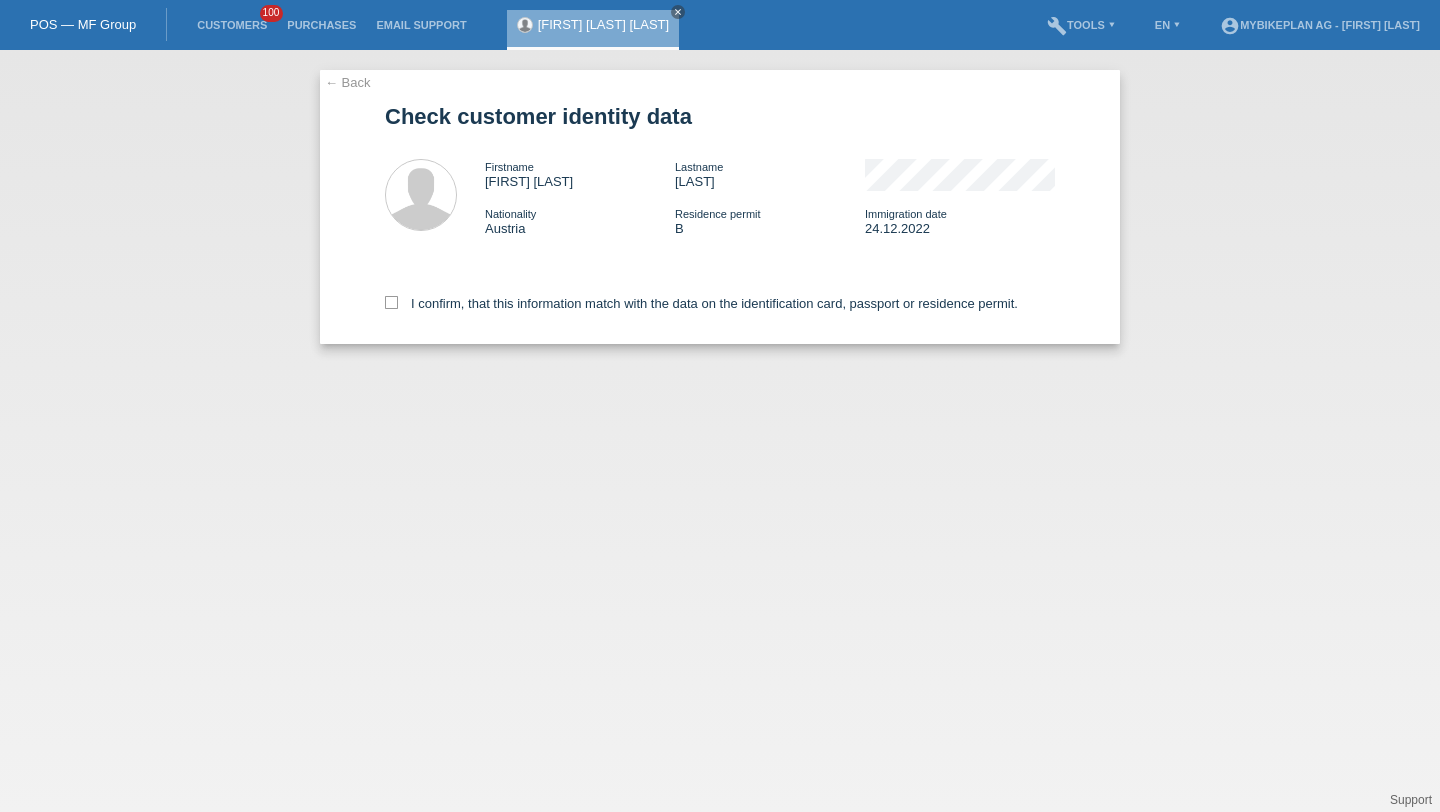 scroll, scrollTop: 0, scrollLeft: 0, axis: both 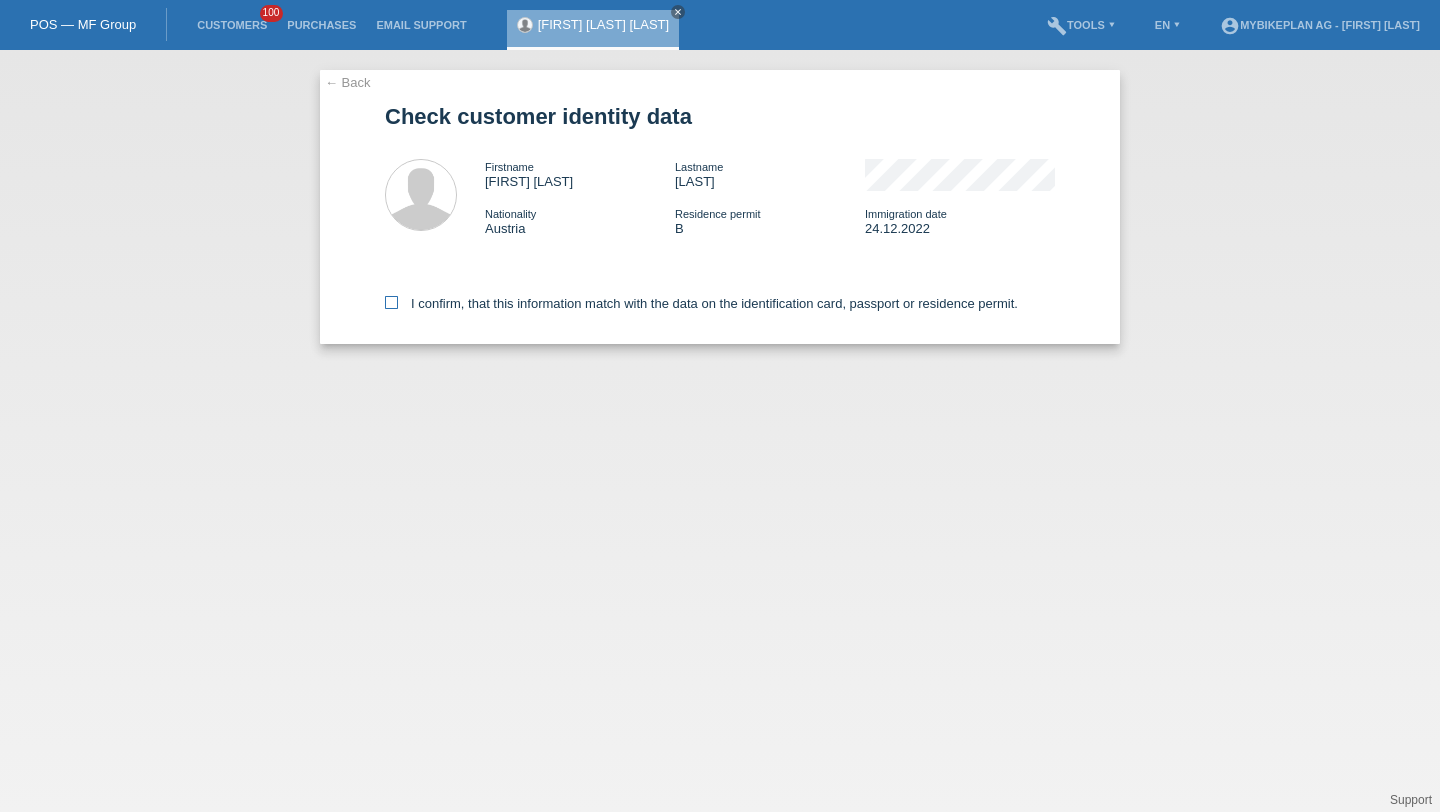 click on "I confirm, that this information match with the data on the identification card, passport or residence permit." at bounding box center (701, 303) 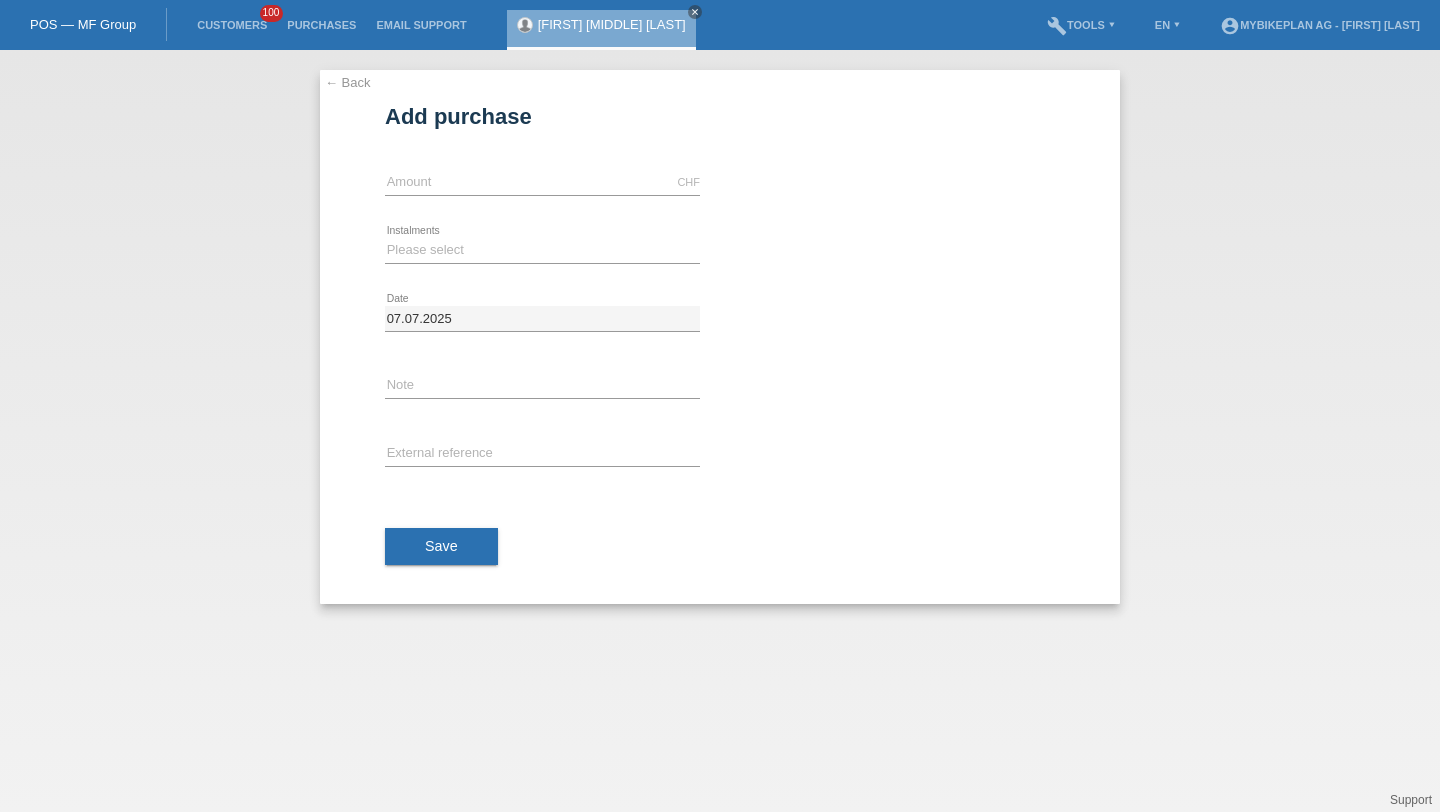 scroll, scrollTop: 0, scrollLeft: 0, axis: both 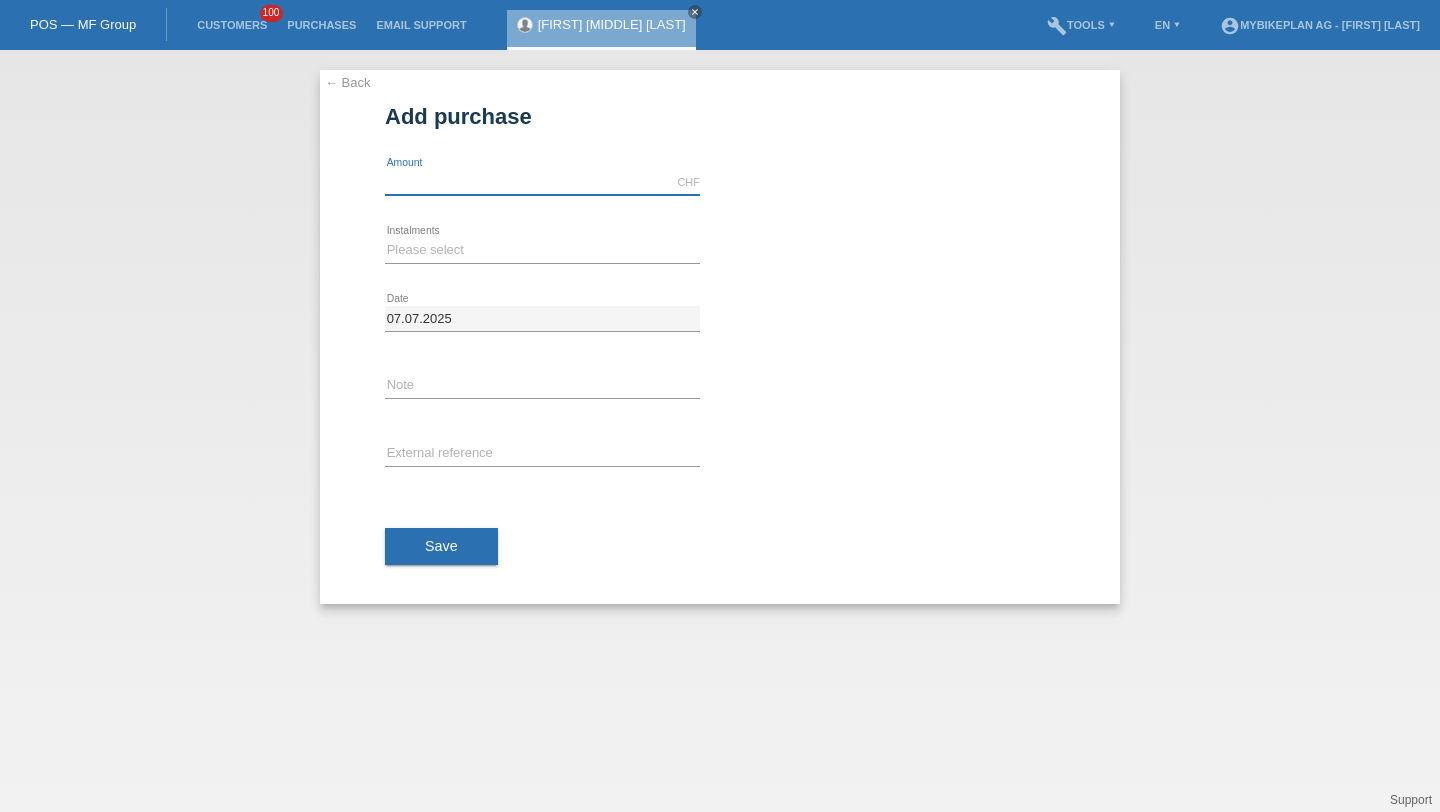 click at bounding box center (542, 182) 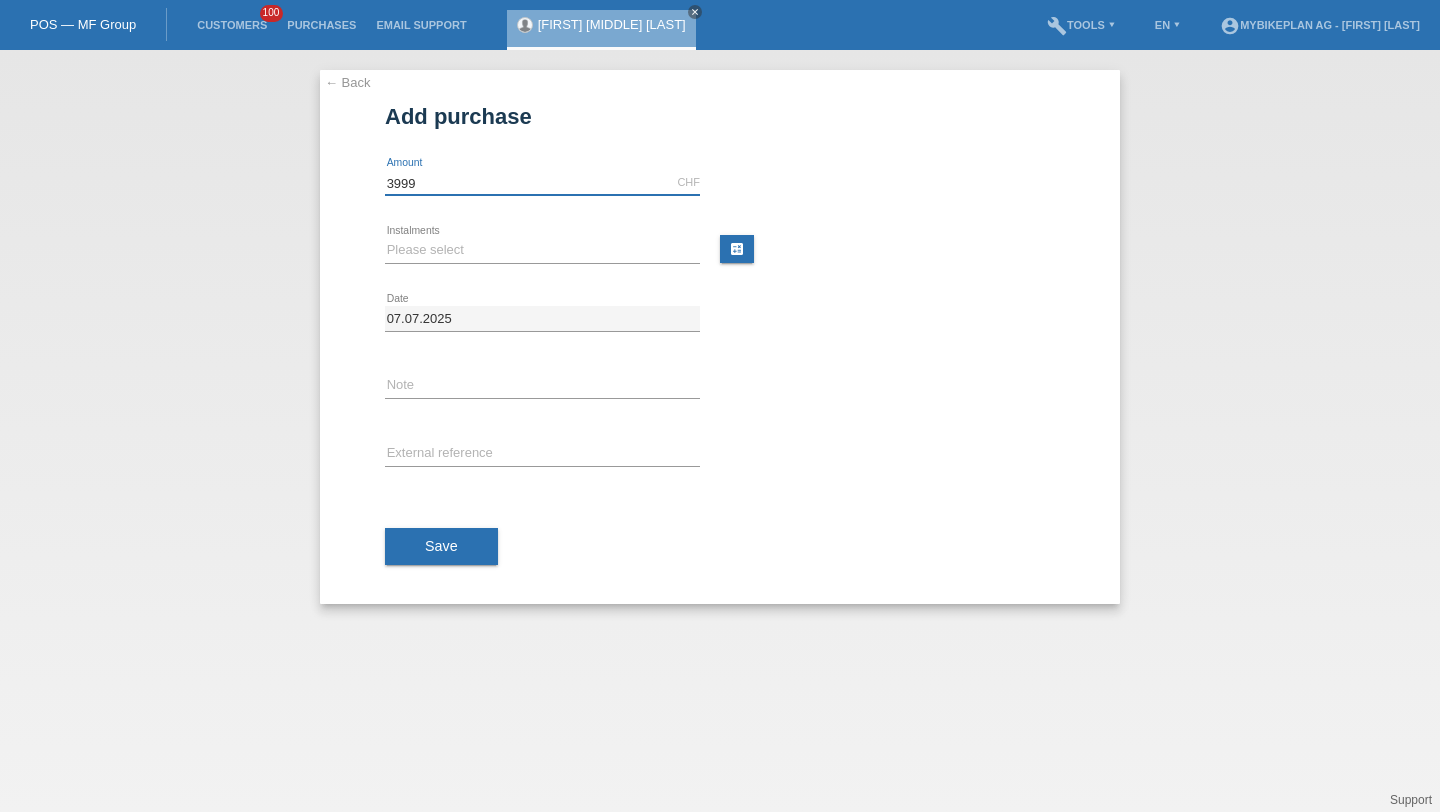 type on "3999" 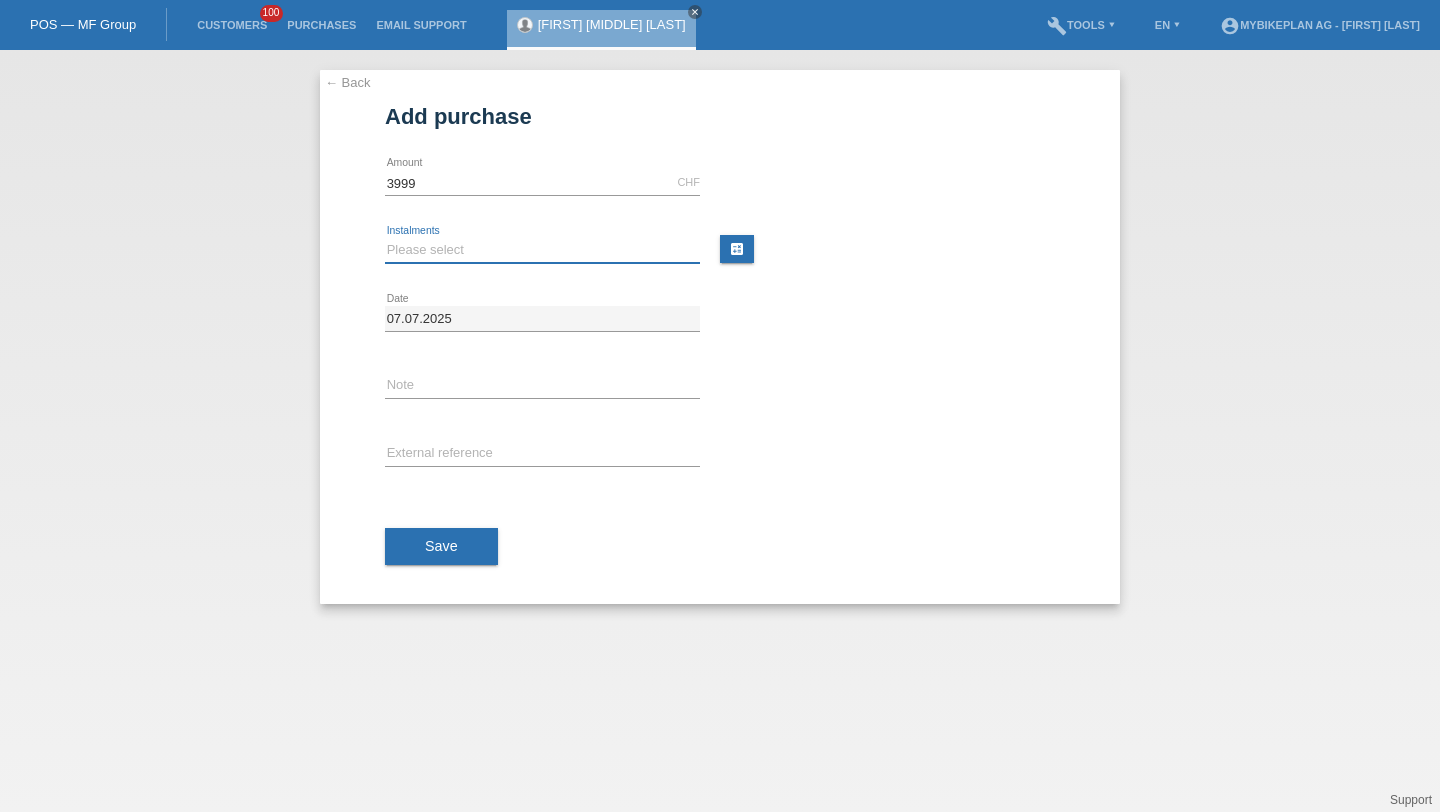 click on "Please select
6 instalments
12 instalments
18 instalments
24 instalments
36 instalments
48 instalments" at bounding box center [542, 250] 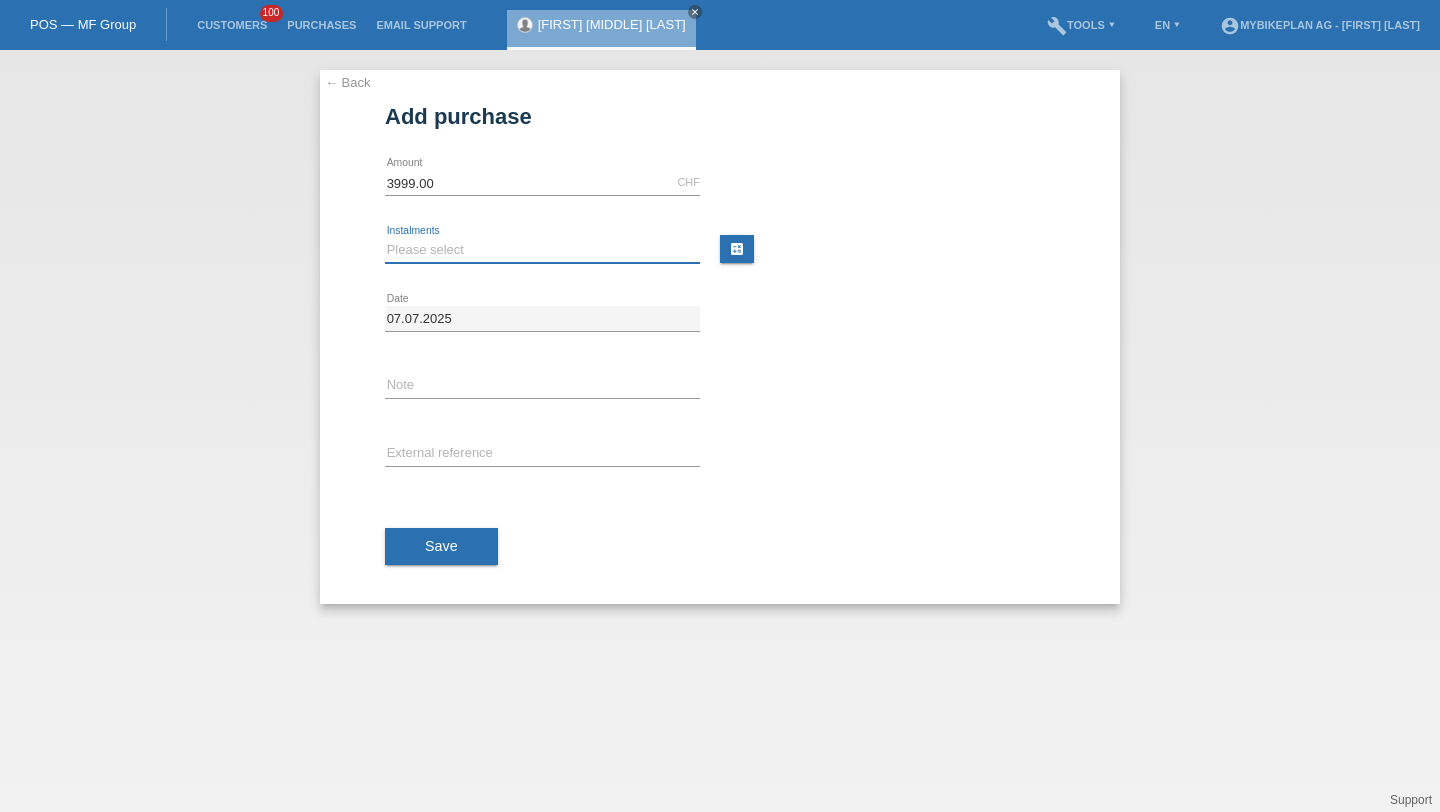 select on "487" 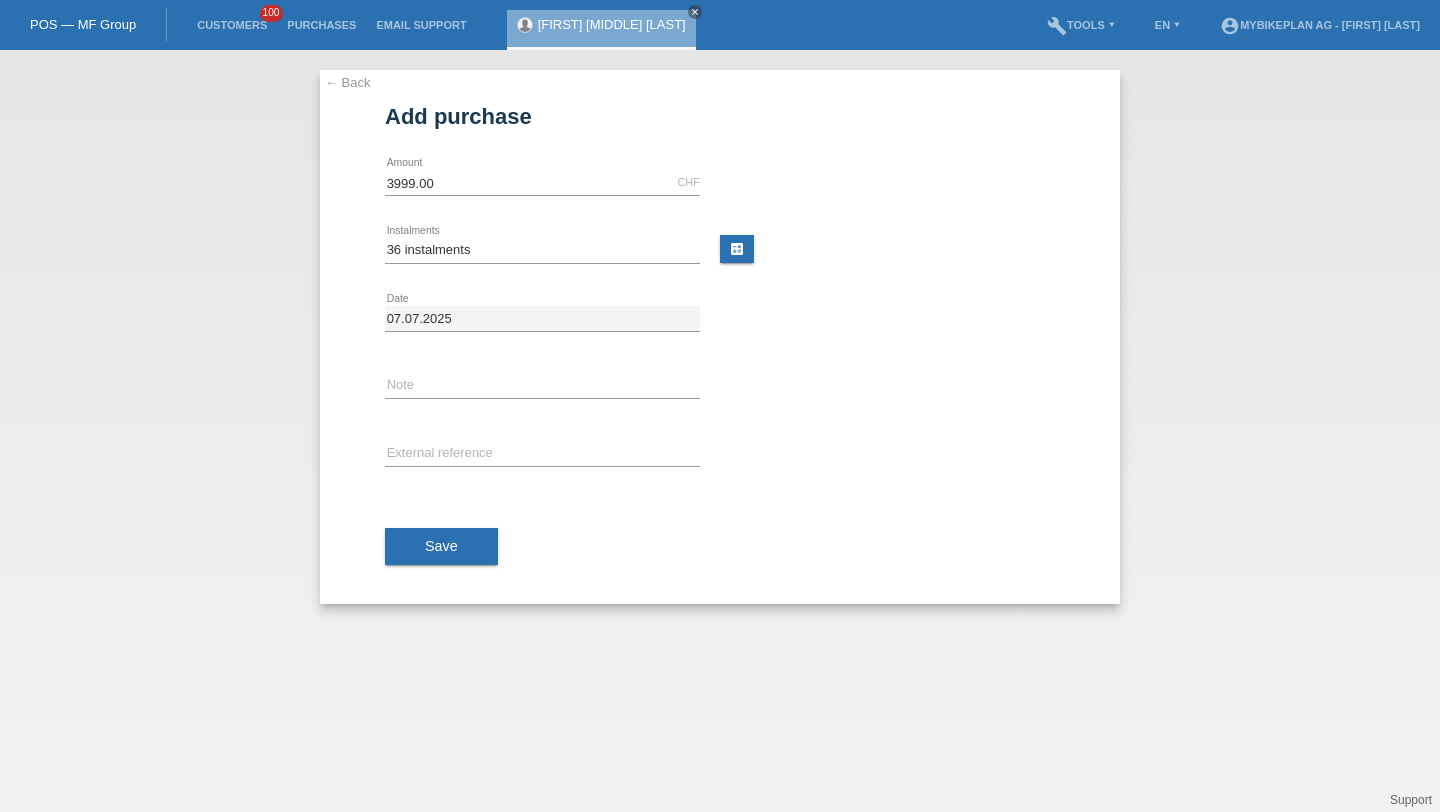 click on "error
External reference" at bounding box center (542, 183) 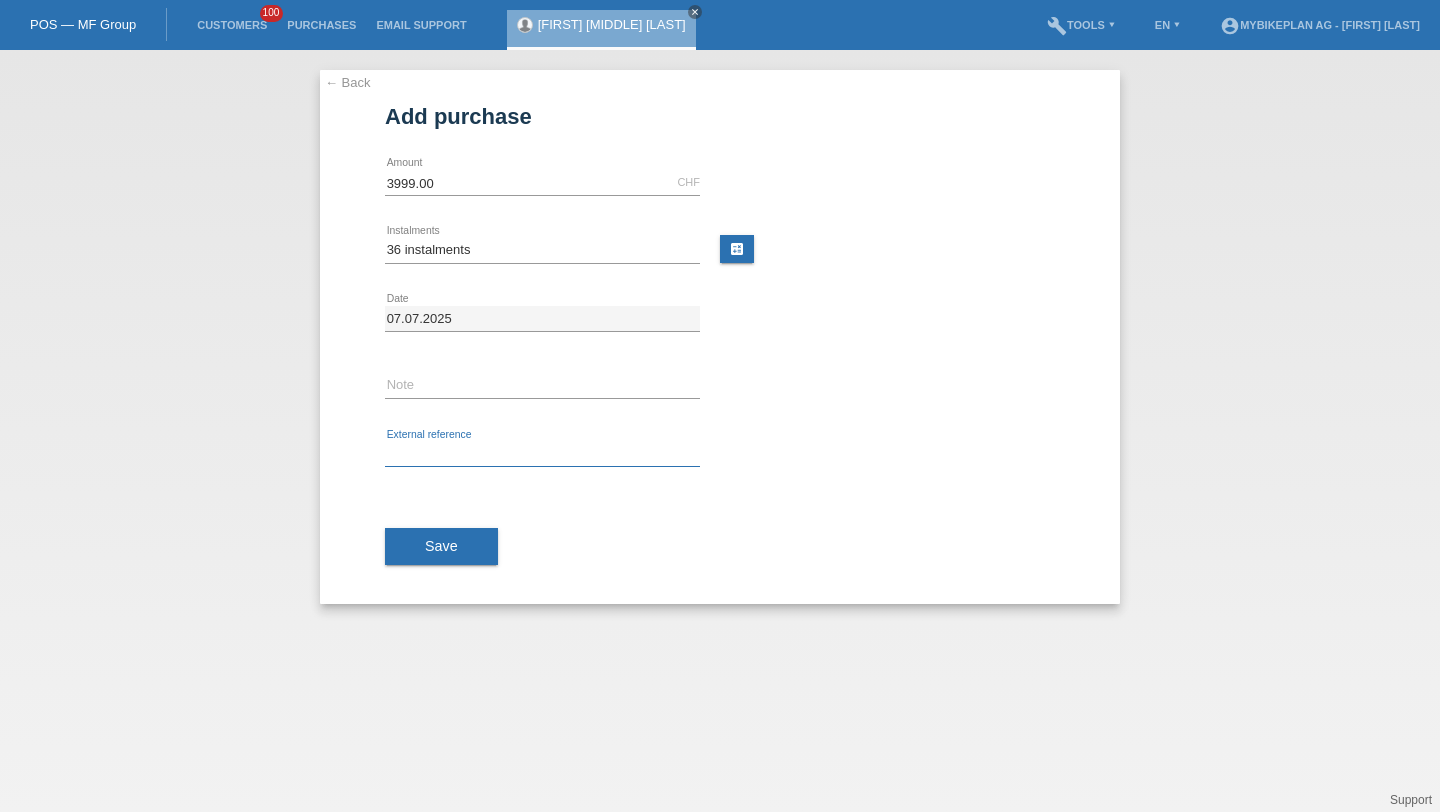 click at bounding box center [542, 454] 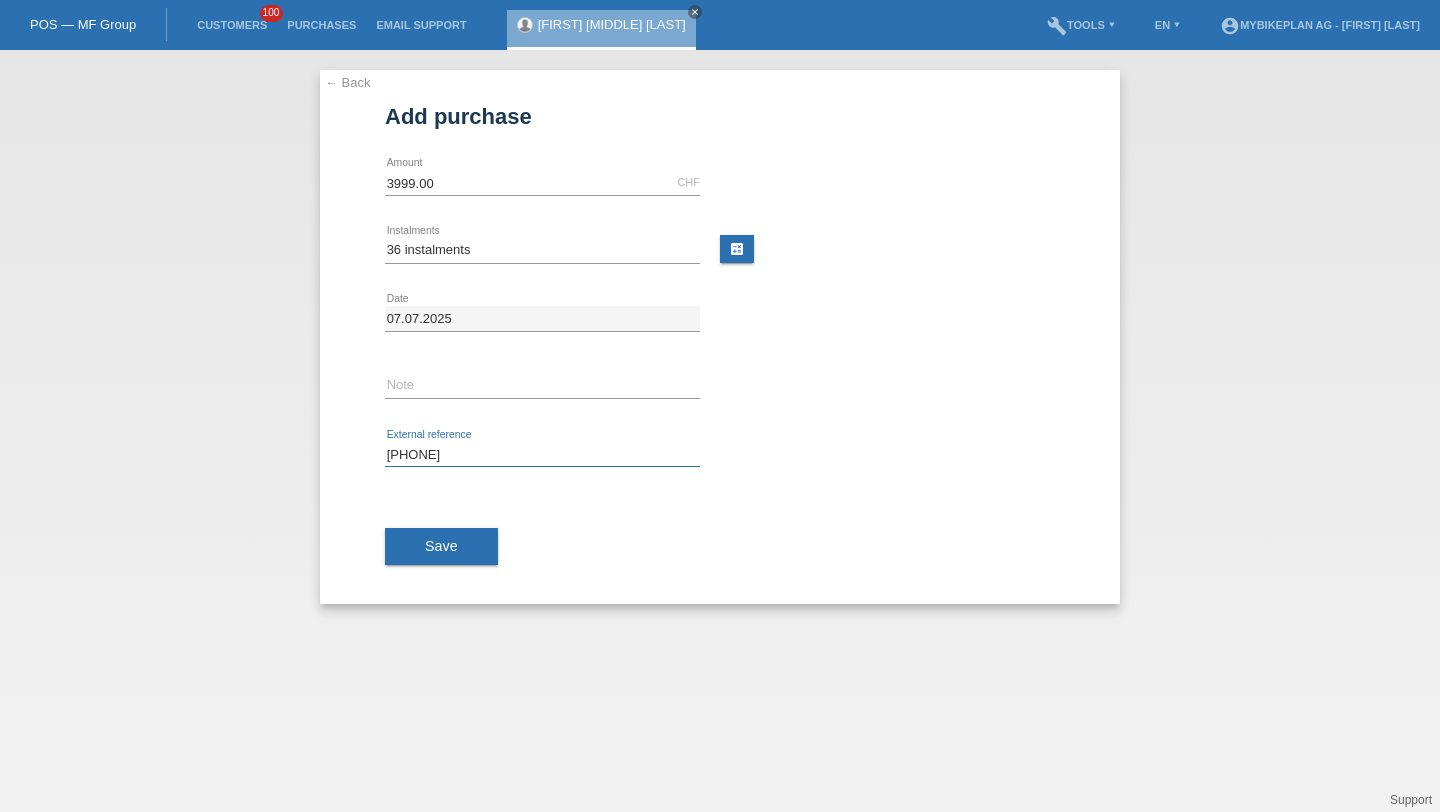 type on "39737096625" 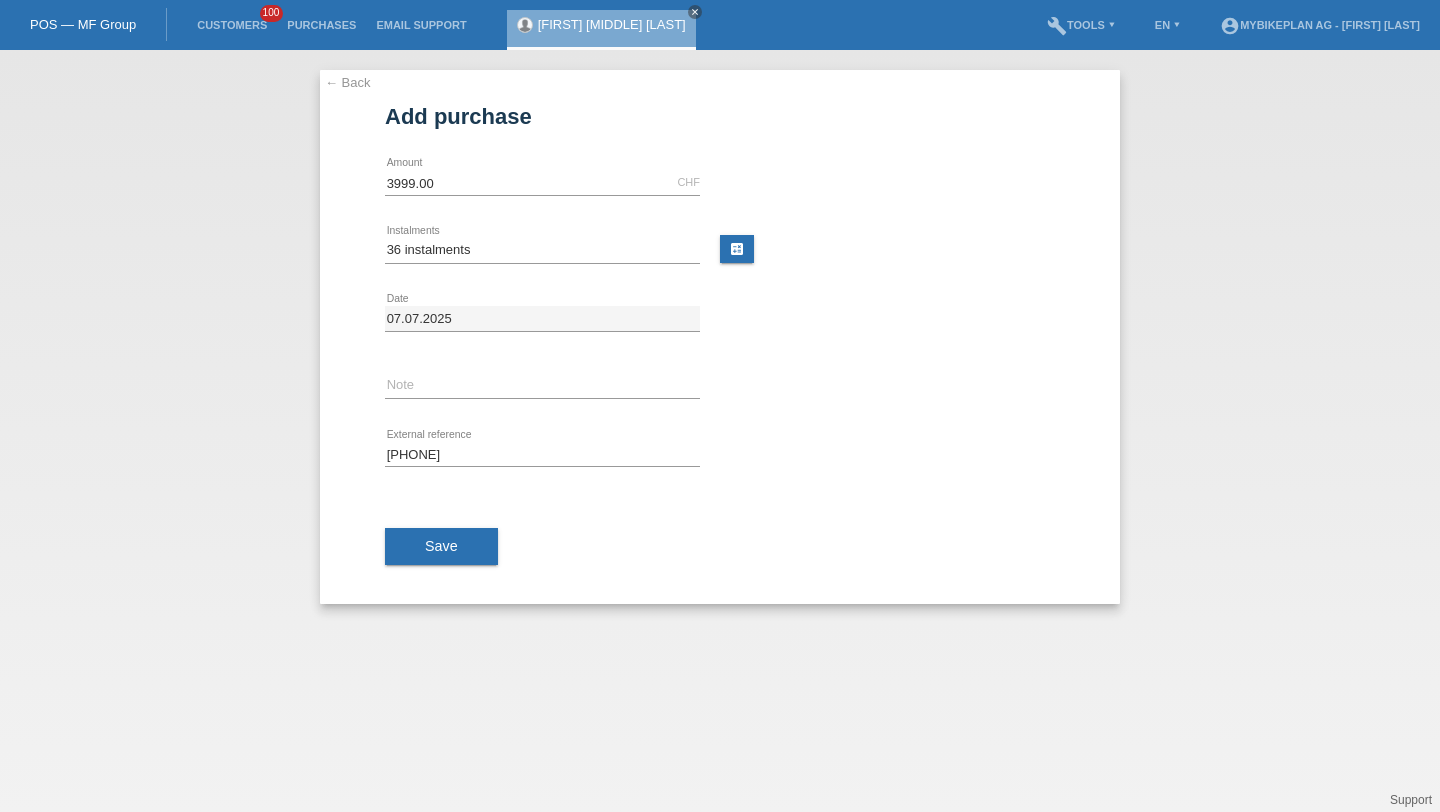 click on "Save" at bounding box center [720, 547] 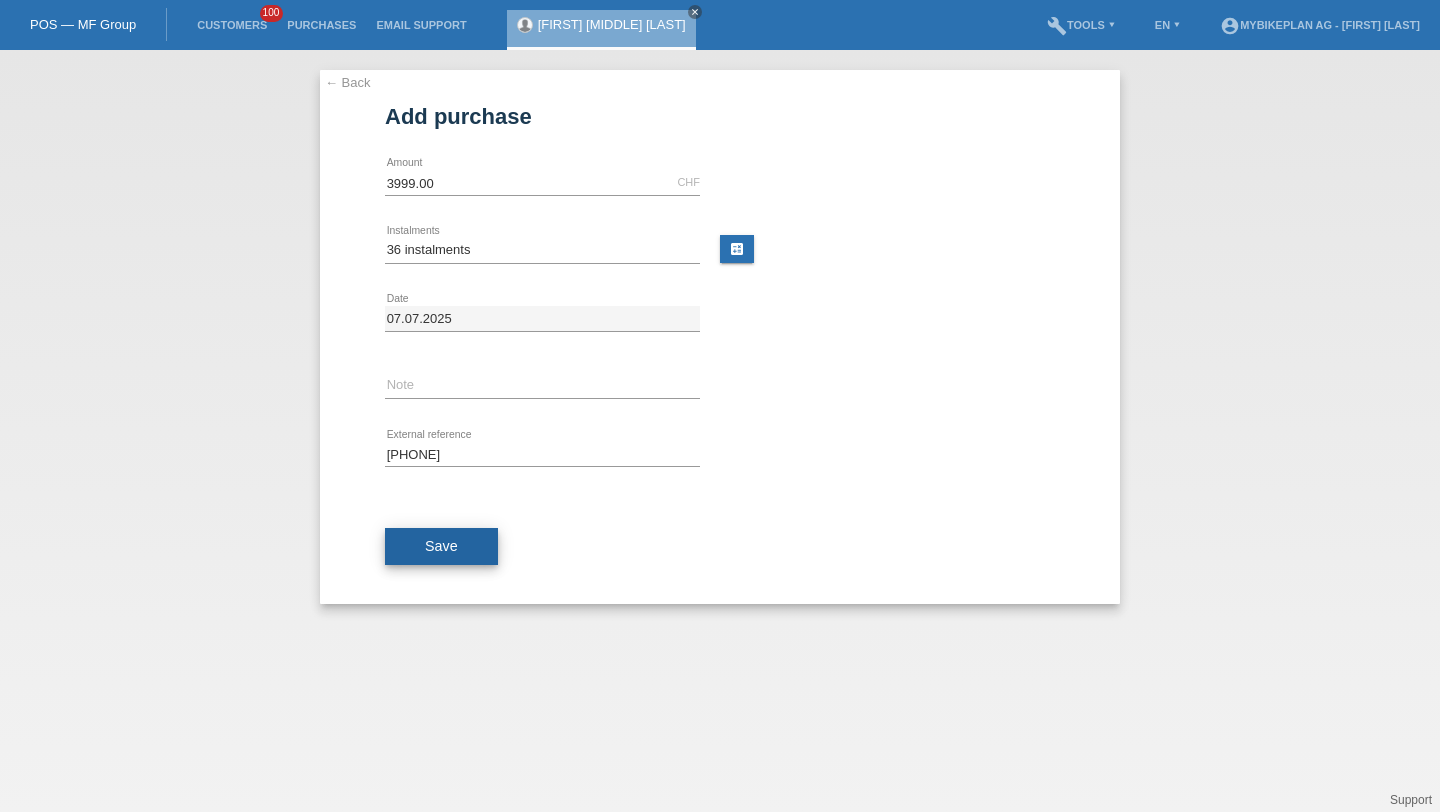 click on "Save" at bounding box center [441, 546] 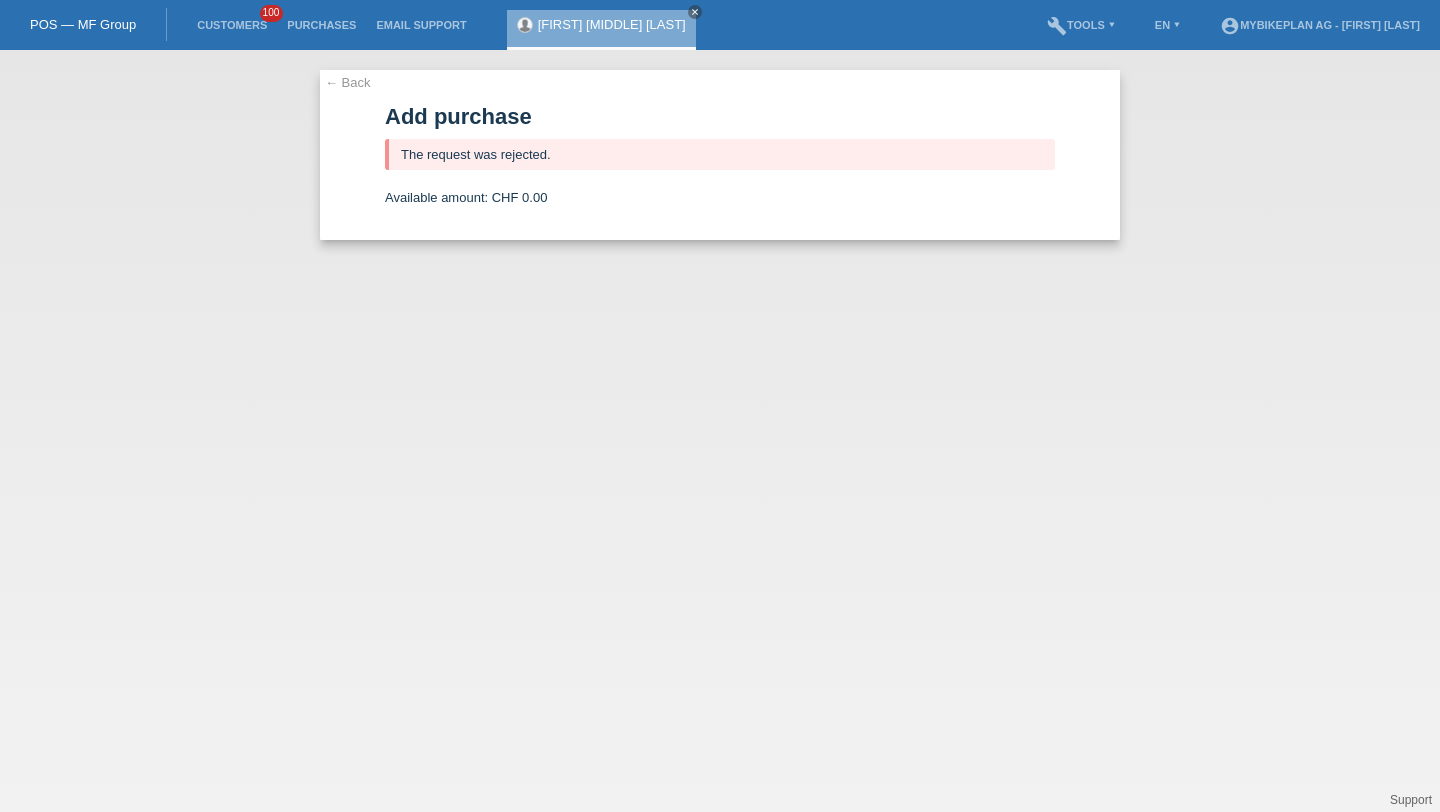 click on "Customers
100" at bounding box center [232, 25] 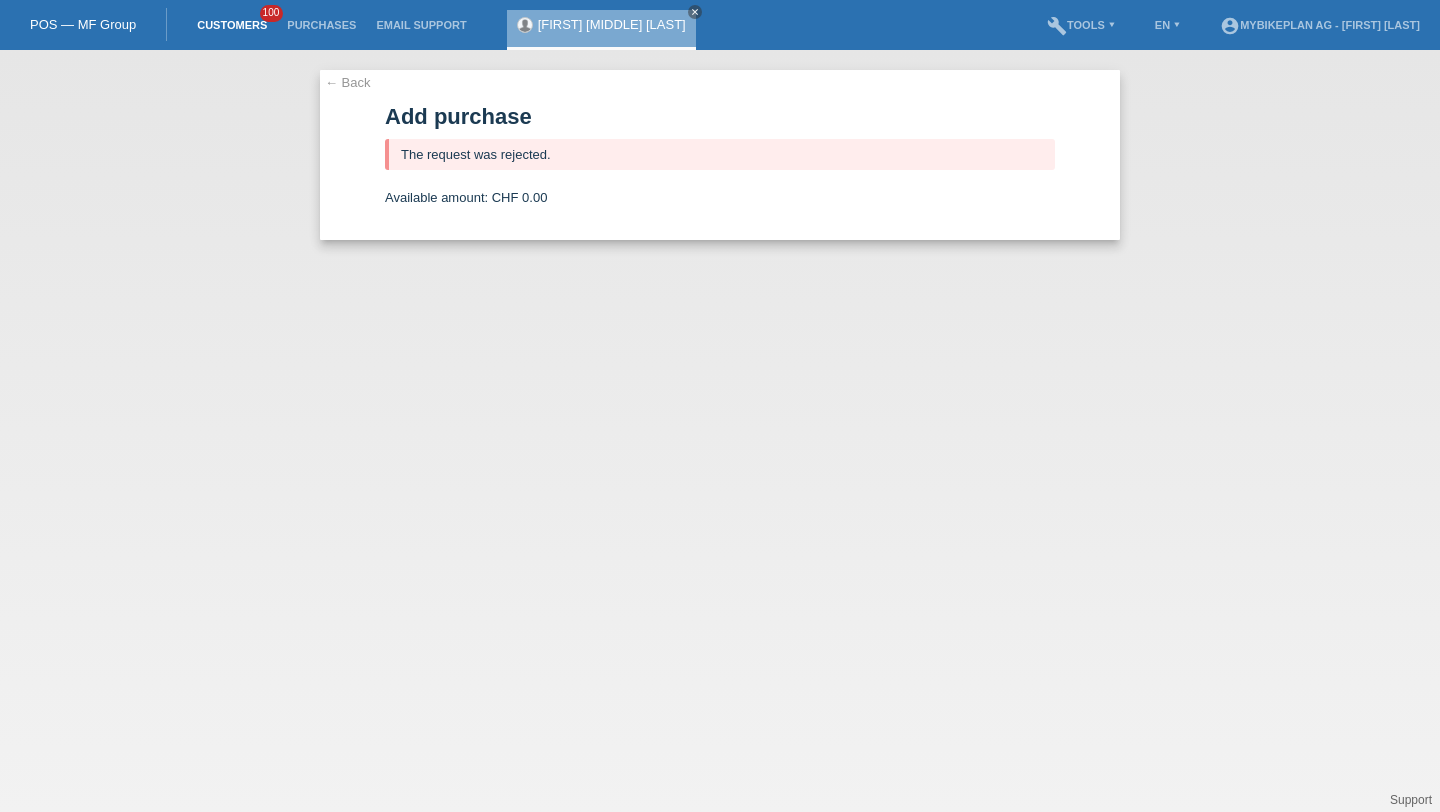 click on "Customers" at bounding box center [232, 25] 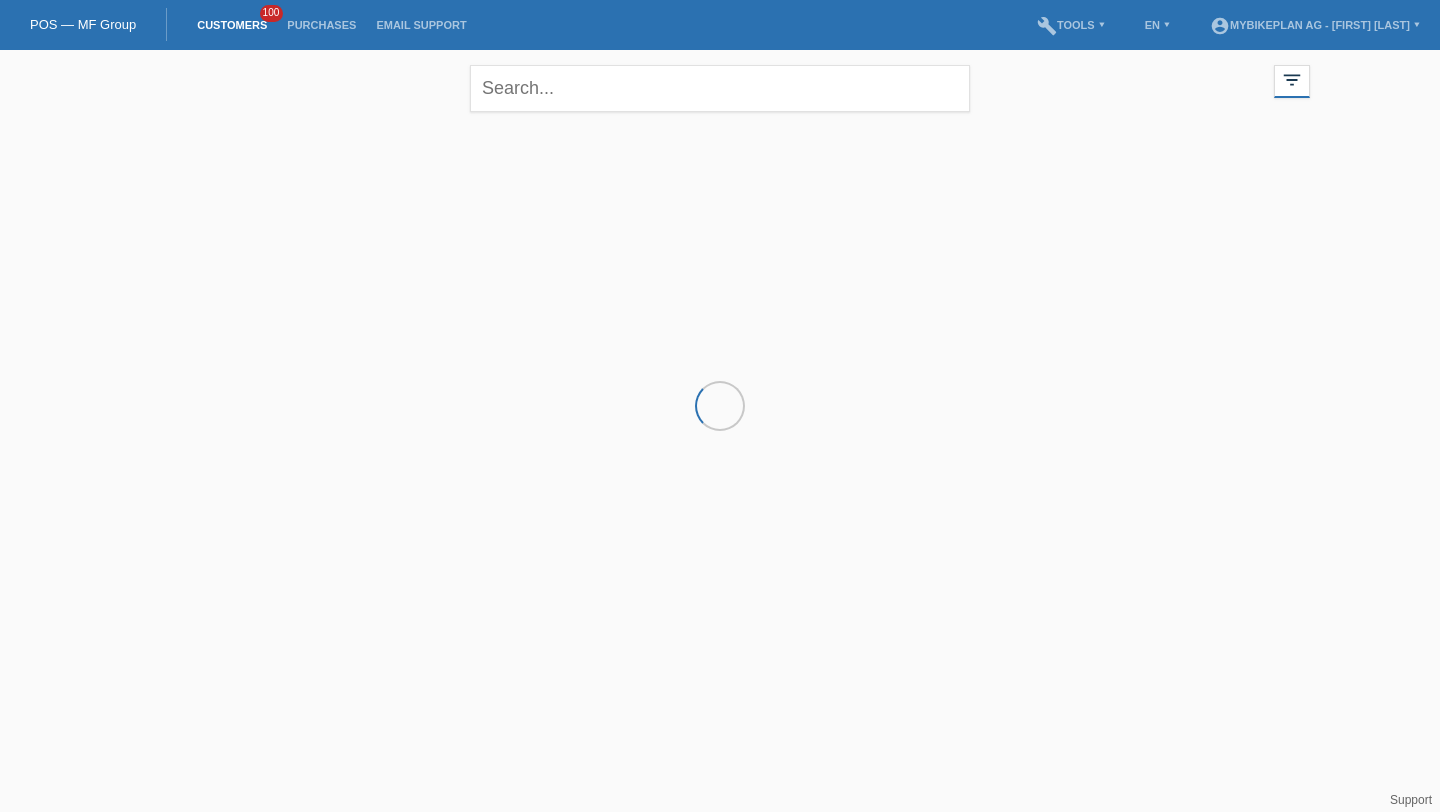 scroll, scrollTop: 0, scrollLeft: 0, axis: both 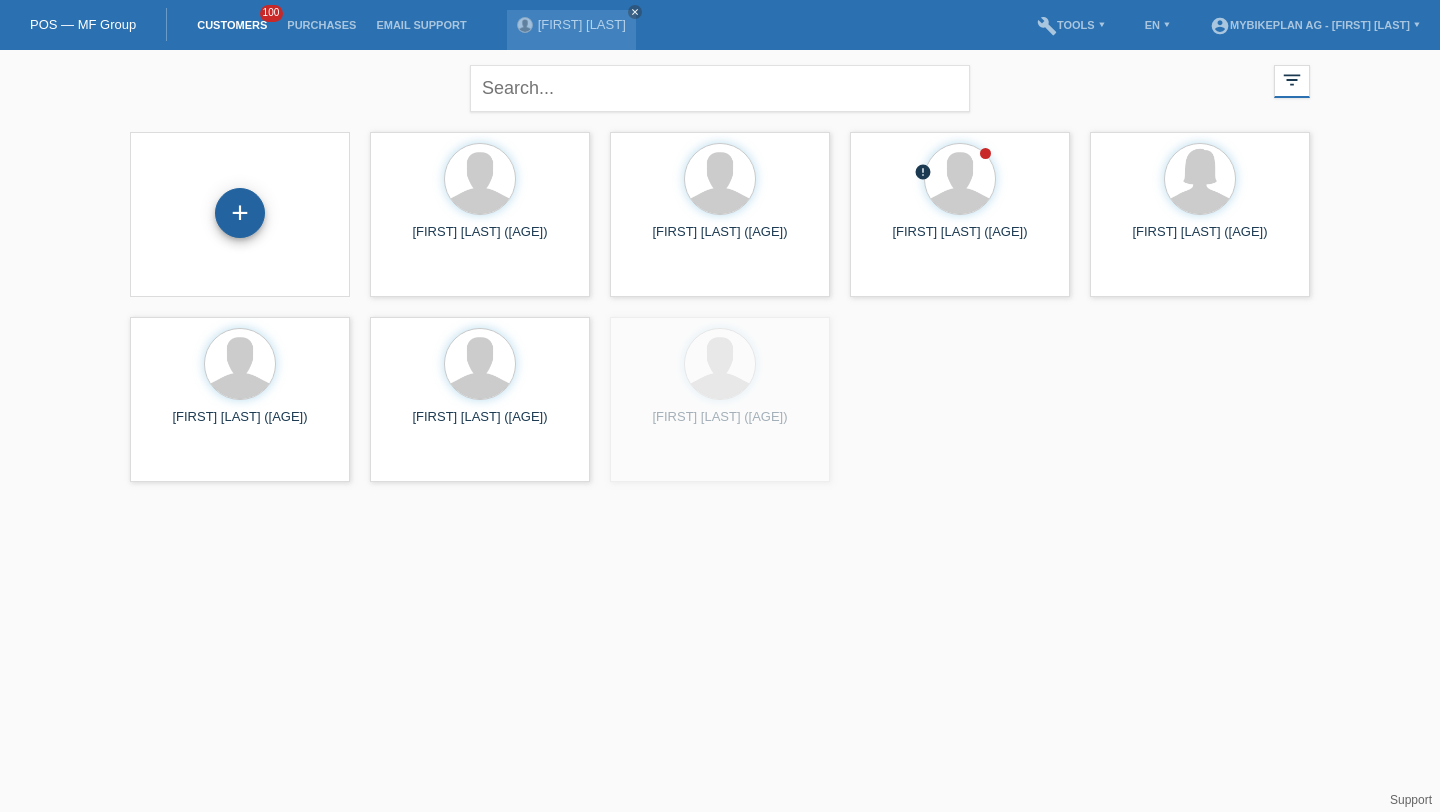 click on "+" at bounding box center [240, 213] 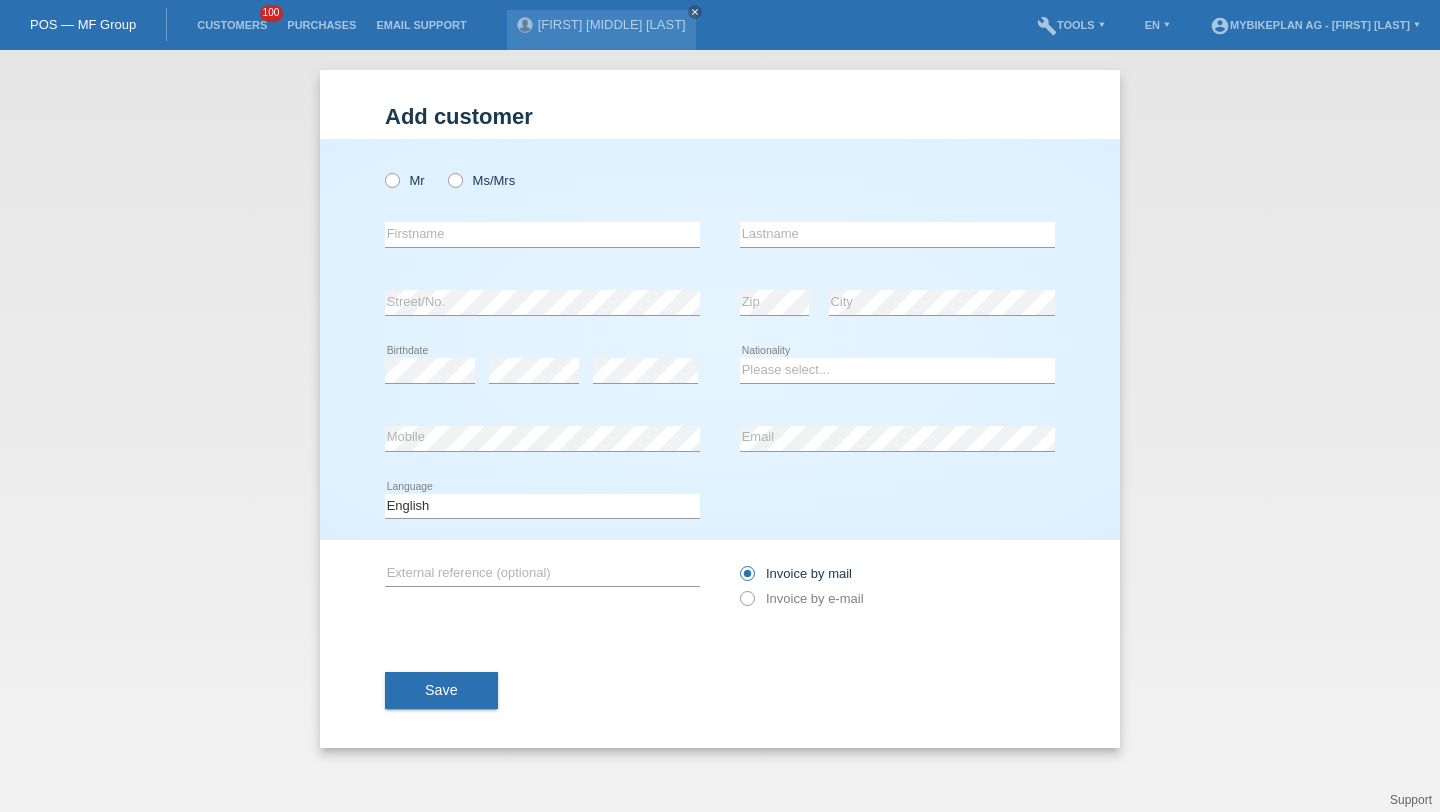 scroll, scrollTop: 0, scrollLeft: 0, axis: both 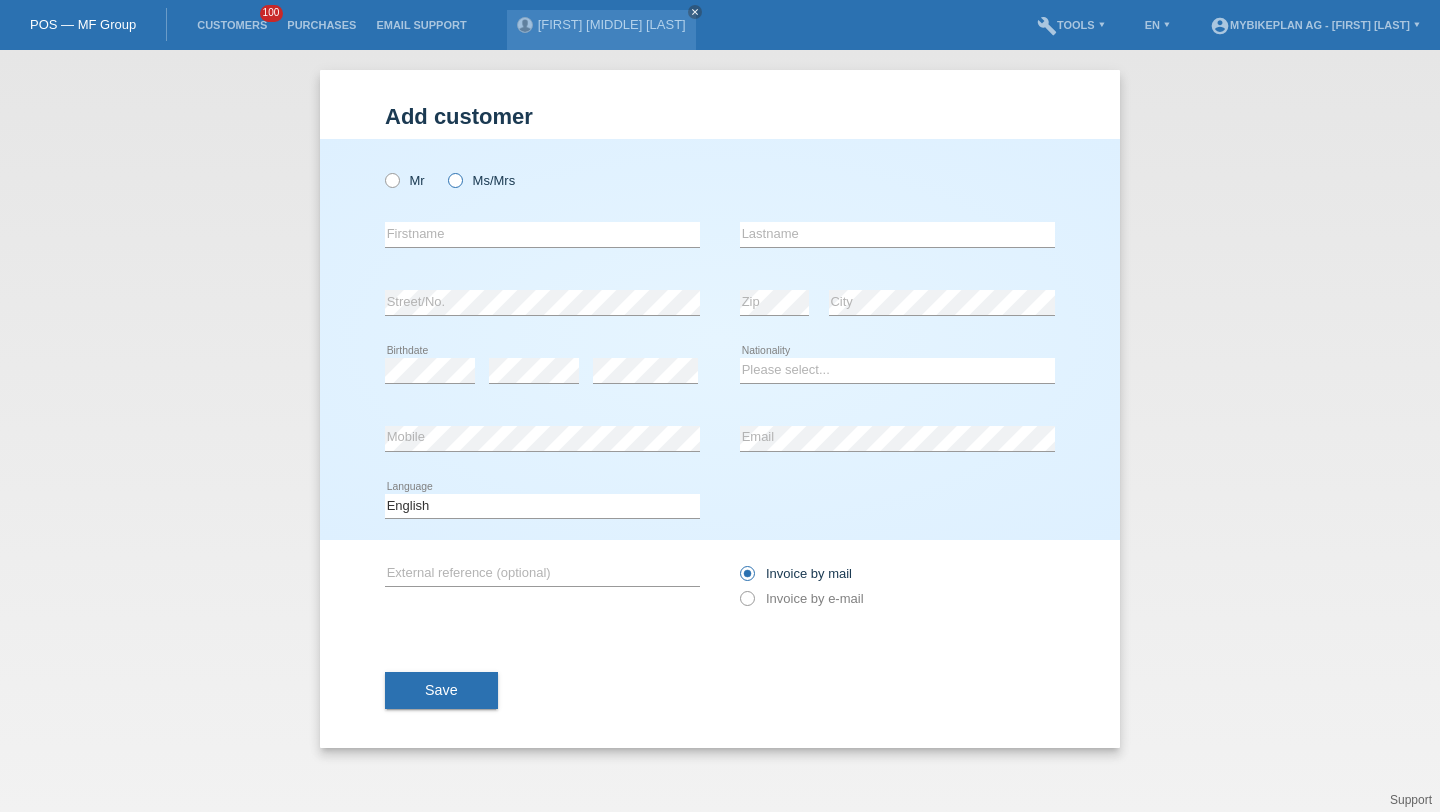 click on "Ms/Mrs" at bounding box center [405, 180] 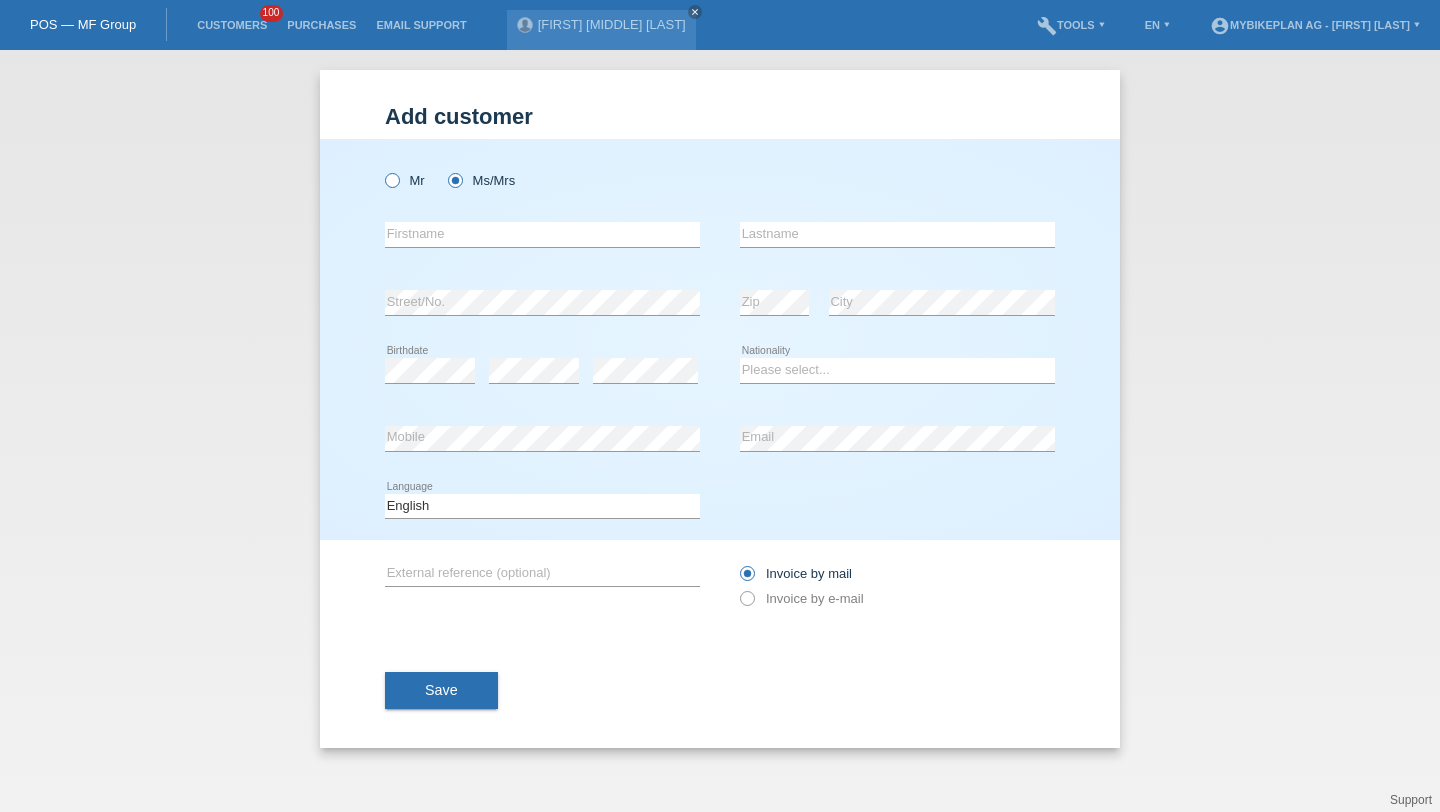 click on "Mr" at bounding box center [405, 180] 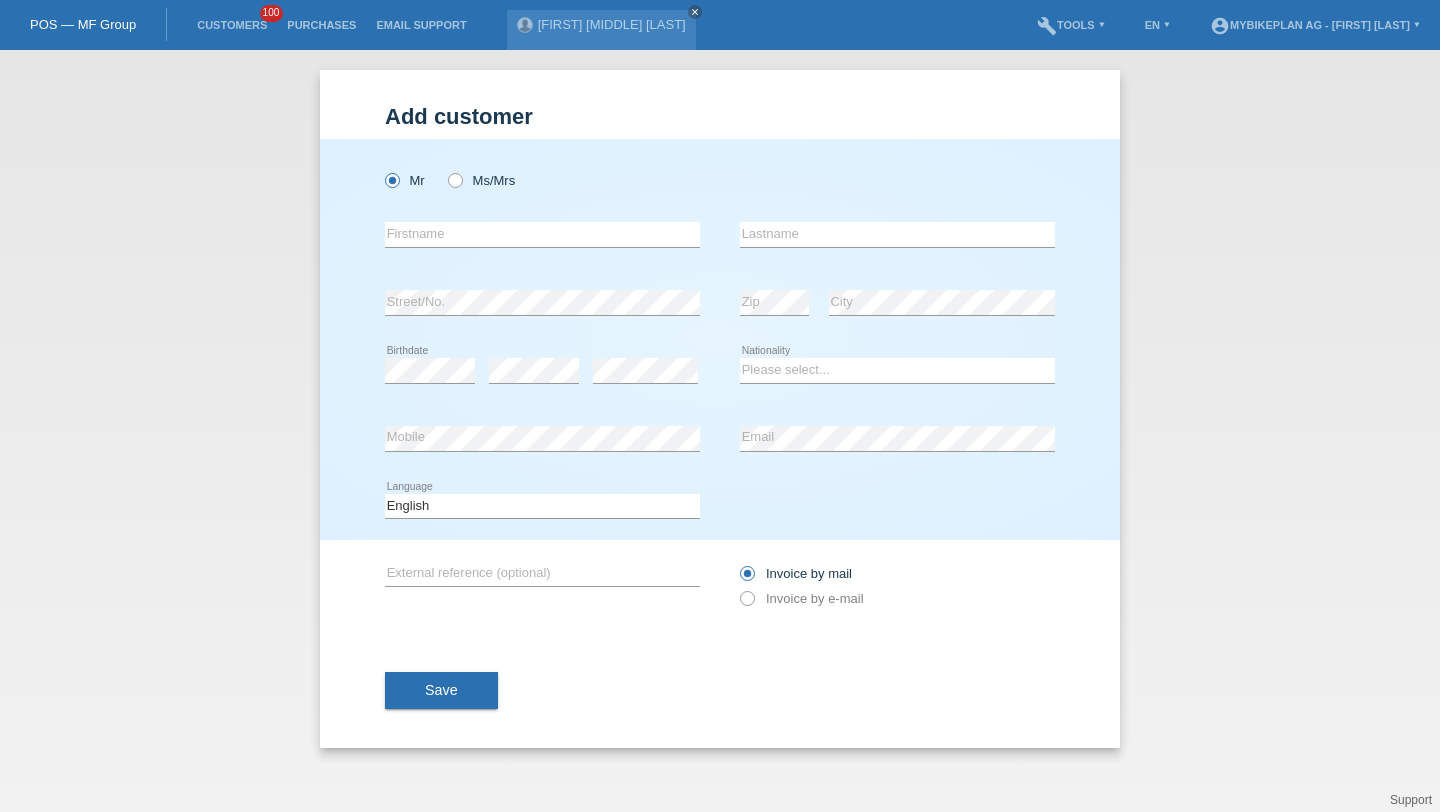 click on "error
Firstname" at bounding box center [542, 170] 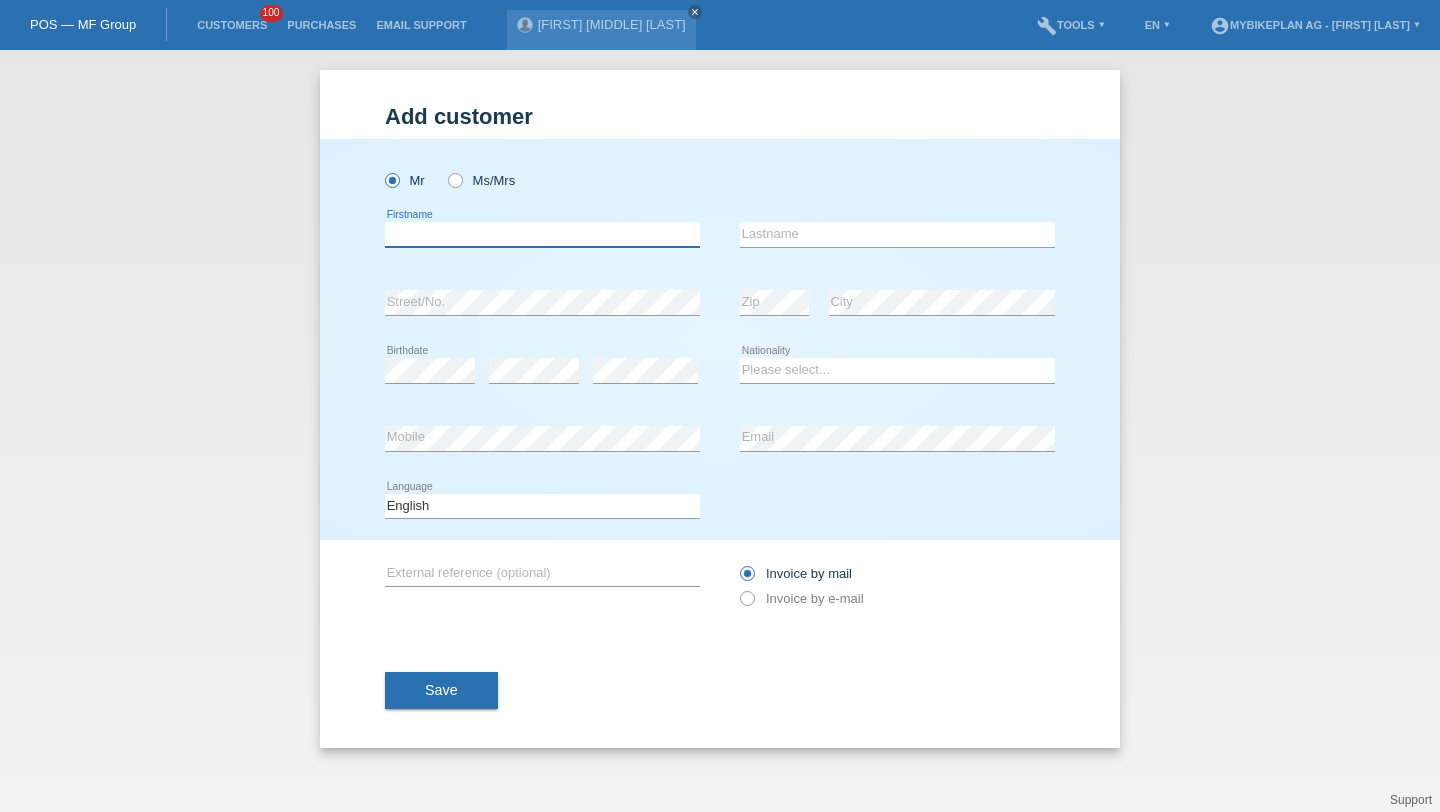 click at bounding box center (542, 234) 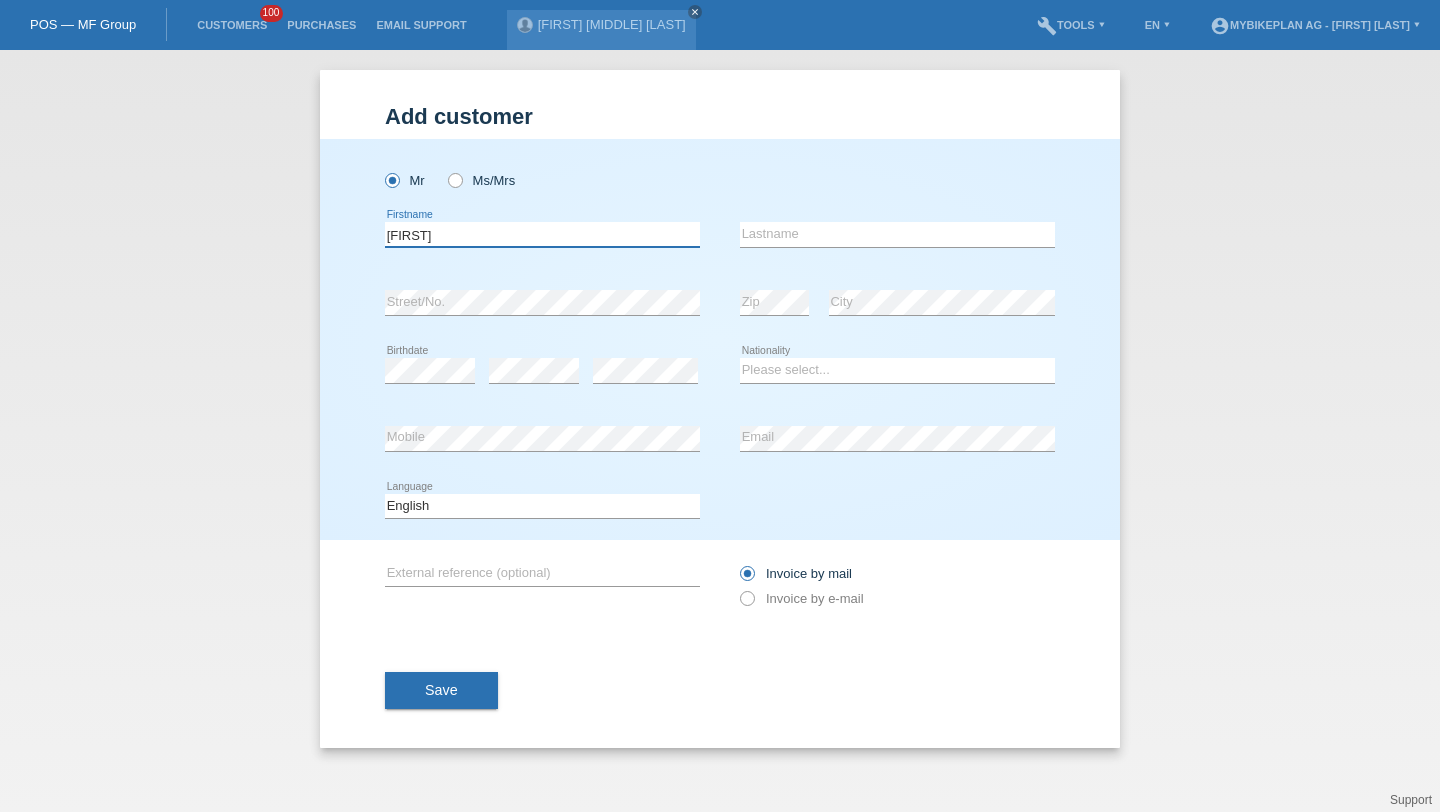 type on "[FIRST]" 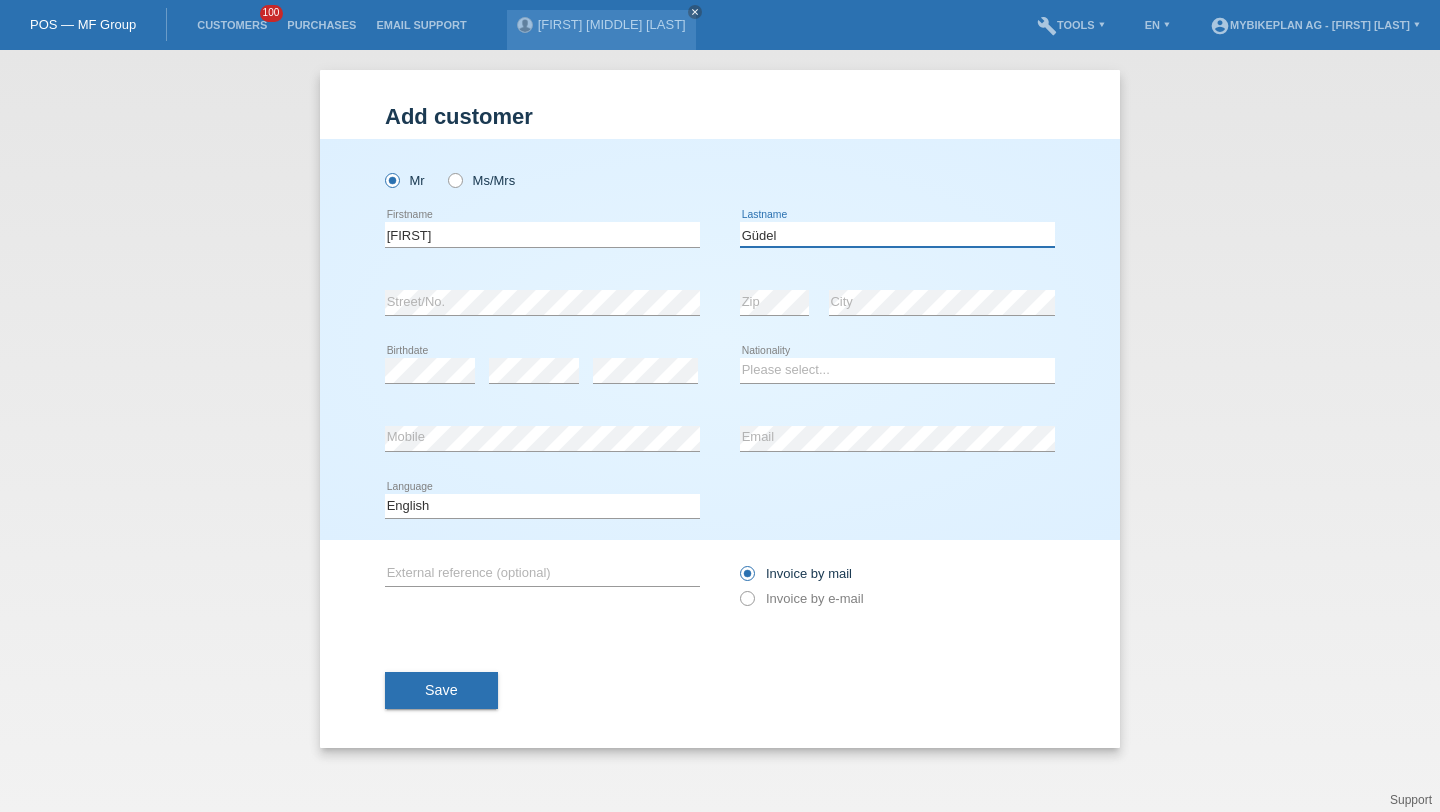 type on "Güdel" 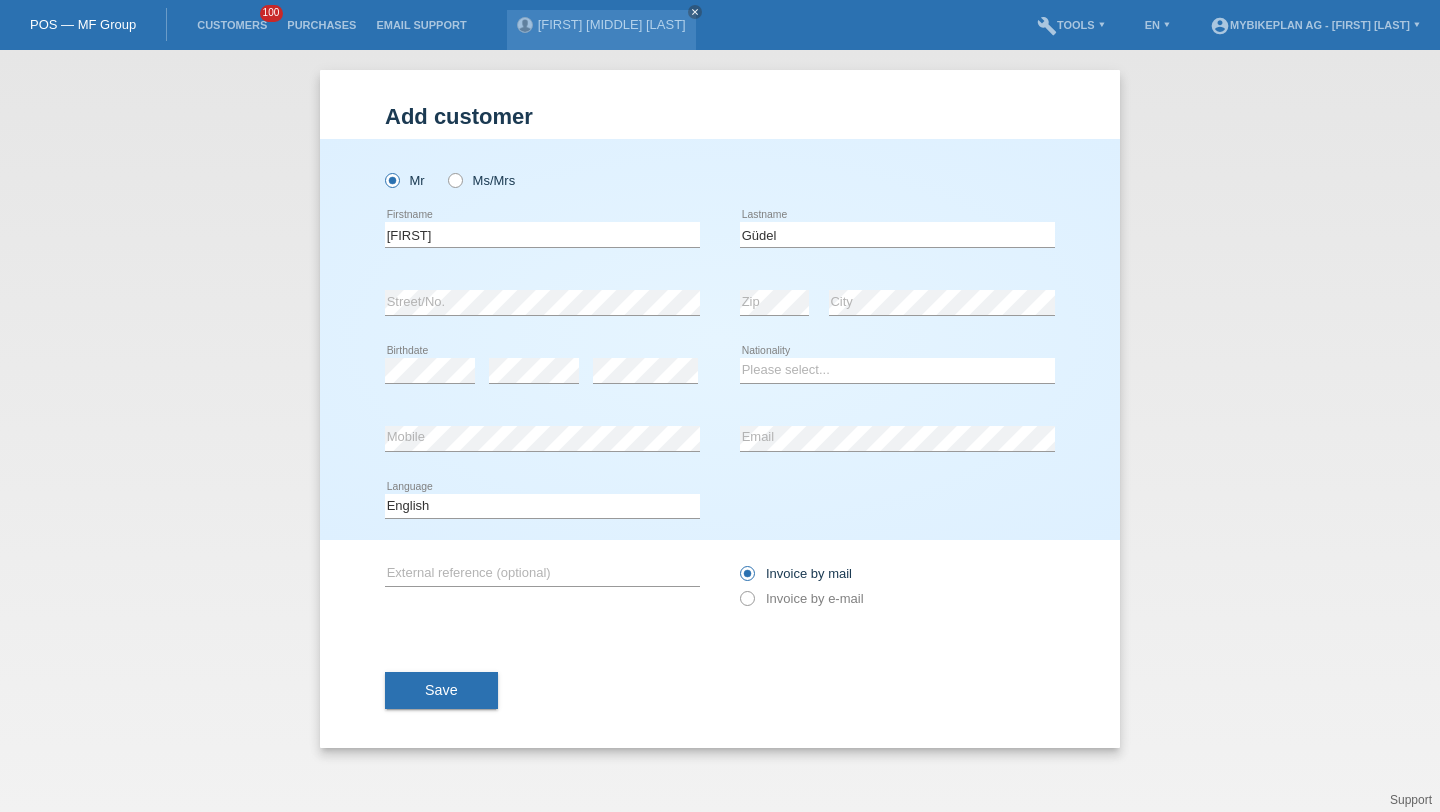 click on "error" at bounding box center (534, 371) 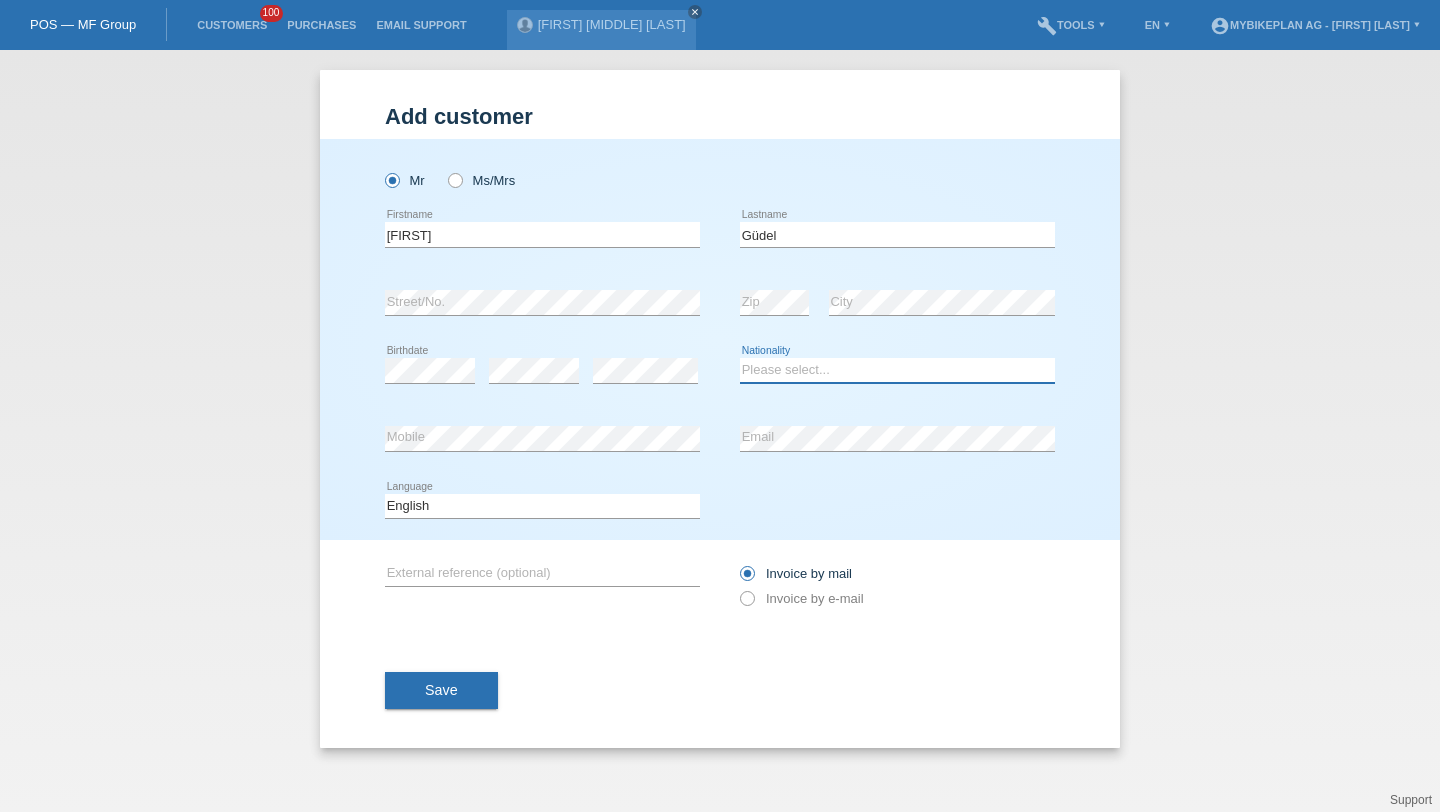 click on "Please select...
Switzerland
Austria
Germany
Liechtenstein
------------
Afghanistan
Åland Islands
Albania
Algeria
American Samoa Andorra Angola Anguilla Antarctica Antigua and Barbuda Argentina Armenia" at bounding box center (897, 370) 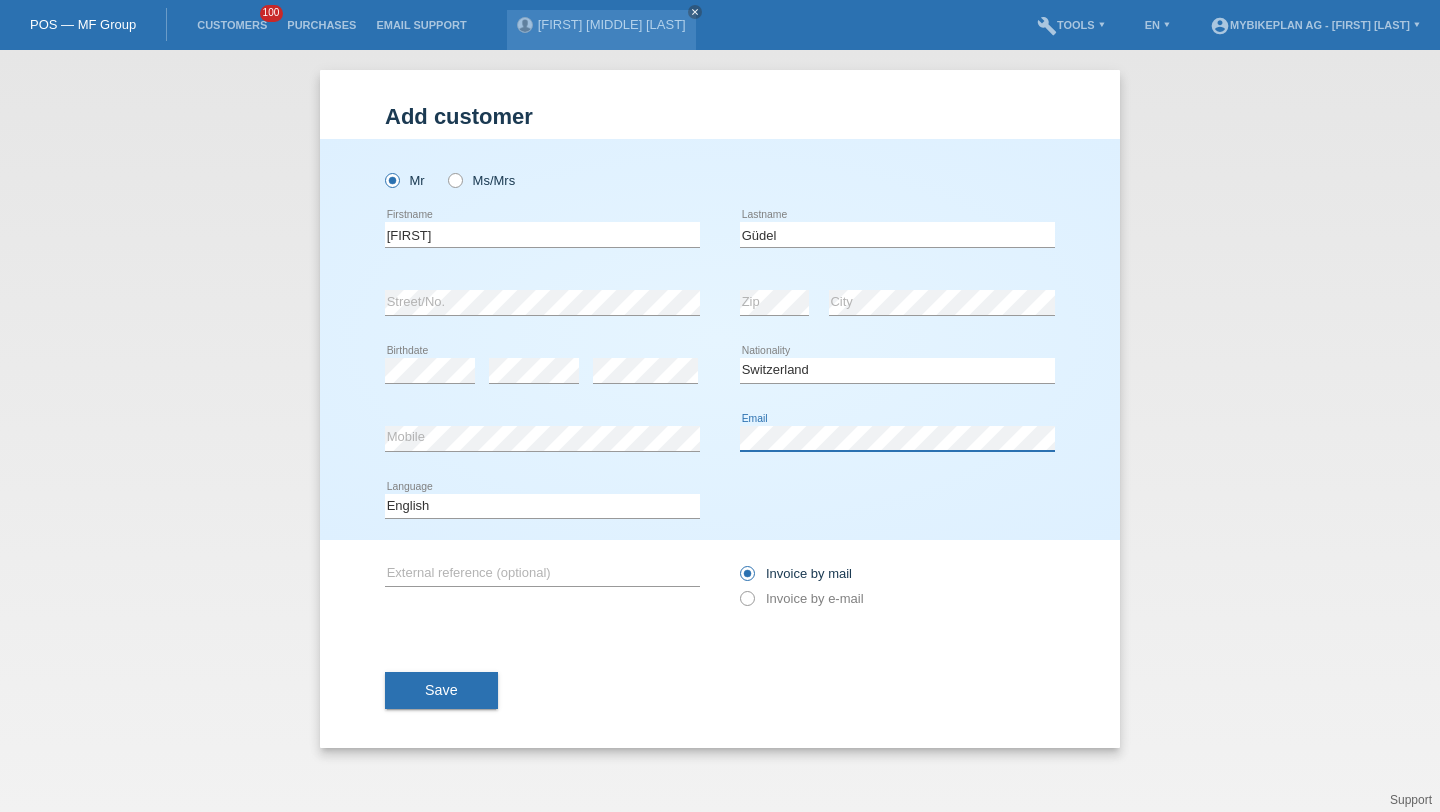 click at bounding box center [542, 247] 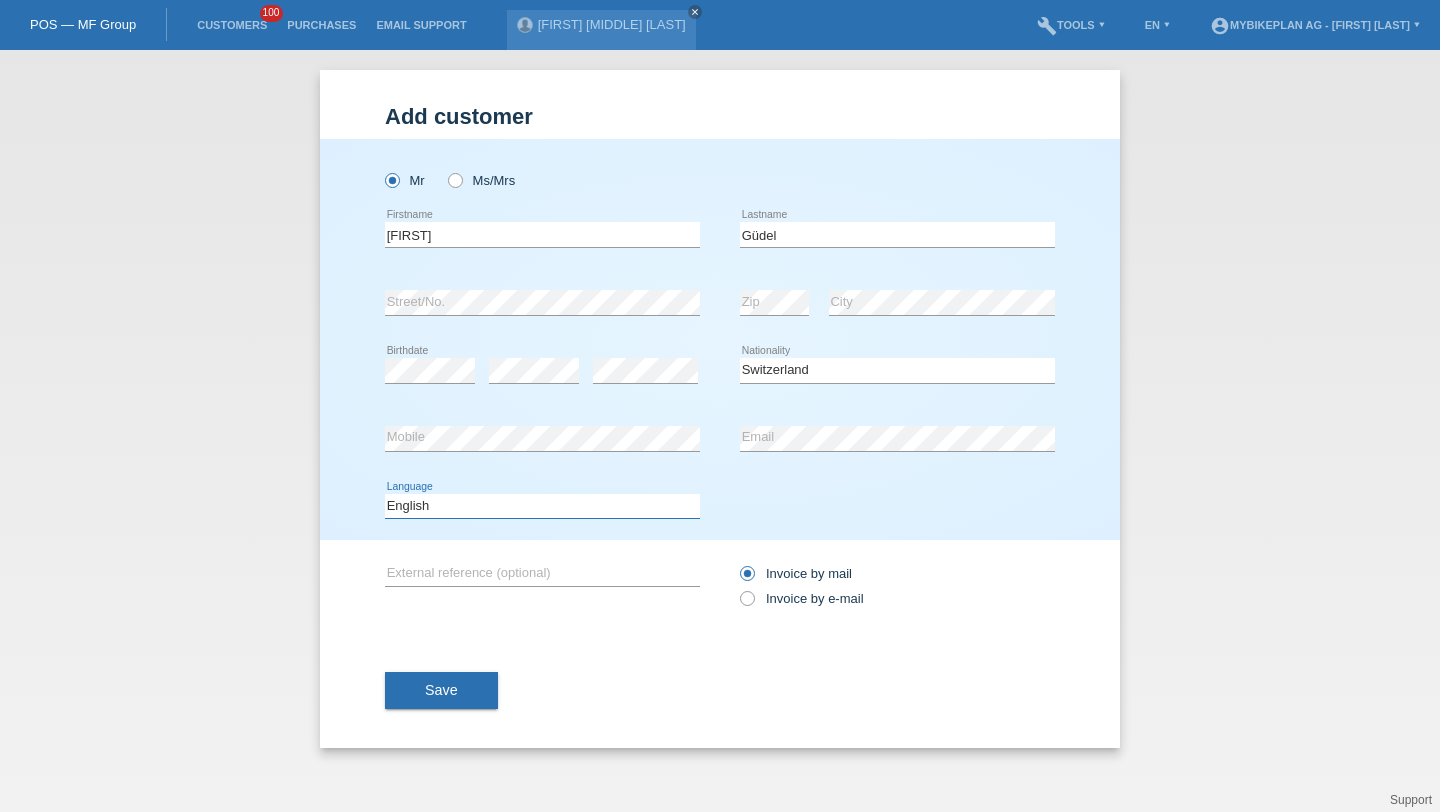 click on "Deutsch
Français
Italiano
English" at bounding box center [542, 506] 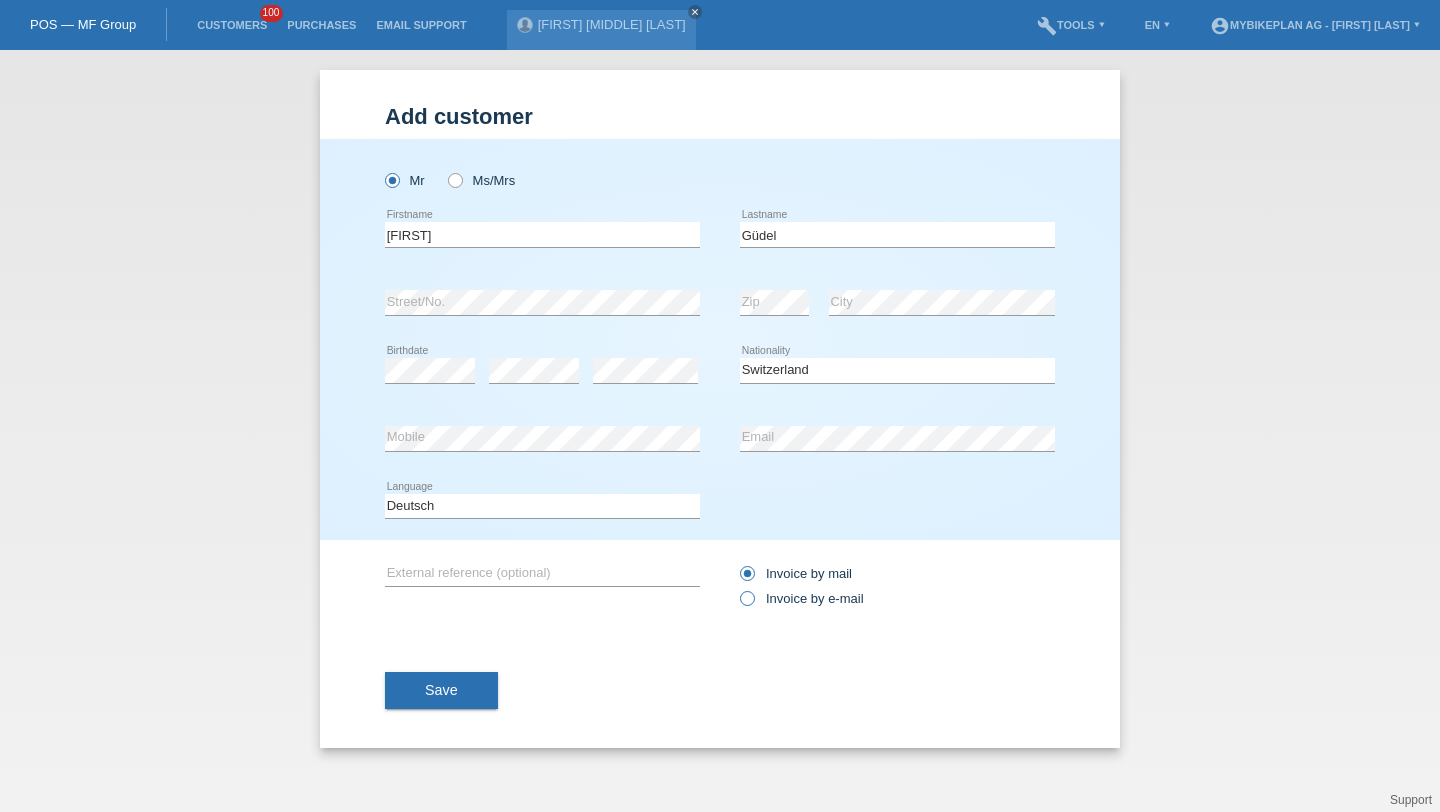 click on "Invoice by e-mail" at bounding box center (796, 573) 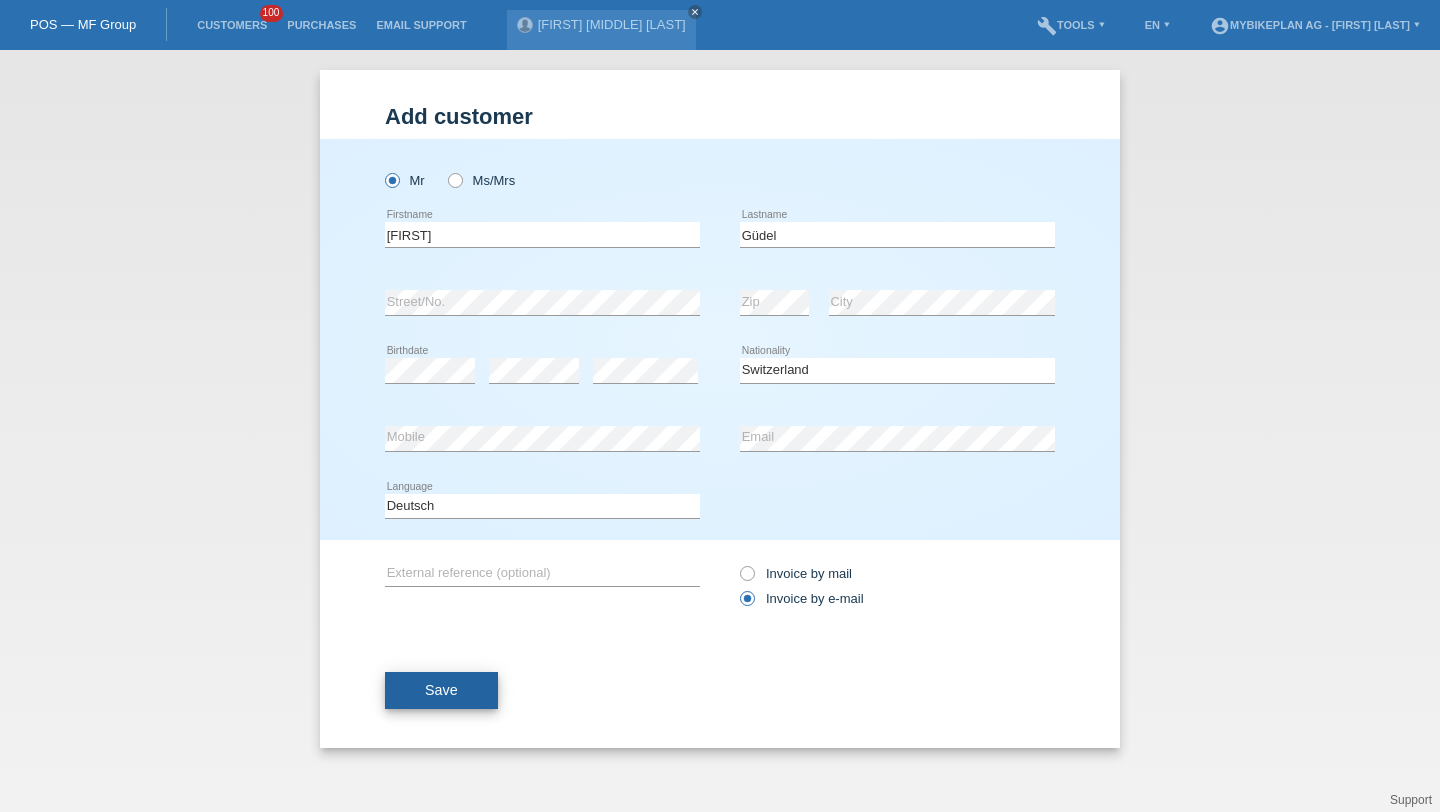 click on "Save" at bounding box center [441, 691] 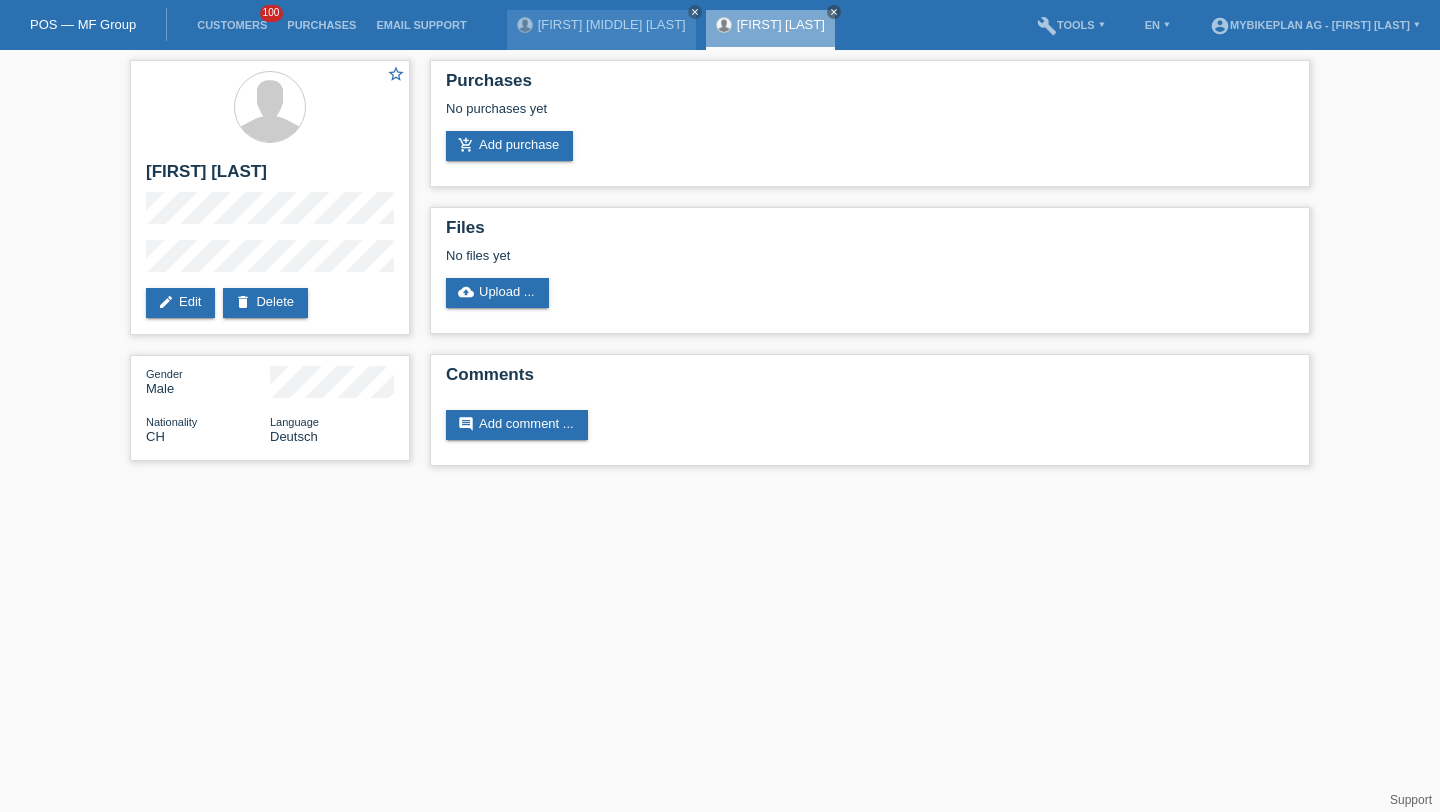 scroll, scrollTop: 0, scrollLeft: 0, axis: both 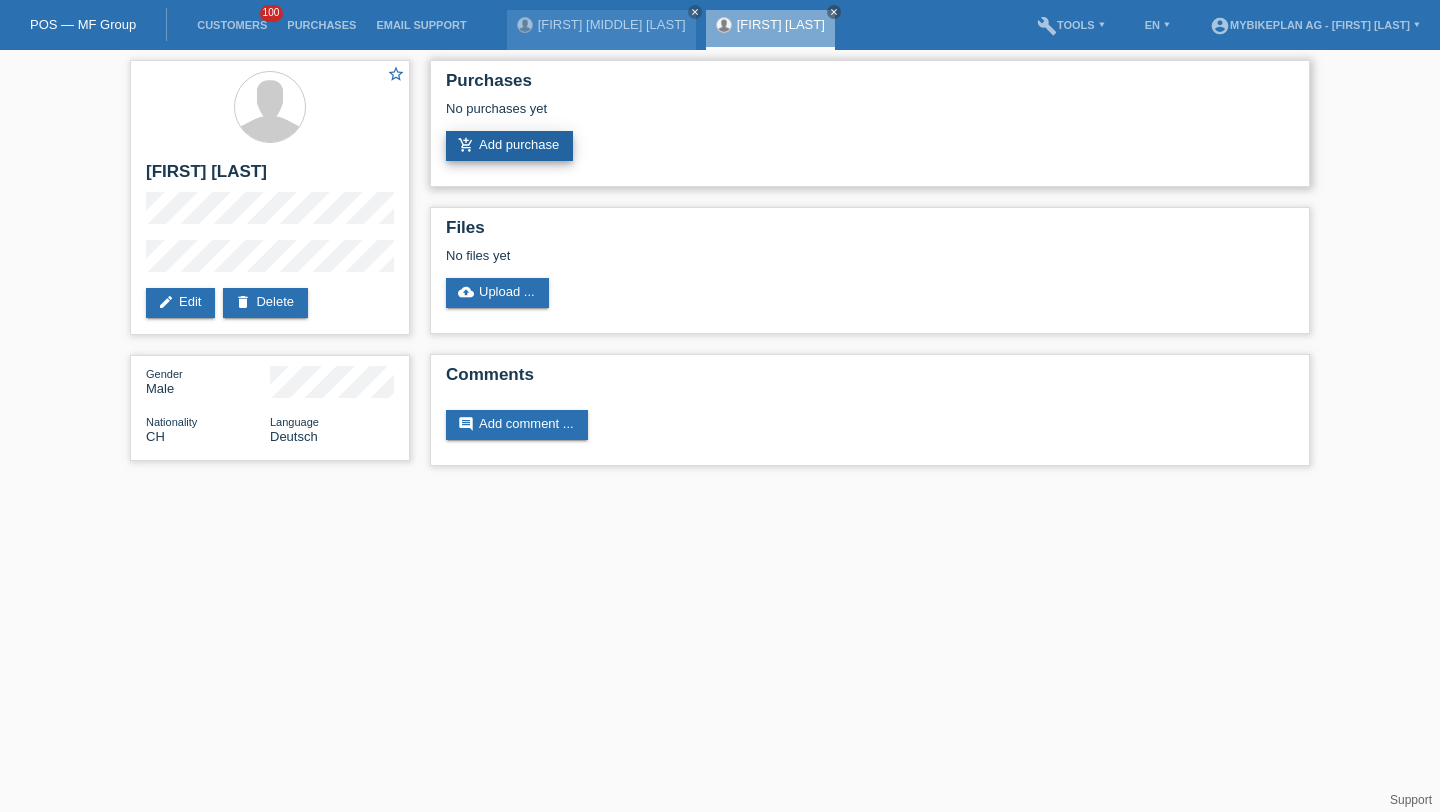 click on "add_shopping_cart  Add purchase" at bounding box center [509, 146] 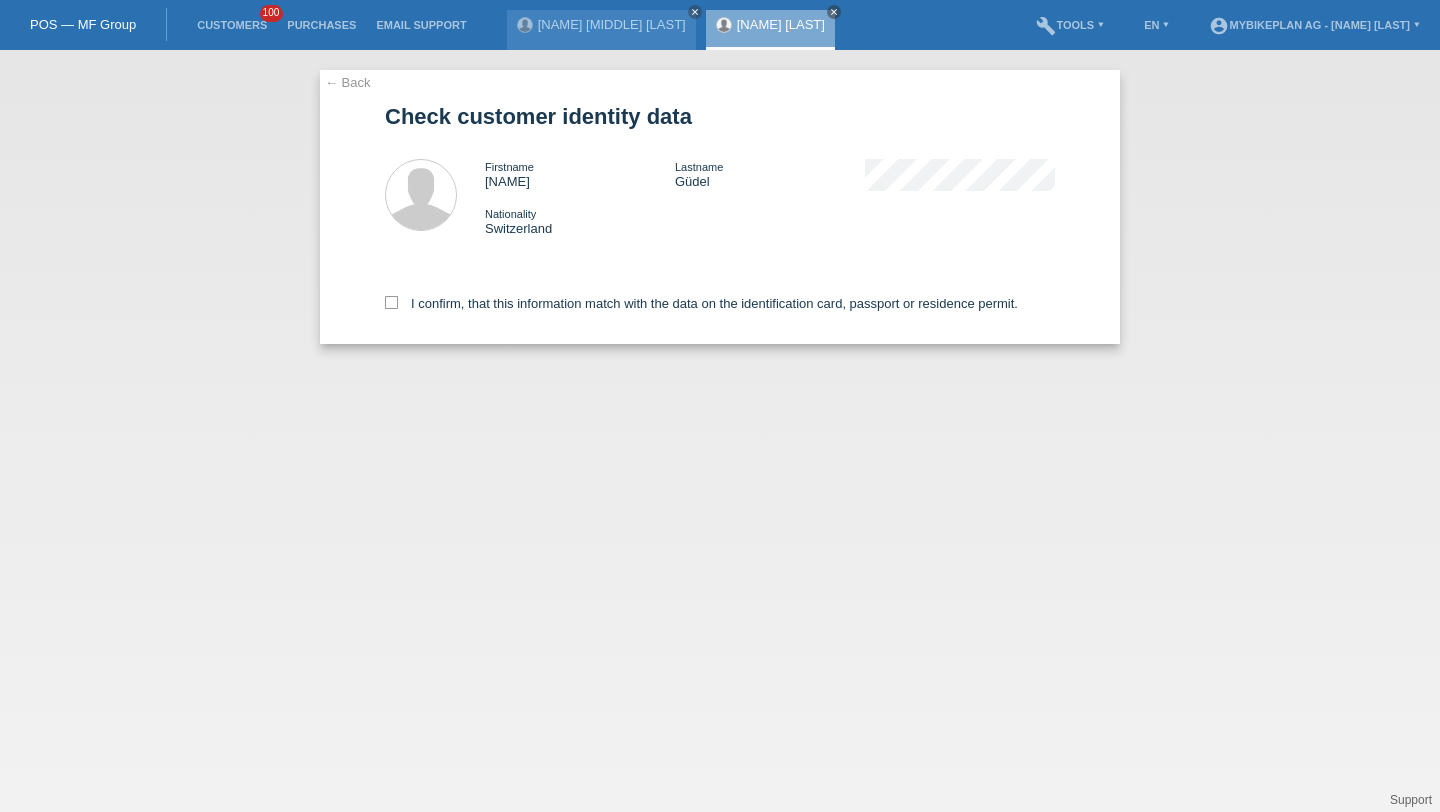 scroll, scrollTop: 0, scrollLeft: 0, axis: both 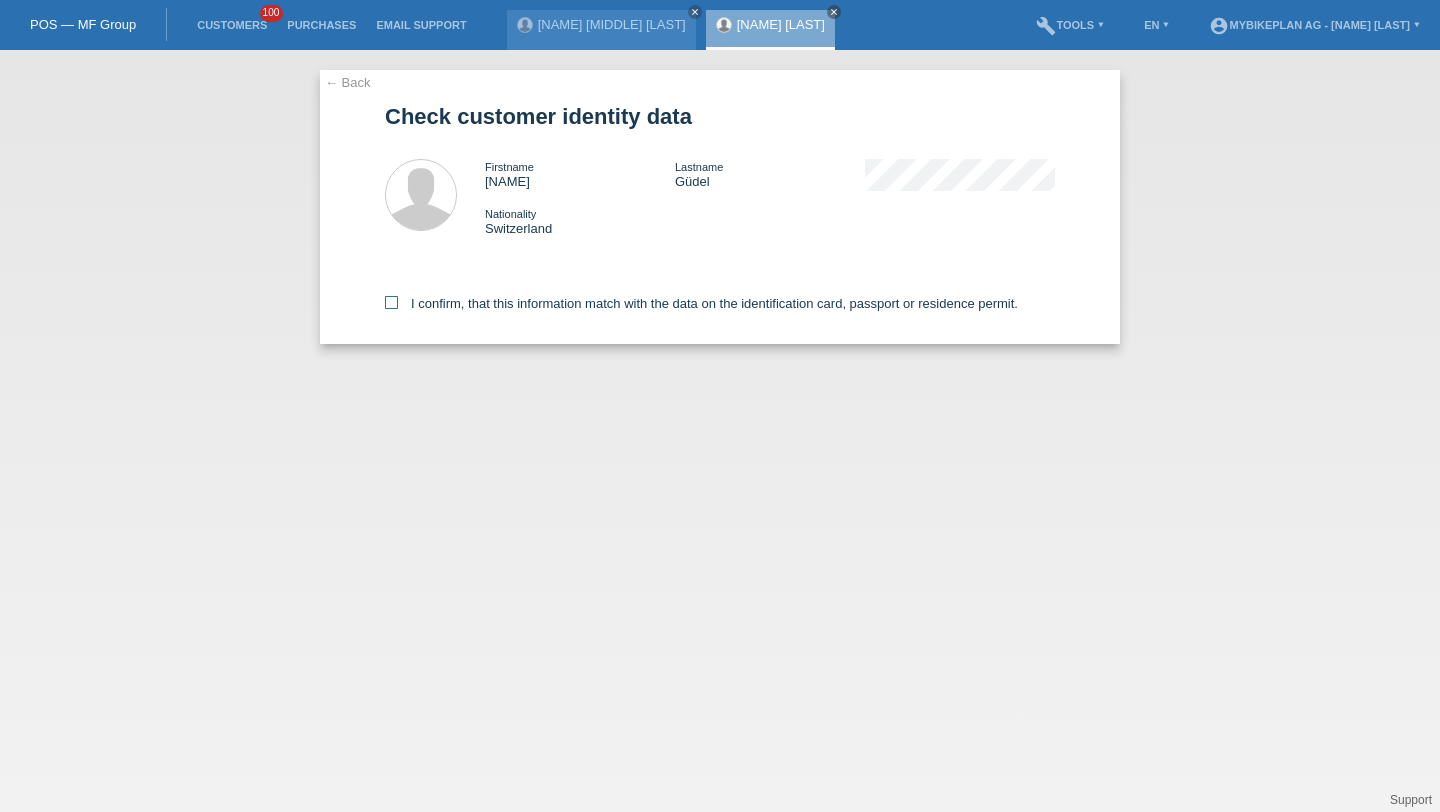 click on "I confirm, that this information match with the data on the identification card, passport or residence permit." at bounding box center [701, 303] 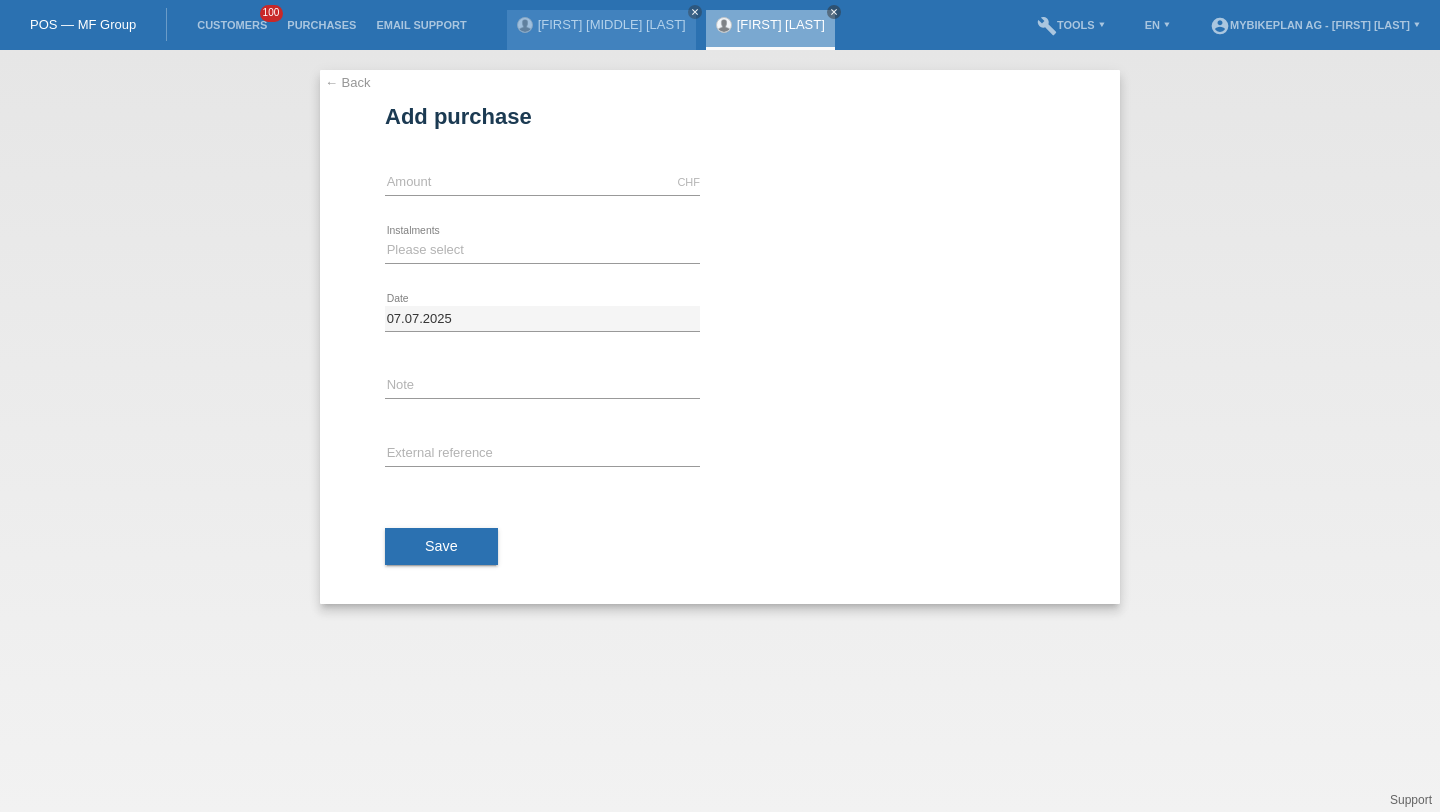 scroll, scrollTop: 0, scrollLeft: 0, axis: both 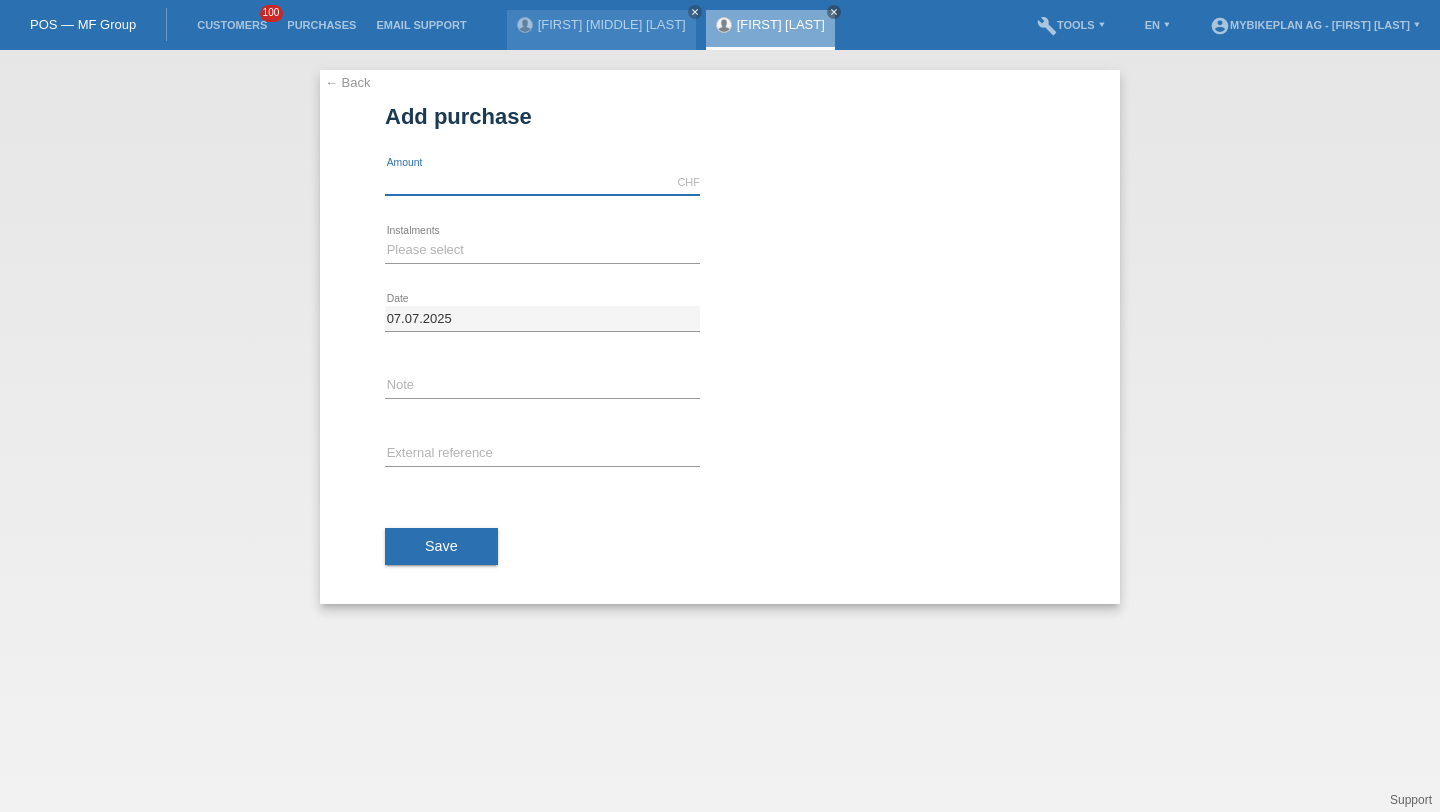 click at bounding box center (542, 182) 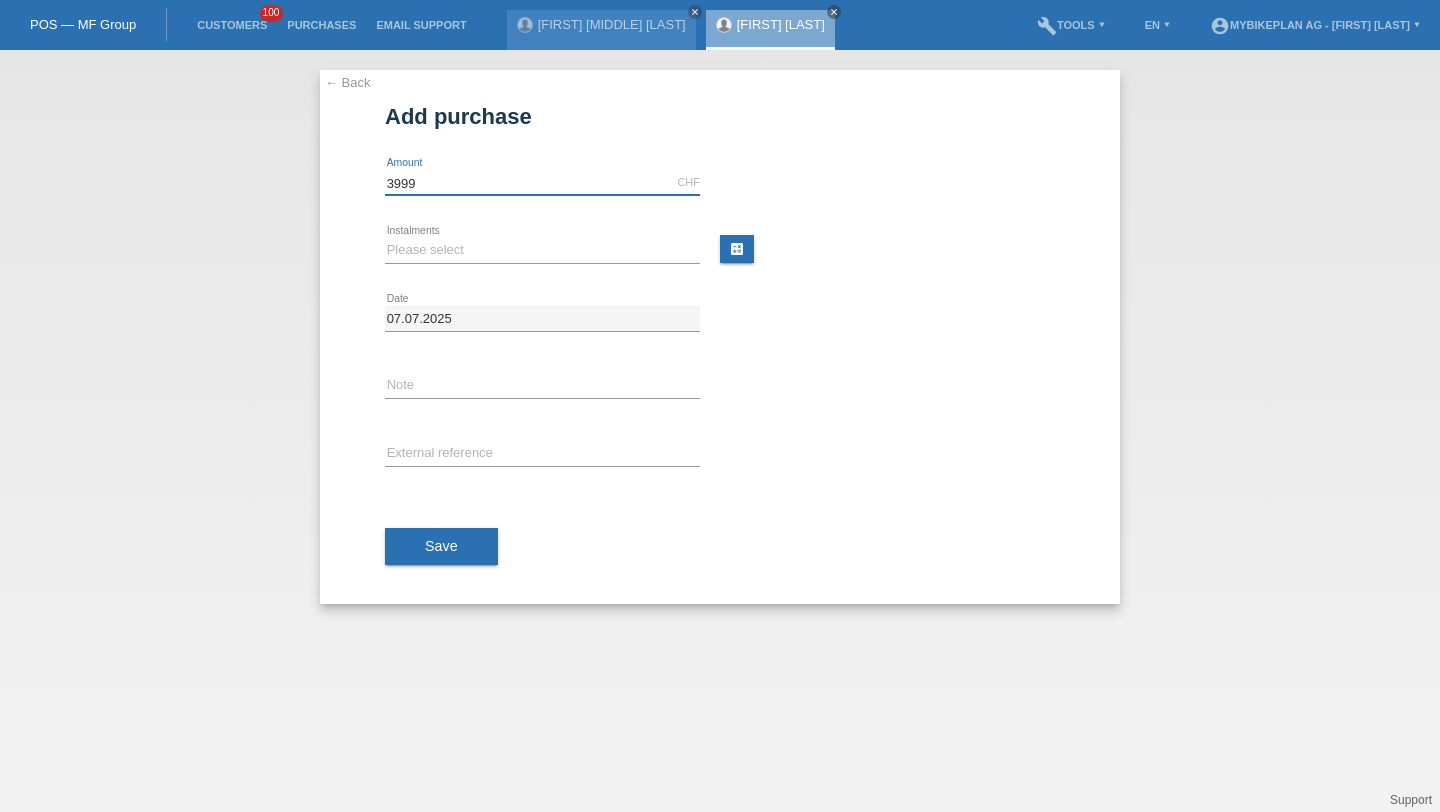 type on "3999" 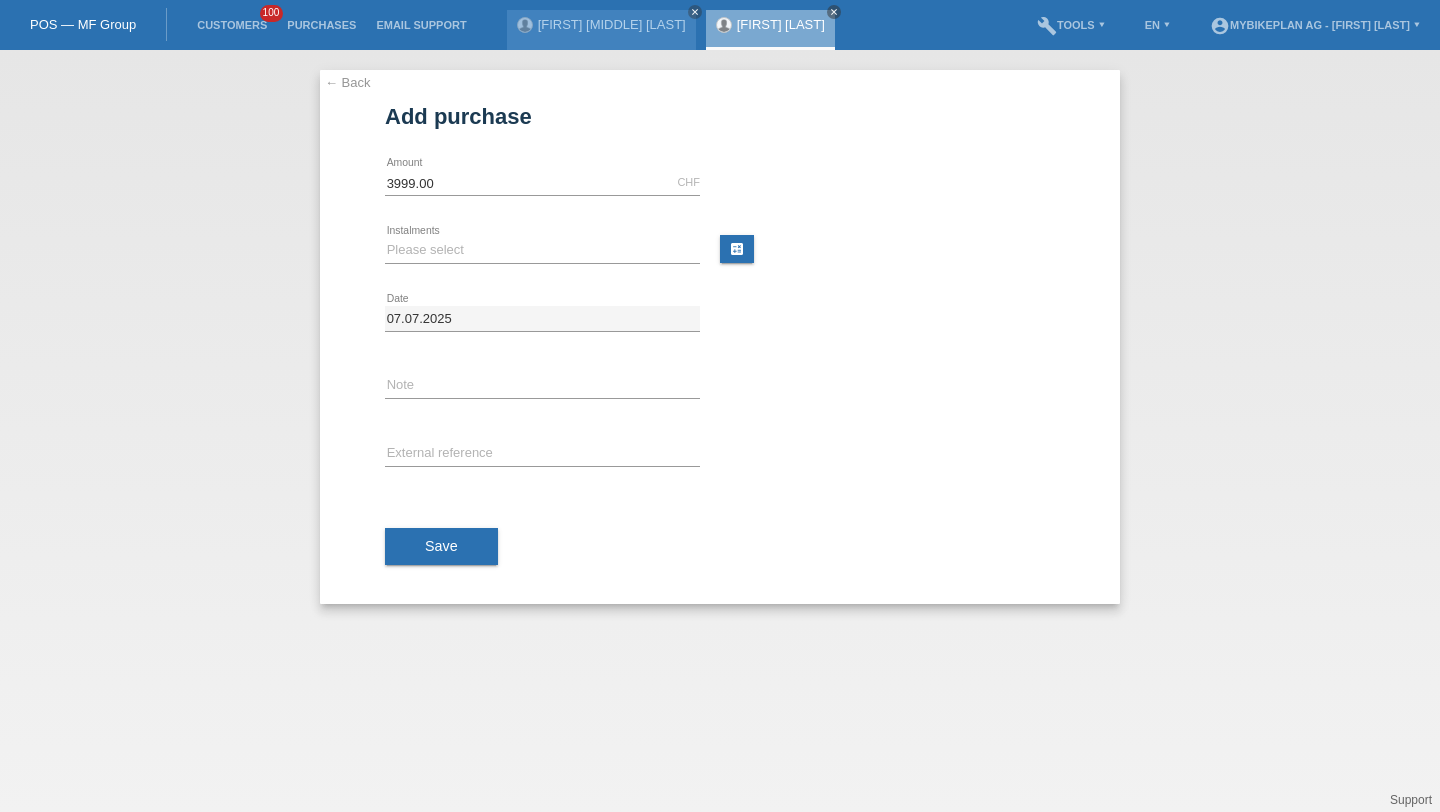click on "Please select
6 instalments
12 instalments
18 instalments
24 instalments
36 instalments
48 instalments
error
Instalments" at bounding box center (542, 183) 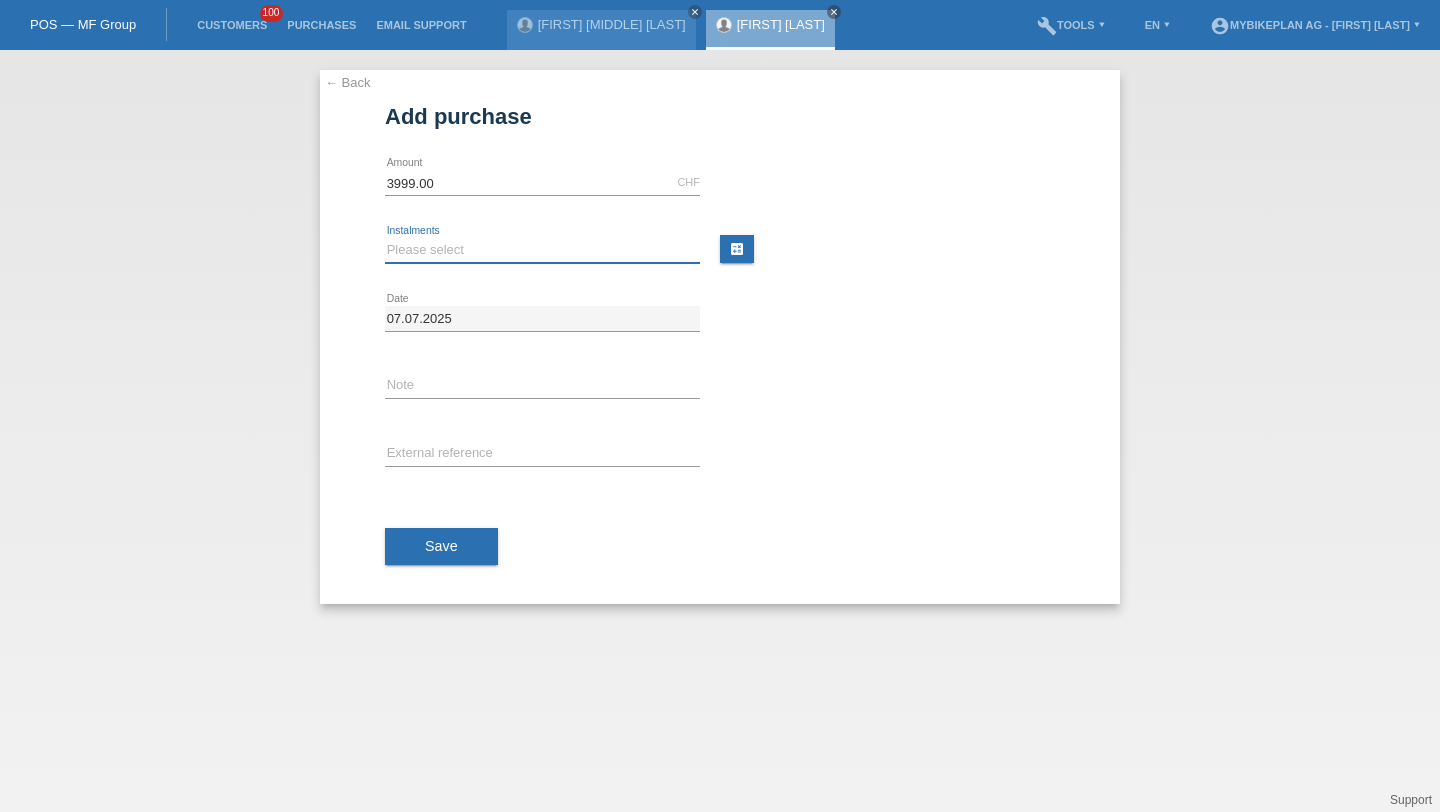 click on "Please select
6 instalments
12 instalments
18 instalments
24 instalments
36 instalments
48 instalments" at bounding box center (542, 250) 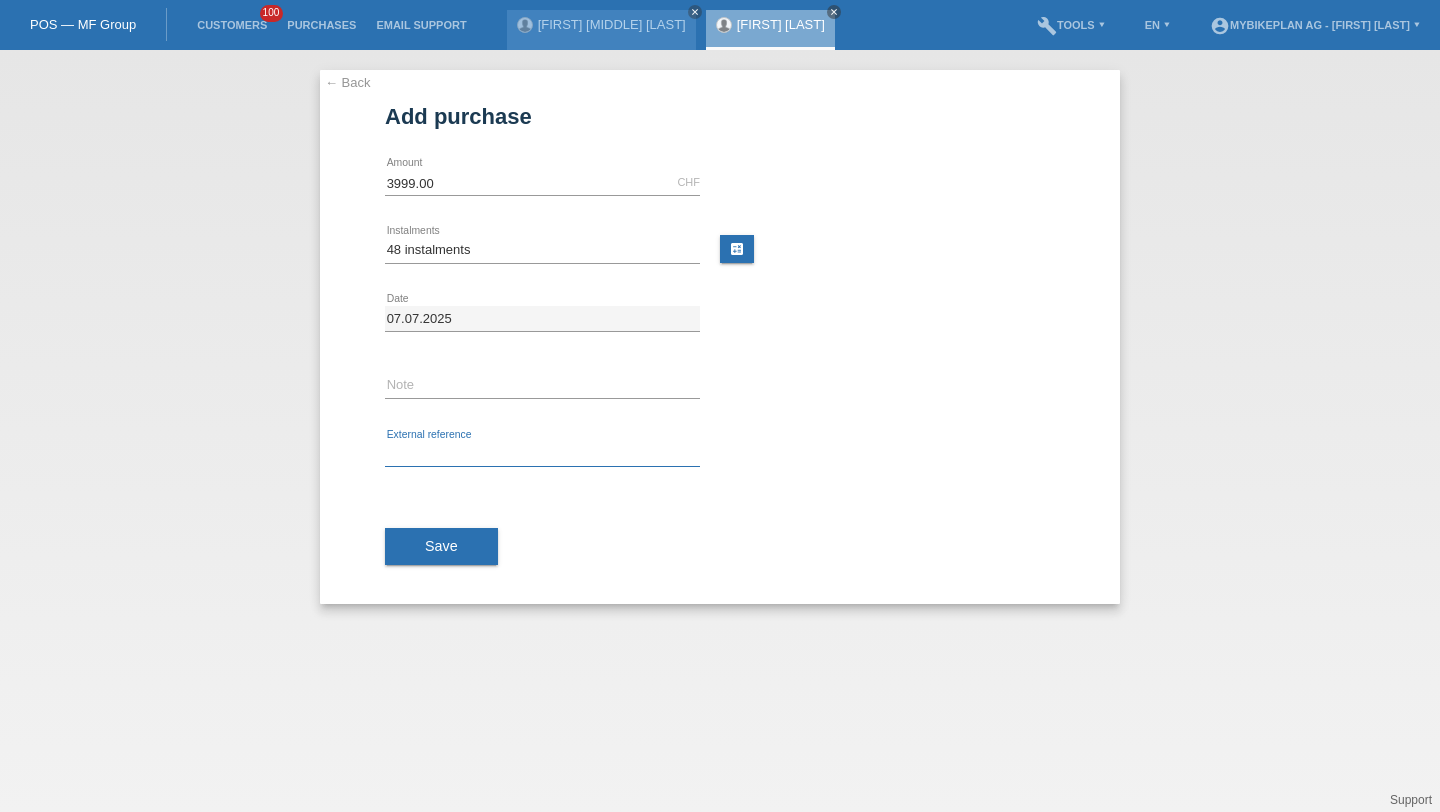 click at bounding box center [542, 454] 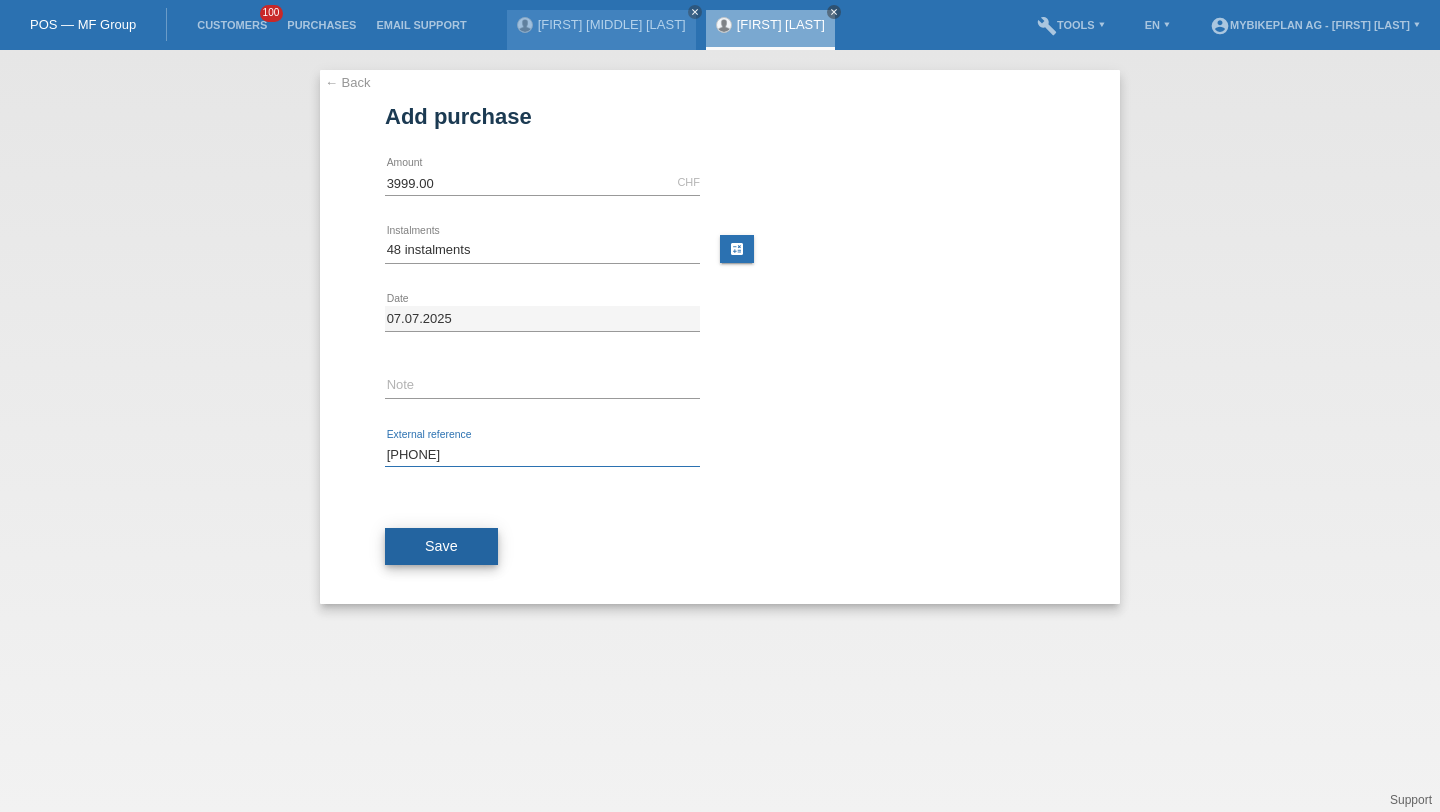 type on "39734149203" 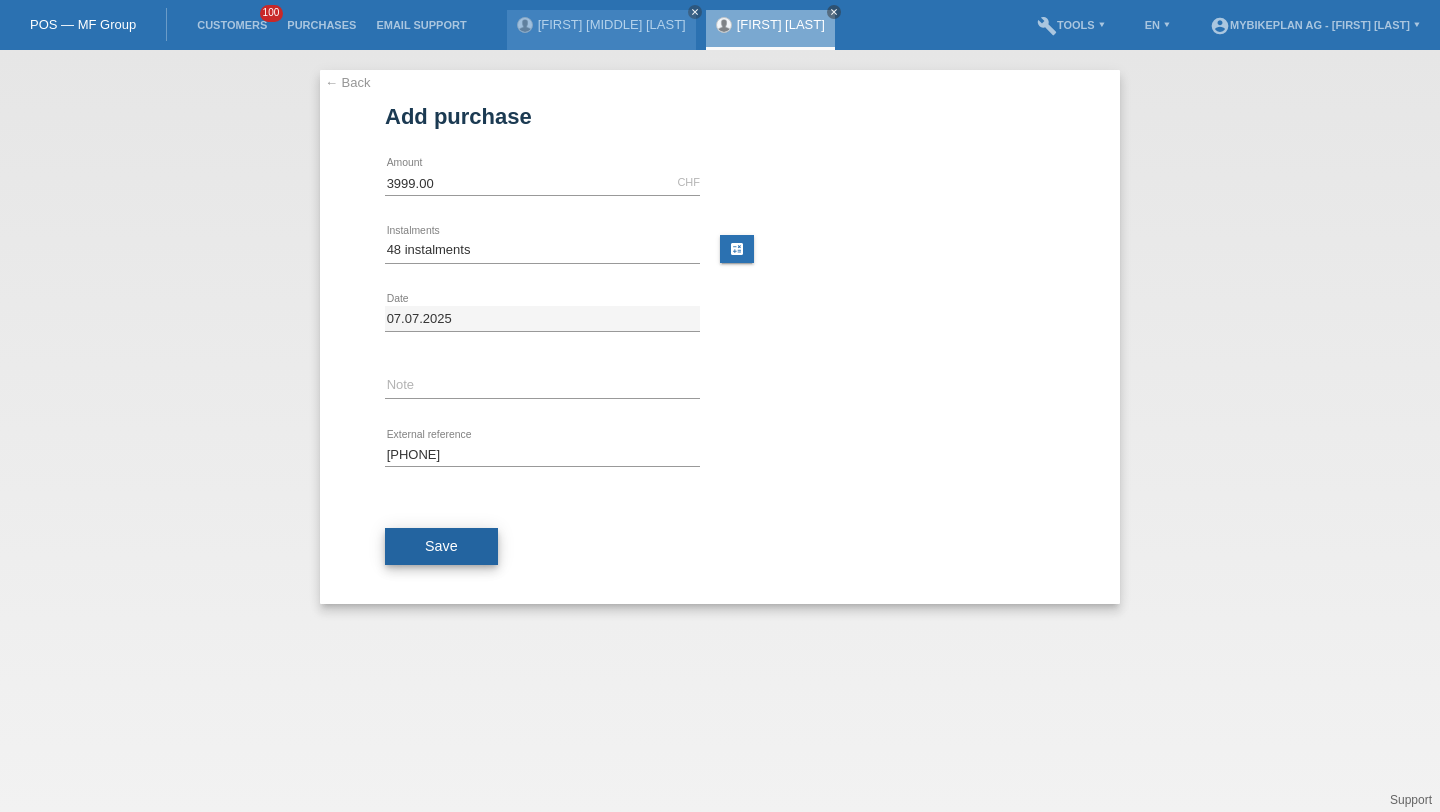 click on "Save" at bounding box center [441, 547] 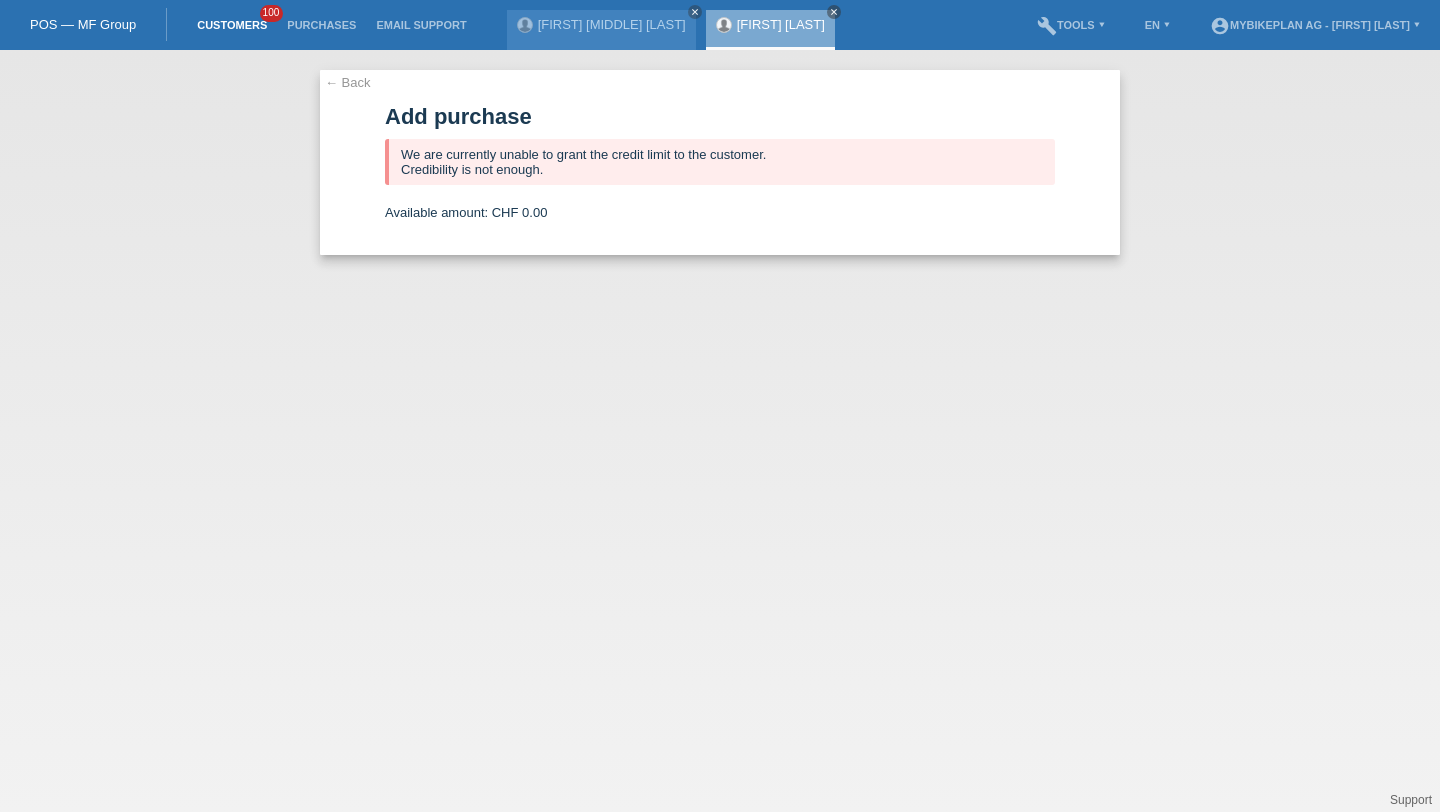 click on "Customers" at bounding box center [232, 25] 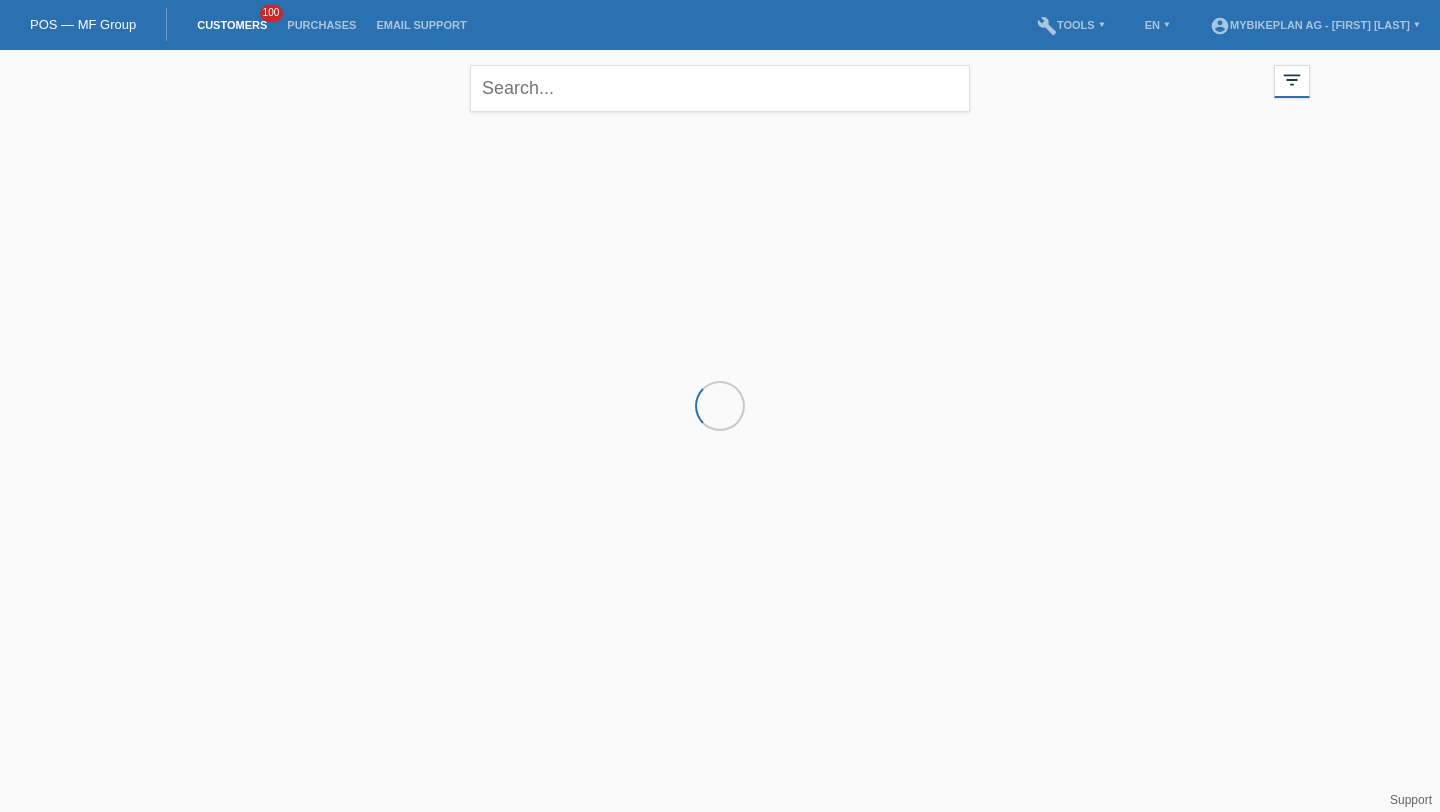 scroll, scrollTop: 0, scrollLeft: 0, axis: both 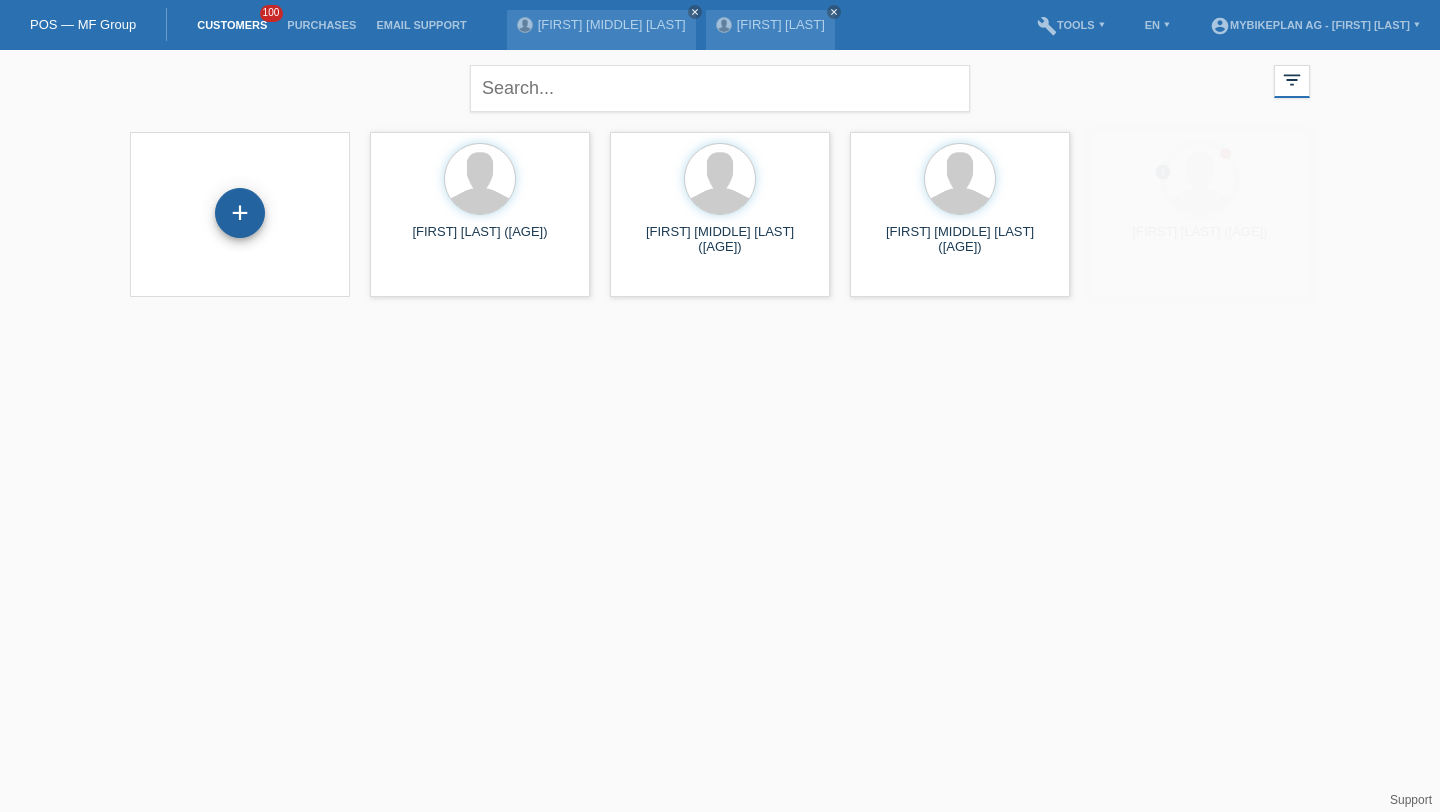 click on "+" at bounding box center [240, 213] 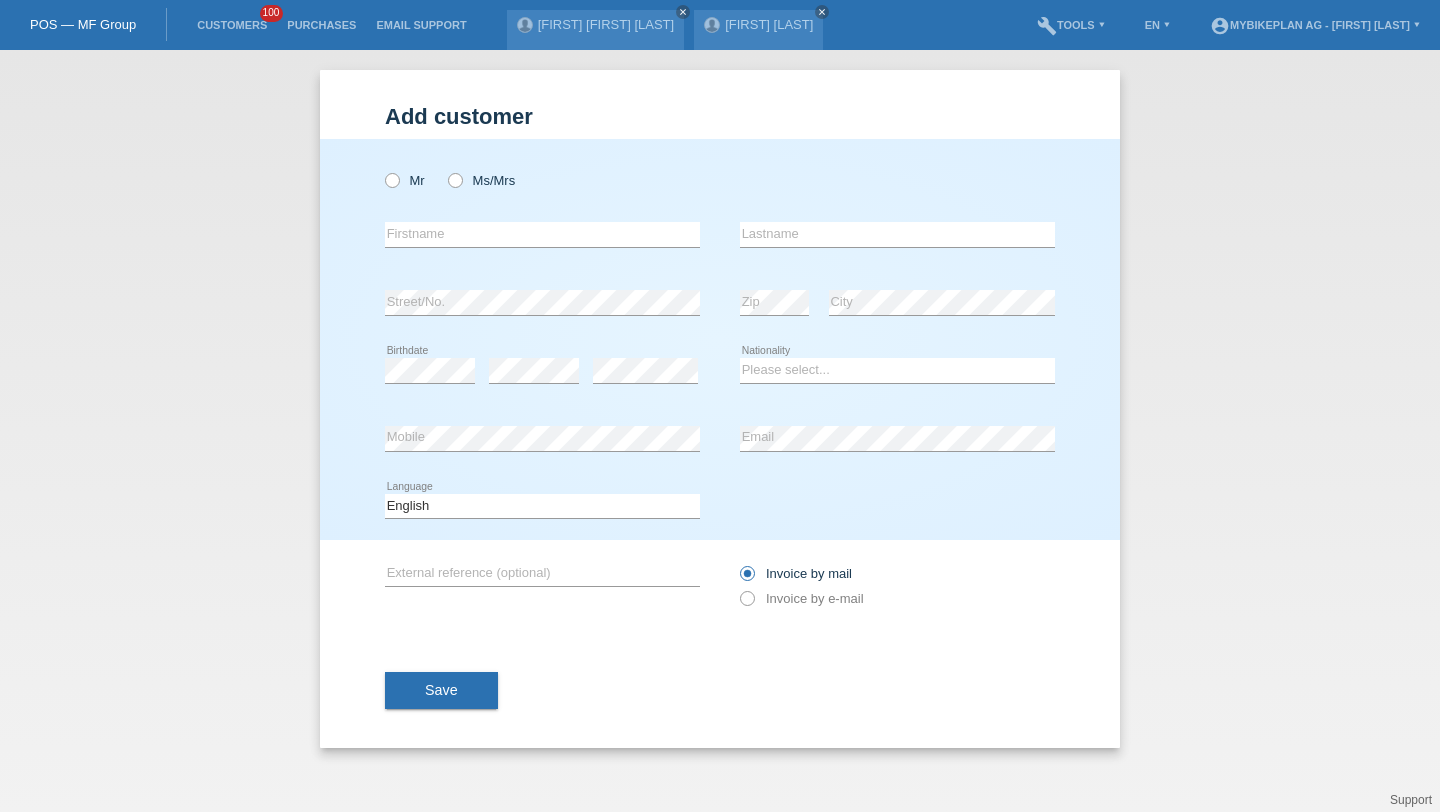 scroll, scrollTop: 0, scrollLeft: 0, axis: both 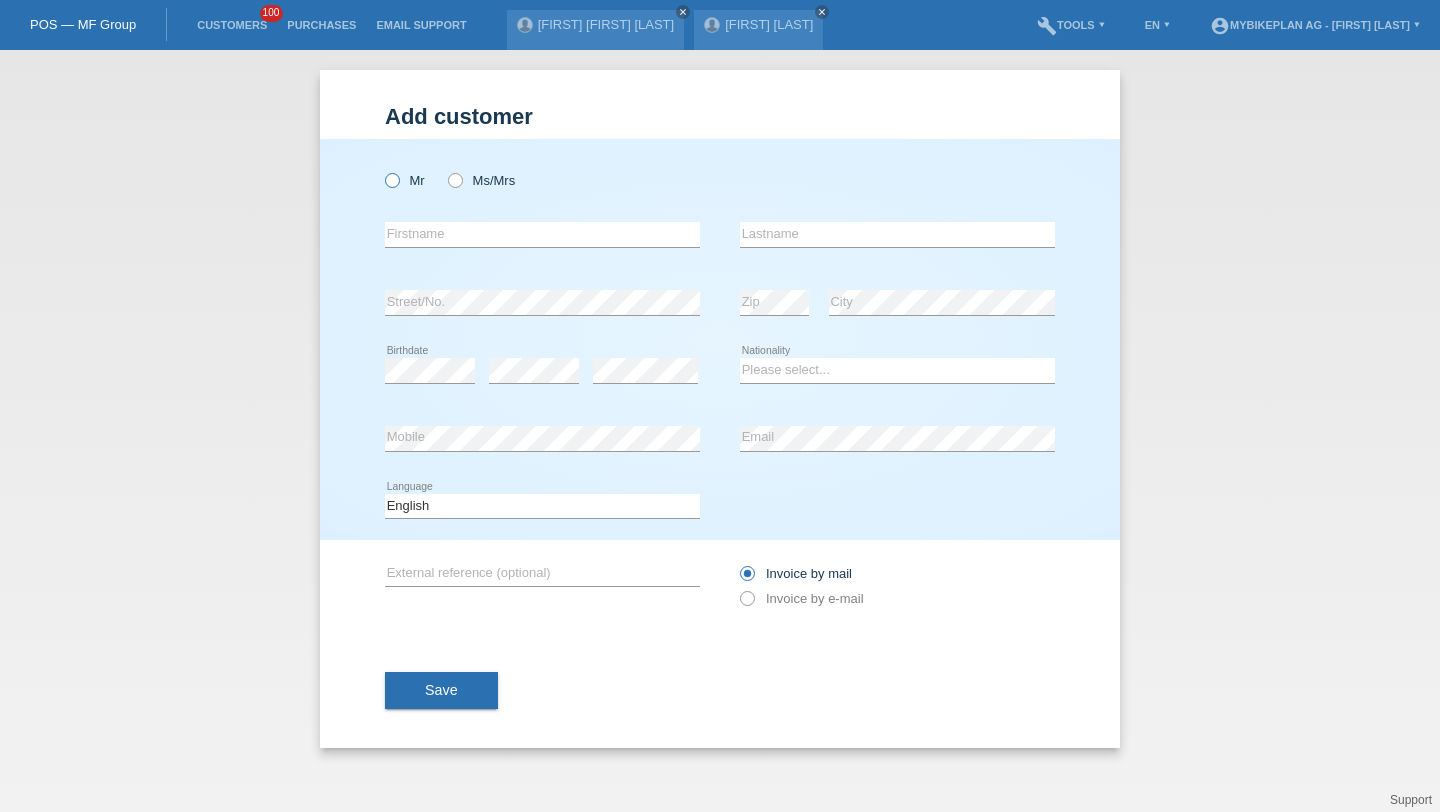 click on "Mr" at bounding box center [405, 180] 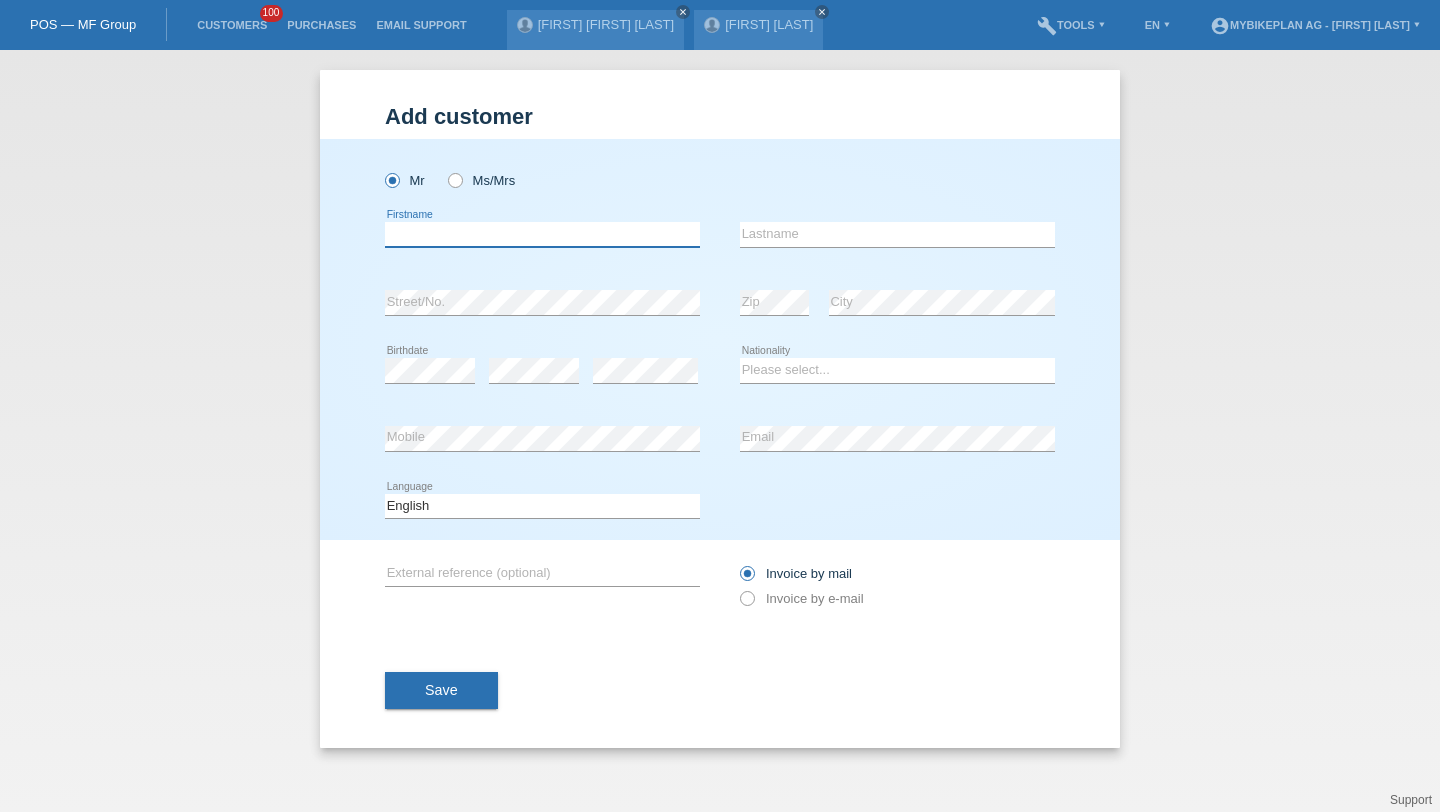 click at bounding box center [542, 234] 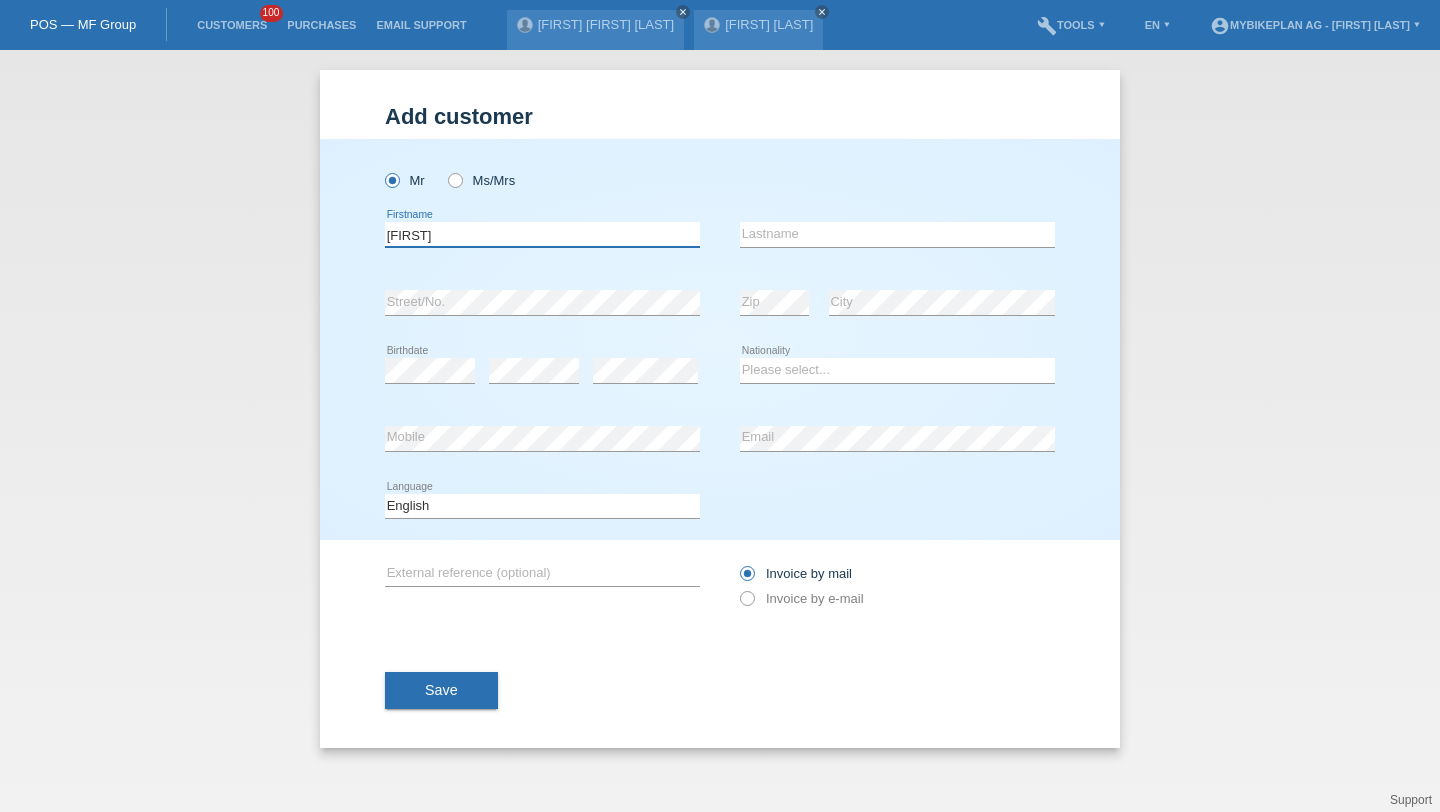 type on "Daniel" 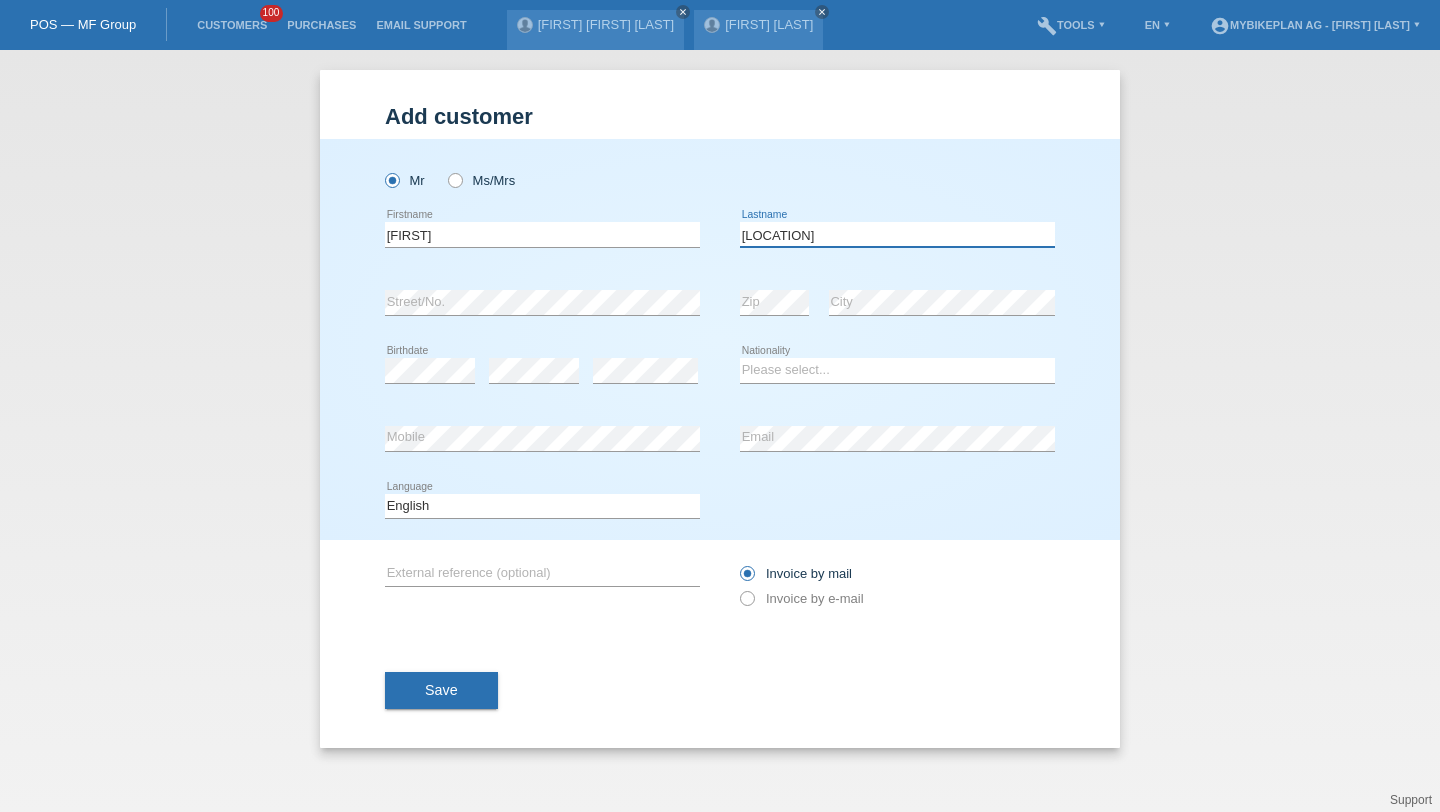 type on "Riede" 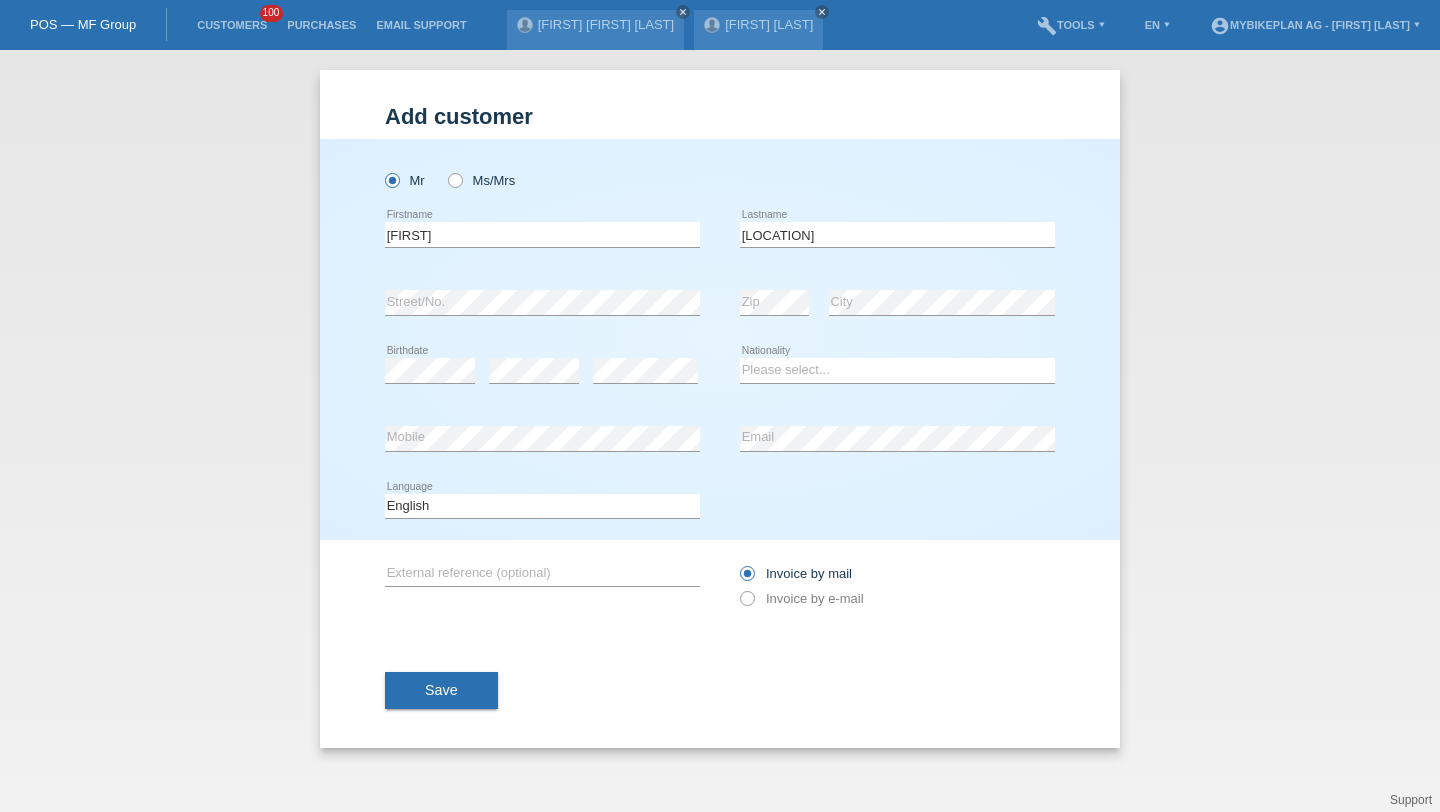 click on "error
Birthdate" at bounding box center (430, 371) 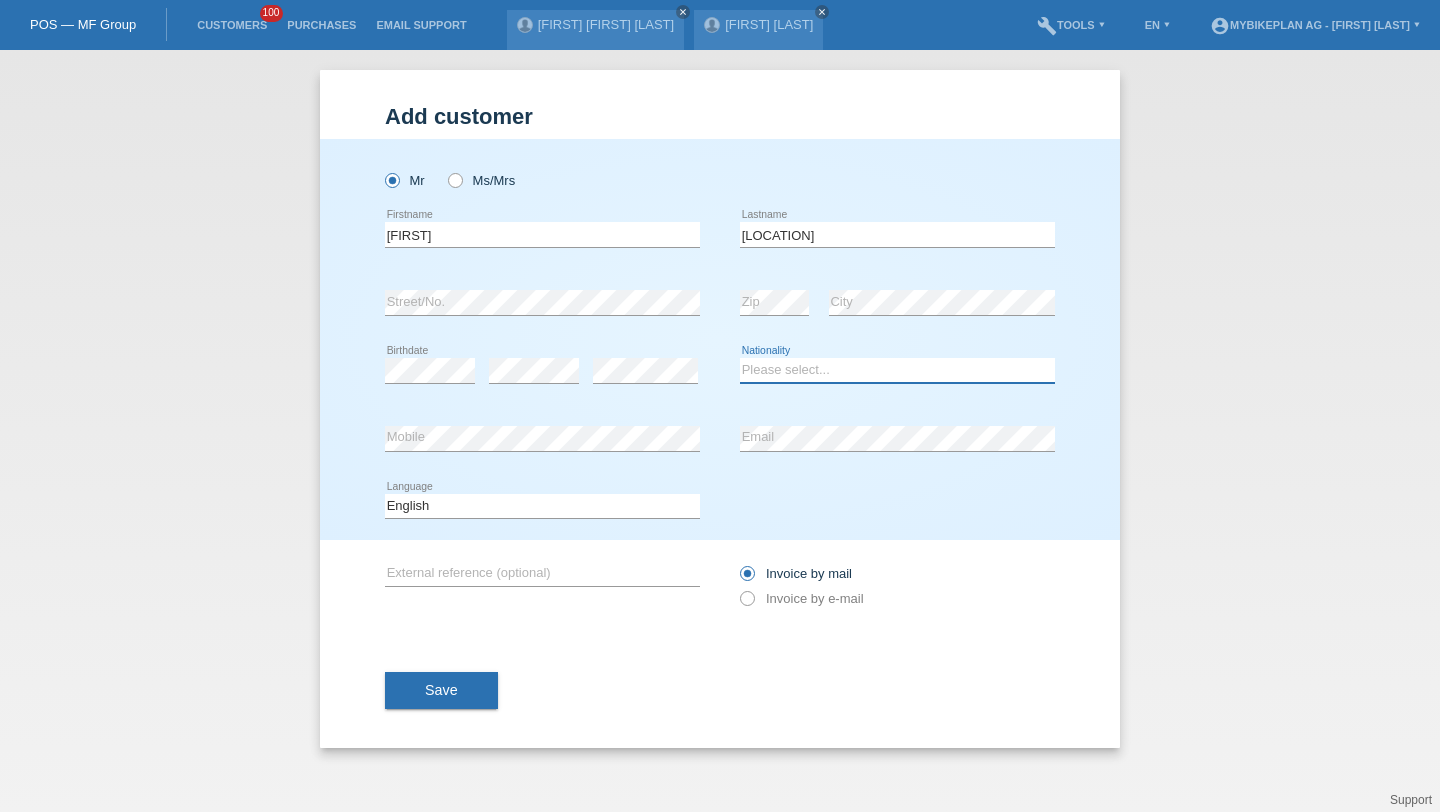 click on "Please select...
Switzerland
Austria
Germany
Liechtenstein
------------
Afghanistan
Åland Islands
Albania
Algeria
American Samoa Andorra Angola Anguilla Antarctica Antigua and Barbuda Argentina Armenia" at bounding box center (897, 370) 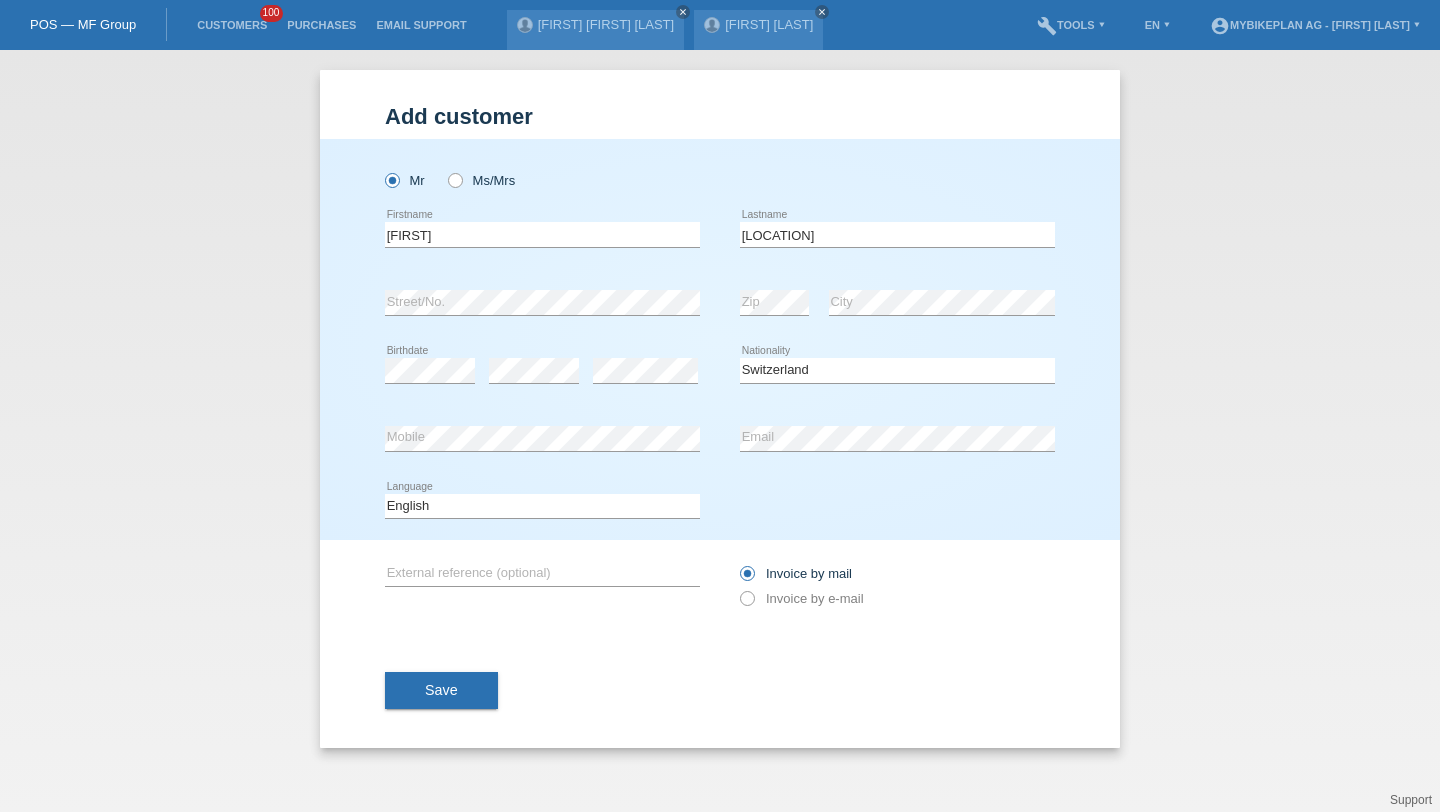 click on "error
Mobile" at bounding box center (542, 170) 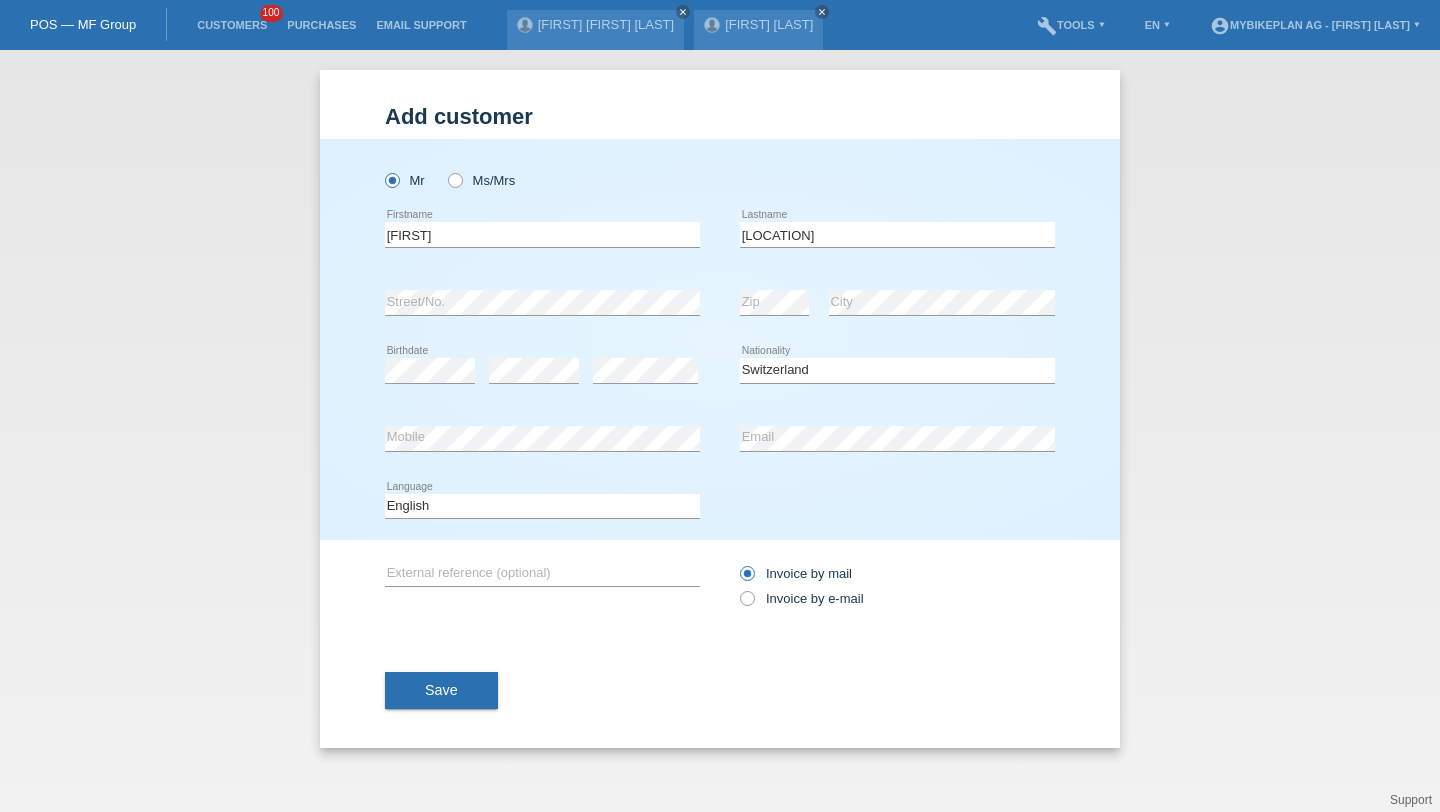 click on "Deutsch
Français
Italiano
English
error
Language" at bounding box center (542, 170) 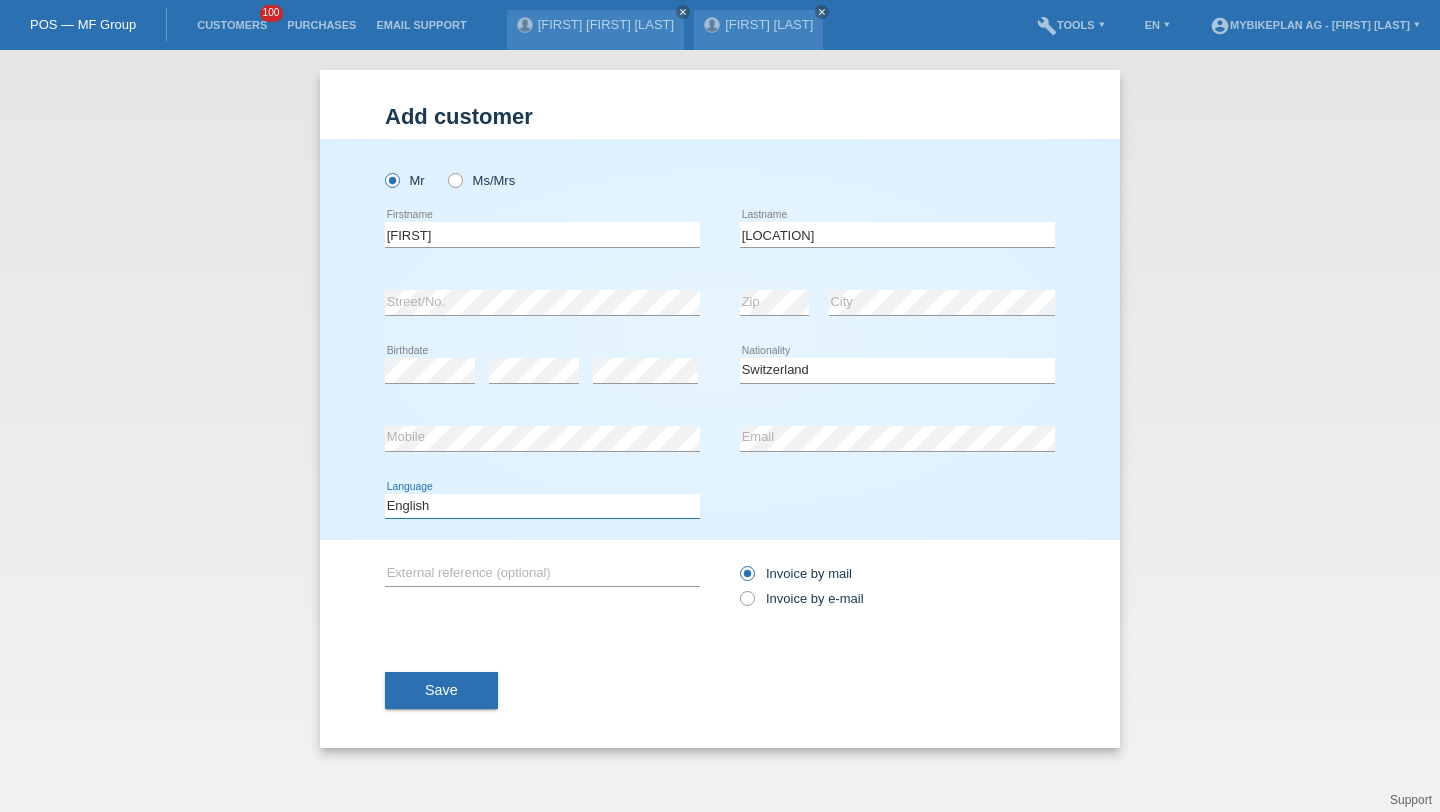 click on "Deutsch
Français
Italiano
English" at bounding box center [542, 506] 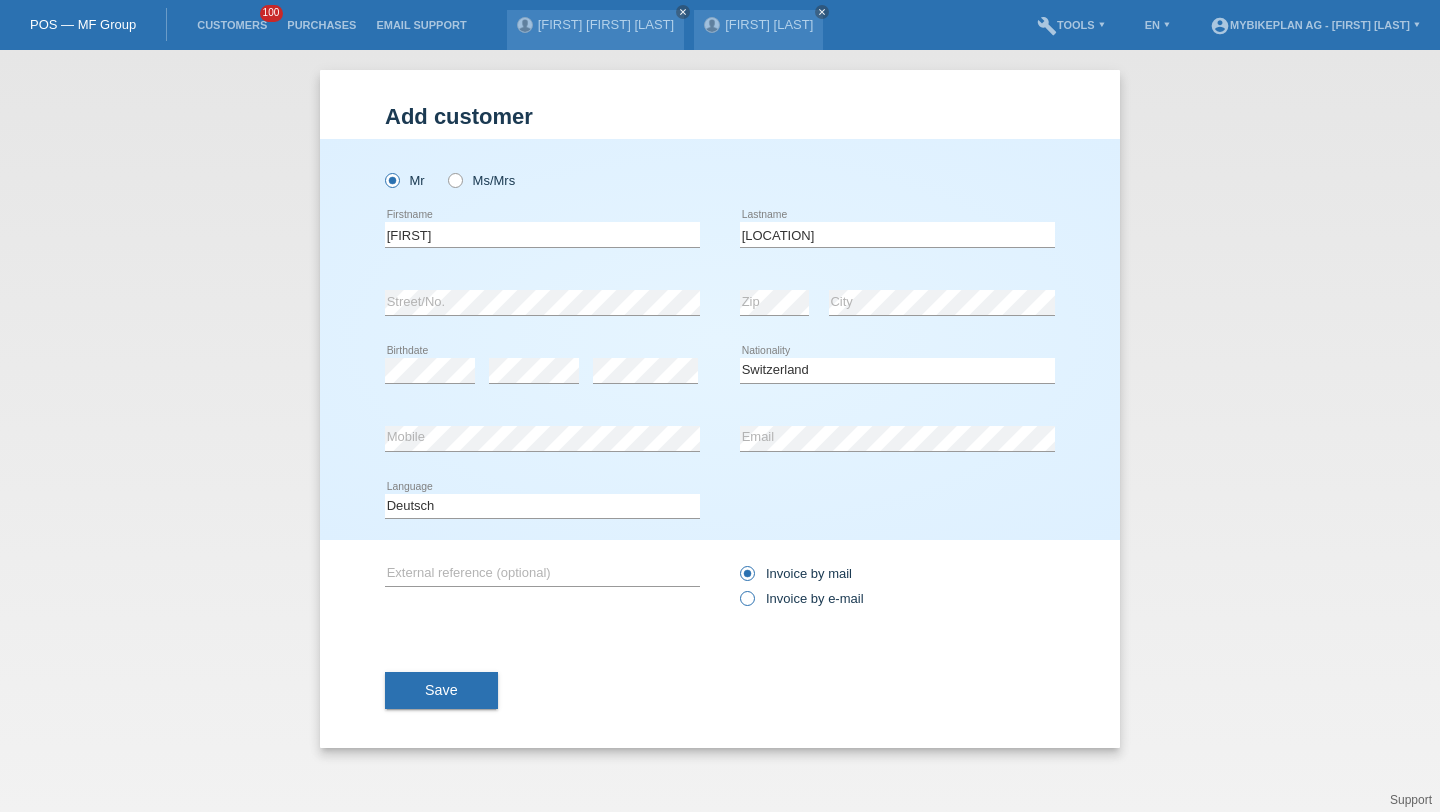 click on "Invoice by e-mail" at bounding box center (796, 573) 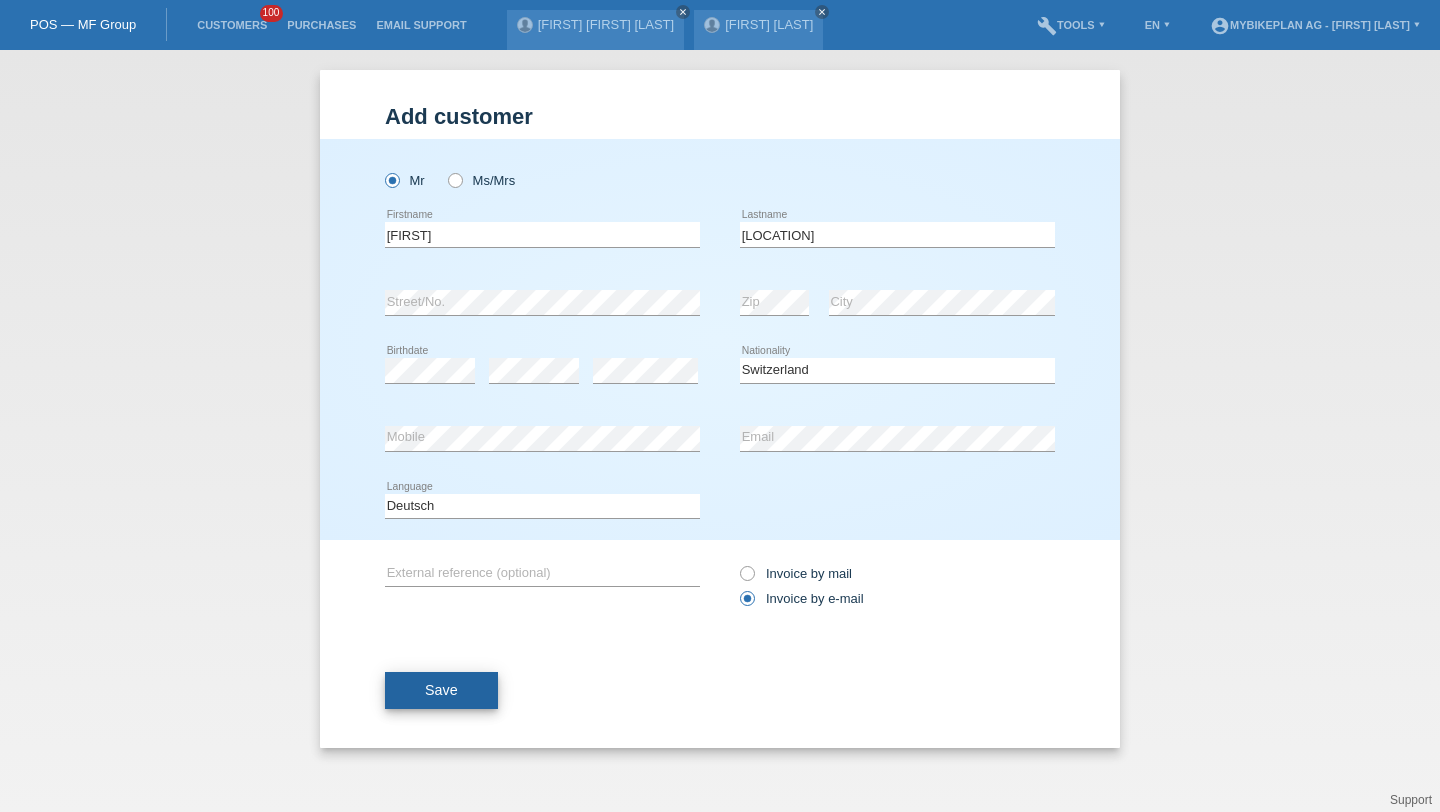 click on "Save" at bounding box center [441, 691] 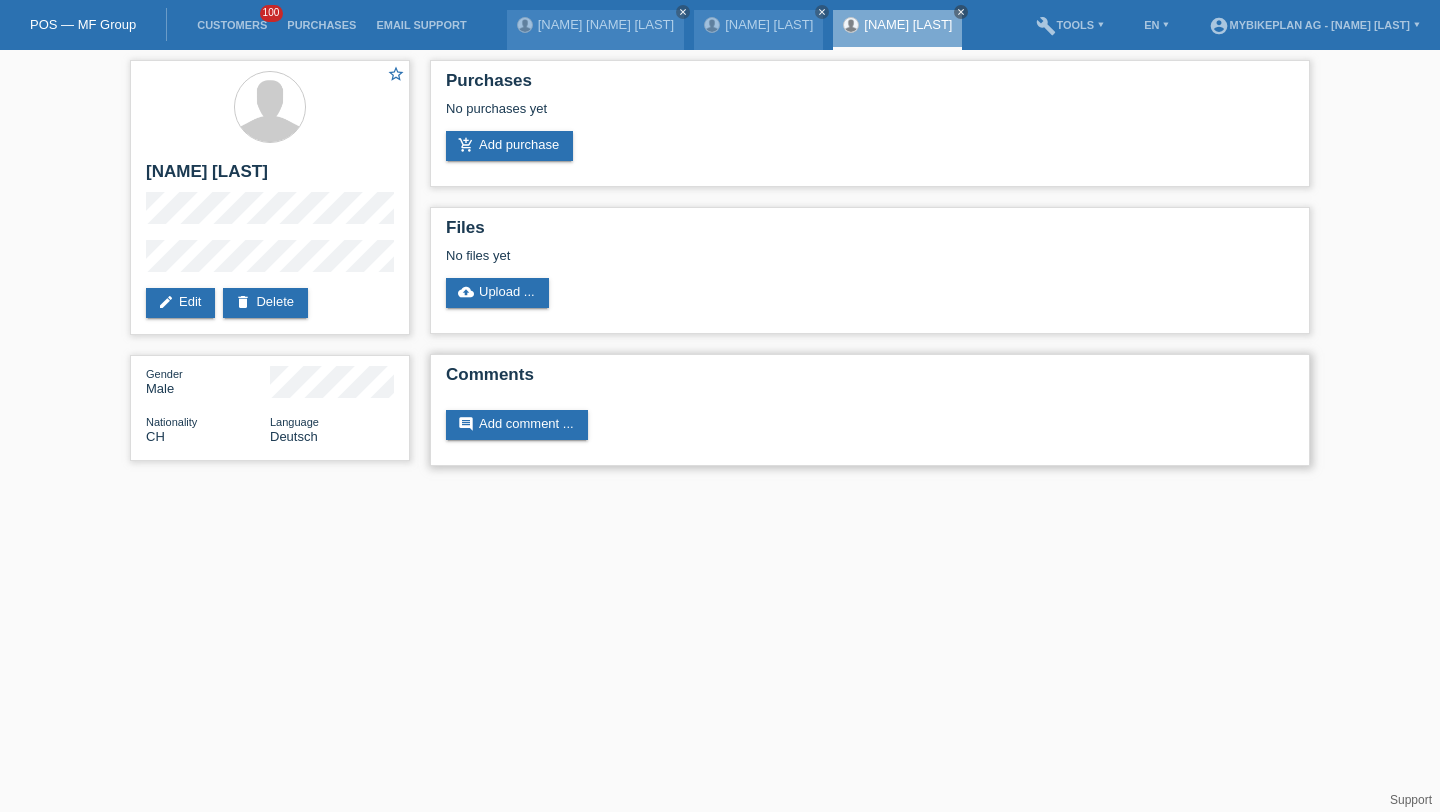scroll, scrollTop: 0, scrollLeft: 0, axis: both 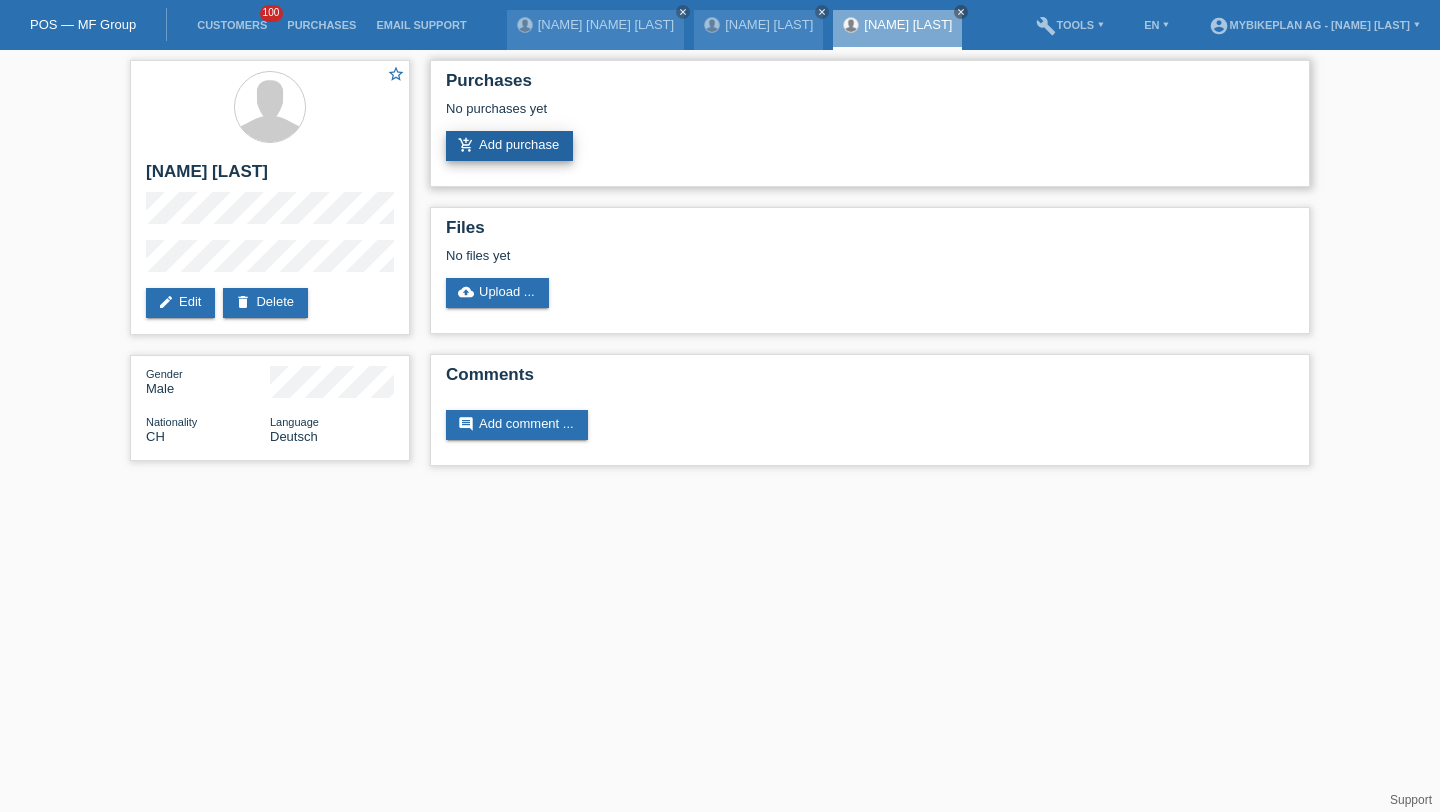 click on "add_shopping_cart  Add purchase" at bounding box center (509, 146) 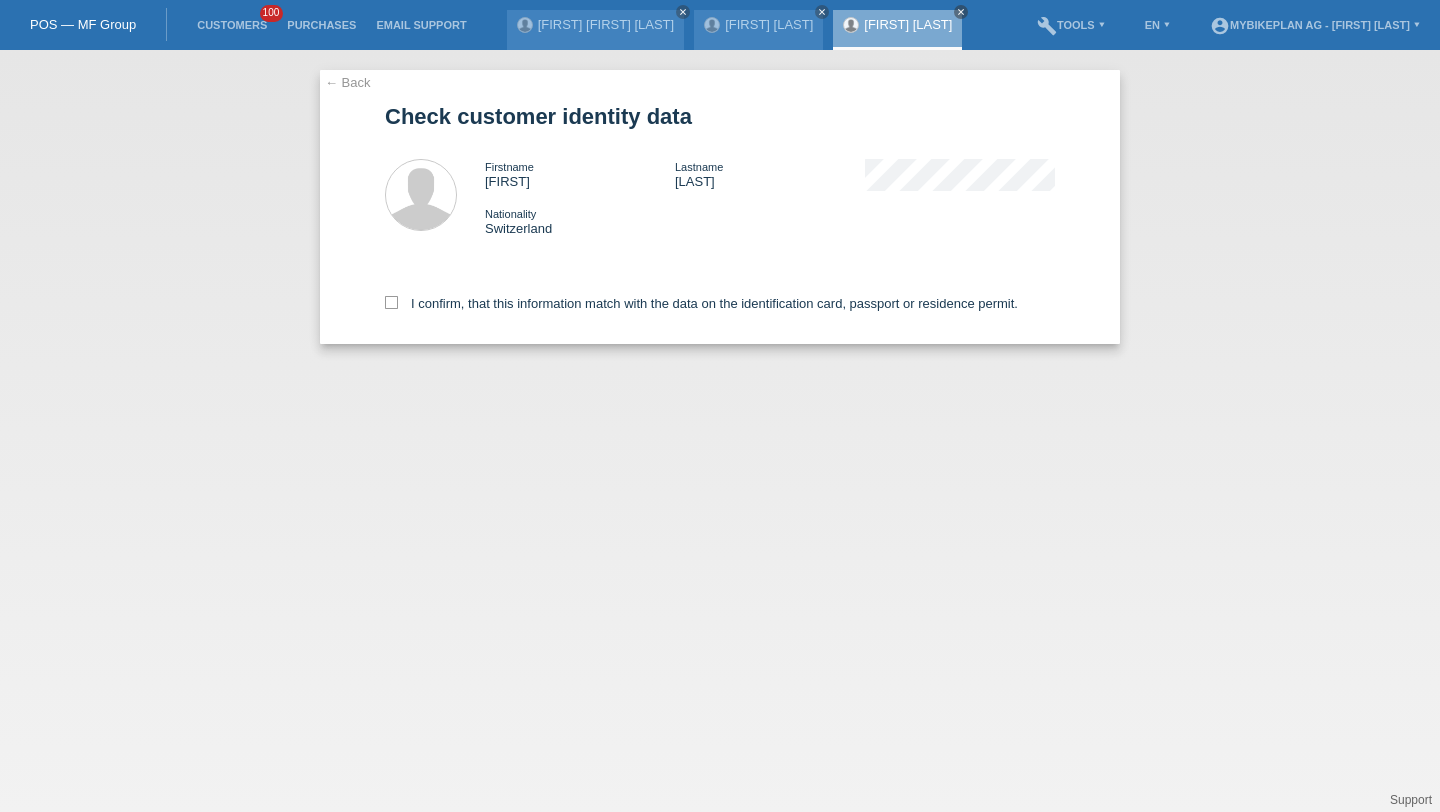 scroll, scrollTop: 0, scrollLeft: 0, axis: both 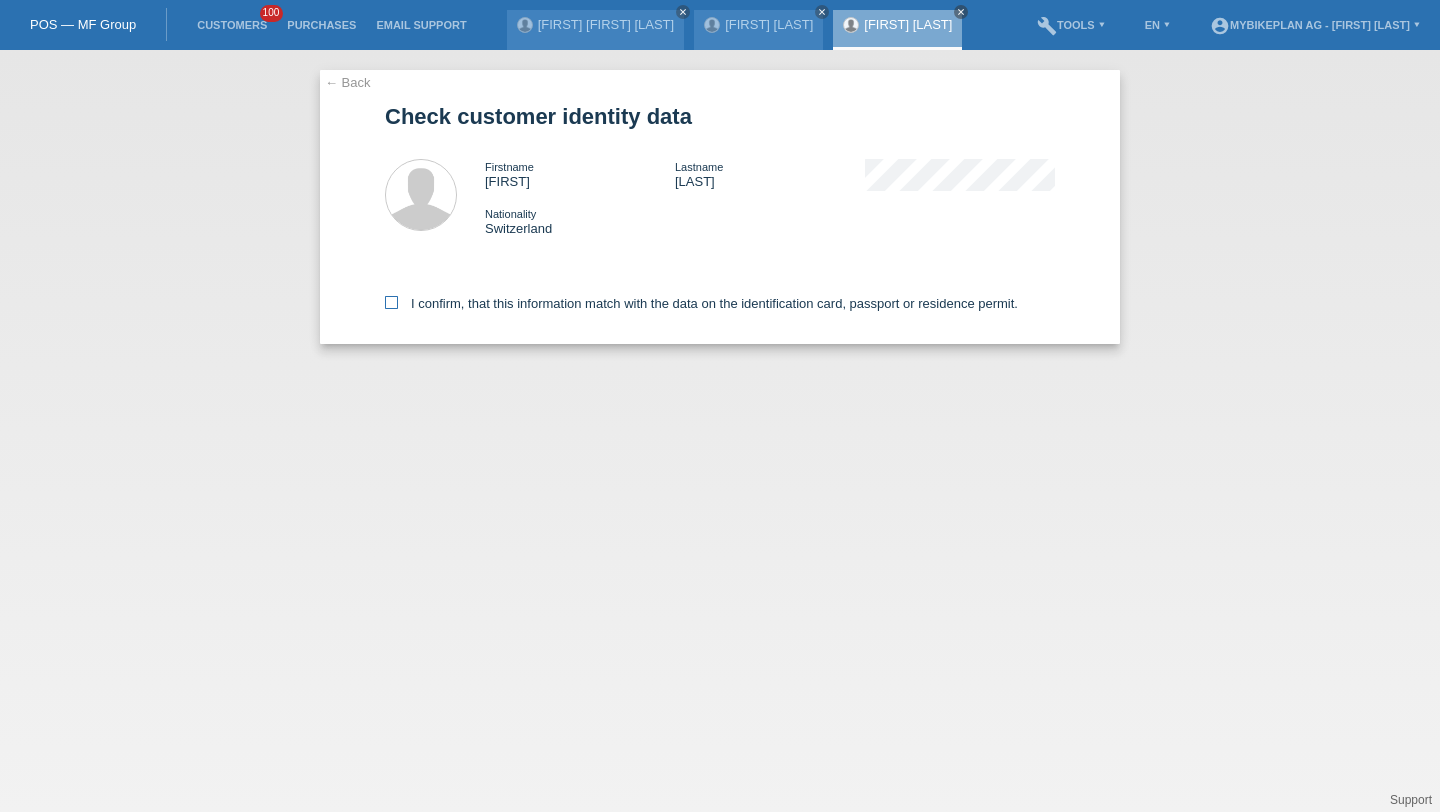 click on "I confirm, that this information match with the data on the identification card, passport or residence permit." at bounding box center [701, 303] 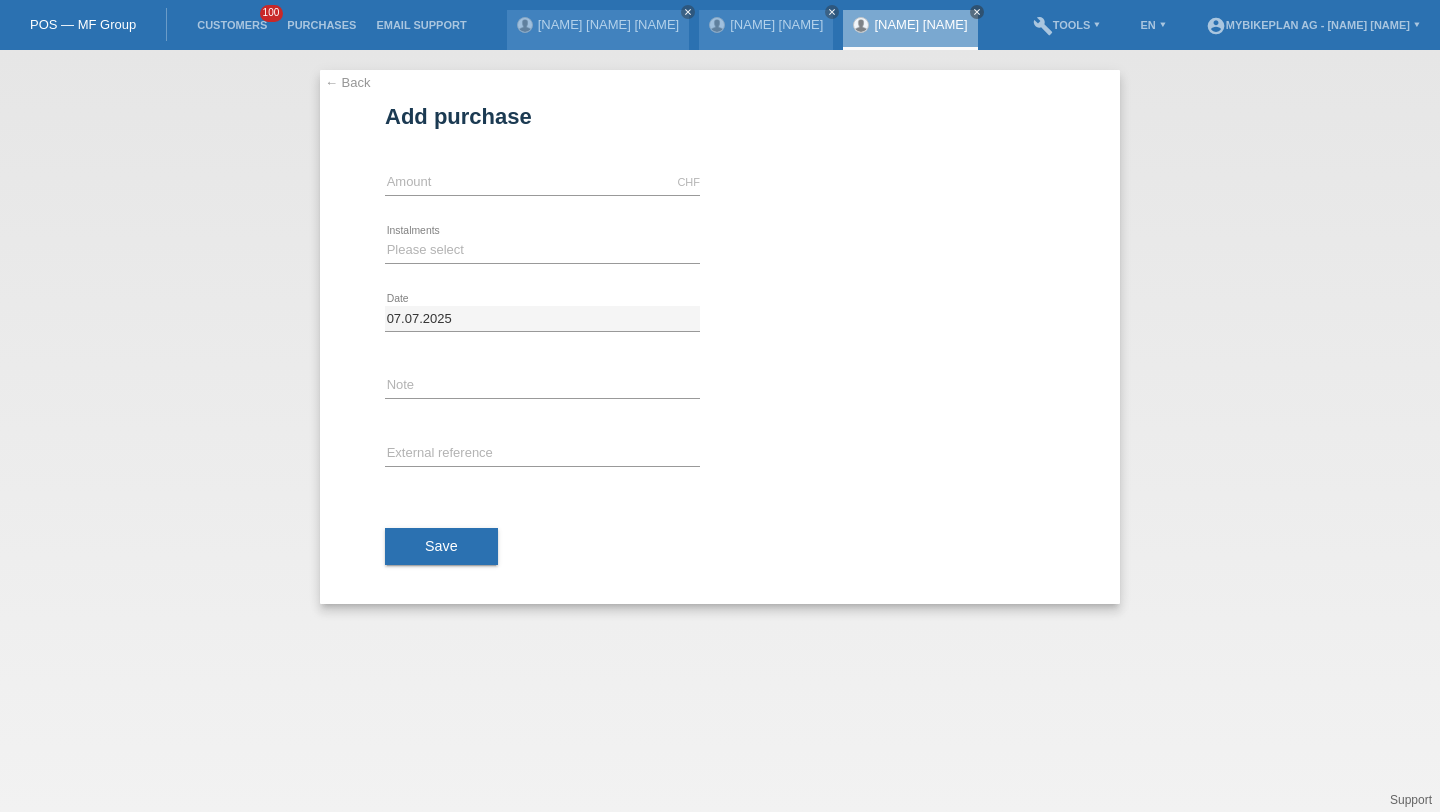 scroll, scrollTop: 0, scrollLeft: 0, axis: both 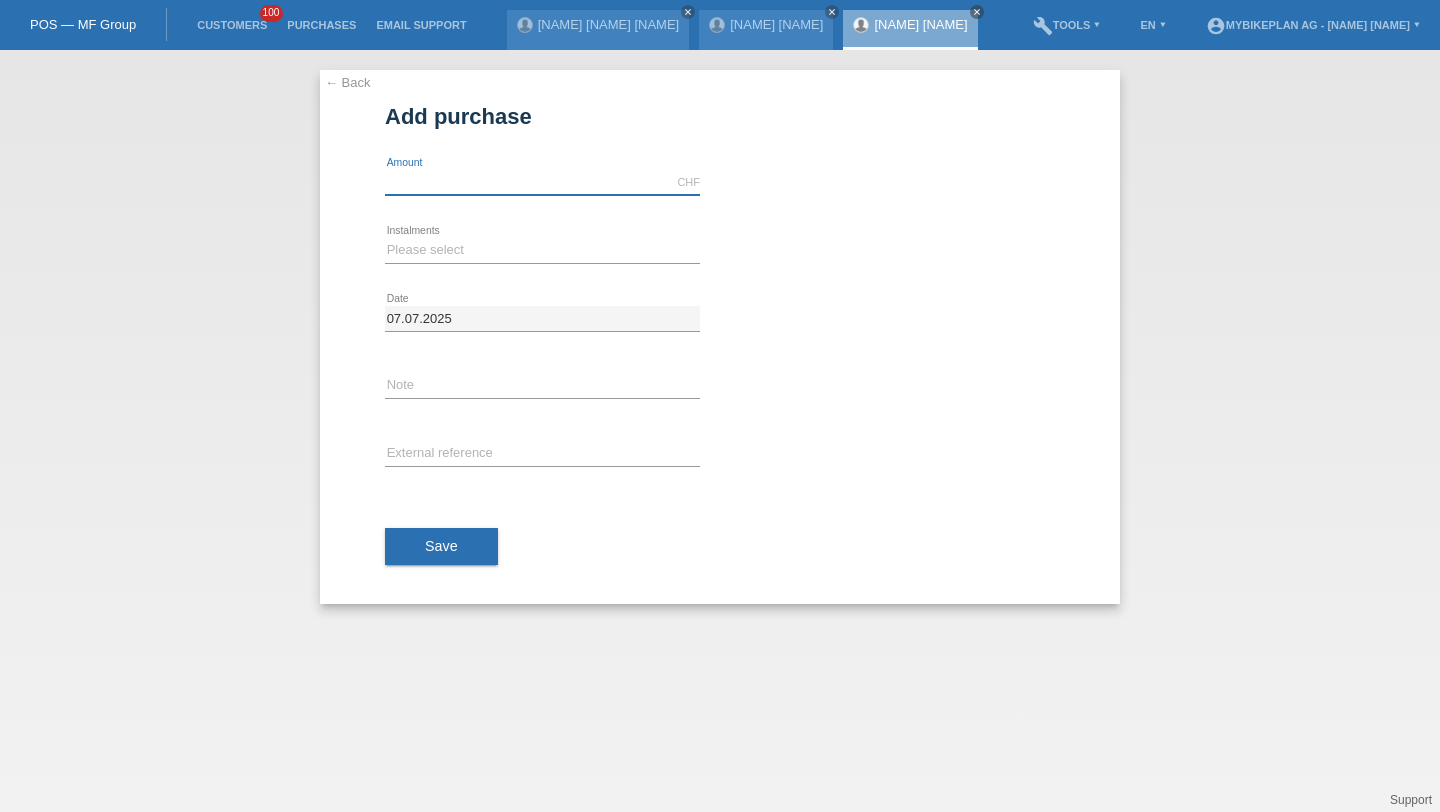 click at bounding box center [542, 182] 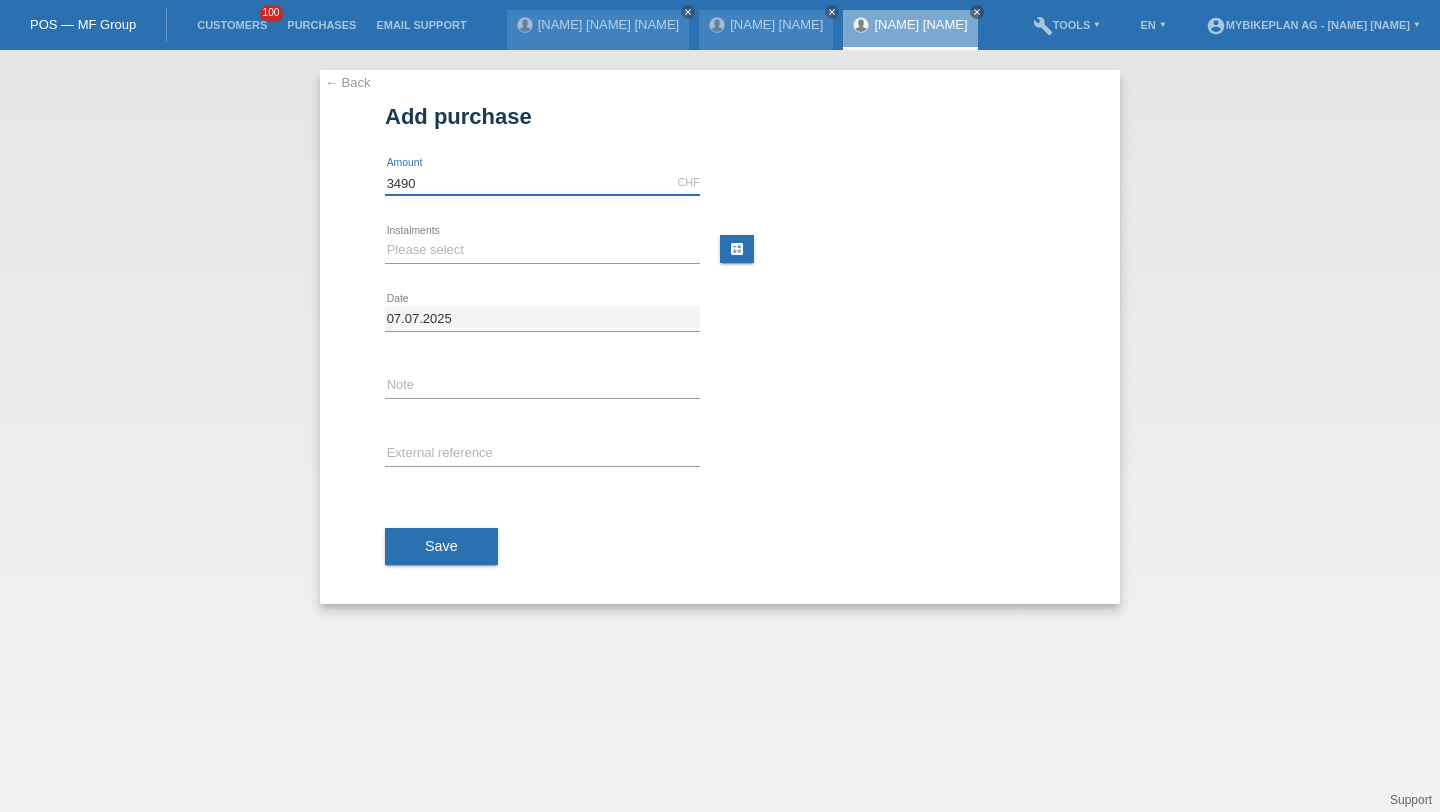 type on "3490" 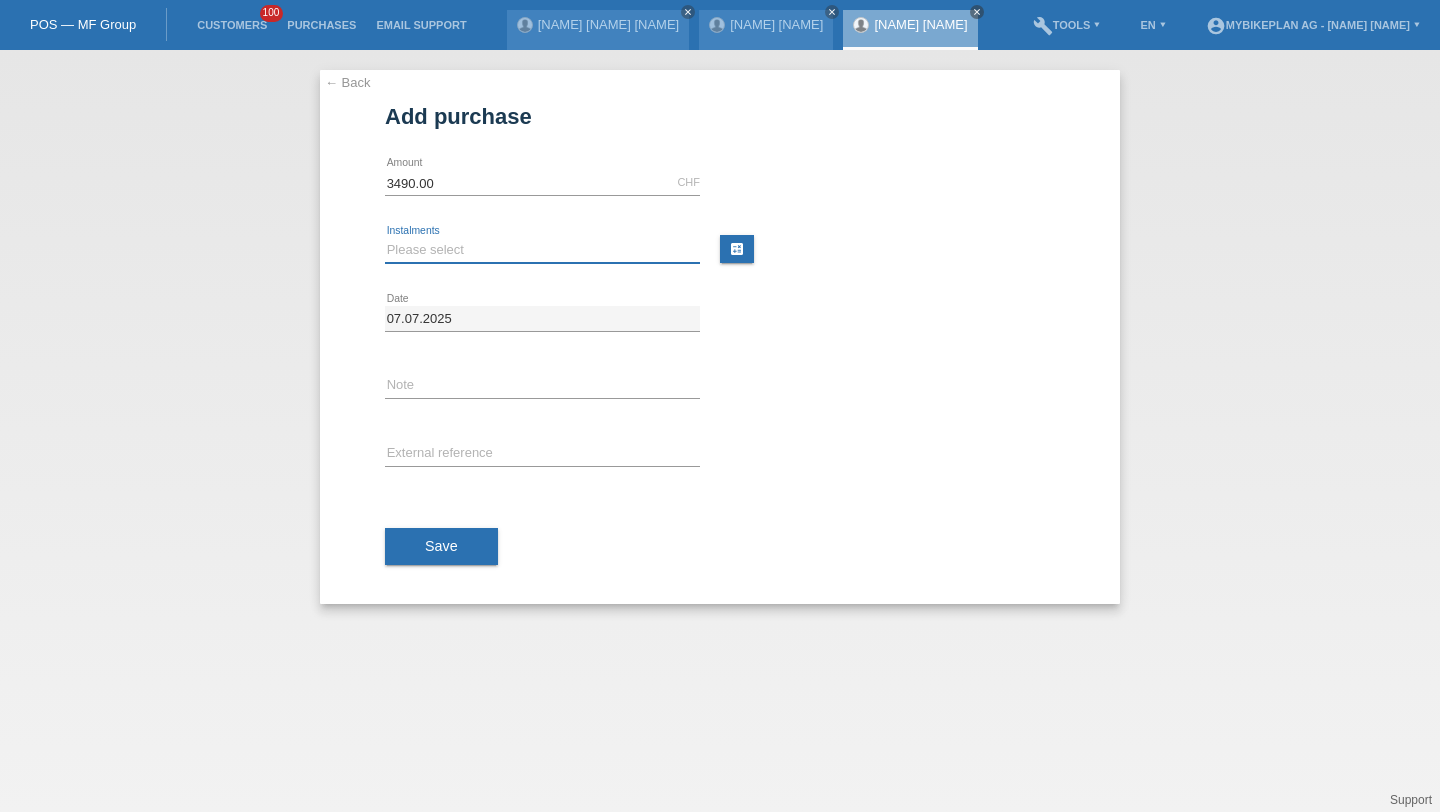 click on "Please select
6 instalments
12 instalments
18 instalments
24 instalments
36 instalments
48 instalments" at bounding box center [542, 250] 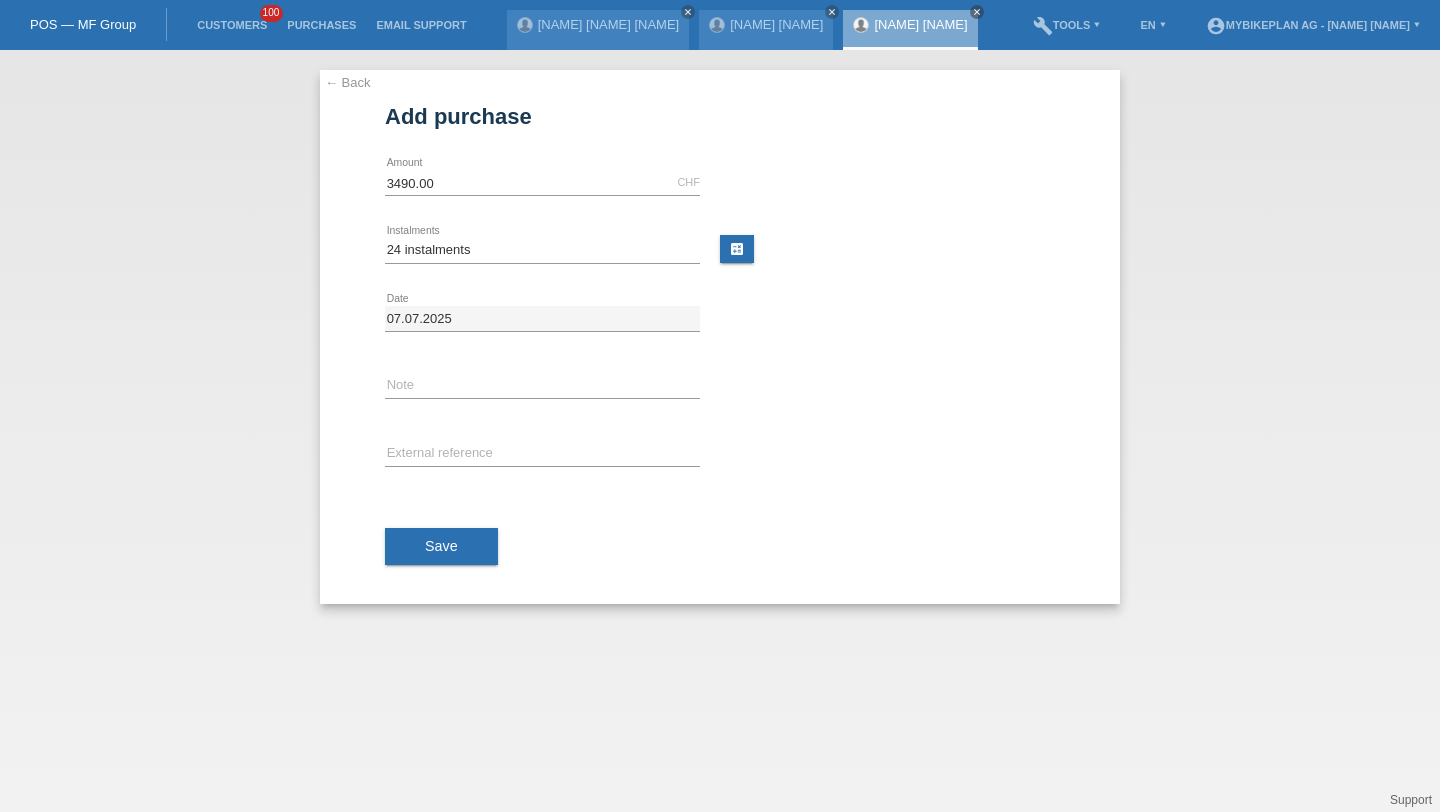 click at bounding box center [542, 263] 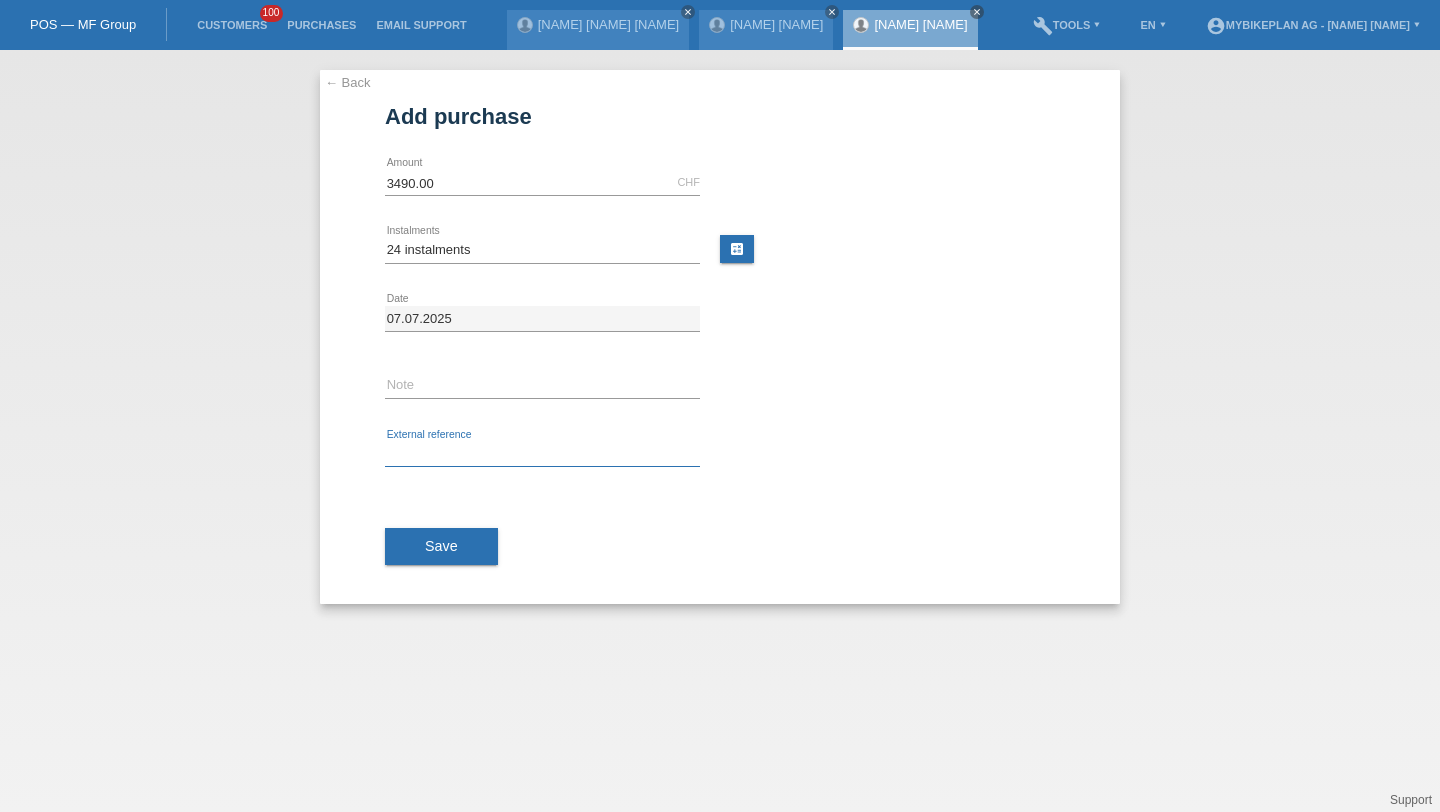click at bounding box center (542, 454) 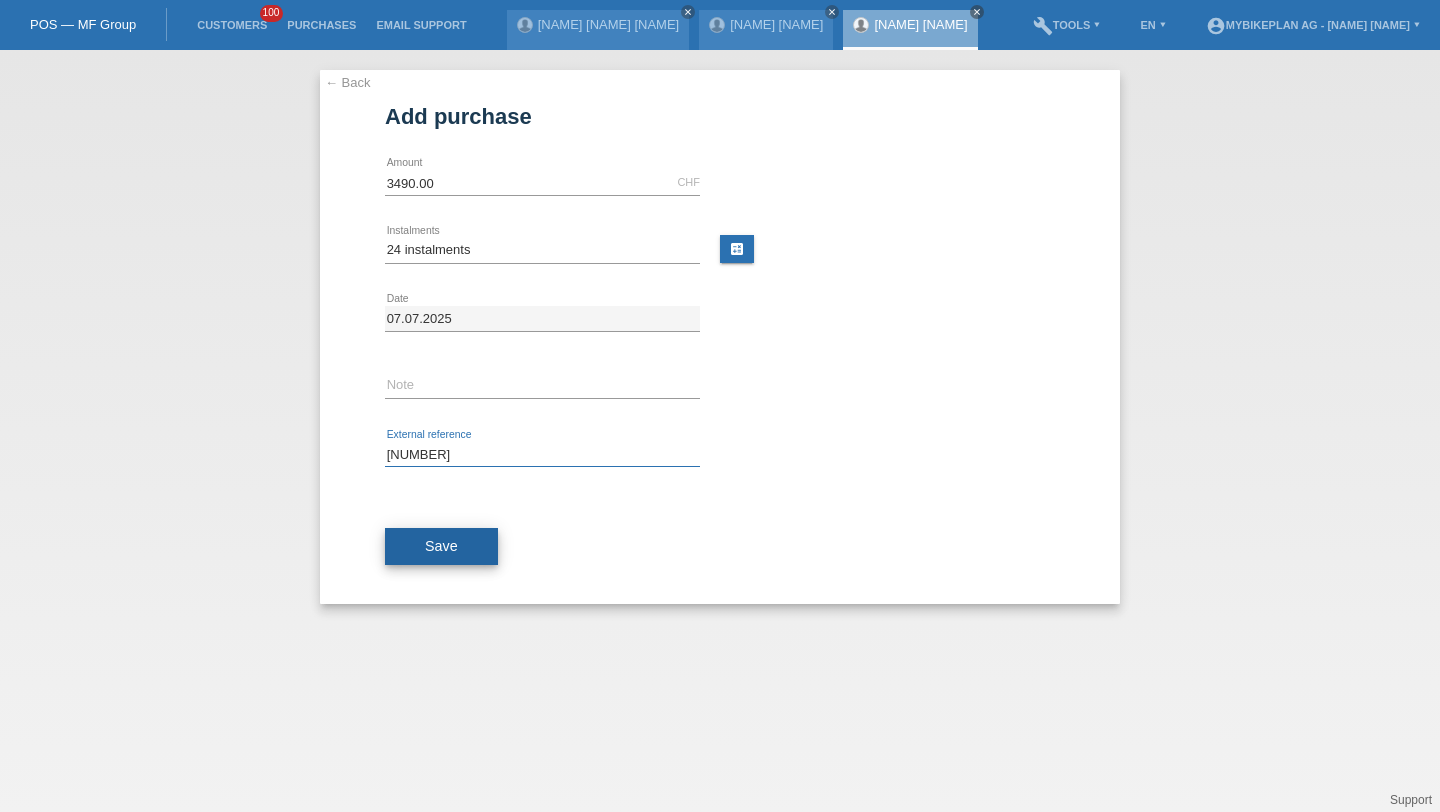 type on "39743251582" 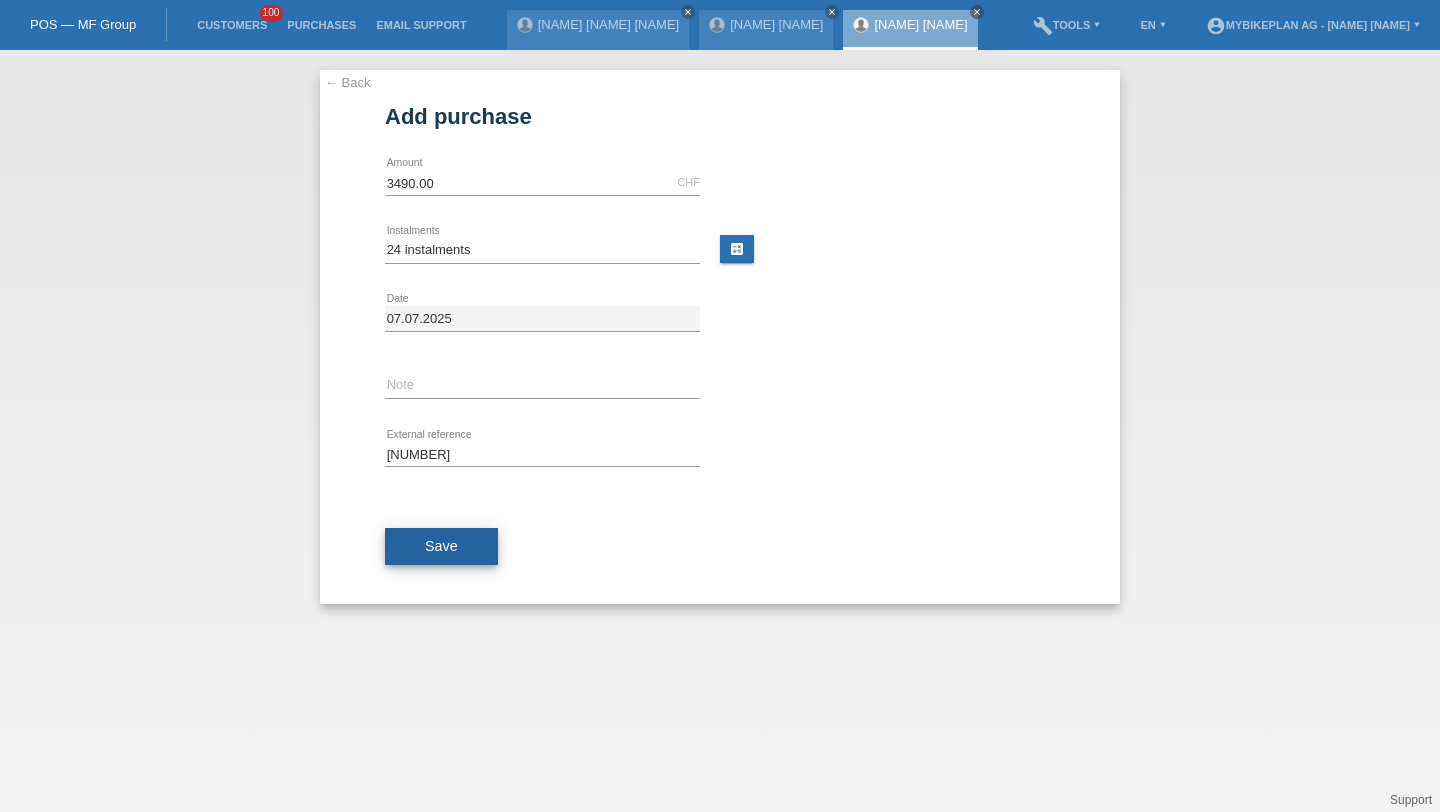 click on "Save" at bounding box center [441, 546] 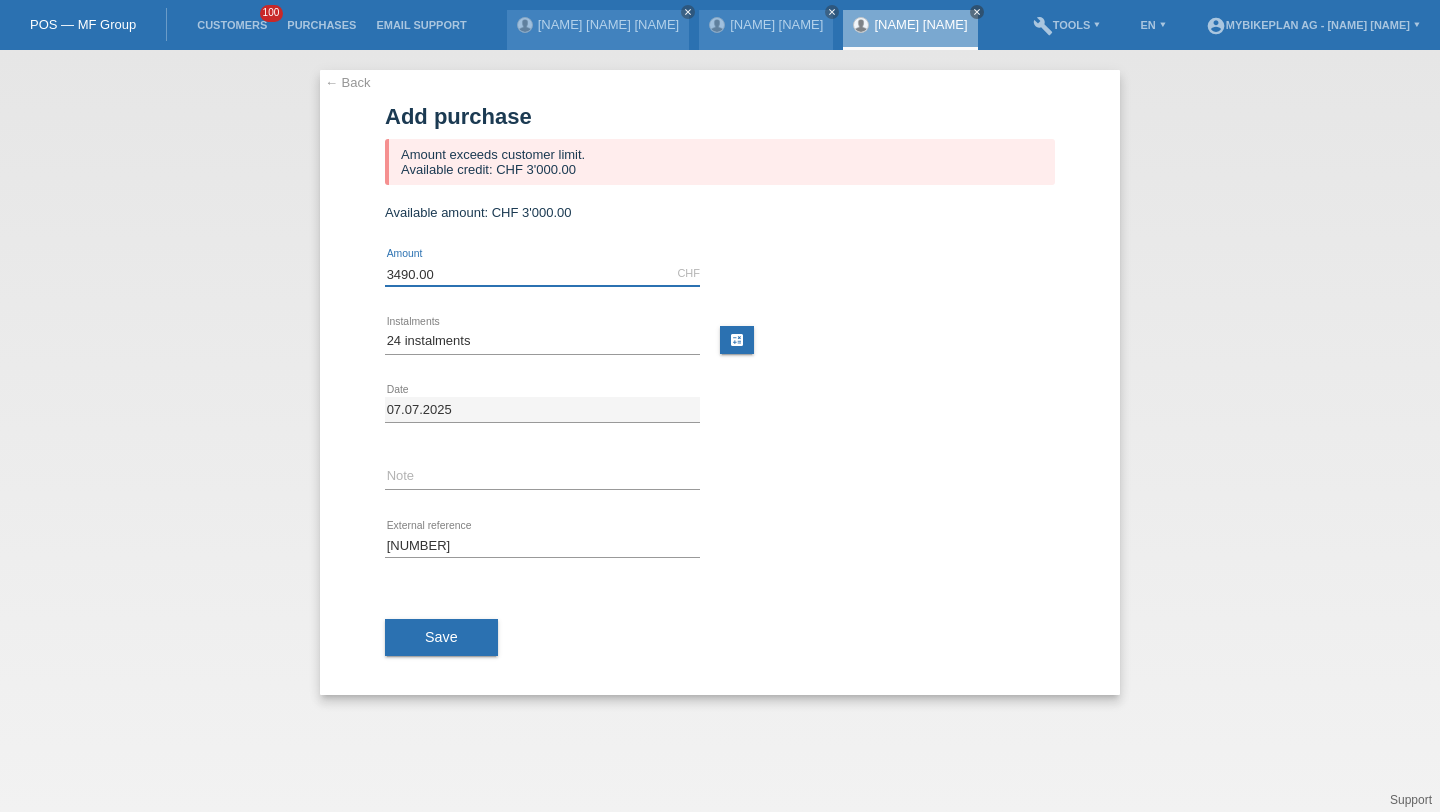 click on "3490.00" at bounding box center [542, 273] 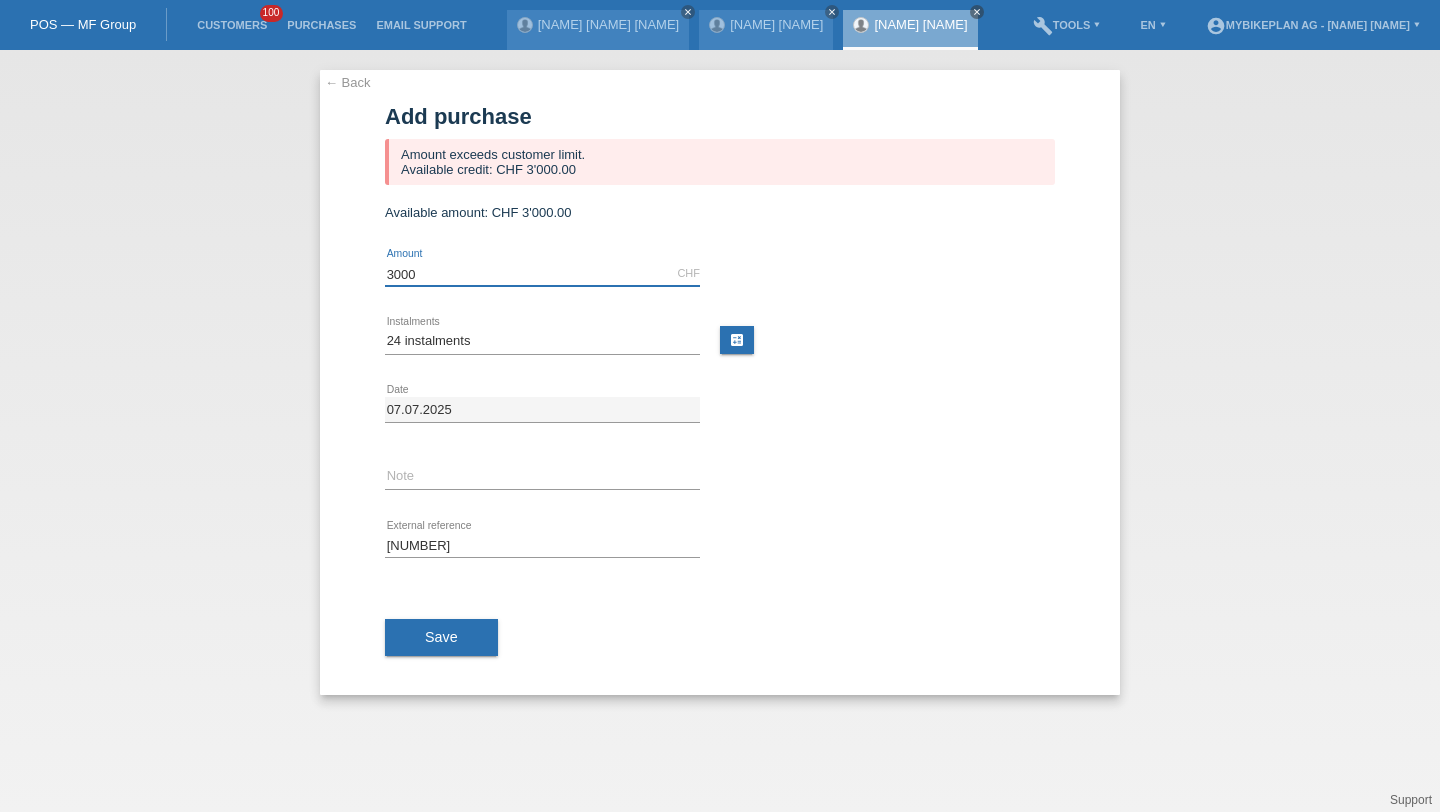 type on "3000" 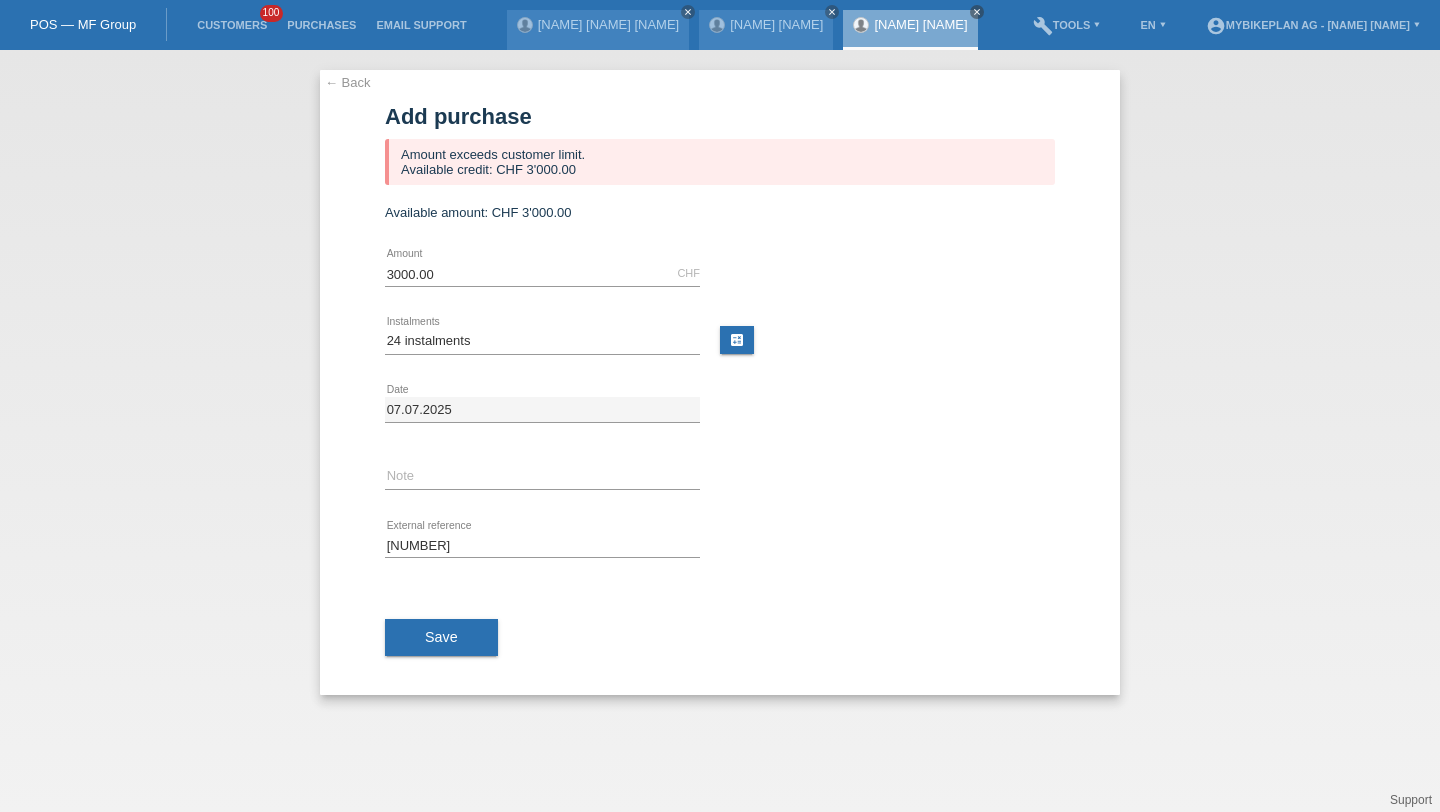 click on "Save" at bounding box center (720, 638) 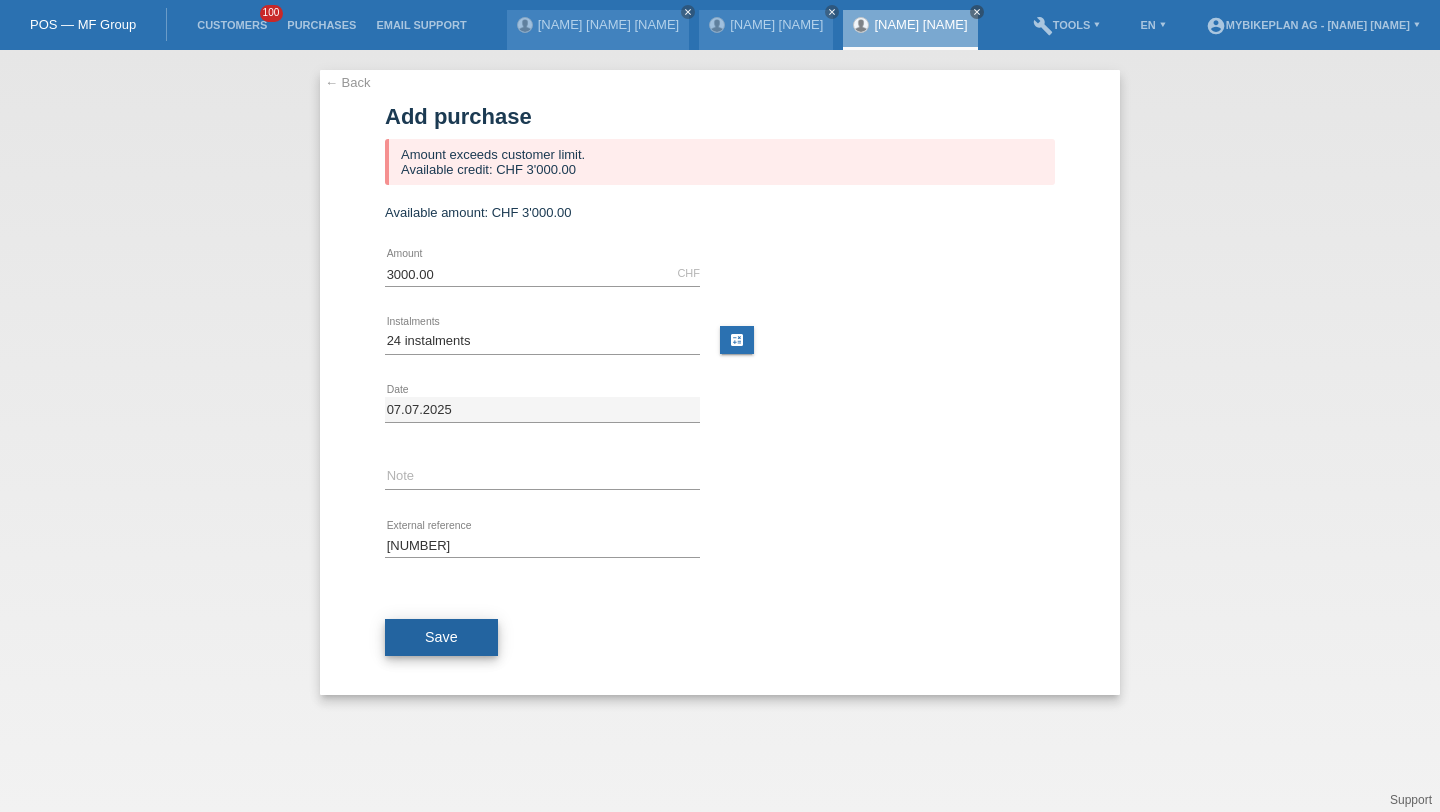 click on "Save" at bounding box center [441, 637] 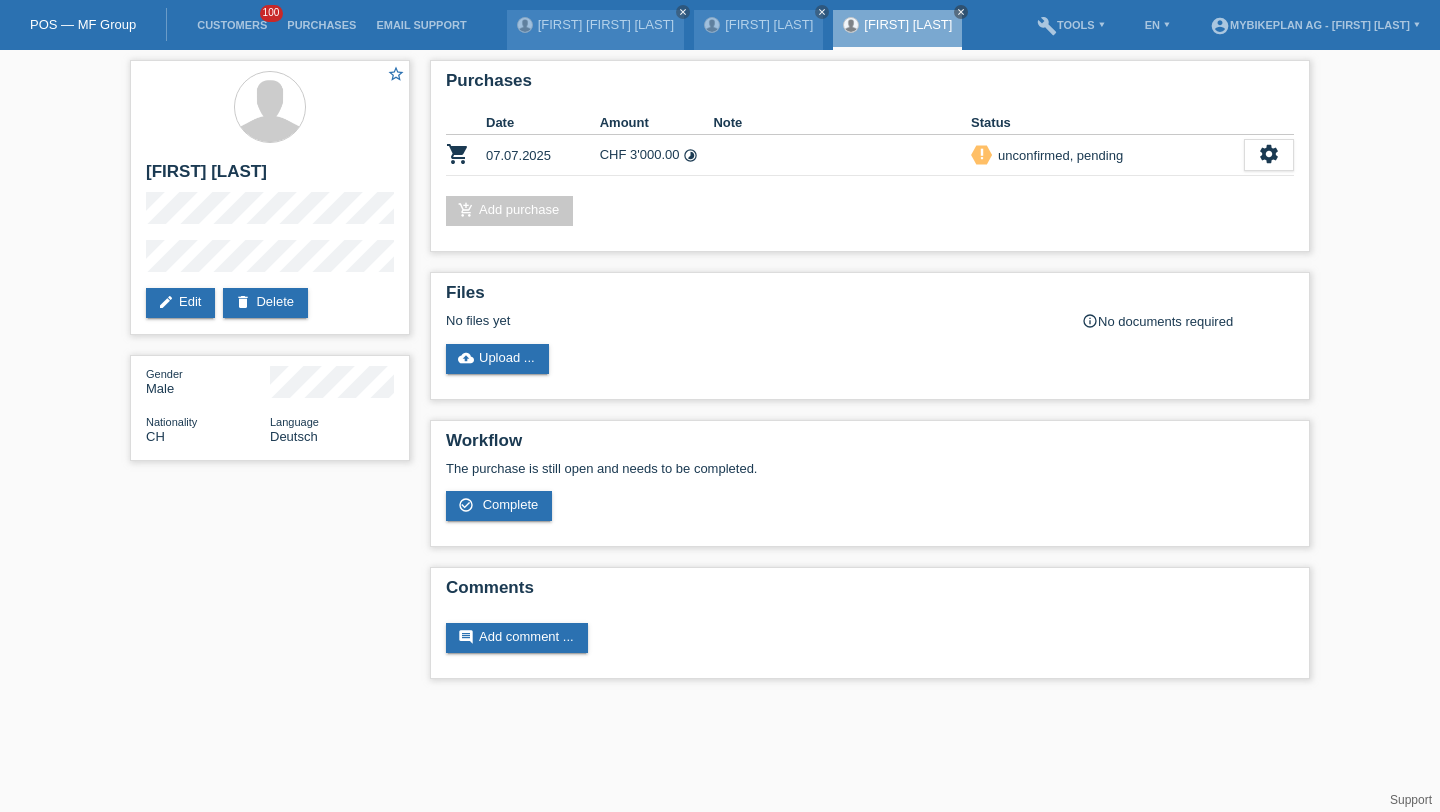 scroll, scrollTop: 0, scrollLeft: 0, axis: both 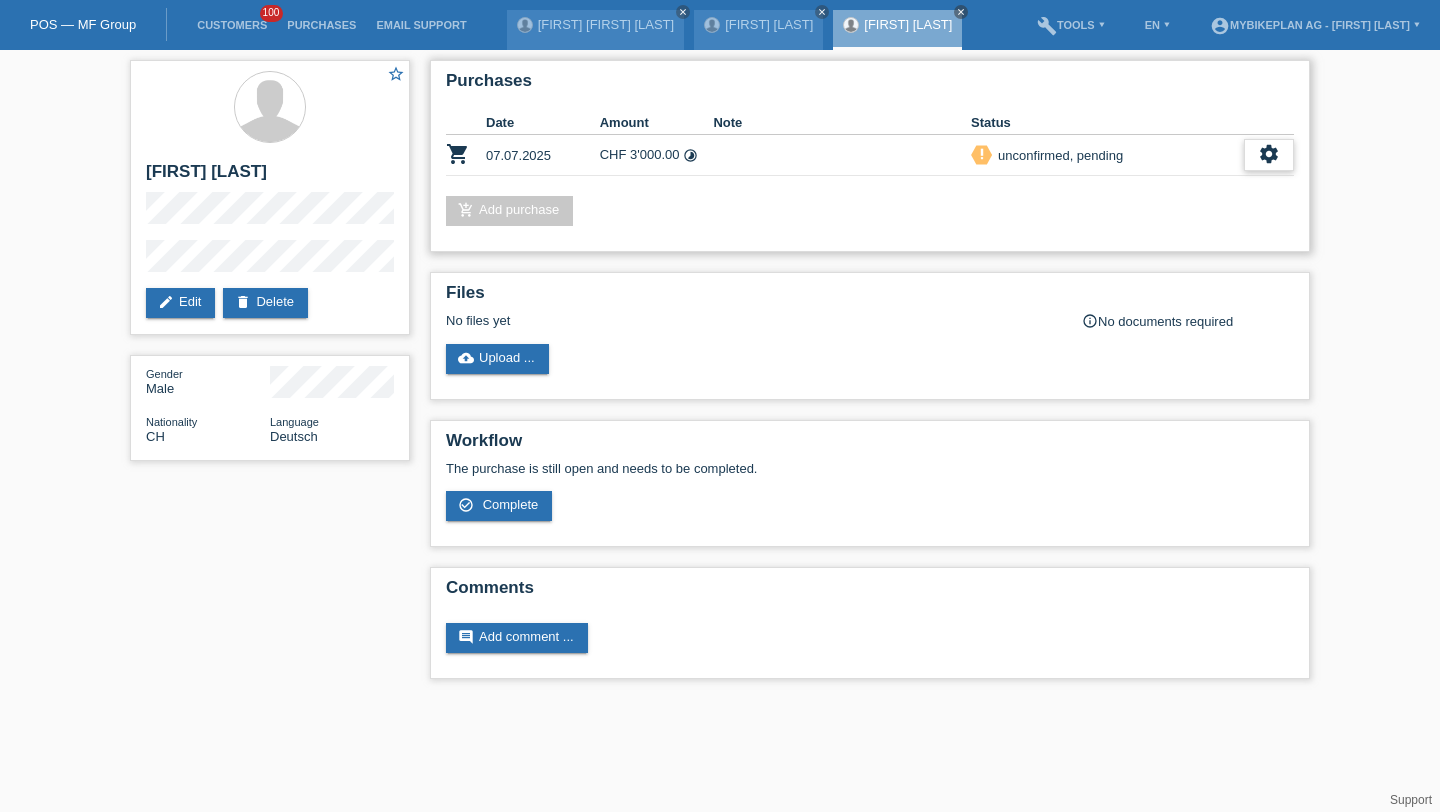 click on "settings" at bounding box center [1269, 154] 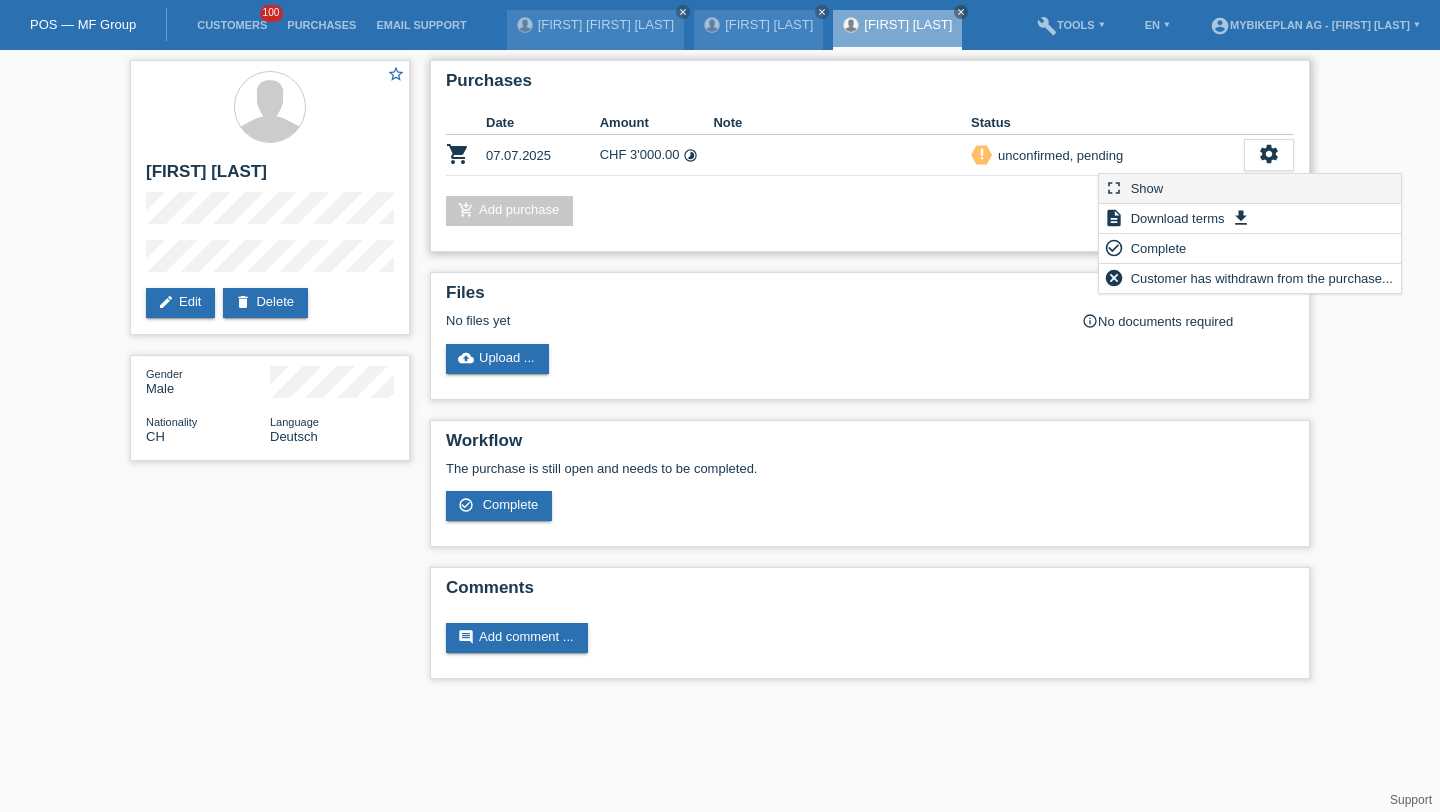 click on "fullscreen   Show" at bounding box center (1250, 189) 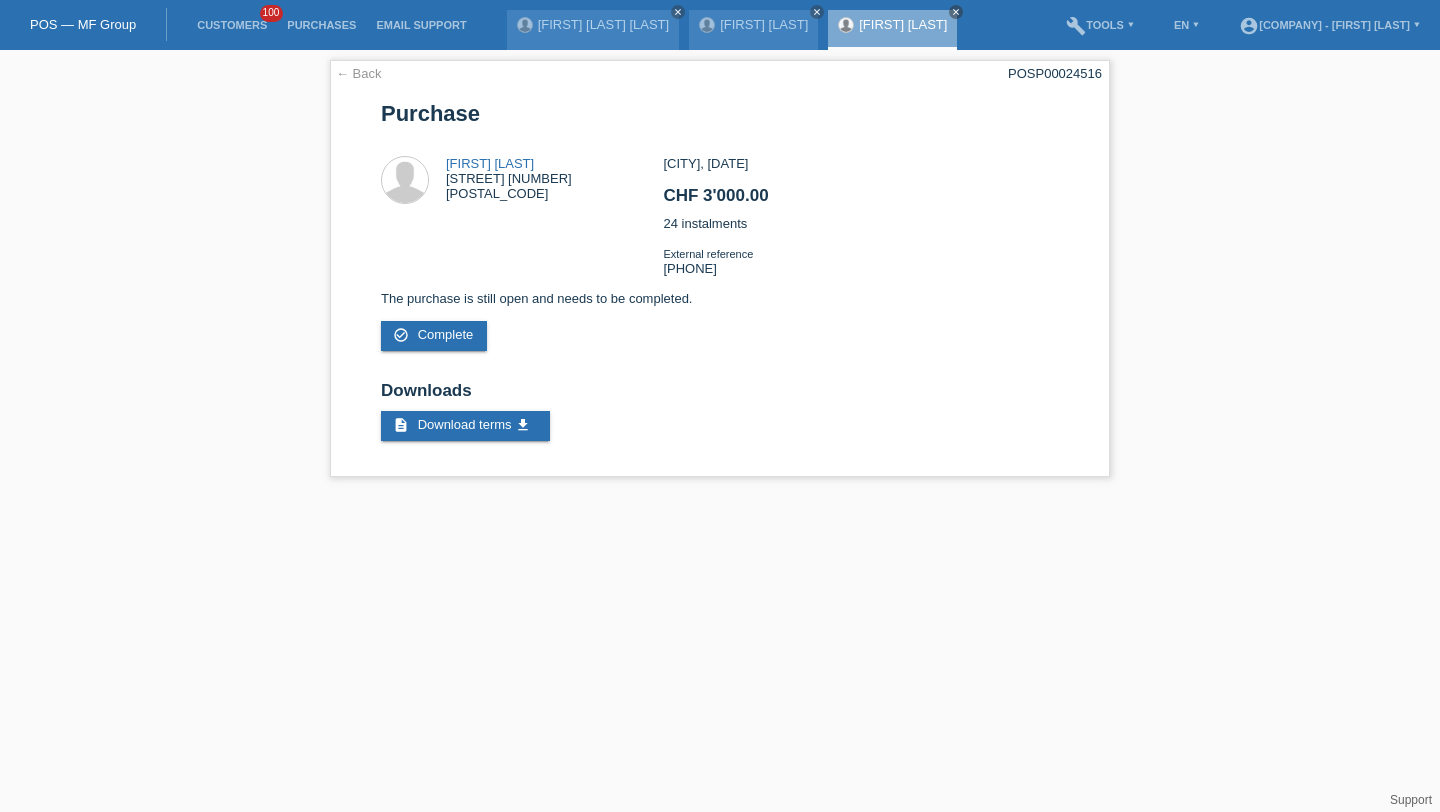 scroll, scrollTop: 0, scrollLeft: 0, axis: both 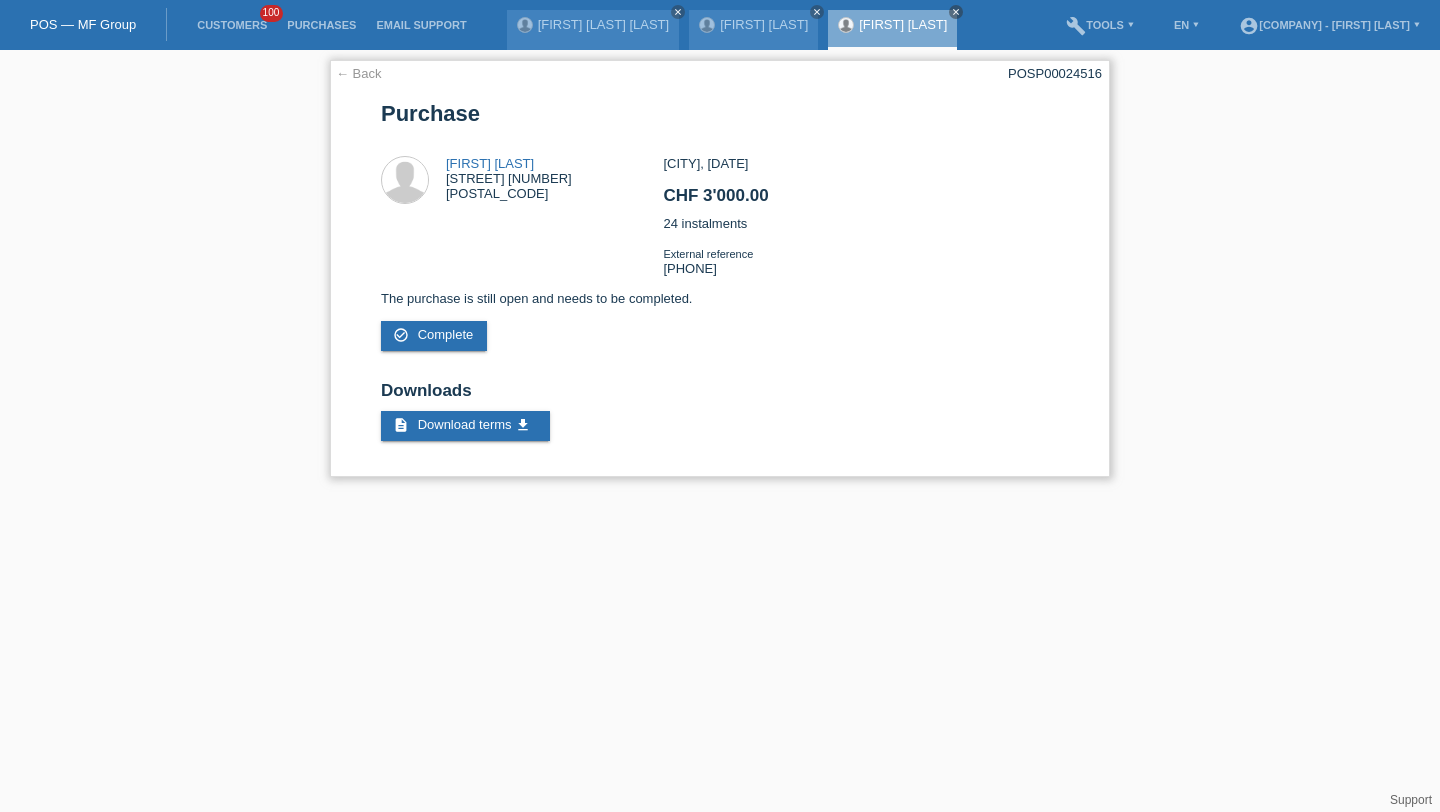 click on "POSP00024516" at bounding box center (1055, 73) 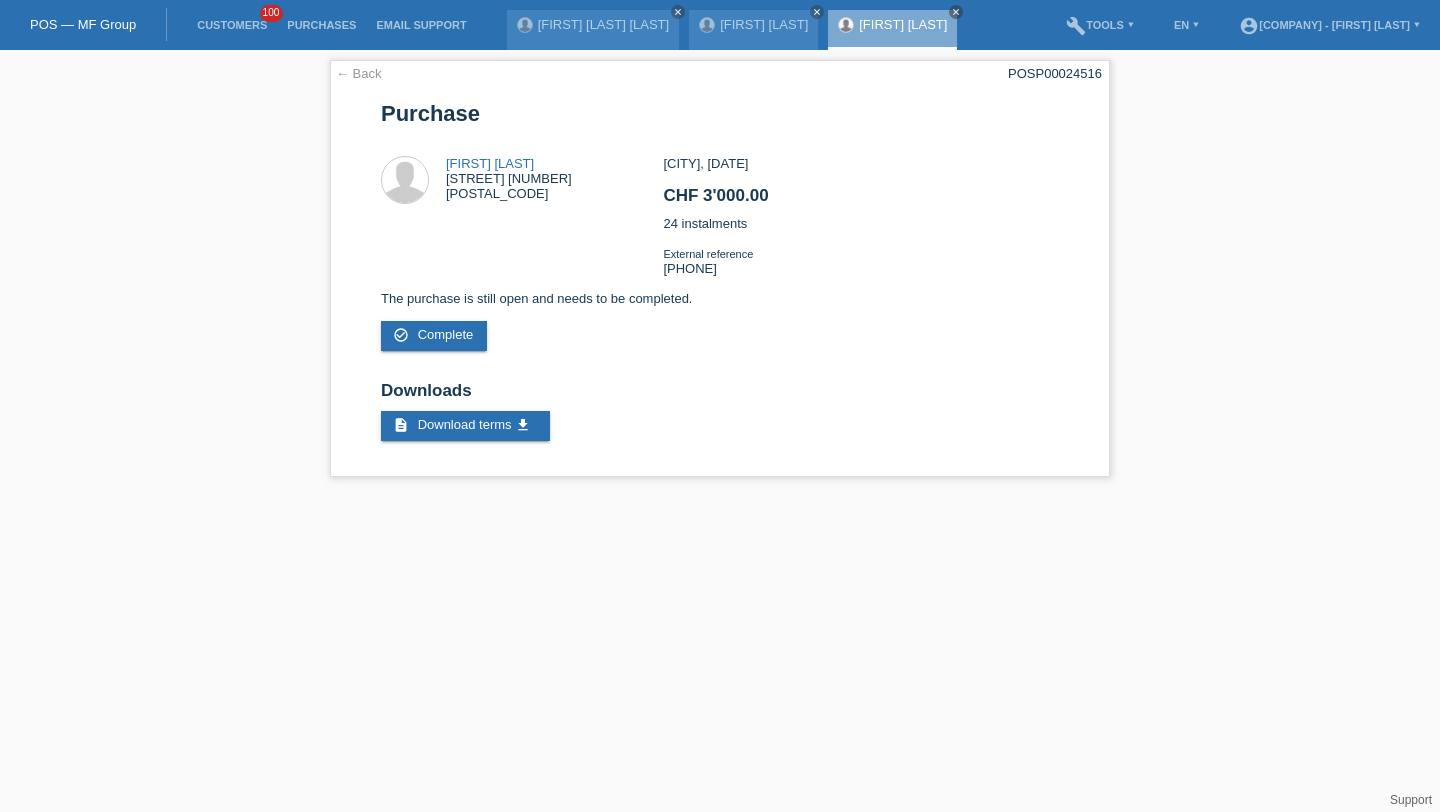 click on "Customers
100" at bounding box center (232, 25) 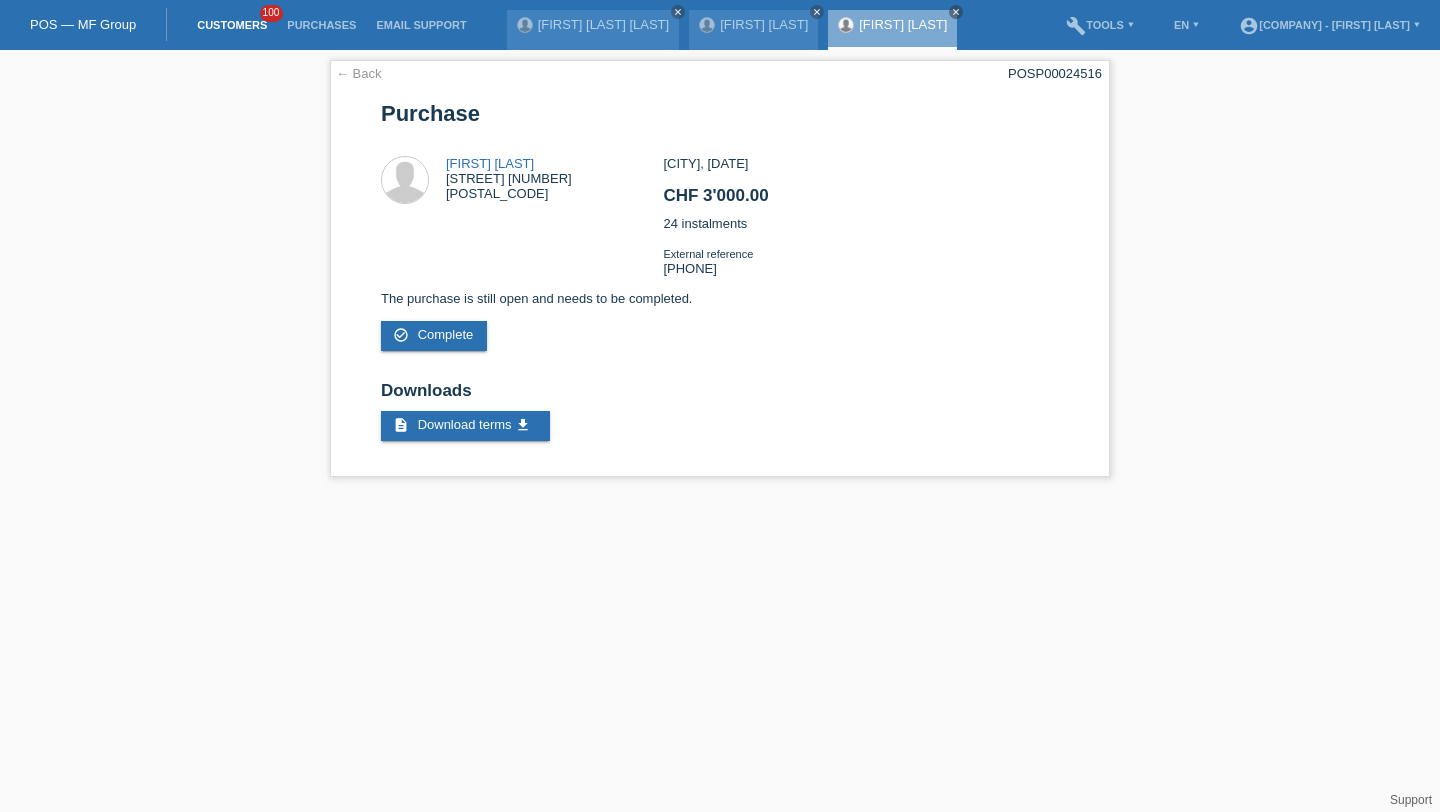 click on "Customers" at bounding box center (232, 25) 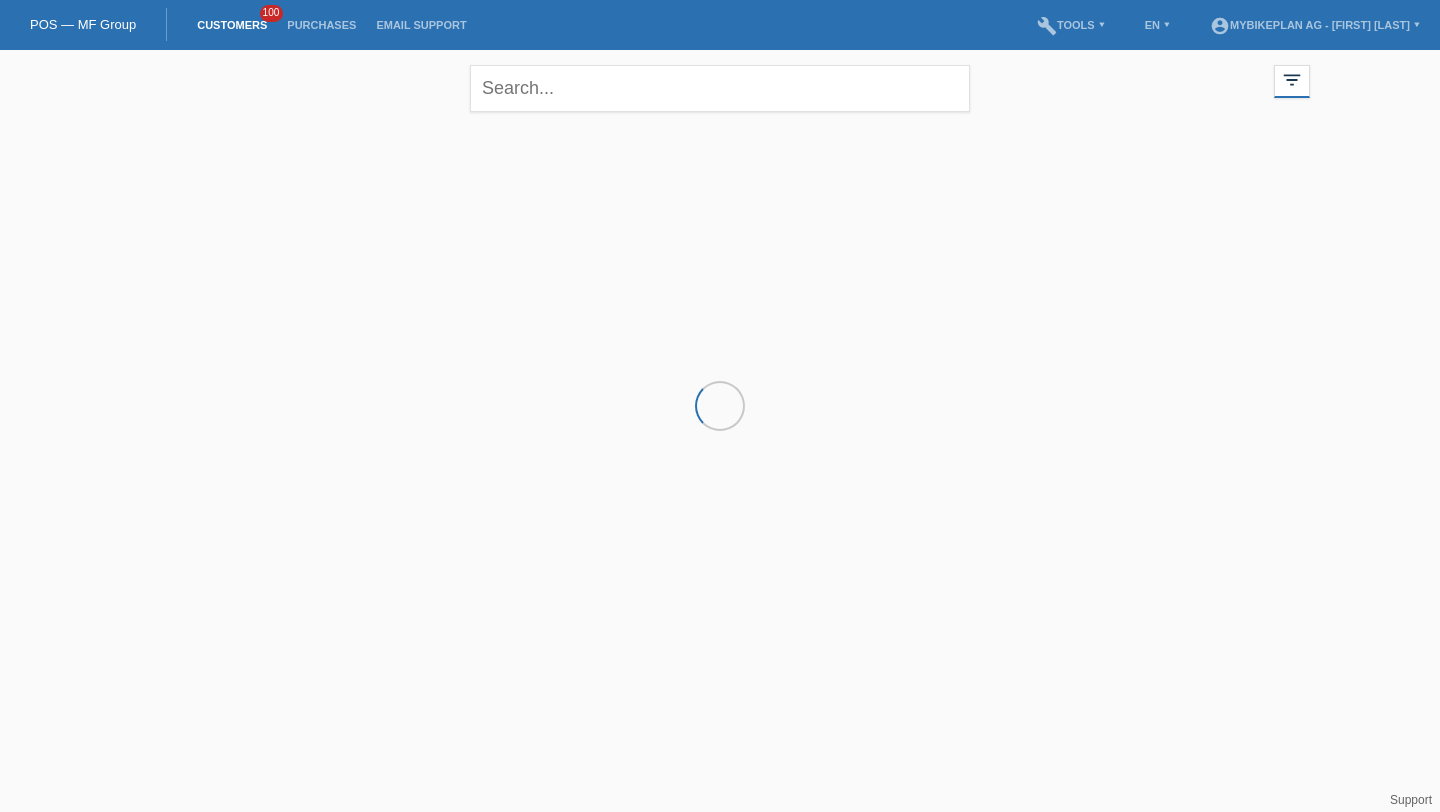 scroll, scrollTop: 0, scrollLeft: 0, axis: both 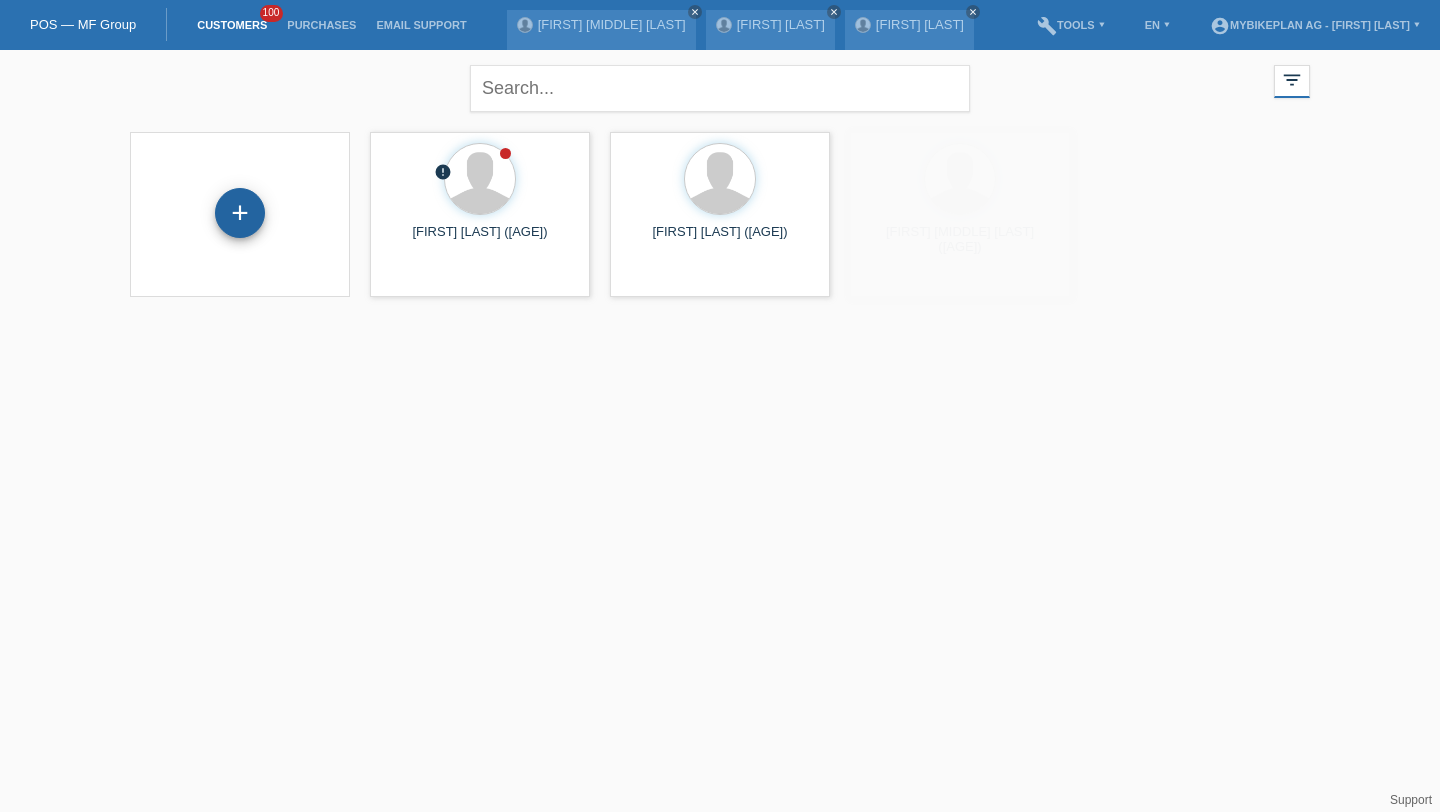 click on "+" at bounding box center (240, 213) 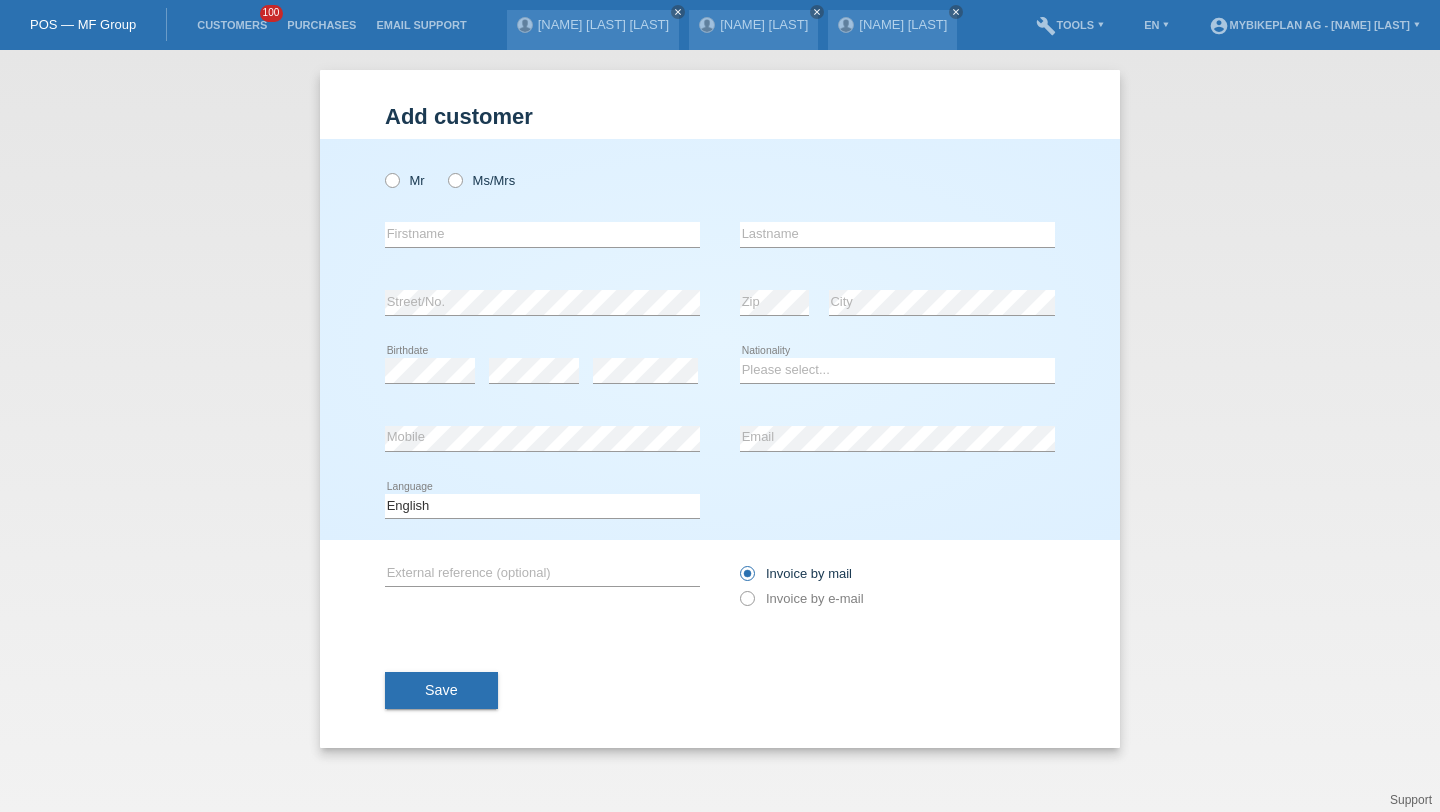 scroll, scrollTop: 0, scrollLeft: 0, axis: both 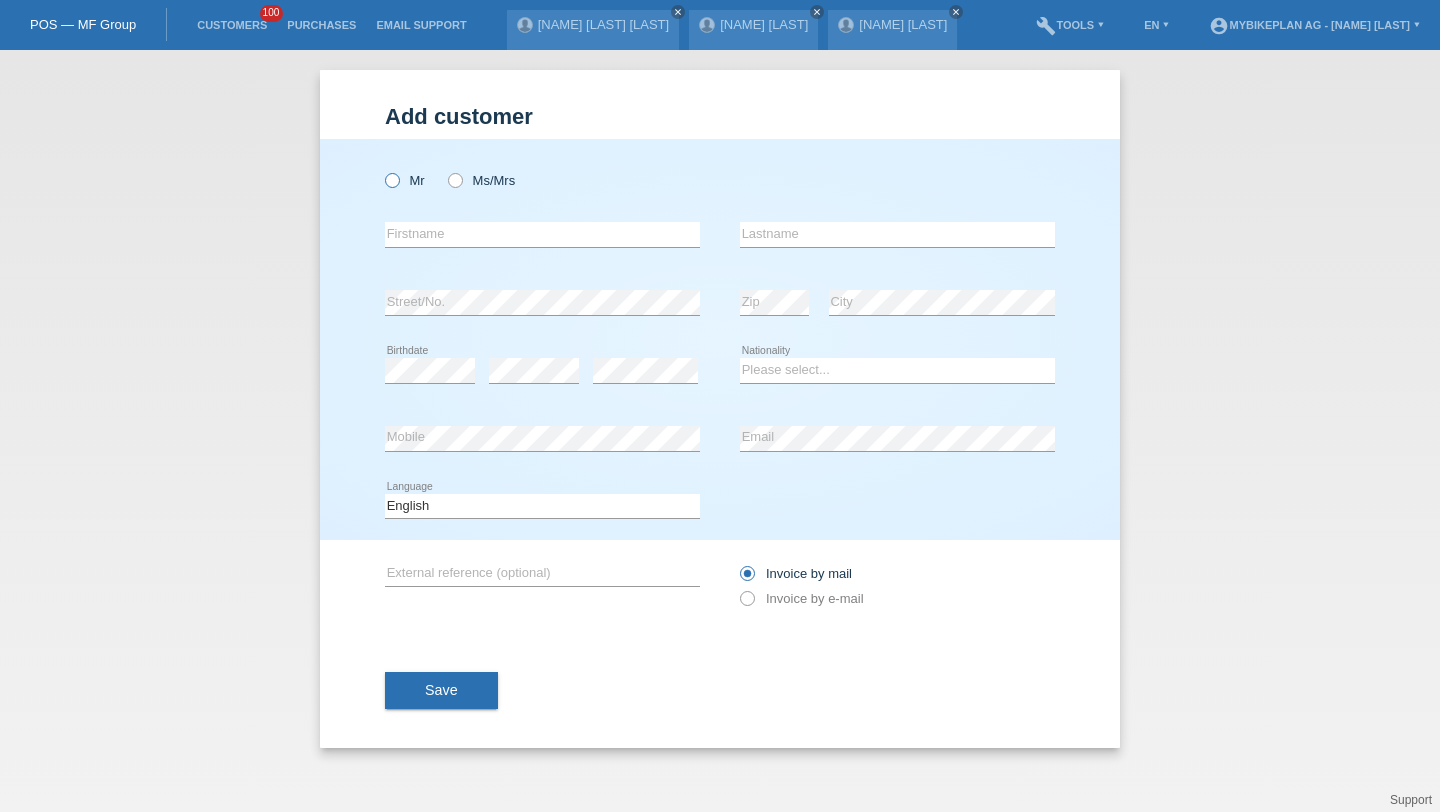 click on "Mr" at bounding box center (405, 180) 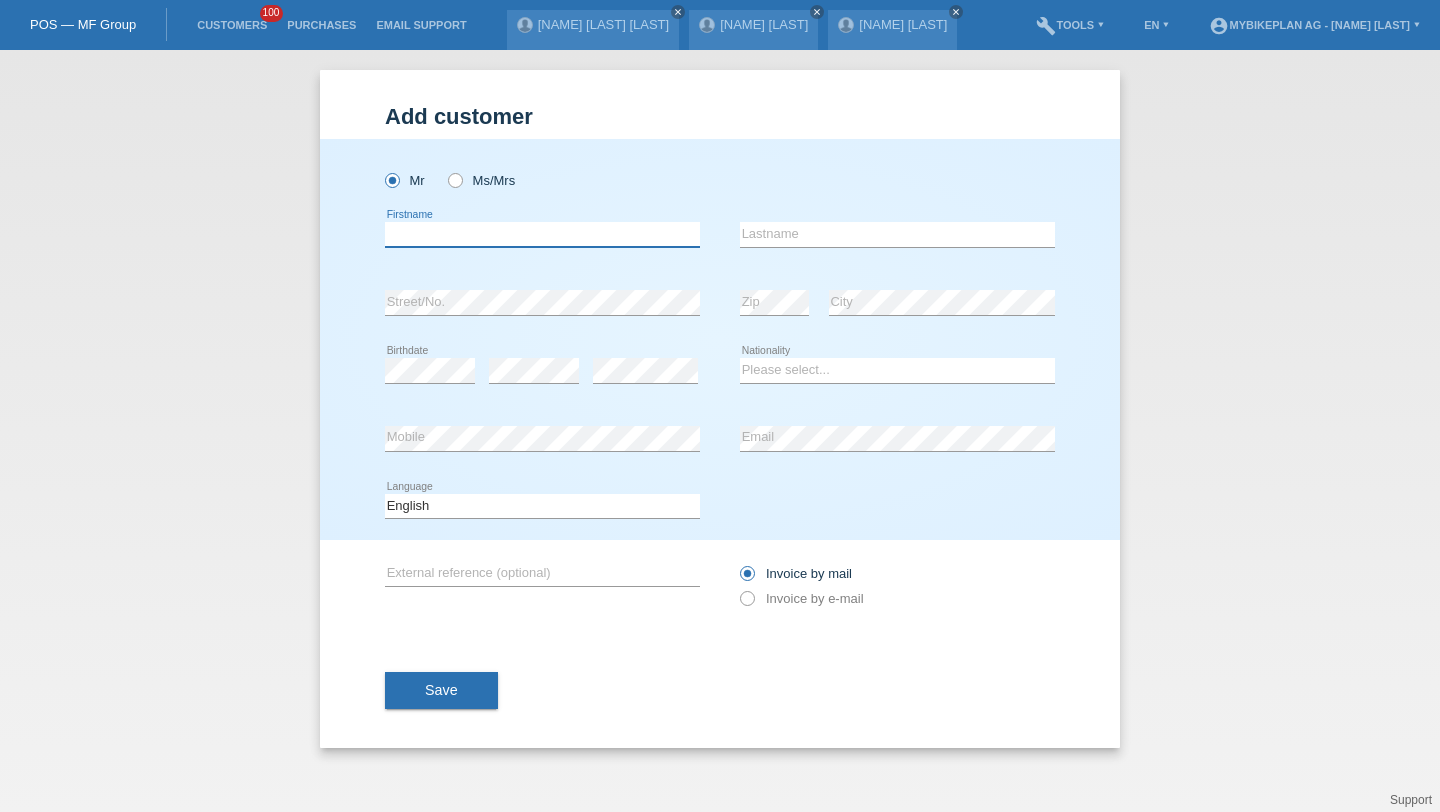 click at bounding box center [542, 234] 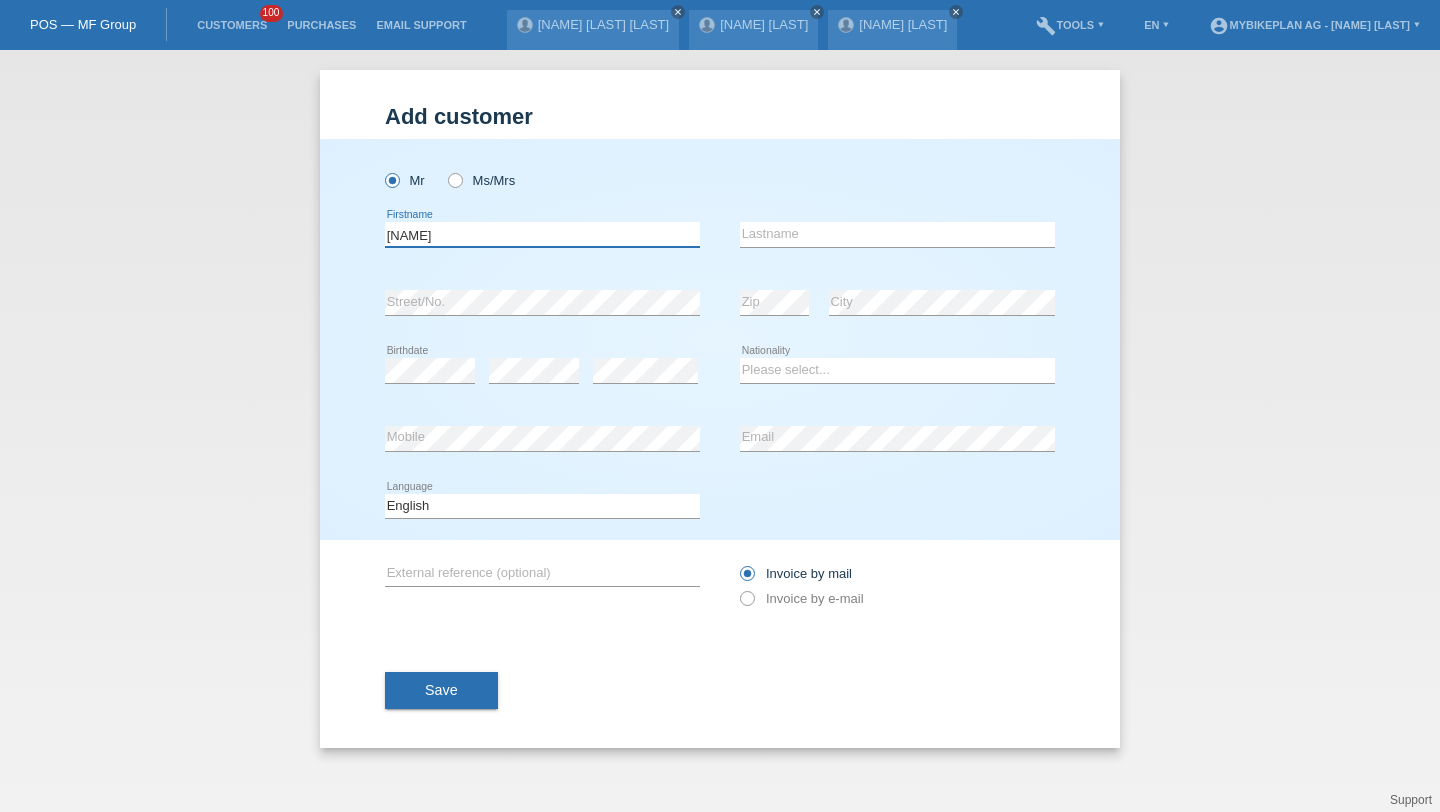type on "Mateo" 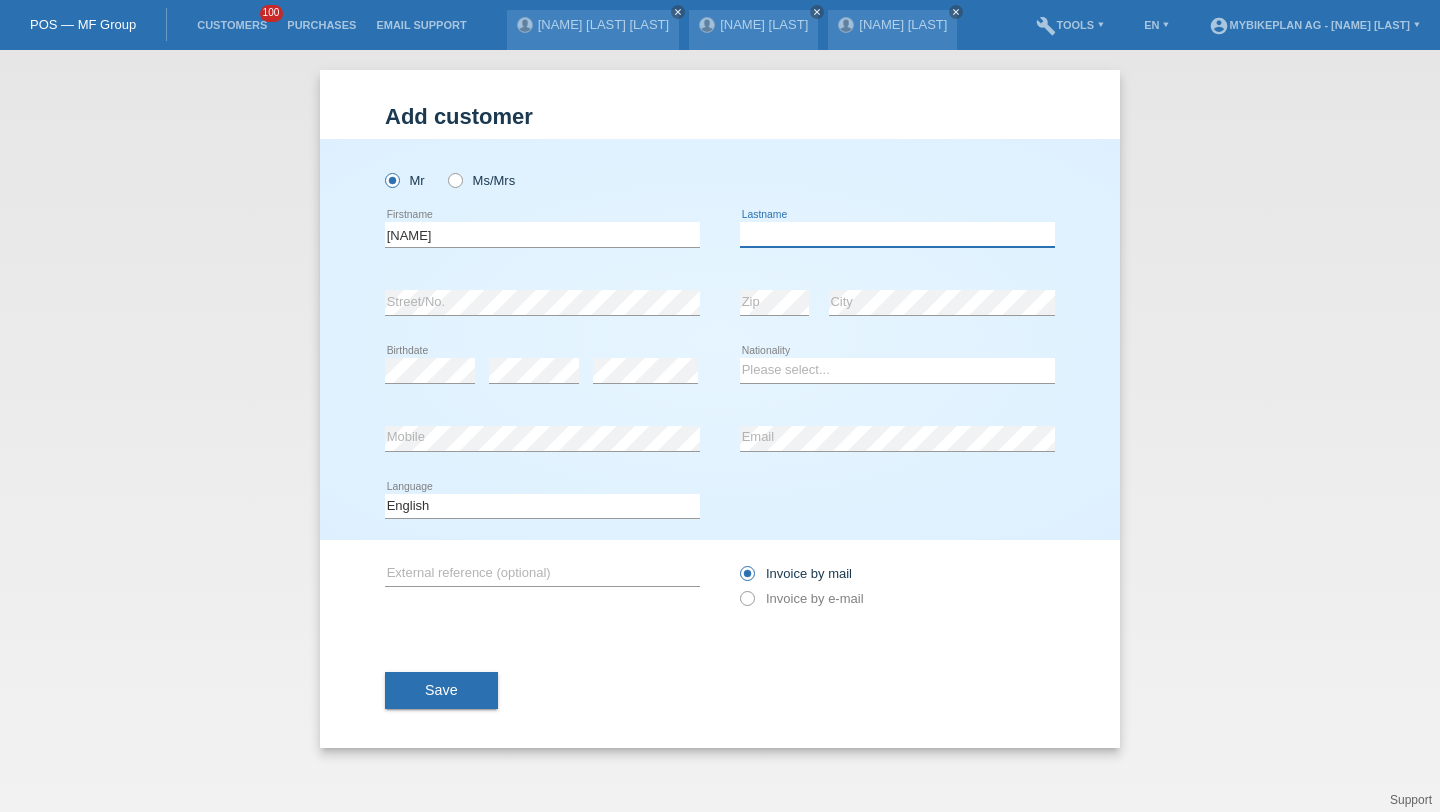 paste on "Dzinic" 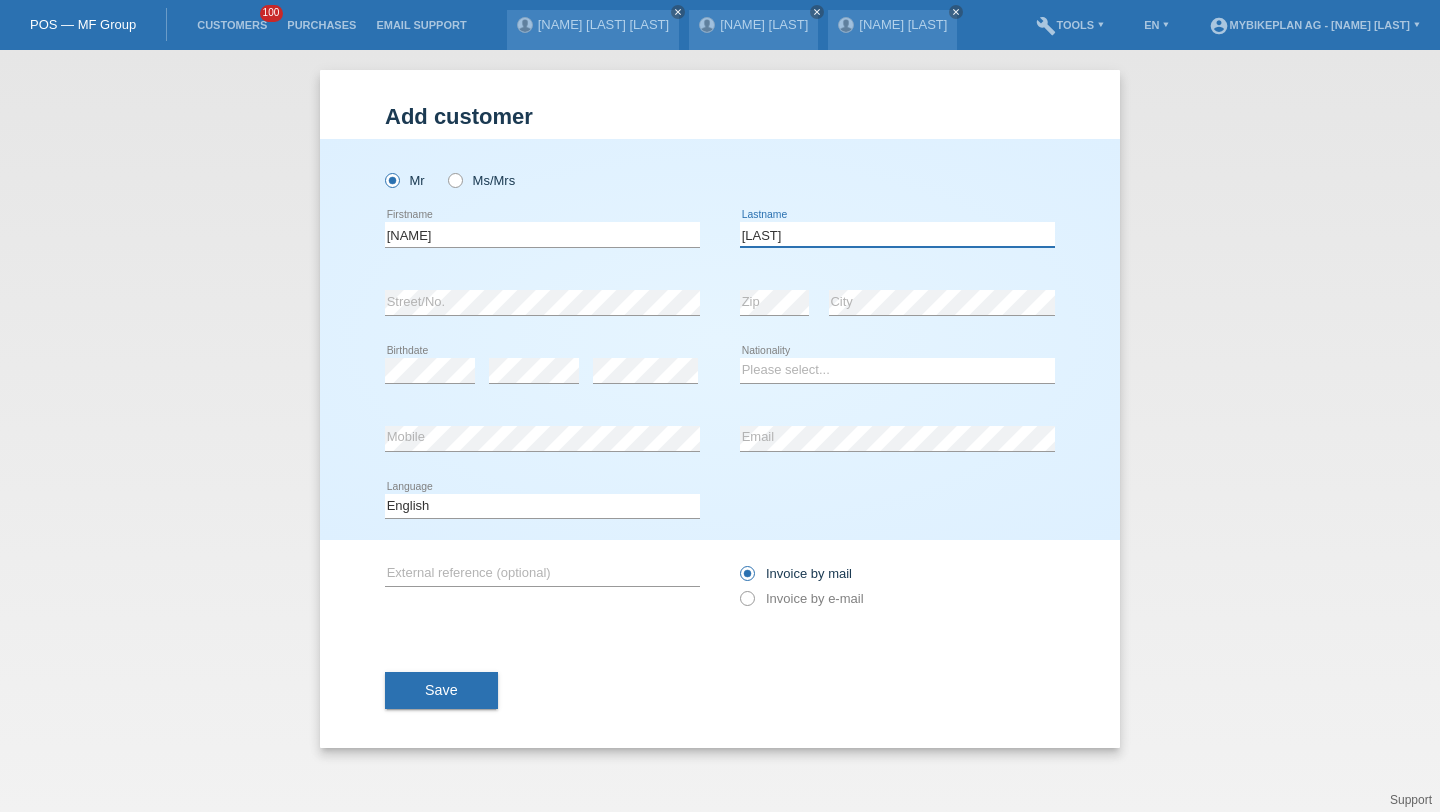 type on "Dzinic" 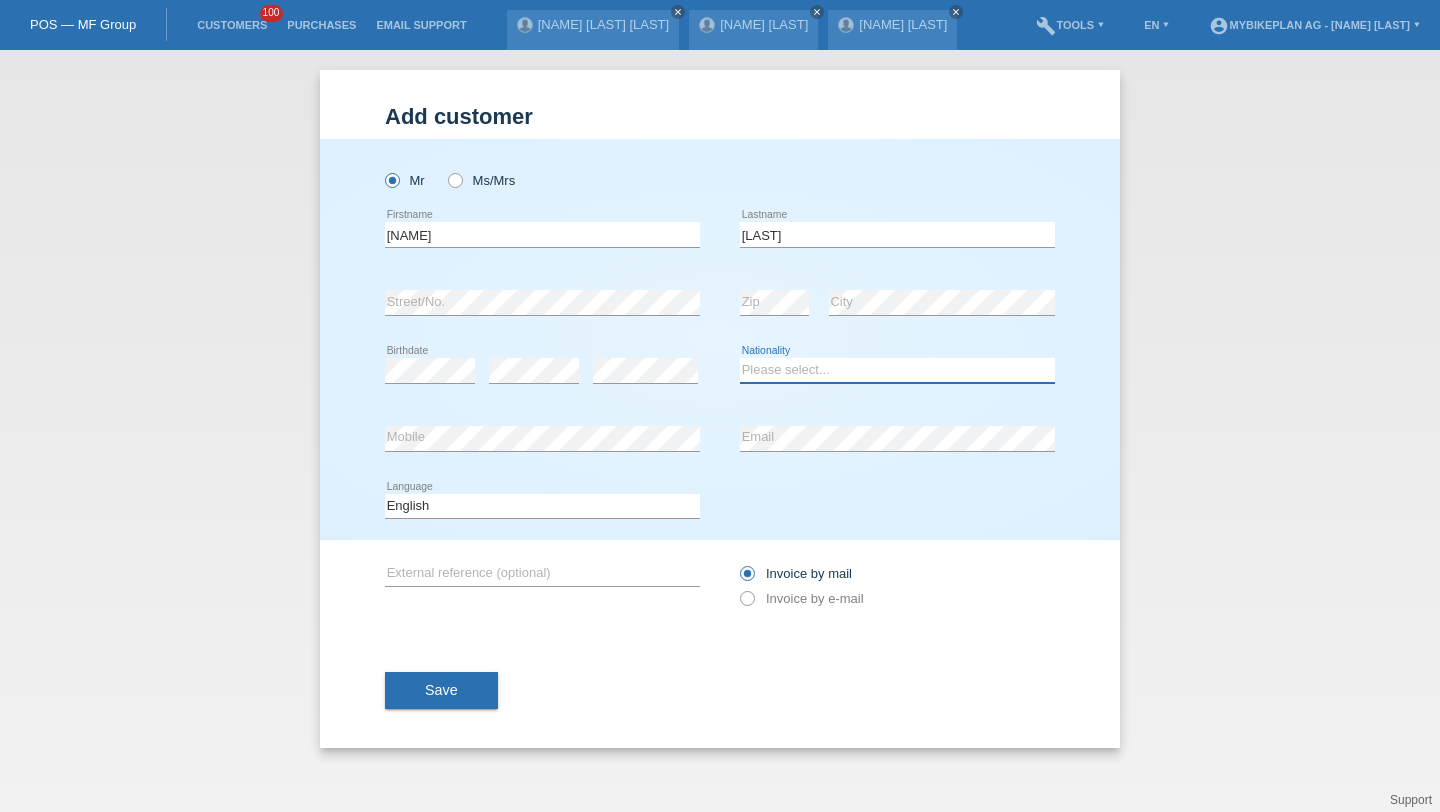 click on "Please select...
Switzerland
Austria
Germany
Liechtenstein
------------
Afghanistan
Åland Islands
Albania
Algeria
American Samoa Andorra Angola Anguilla Antarctica Antigua and Barbuda Argentina Armenia" at bounding box center [897, 370] 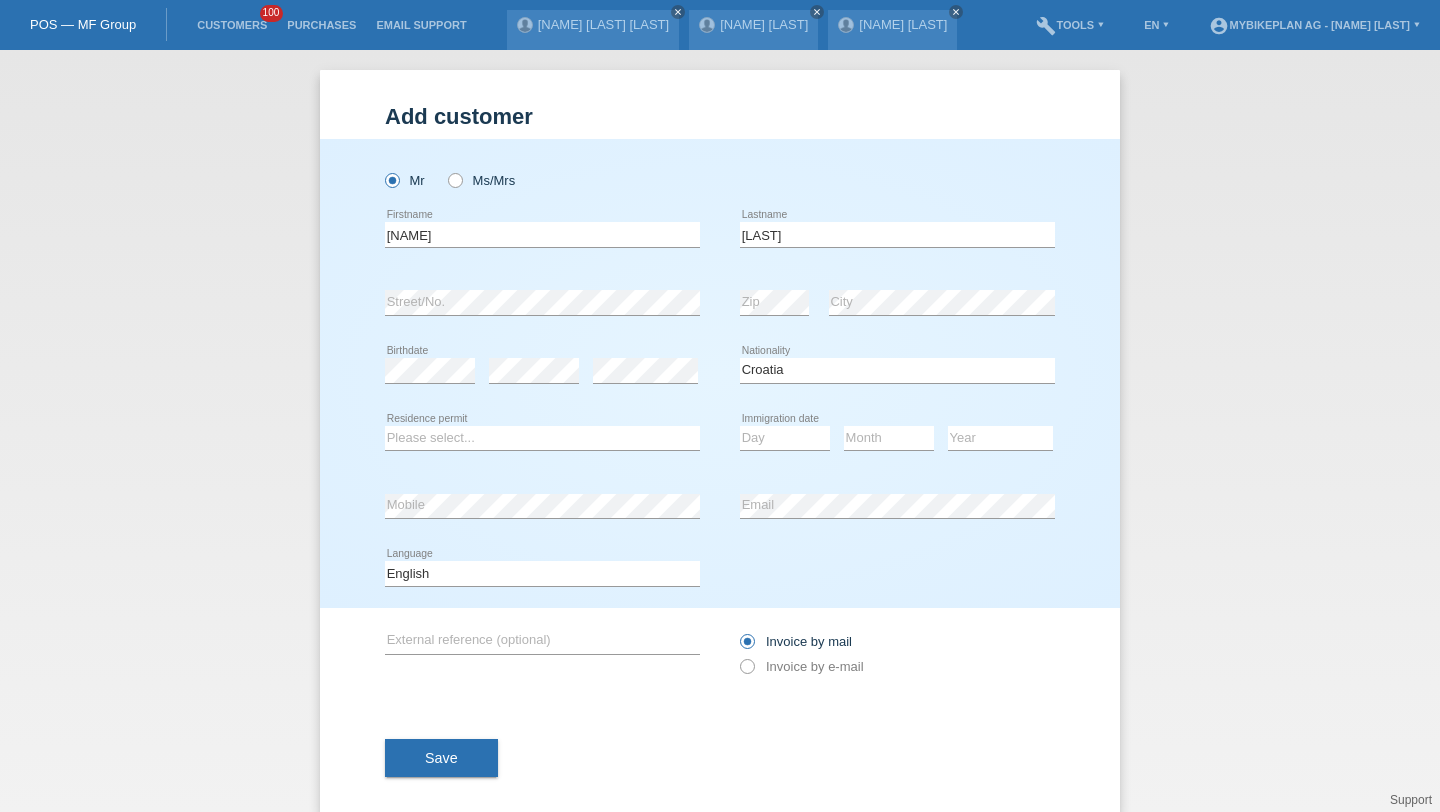 click on "Please select...
C
B
B - Refugee status
Other
error
Residence permit" at bounding box center [542, 439] 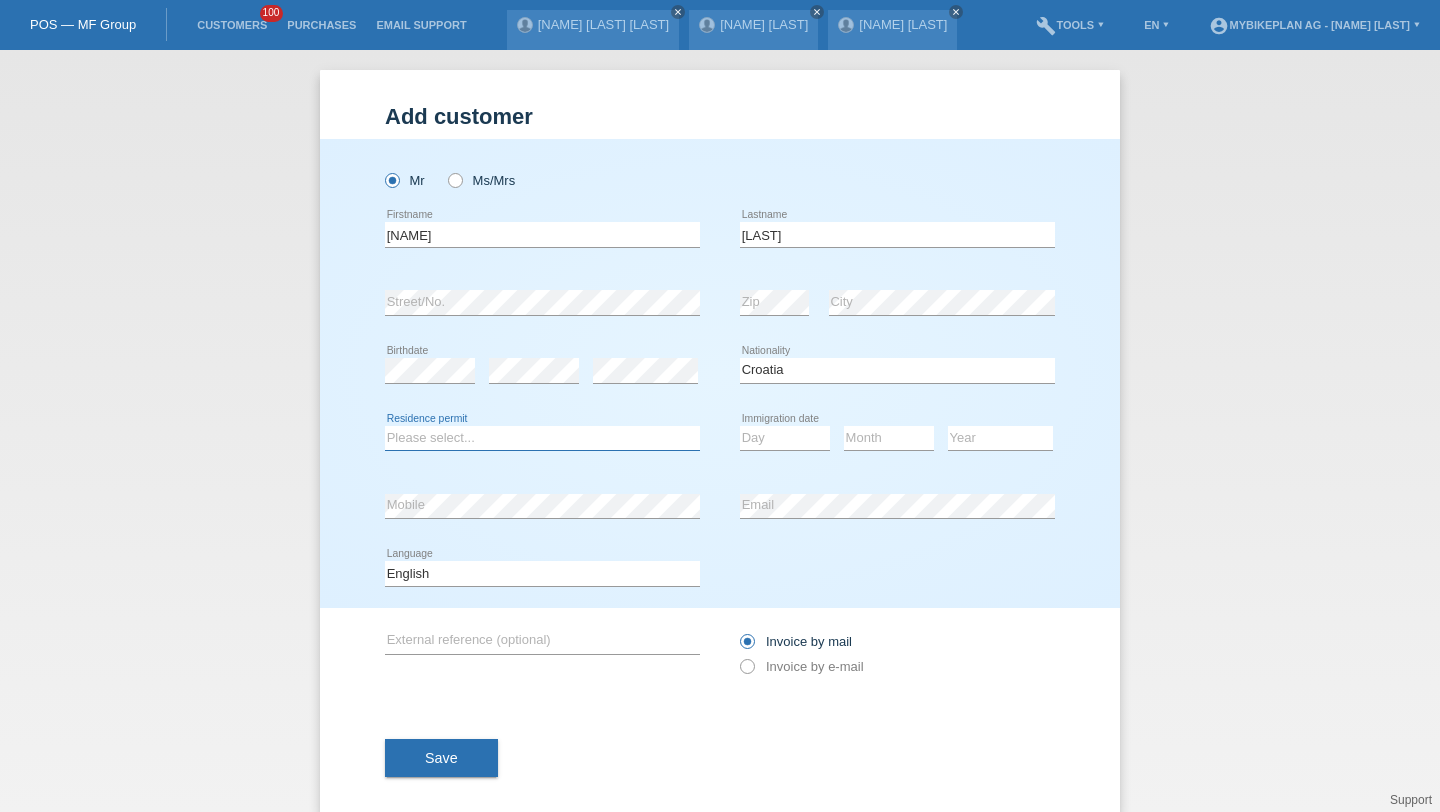 click on "Please select...
C
B
B - Refugee status
Other" at bounding box center [542, 438] 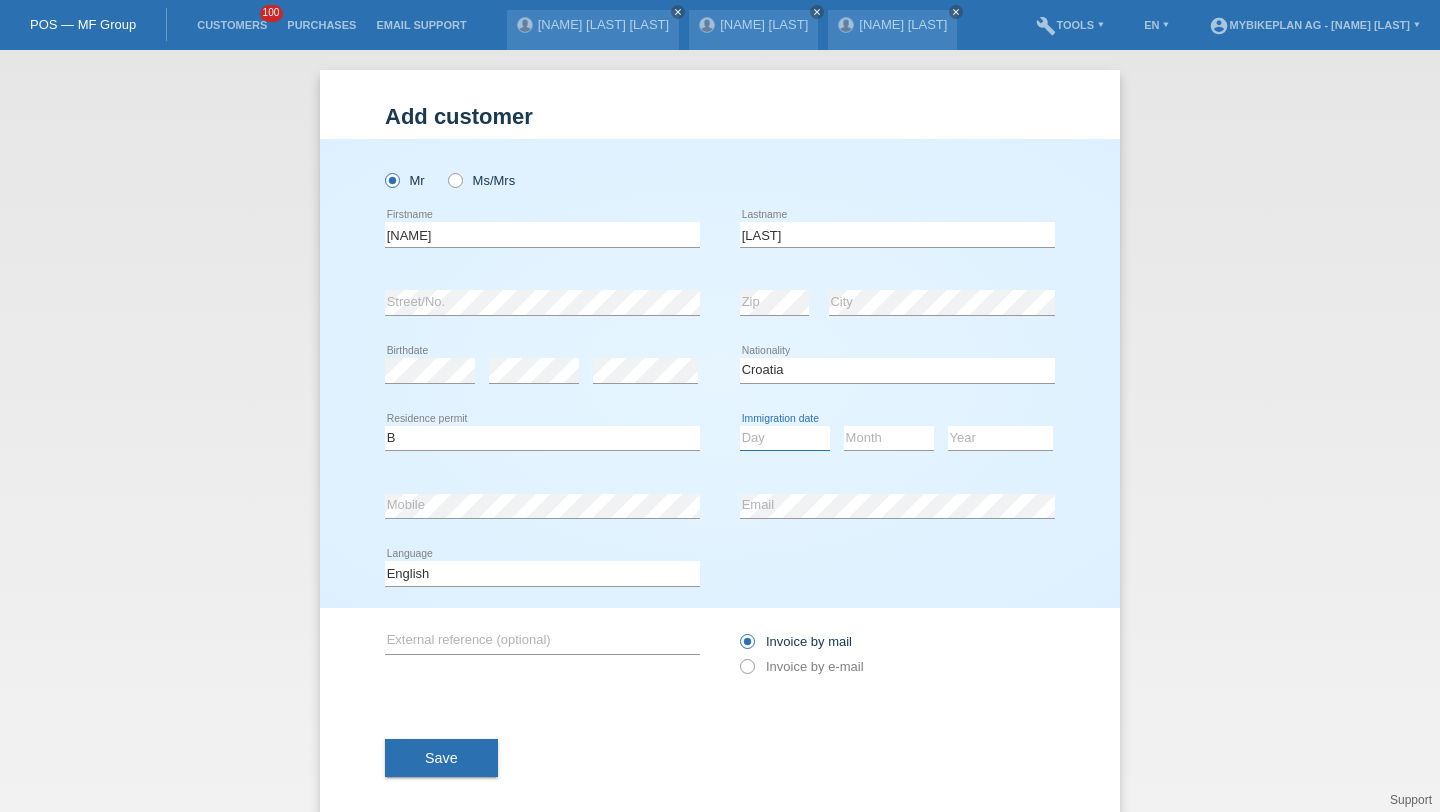 click on "Day
01
02
03
04
05
06
07
08
09
10 11" at bounding box center [785, 438] 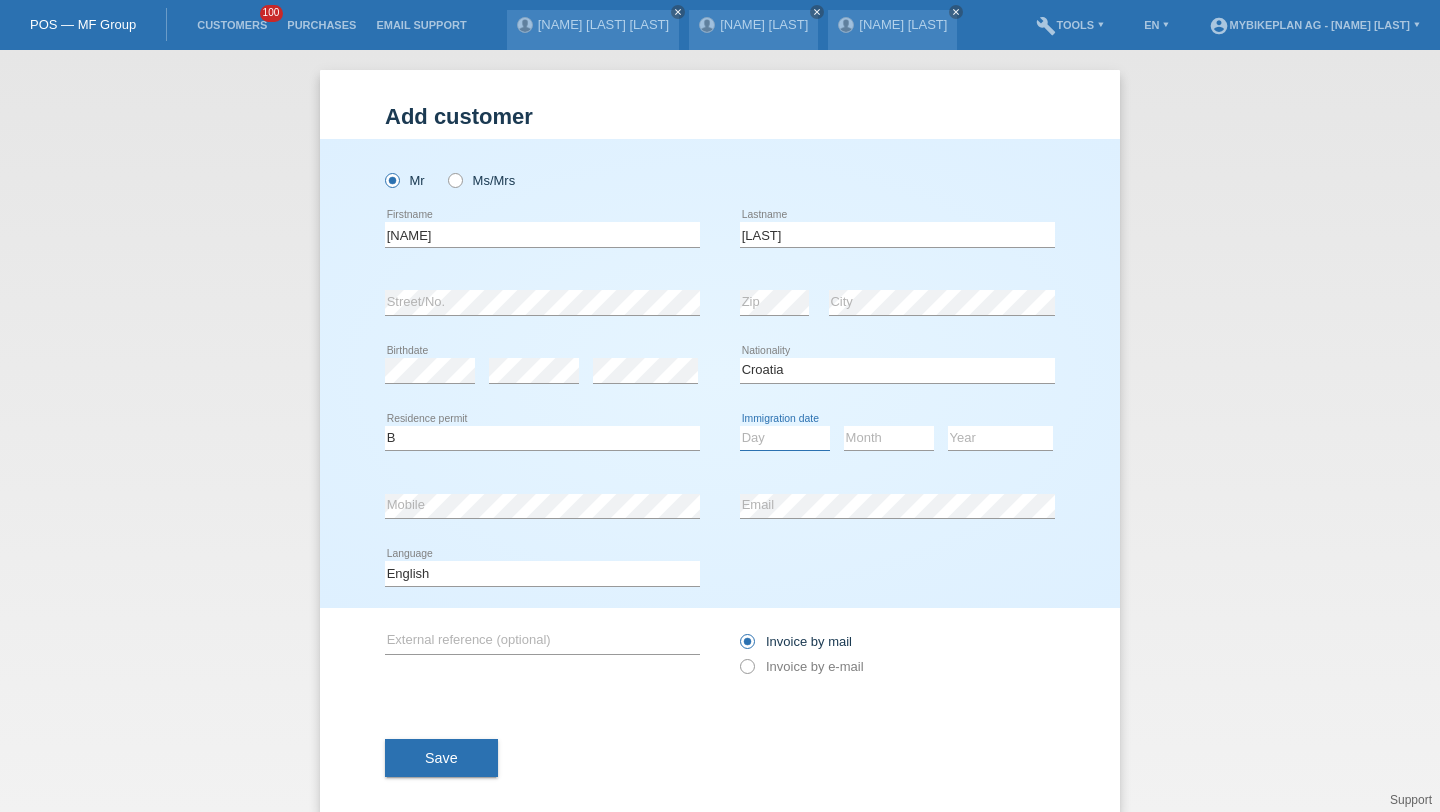 select on "15" 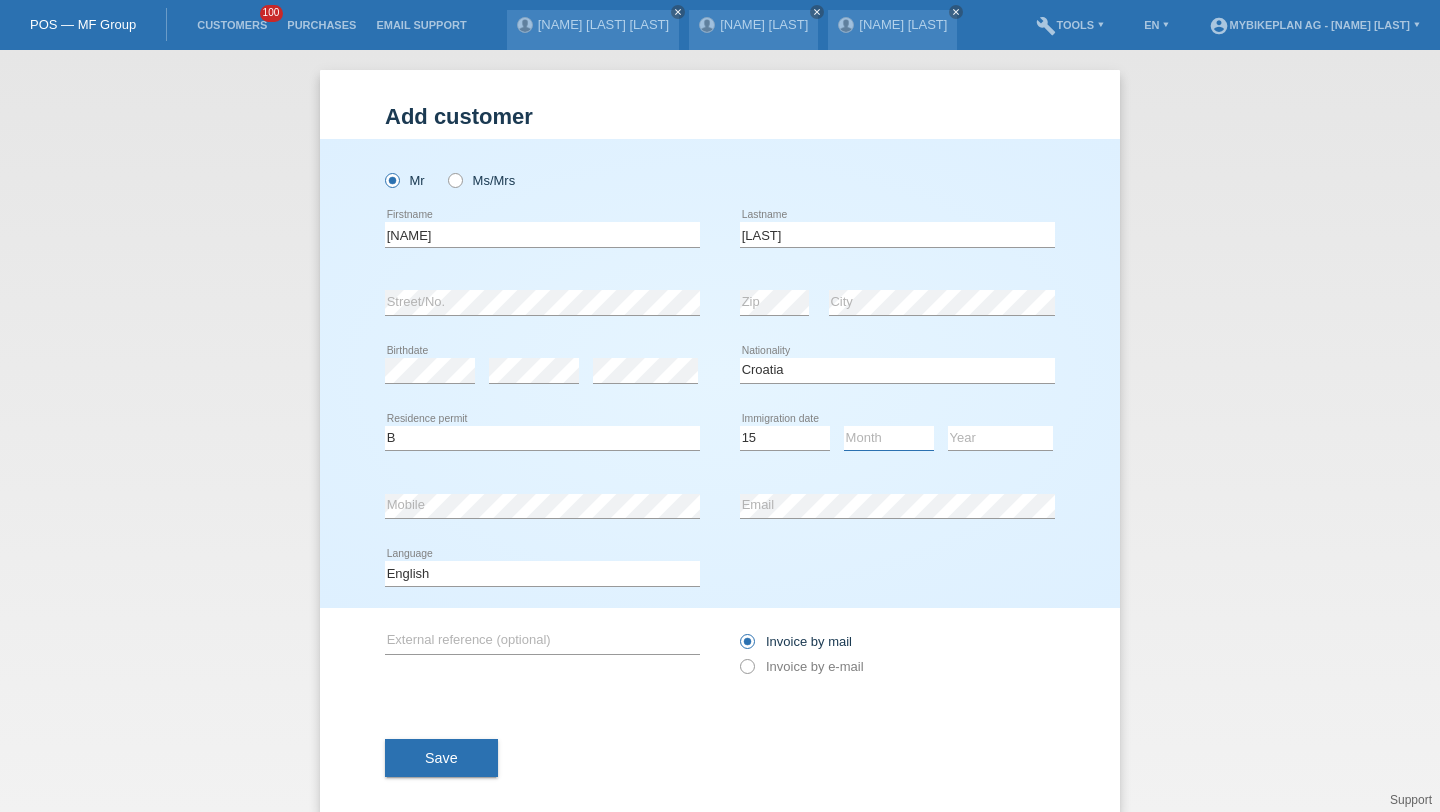 click on "Month
01
02
03
04
05
06
07
08
09
10 11" at bounding box center [889, 438] 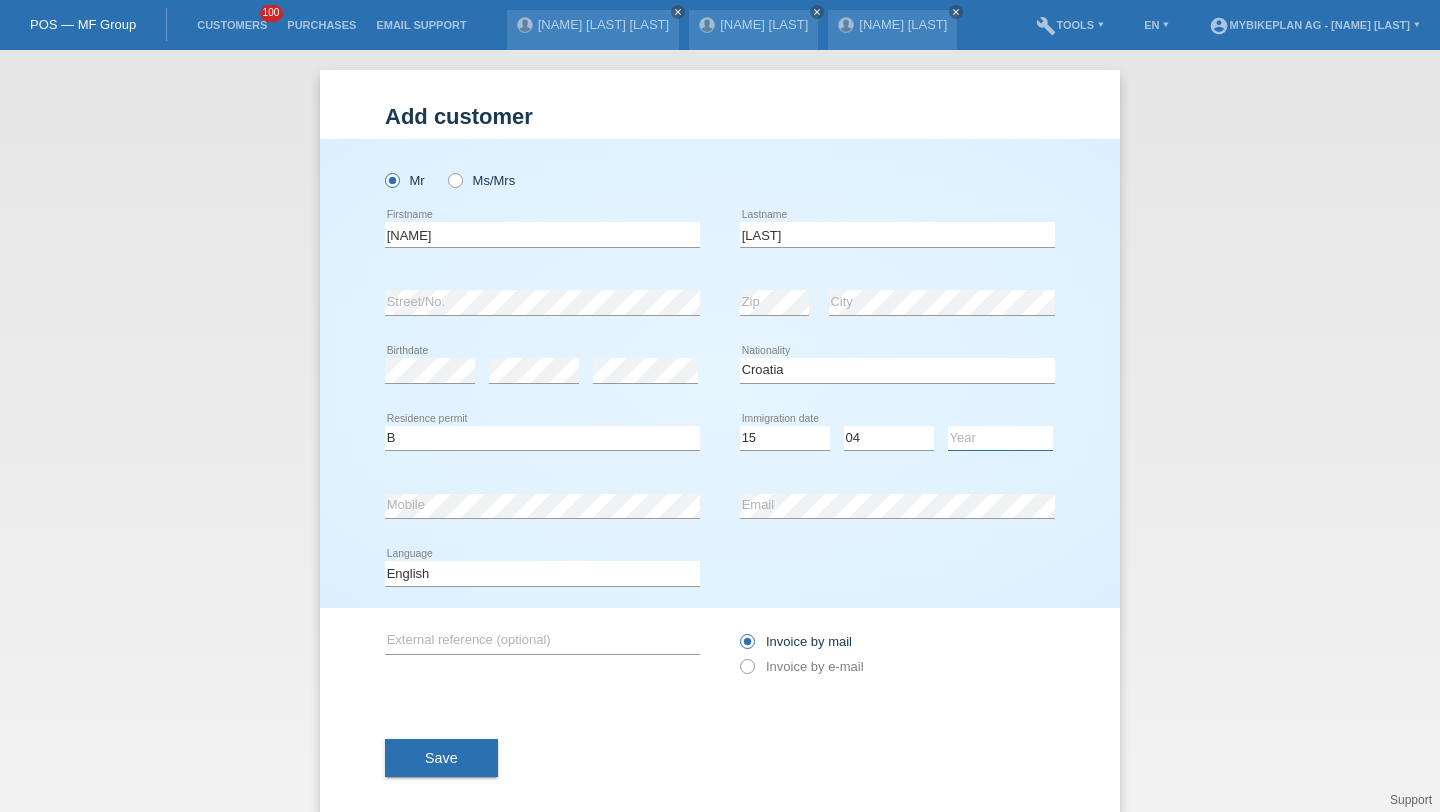 click on "Year
2025
2024
2023
2022
2021
2020
2019
2018
2017 2016 2015 2014 2013 2012 2011 2010 2009 2008 2007 2006 2005 2004 2003 2002 2001" at bounding box center [1000, 438] 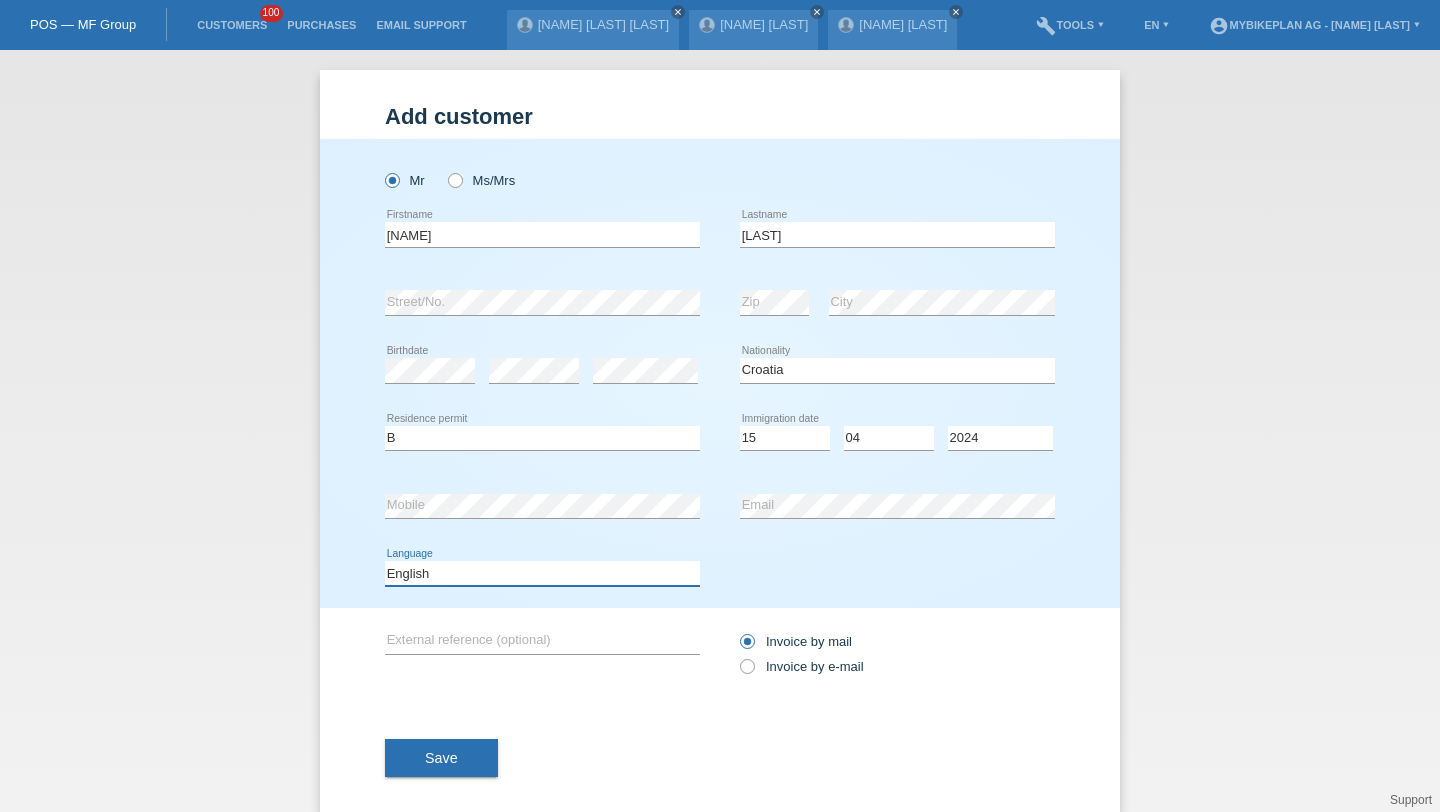 click on "Deutsch
Français
Italiano
English" at bounding box center (542, 573) 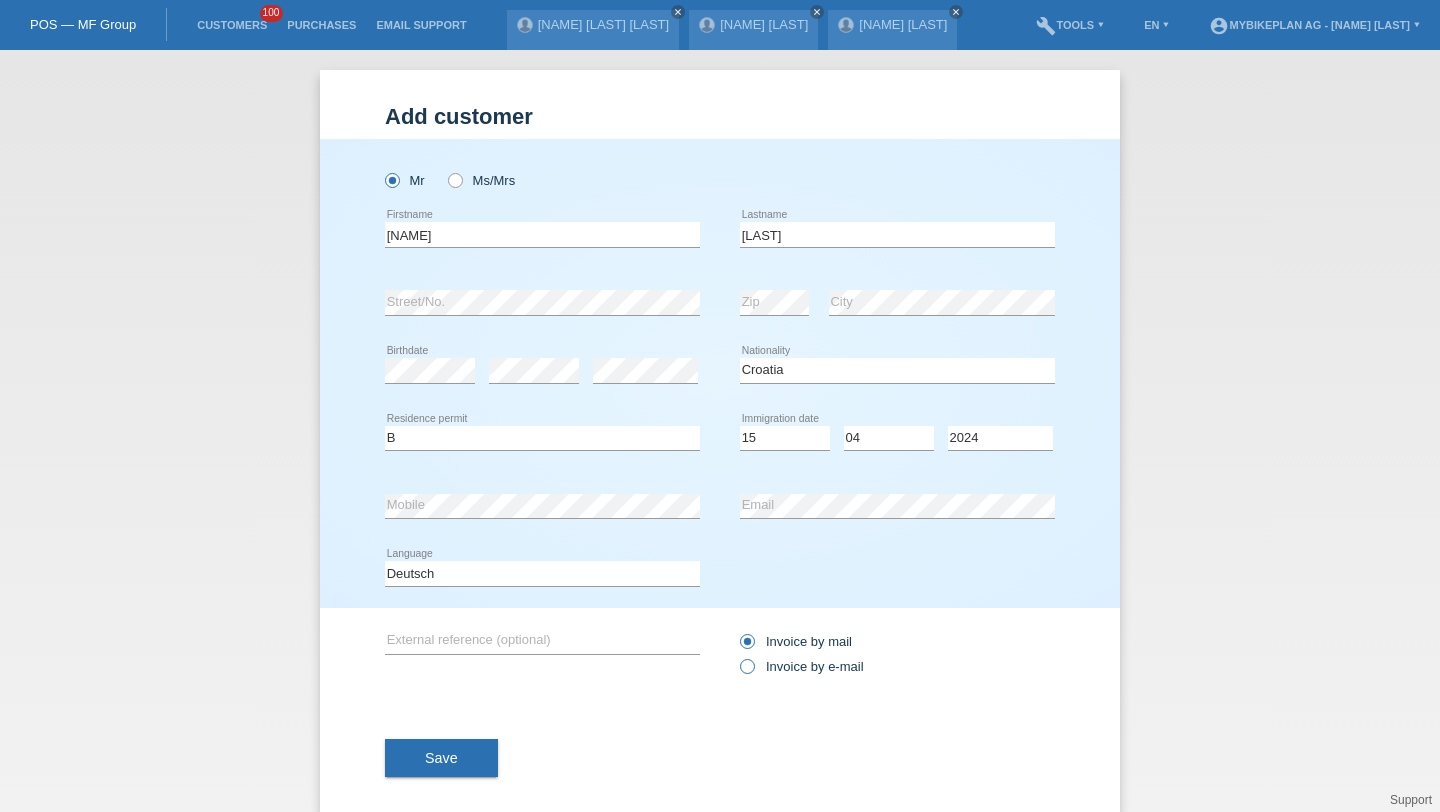 click on "Invoice by e-mail" at bounding box center (796, 641) 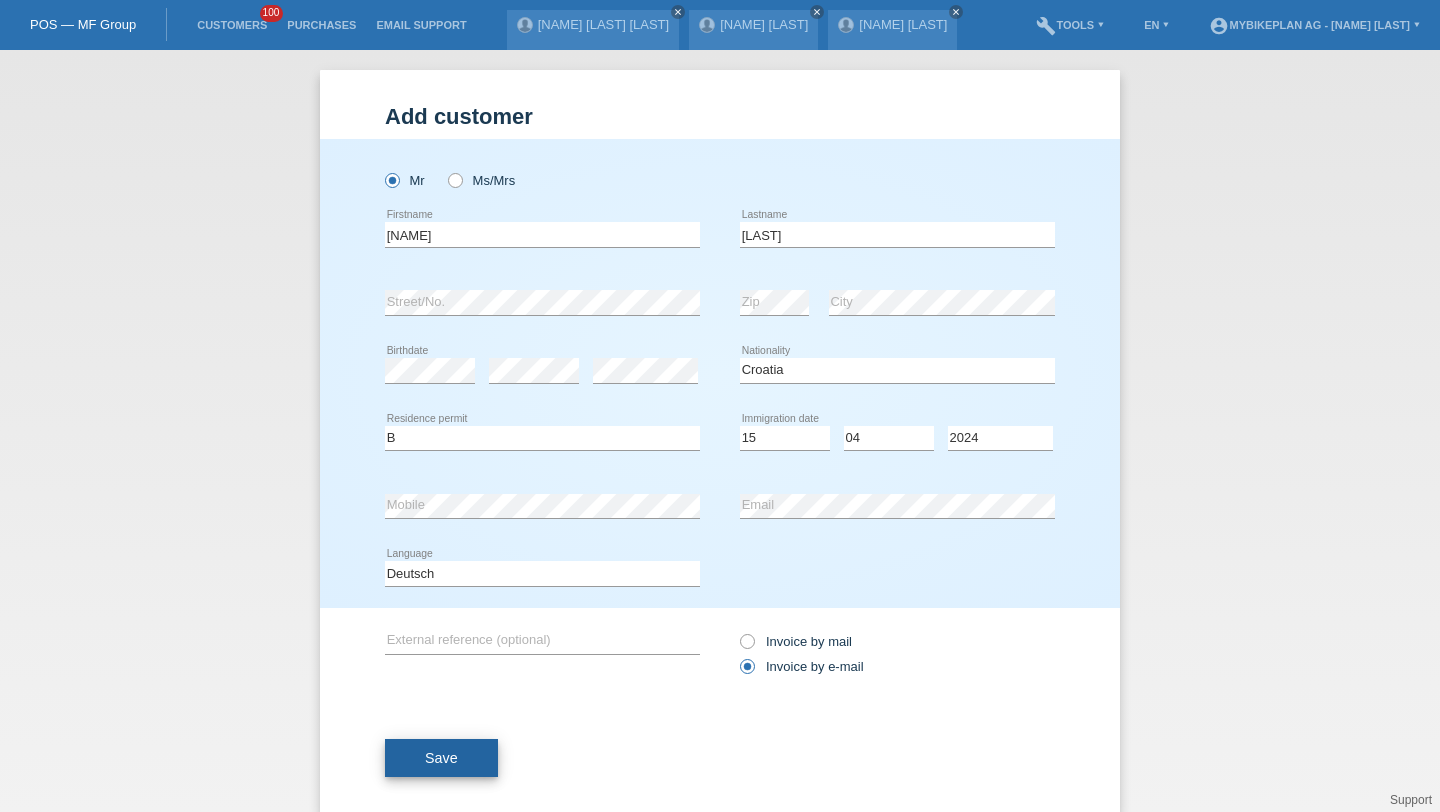 click on "Save" at bounding box center (441, 758) 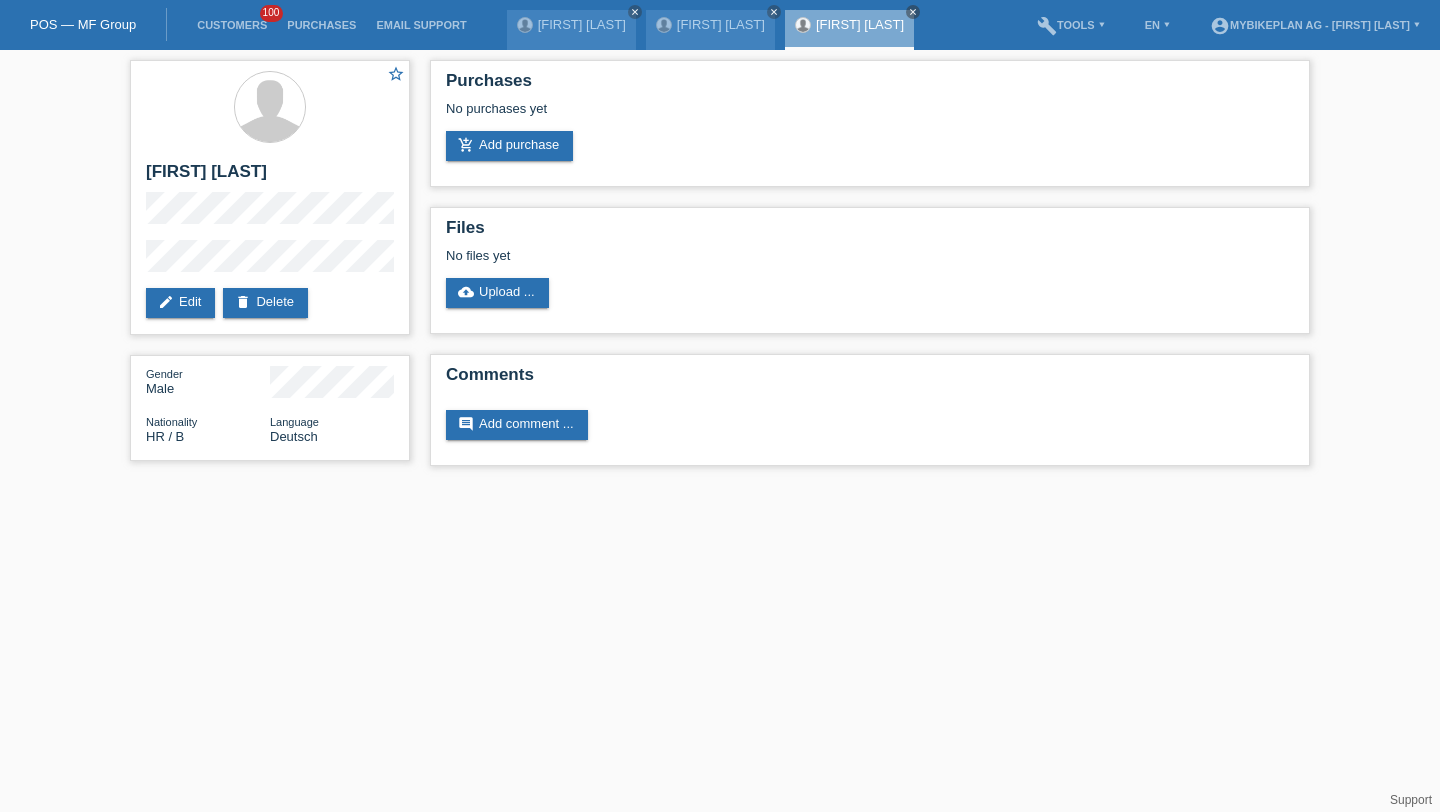 scroll, scrollTop: 0, scrollLeft: 0, axis: both 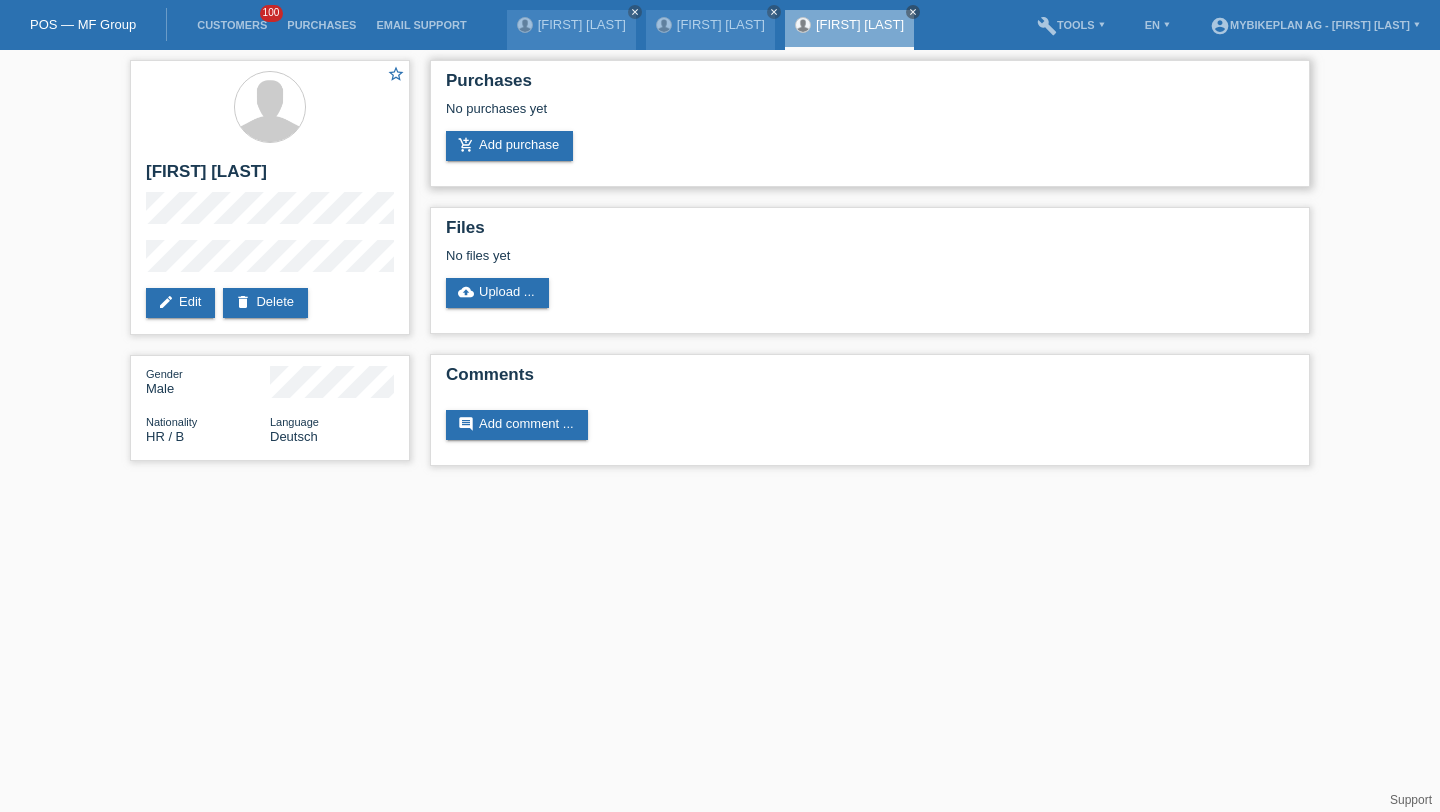 click on "No purchases yet" at bounding box center [870, 116] 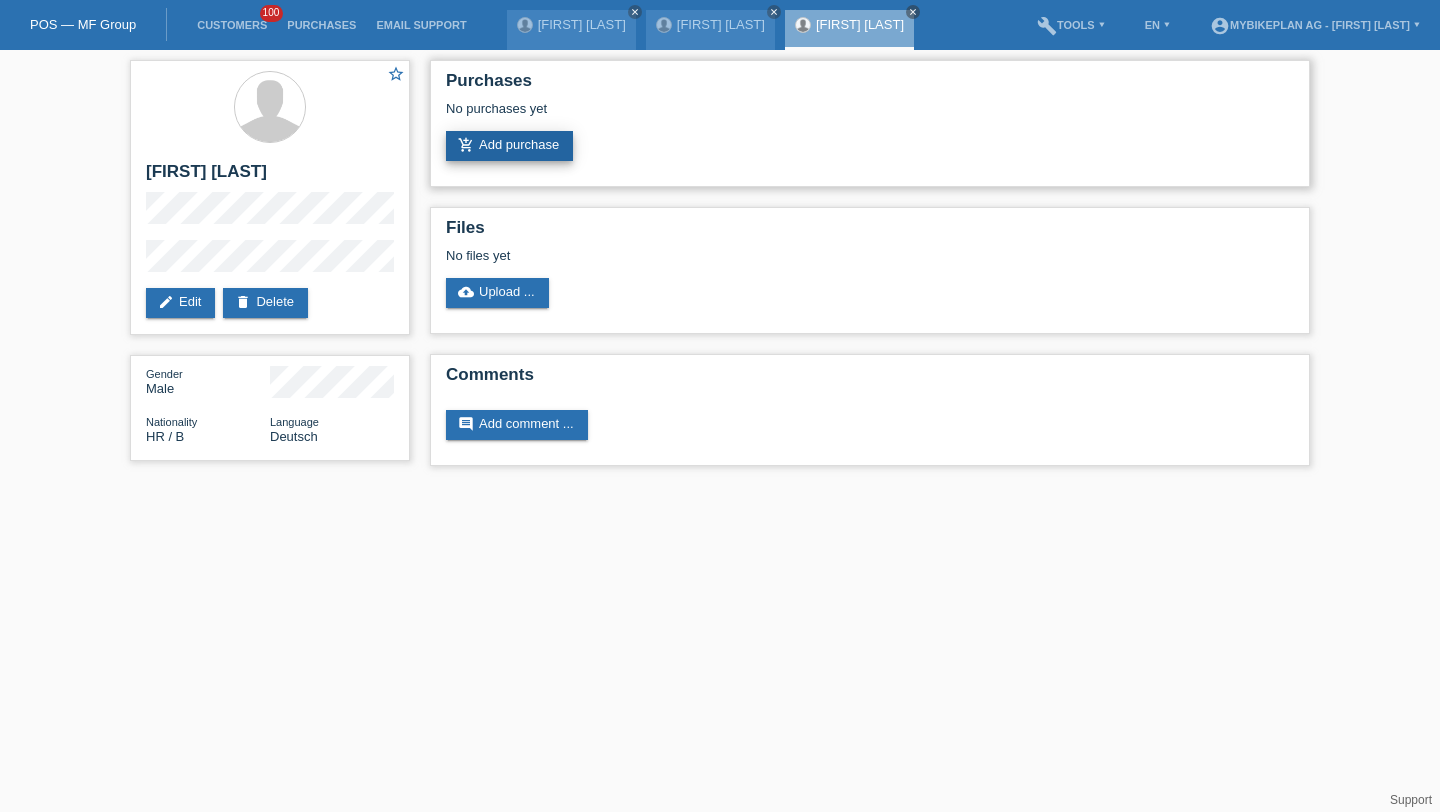 click on "add_shopping_cart  Add purchase" at bounding box center (509, 146) 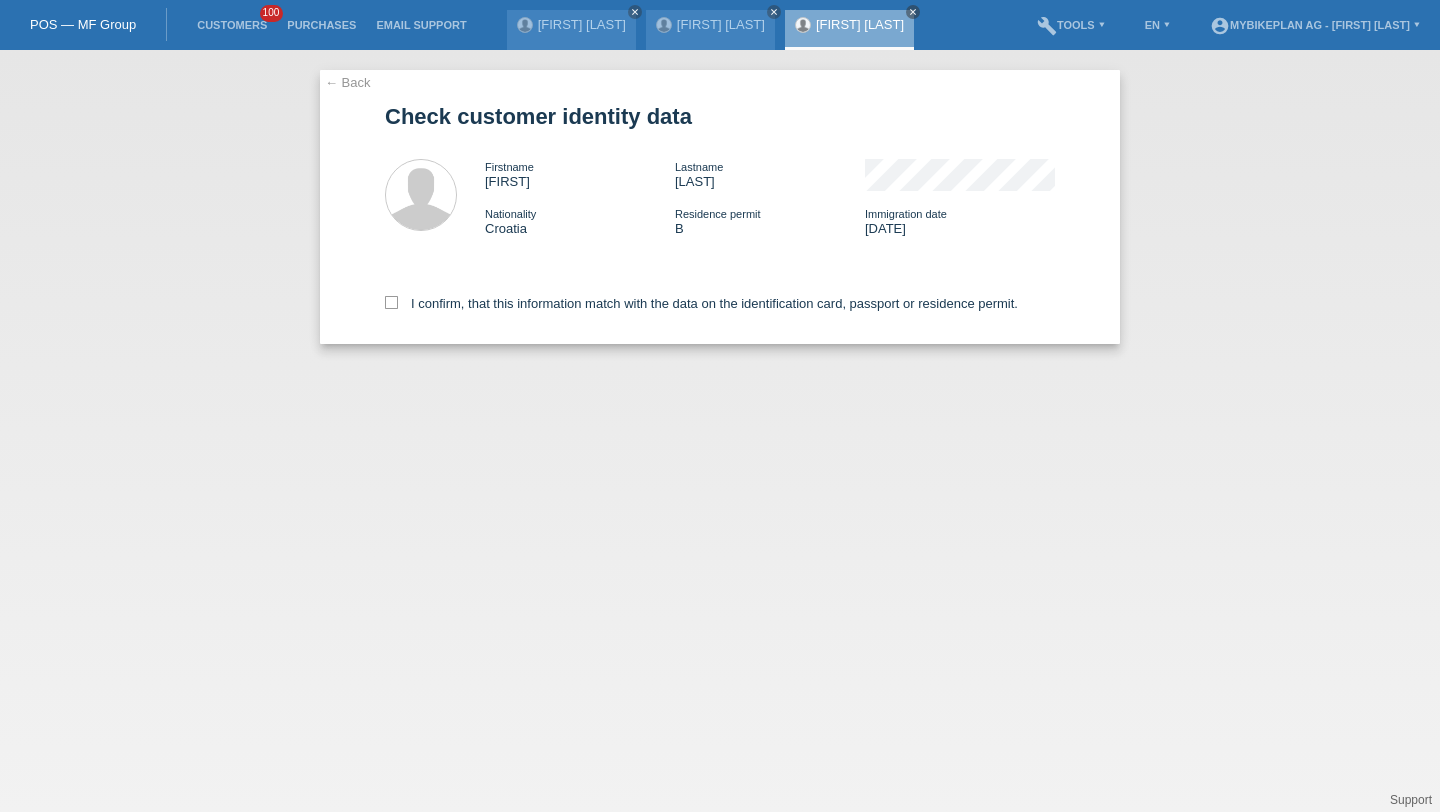scroll, scrollTop: 0, scrollLeft: 0, axis: both 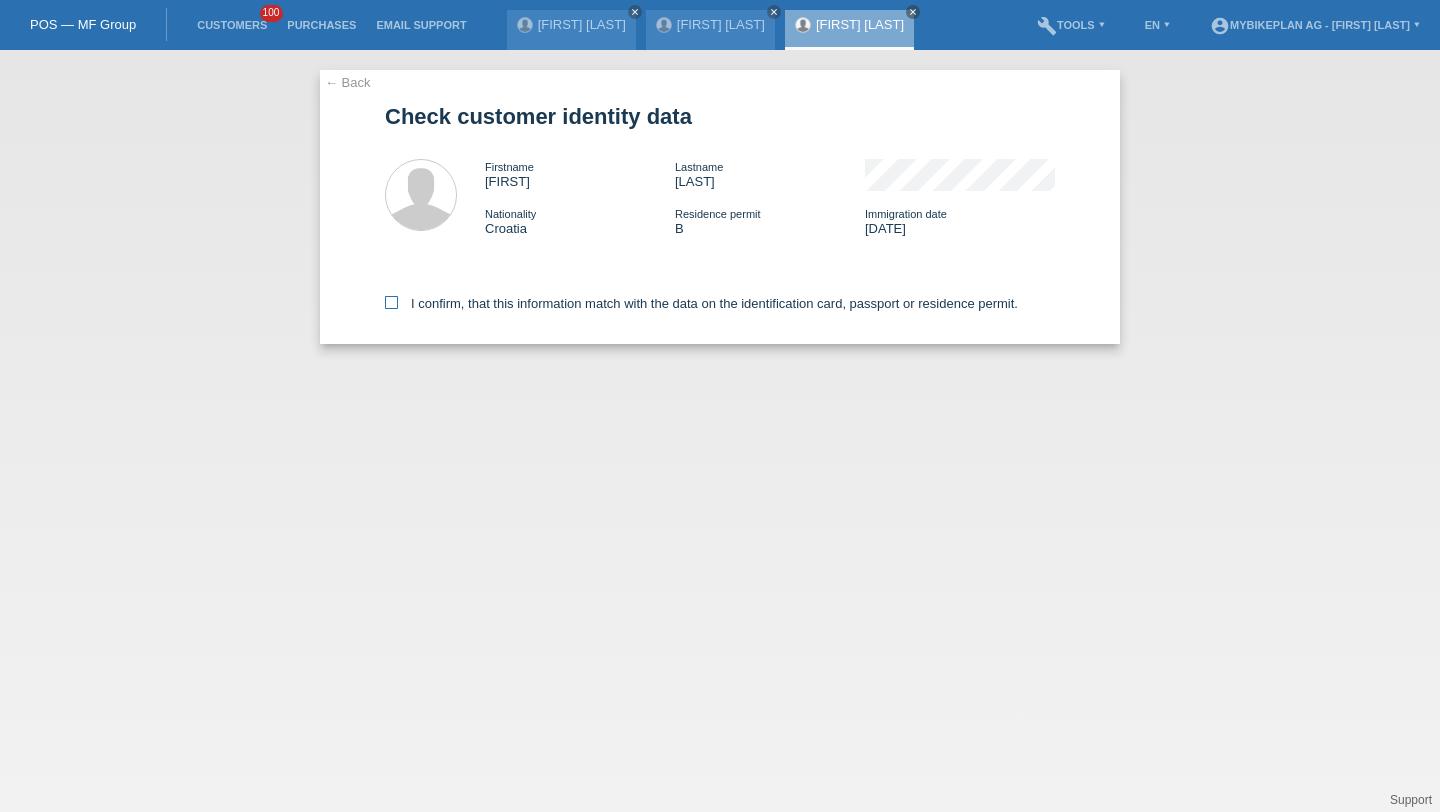 click on "I confirm, that this information match with the data on the identification card, passport or residence permit." at bounding box center [701, 303] 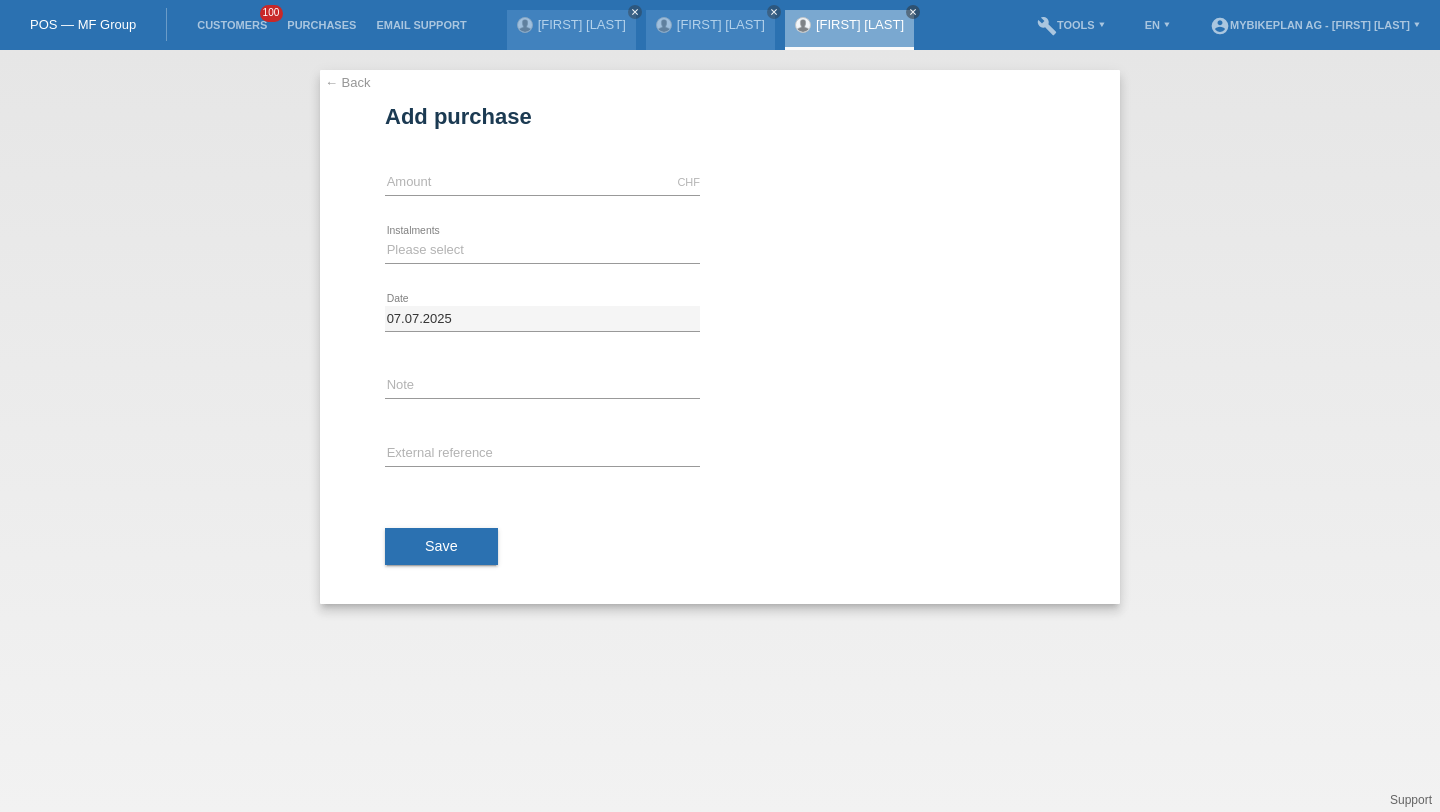 scroll, scrollTop: 0, scrollLeft: 0, axis: both 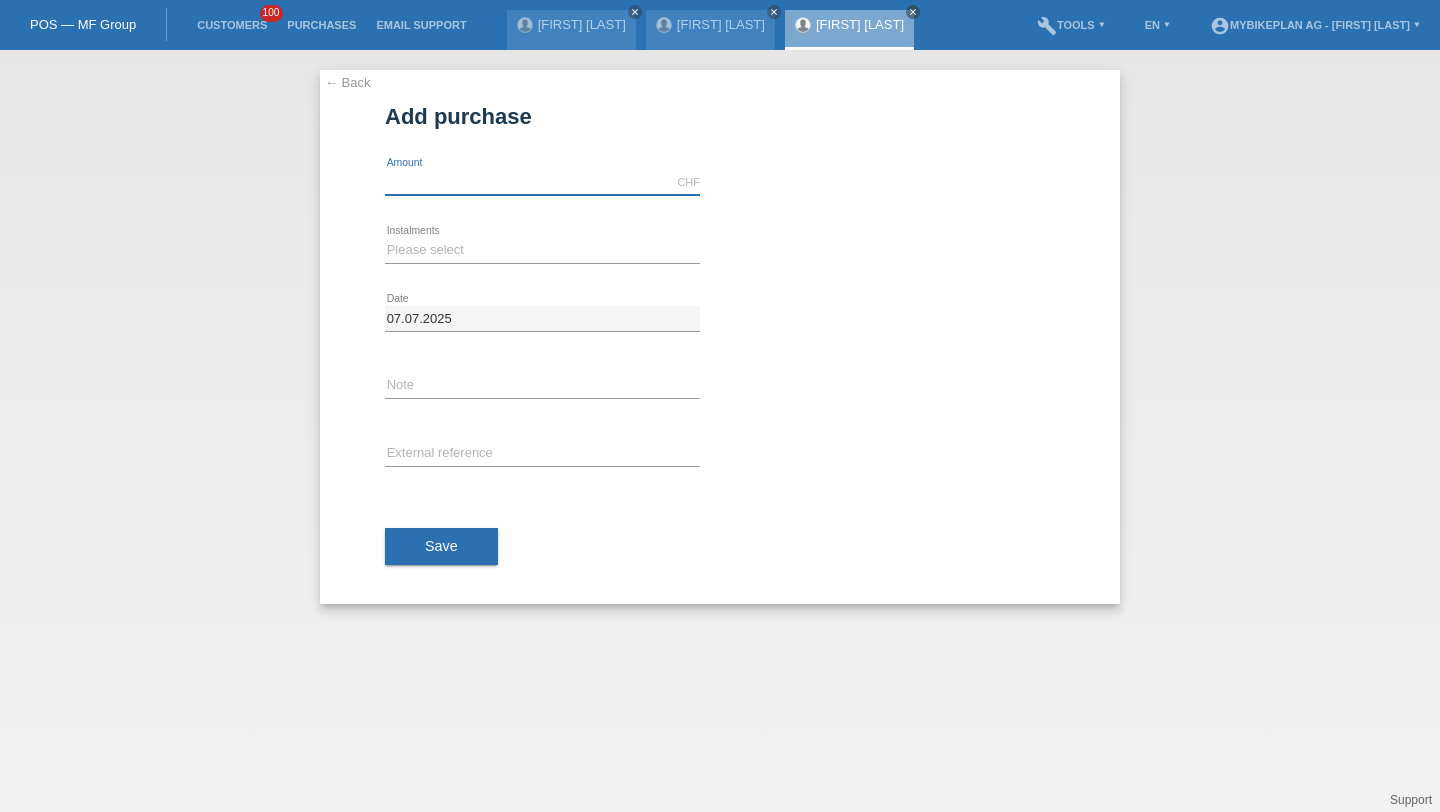click at bounding box center [542, 182] 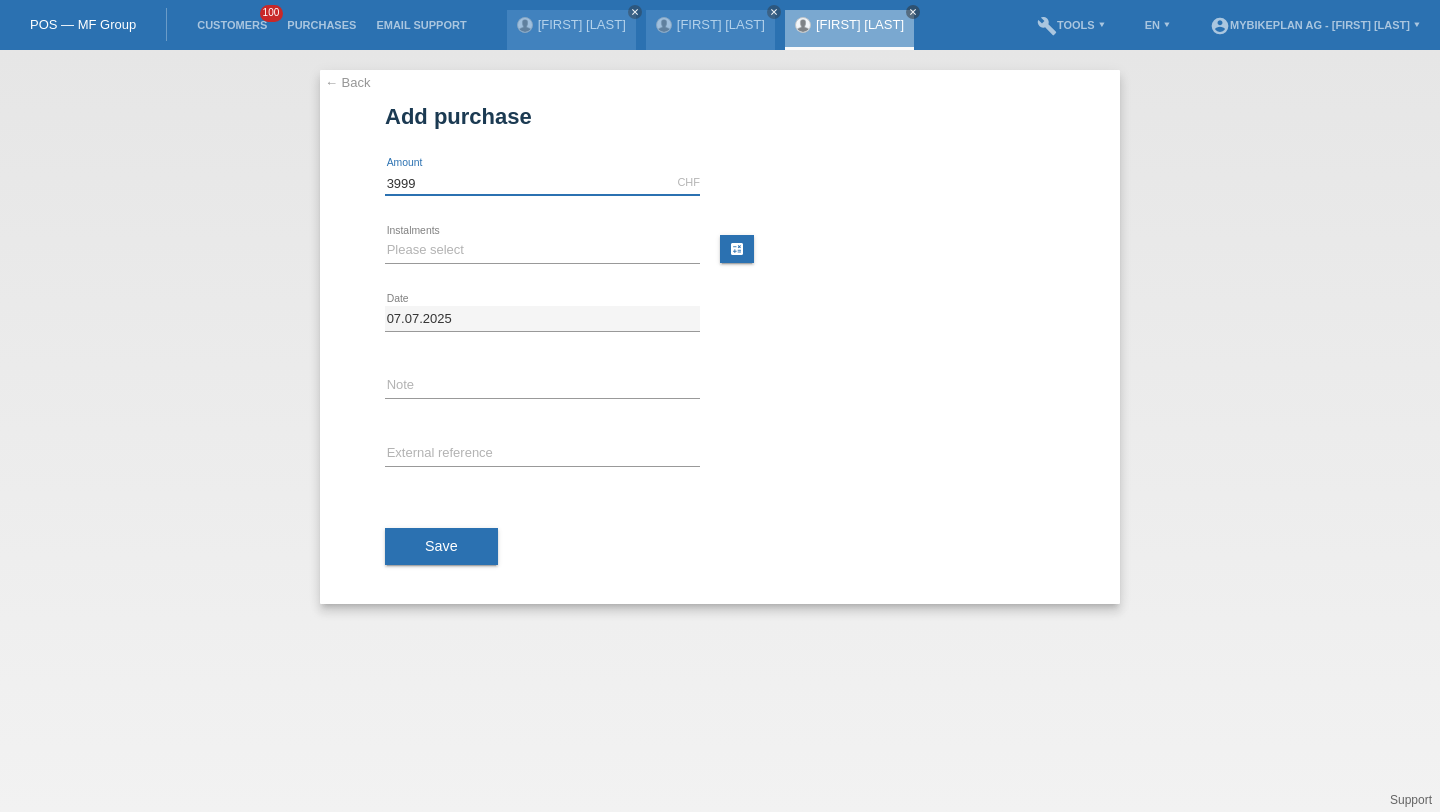 type on "3999" 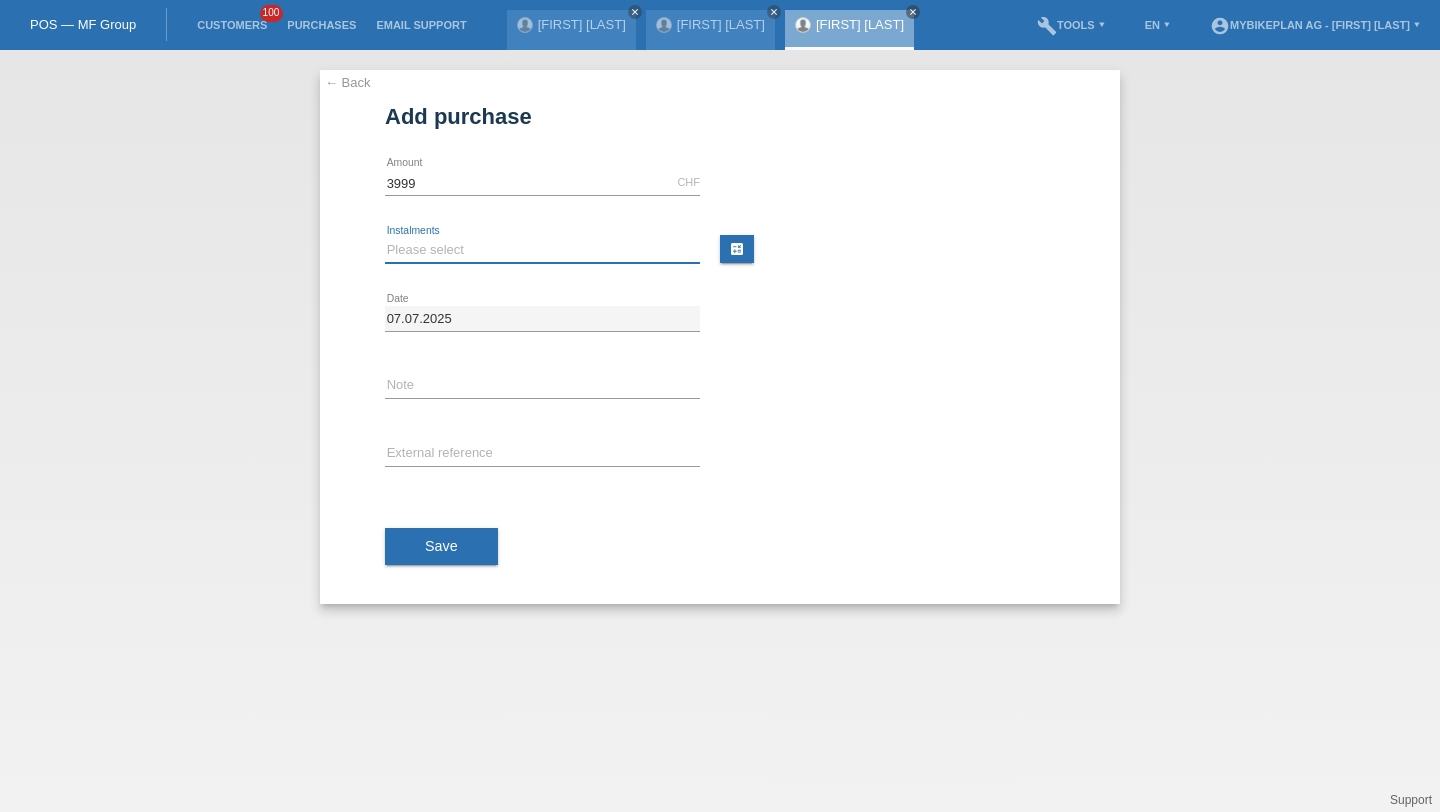 click on "Please select
6 instalments
12 instalments
18 instalments
24 instalments
36 instalments
48 instalments" at bounding box center (542, 250) 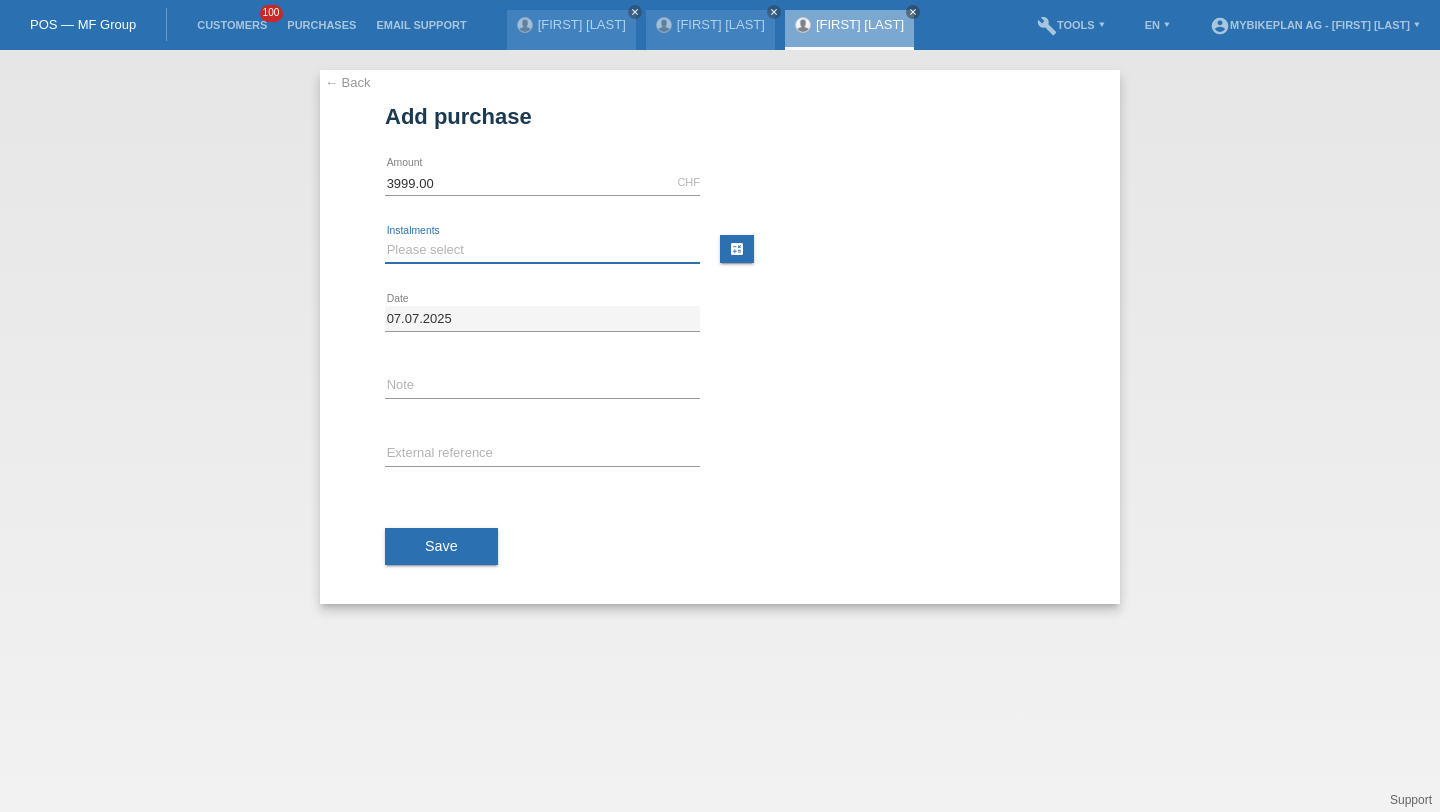 select on "488" 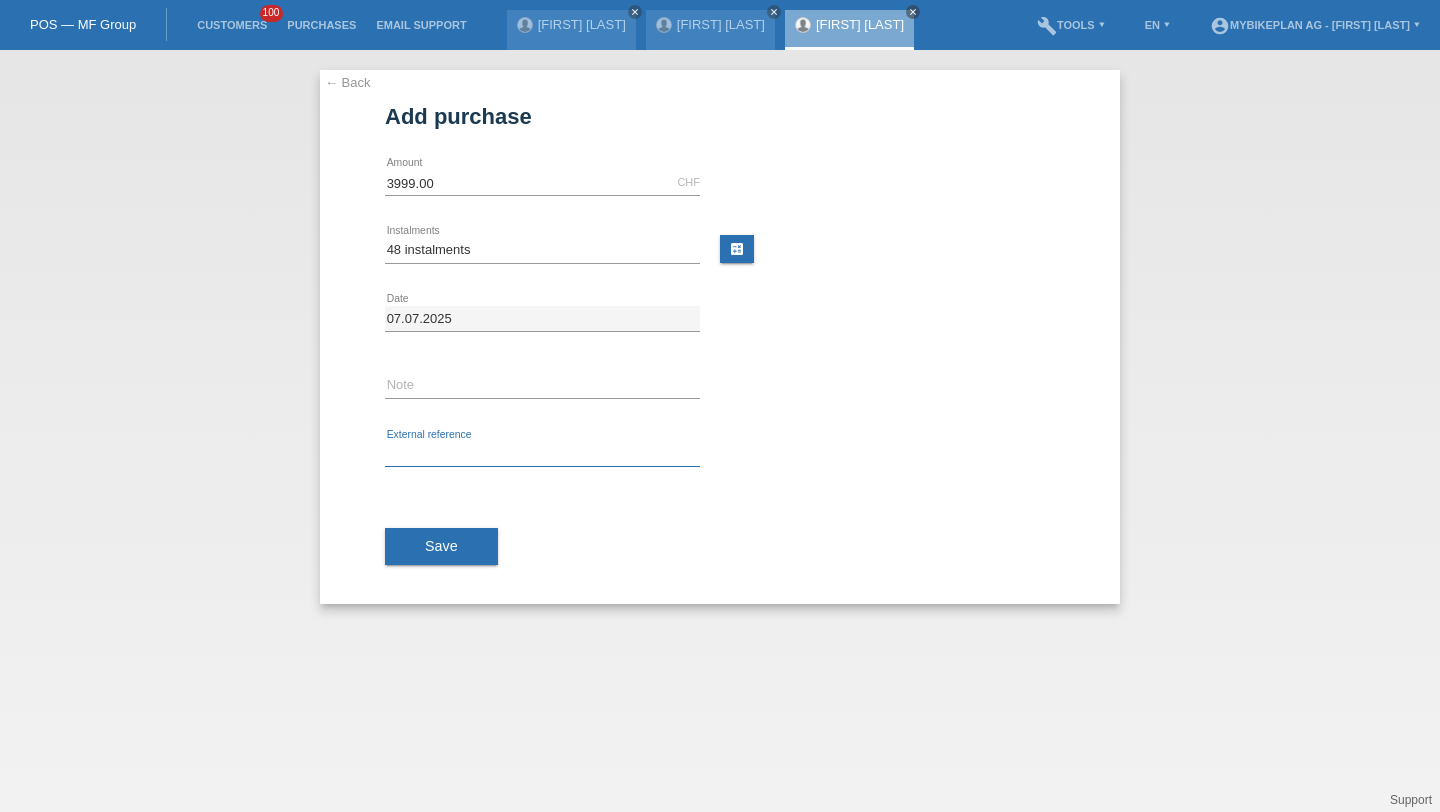 click at bounding box center (542, 454) 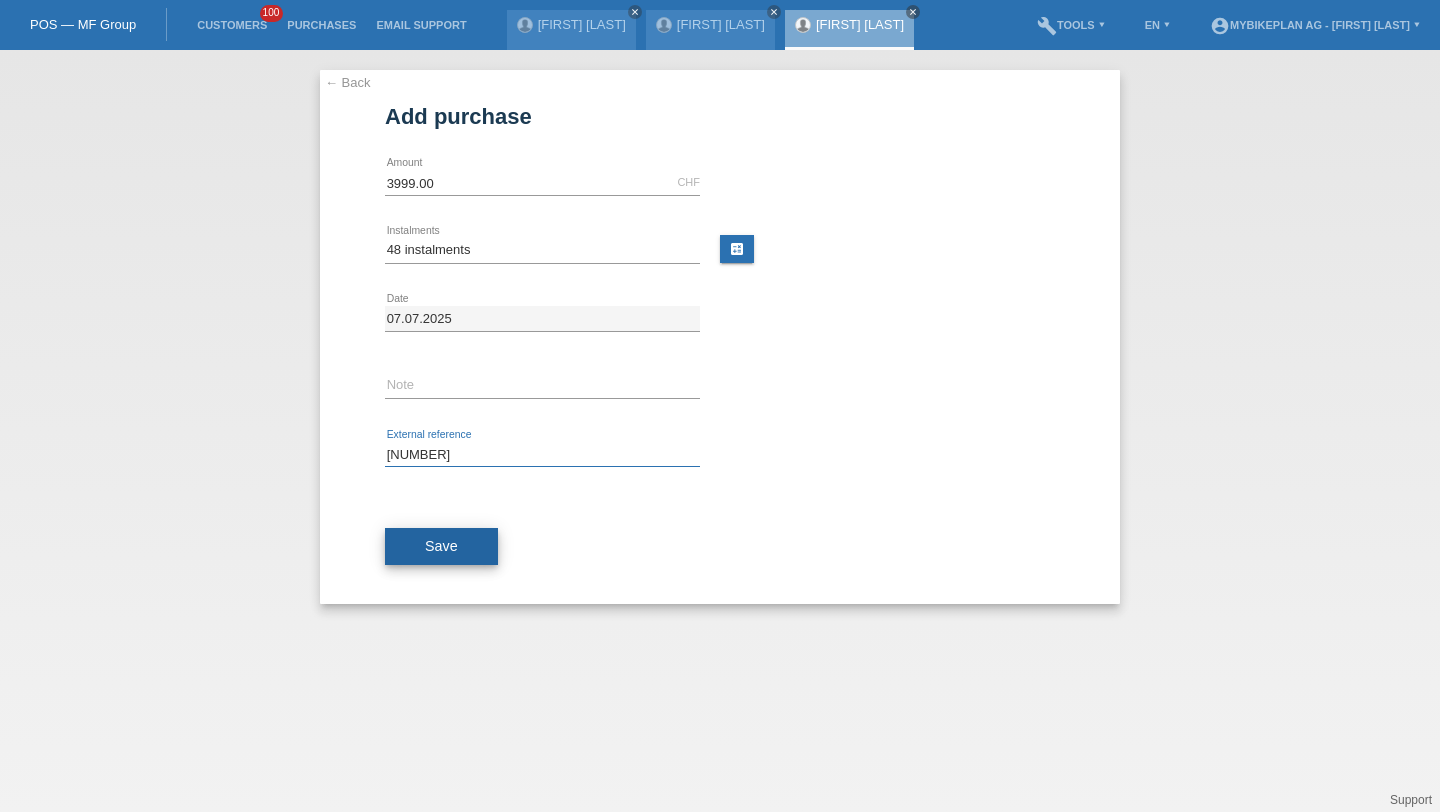 type on "39738558847" 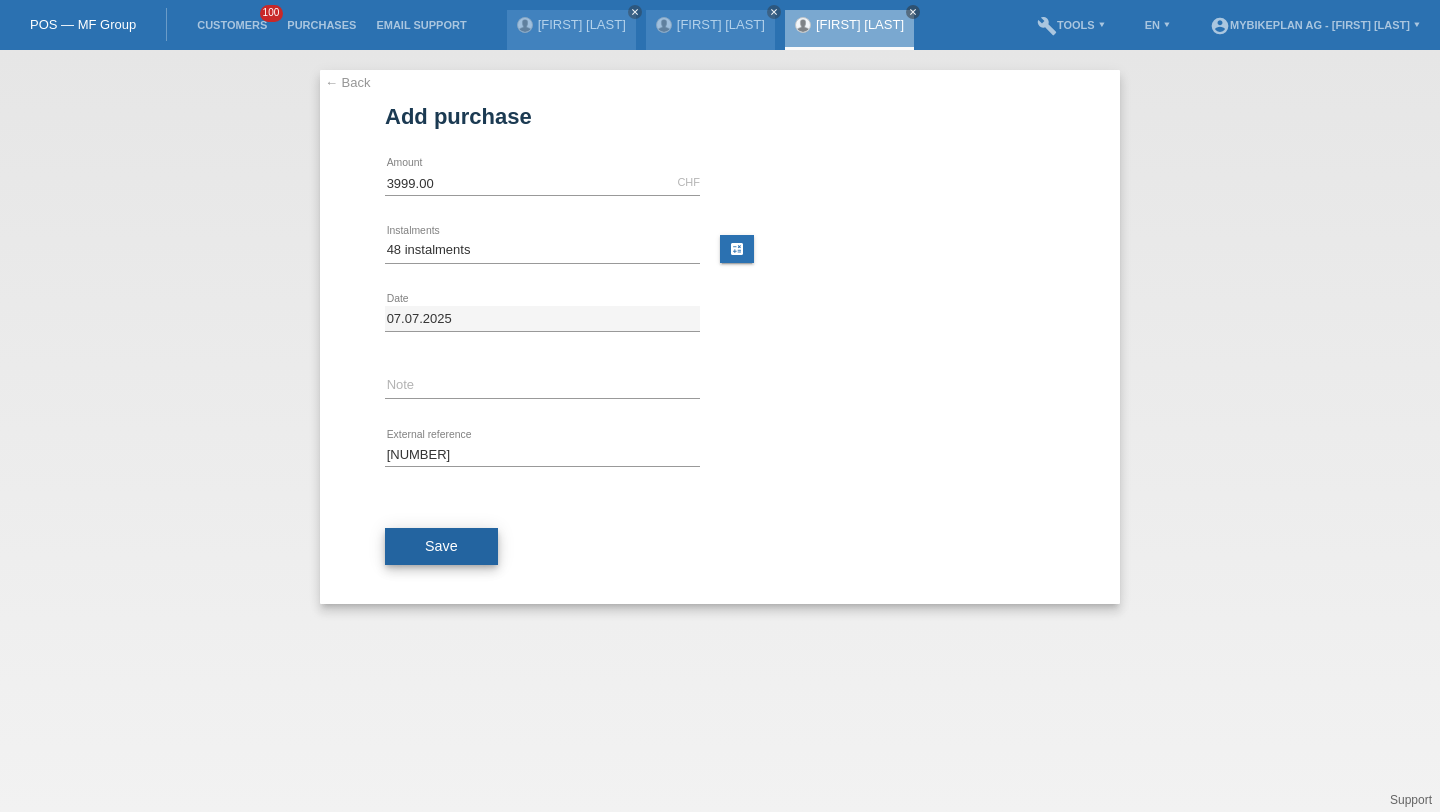 click on "Save" at bounding box center [441, 546] 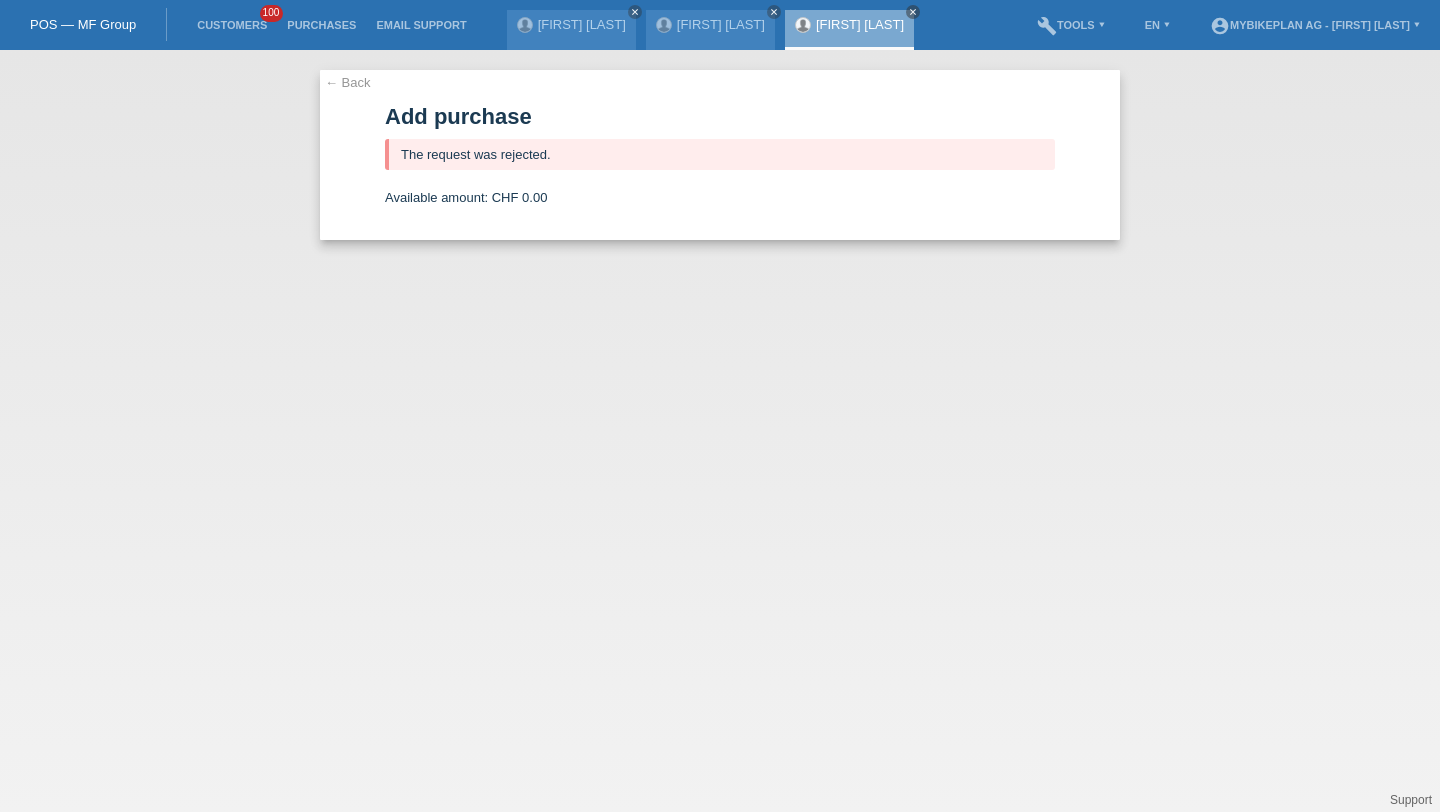 click on "Customers
100" at bounding box center [232, 25] 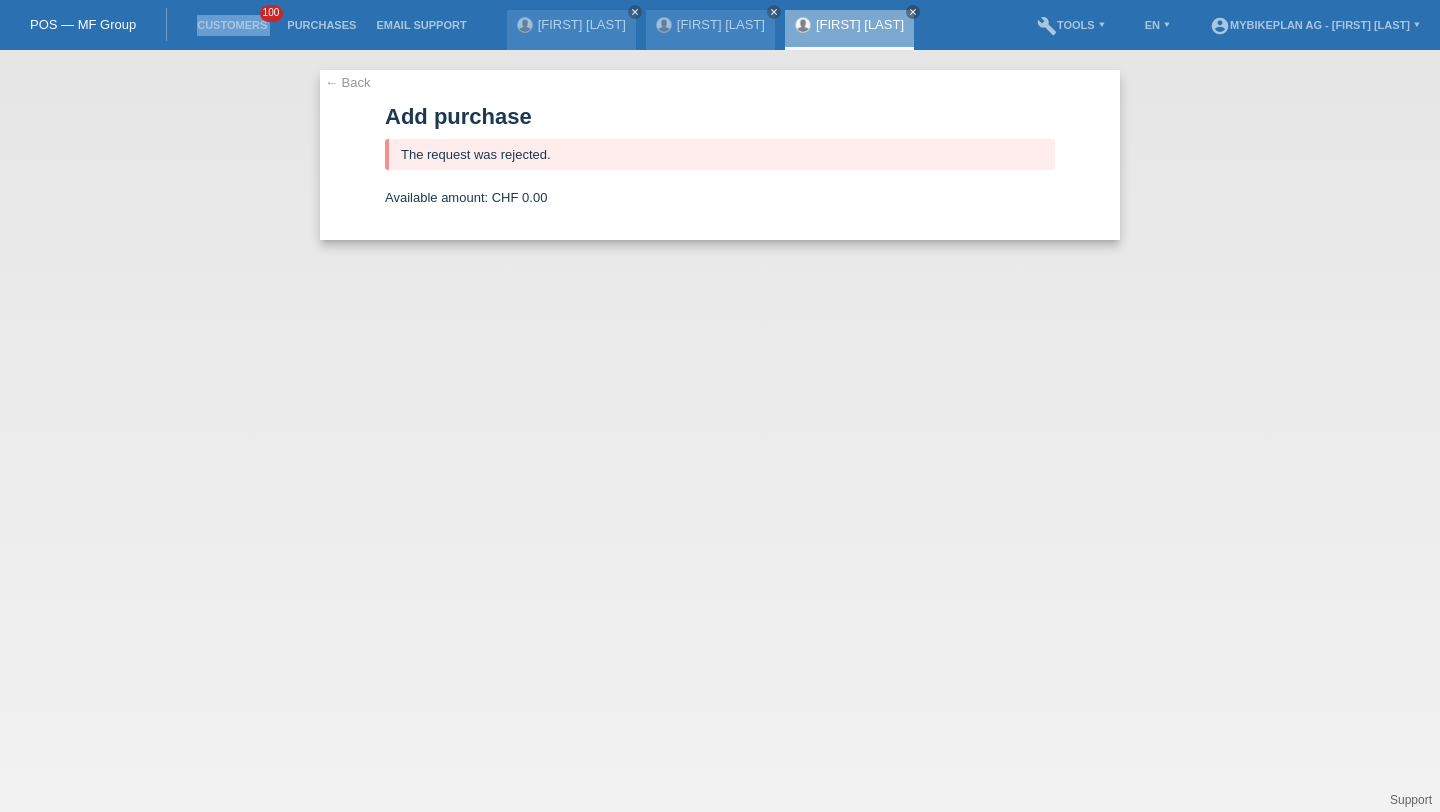 click on "Customers
100" at bounding box center (232, 25) 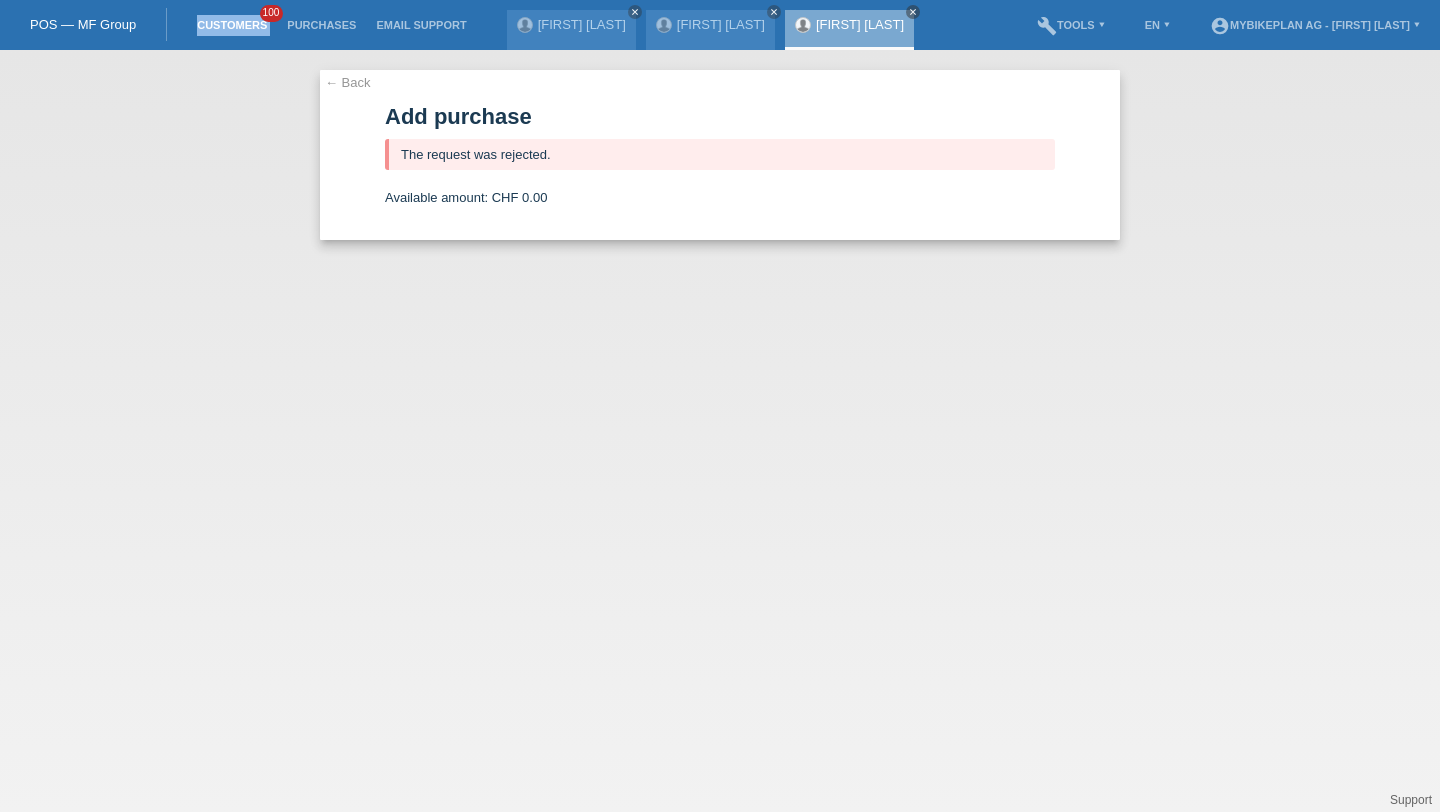 click on "Customers" at bounding box center (232, 25) 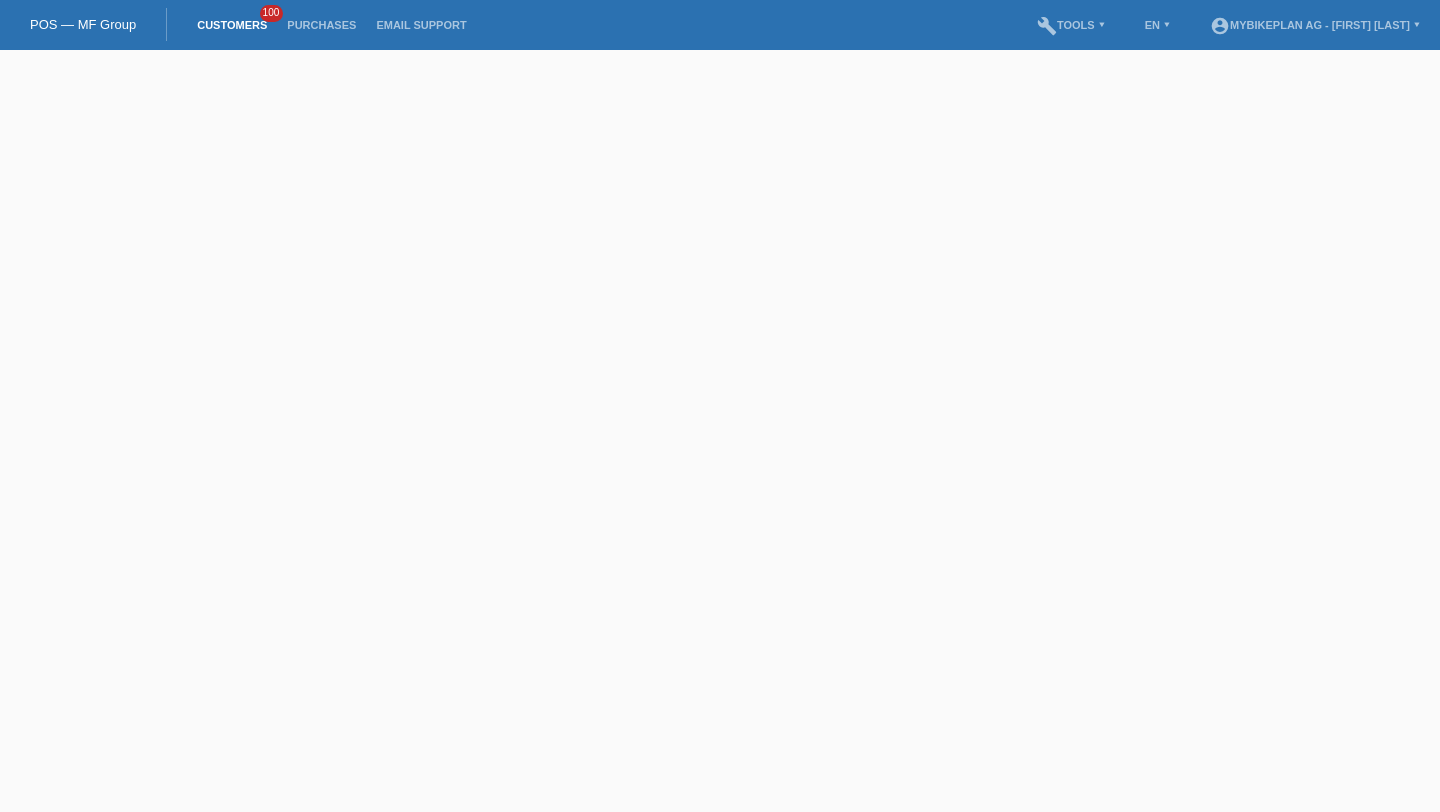 scroll, scrollTop: 0, scrollLeft: 0, axis: both 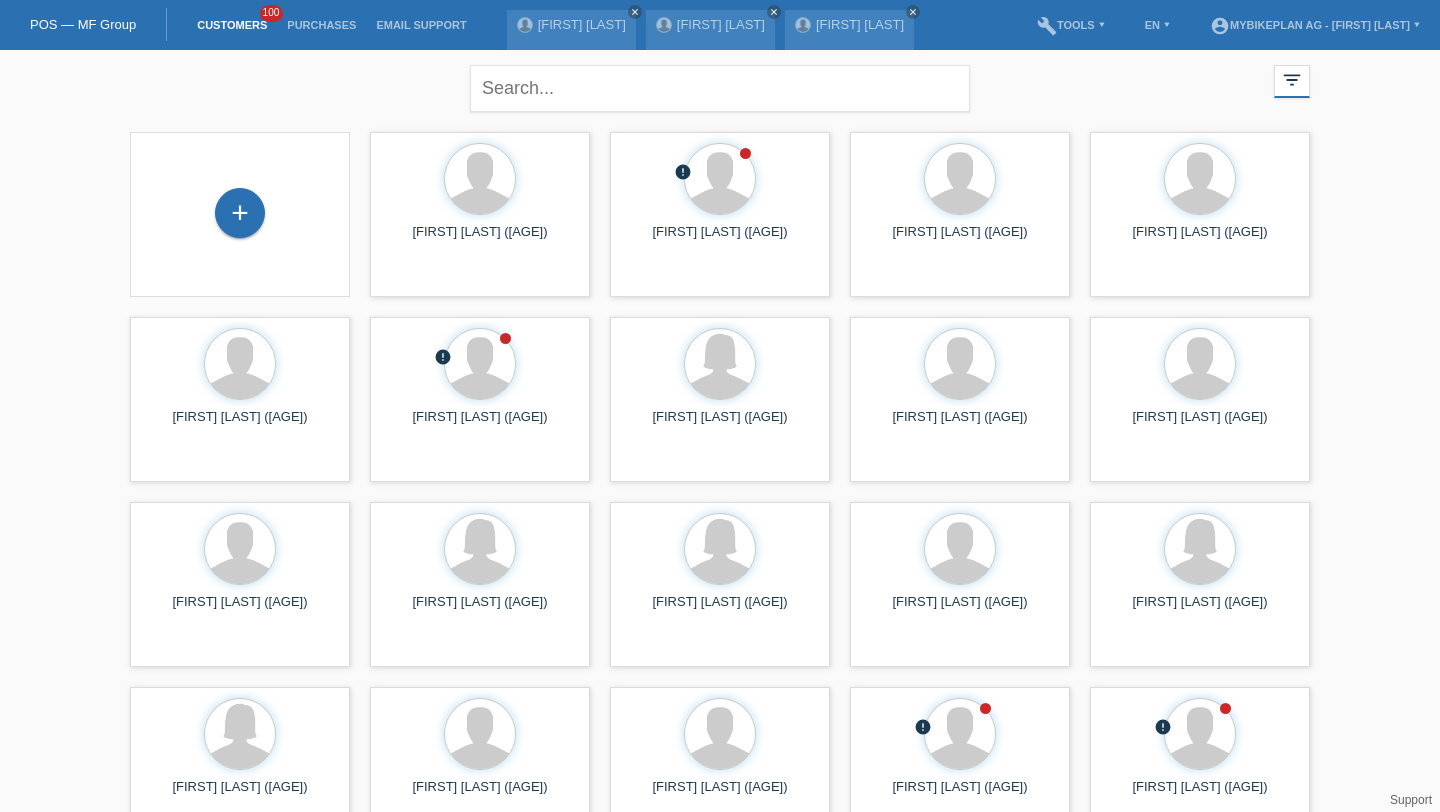 click on "+" at bounding box center [240, 214] 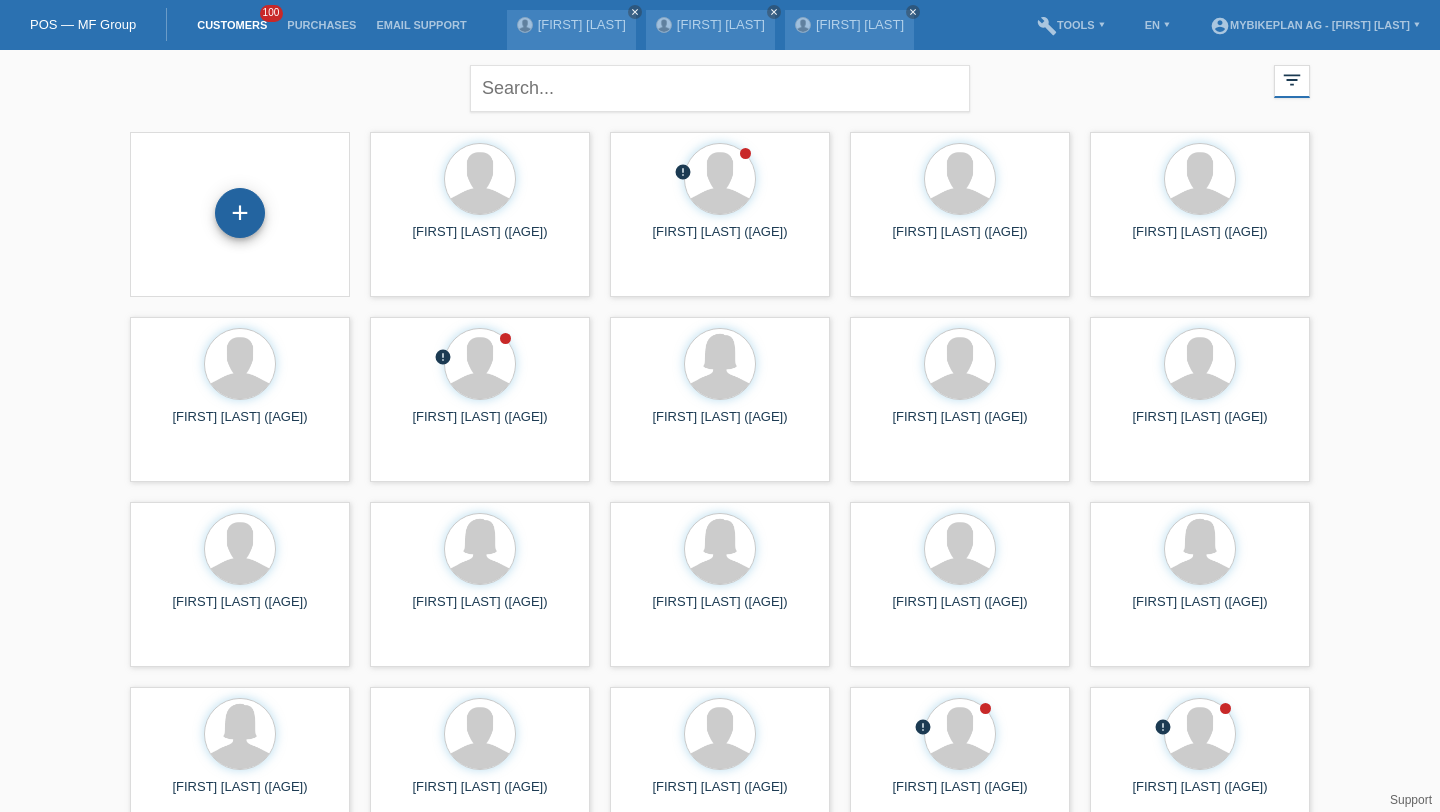 click on "+" at bounding box center [240, 213] 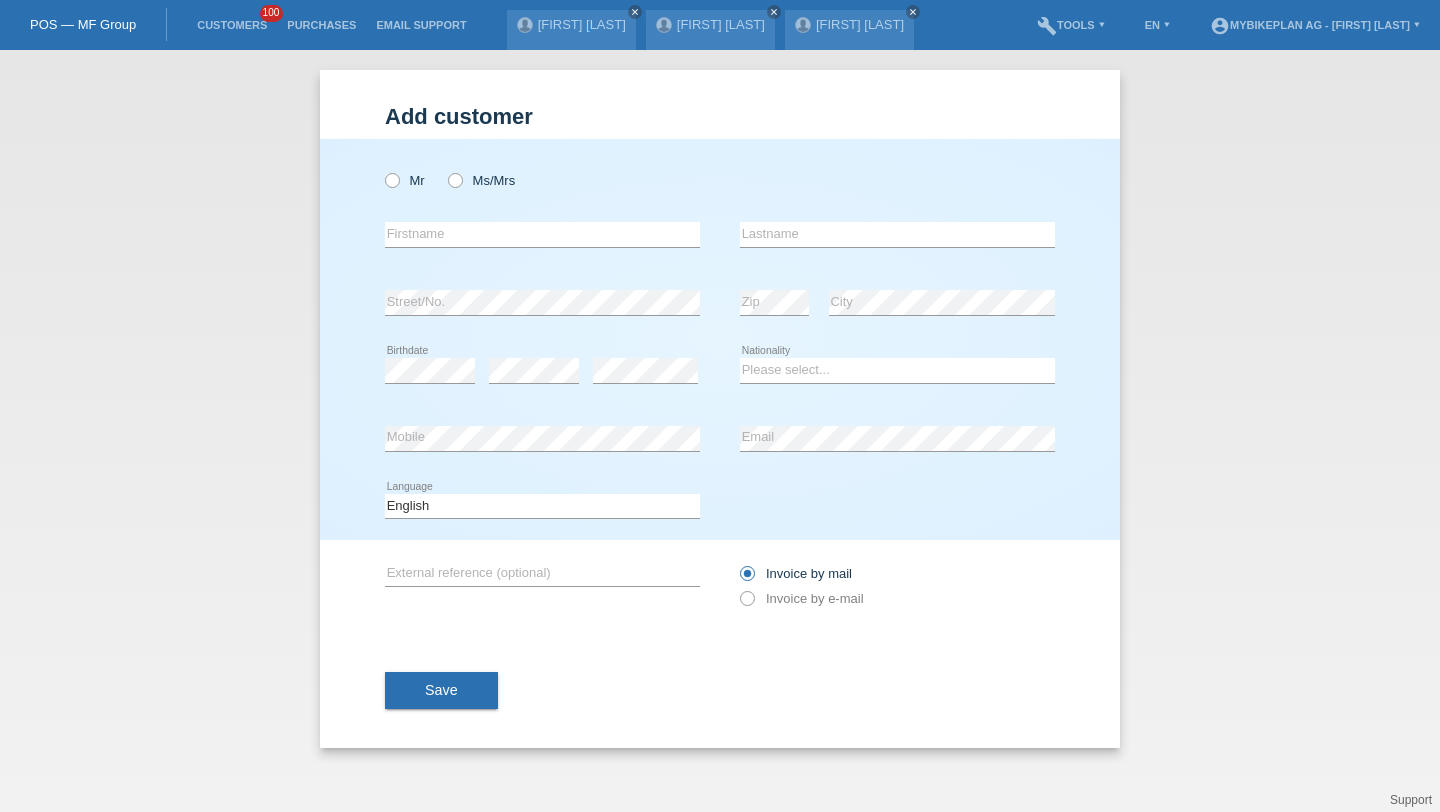 scroll, scrollTop: 0, scrollLeft: 0, axis: both 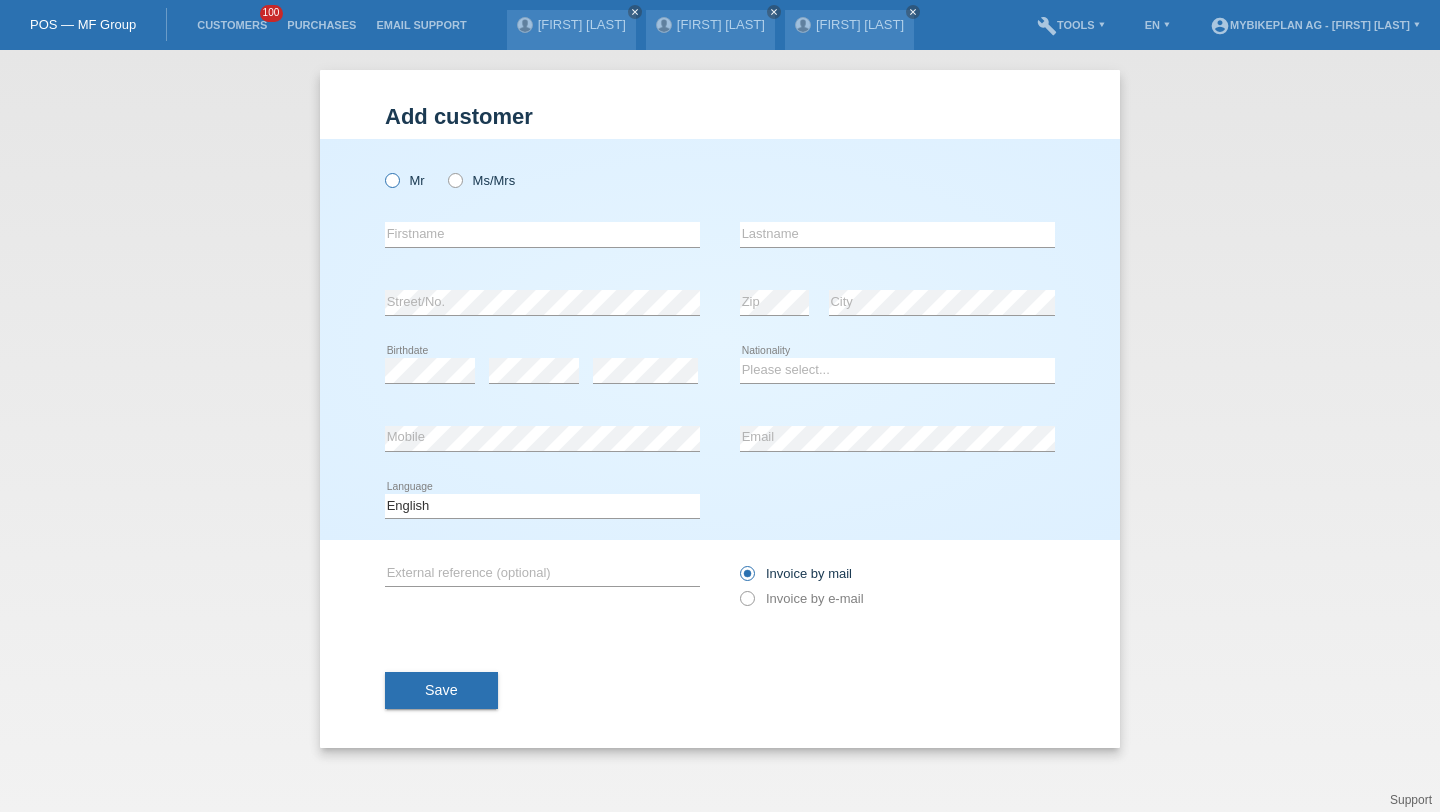click on "Mr" at bounding box center [391, 179] 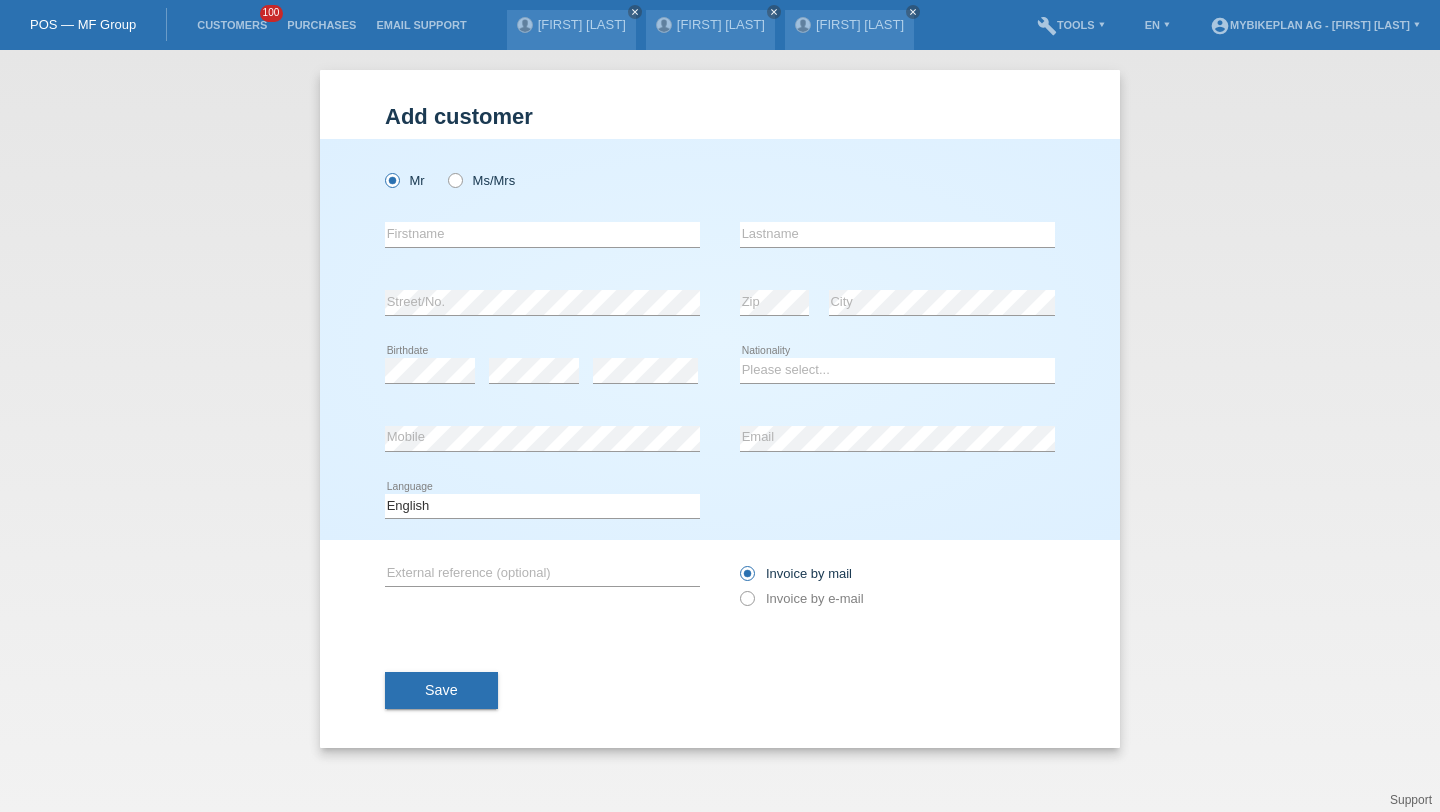 click on "error
Firstname" at bounding box center [542, 170] 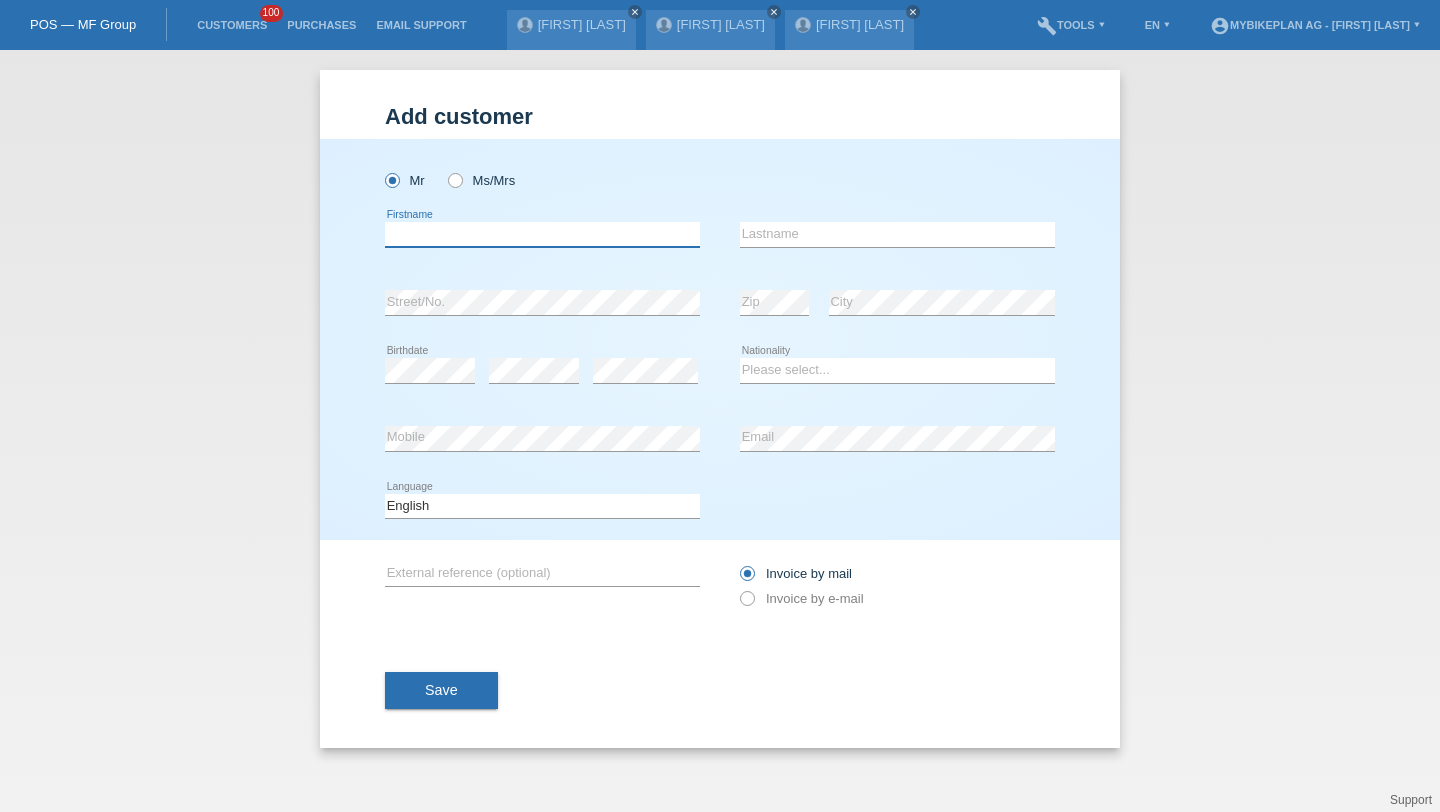 click at bounding box center (542, 234) 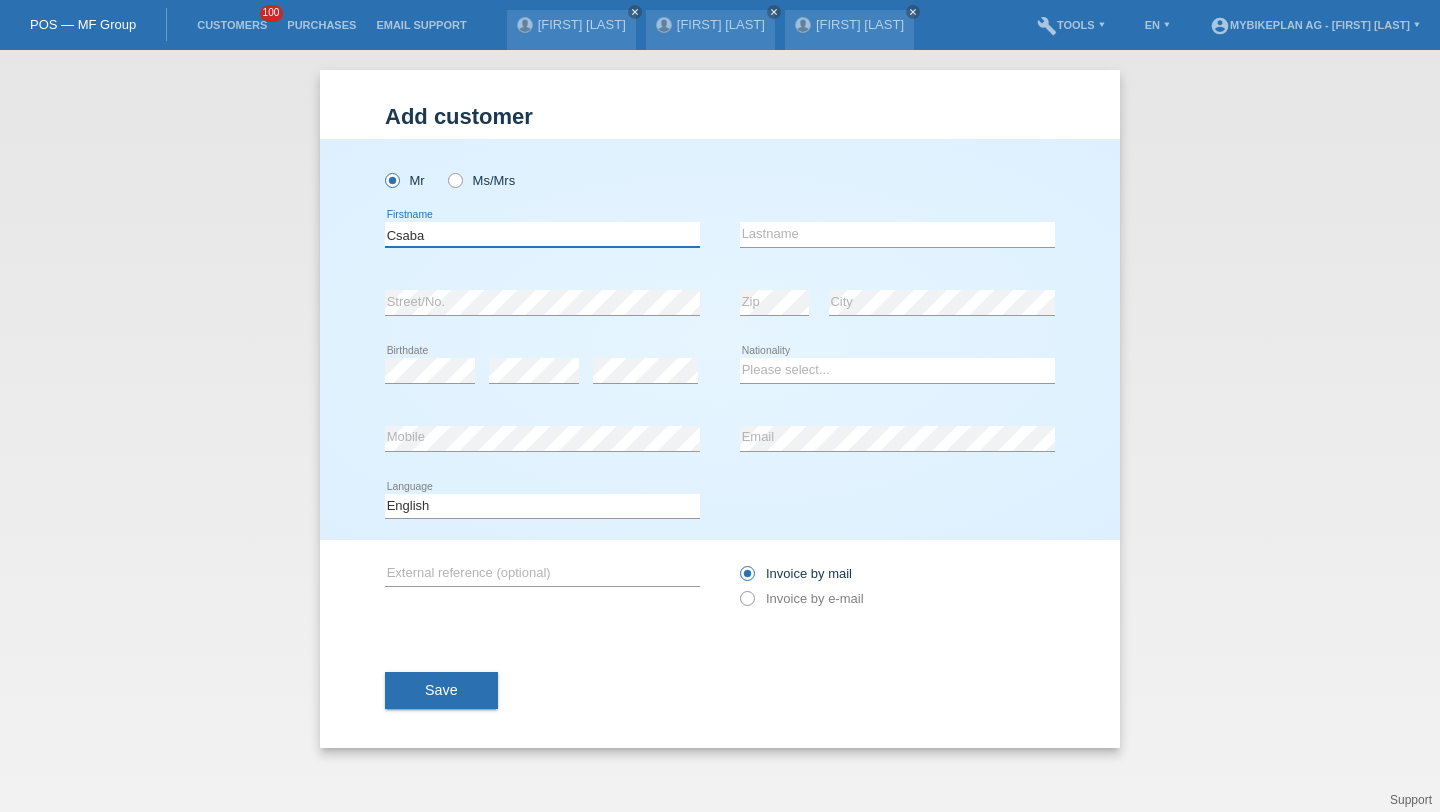 type on "Csaba" 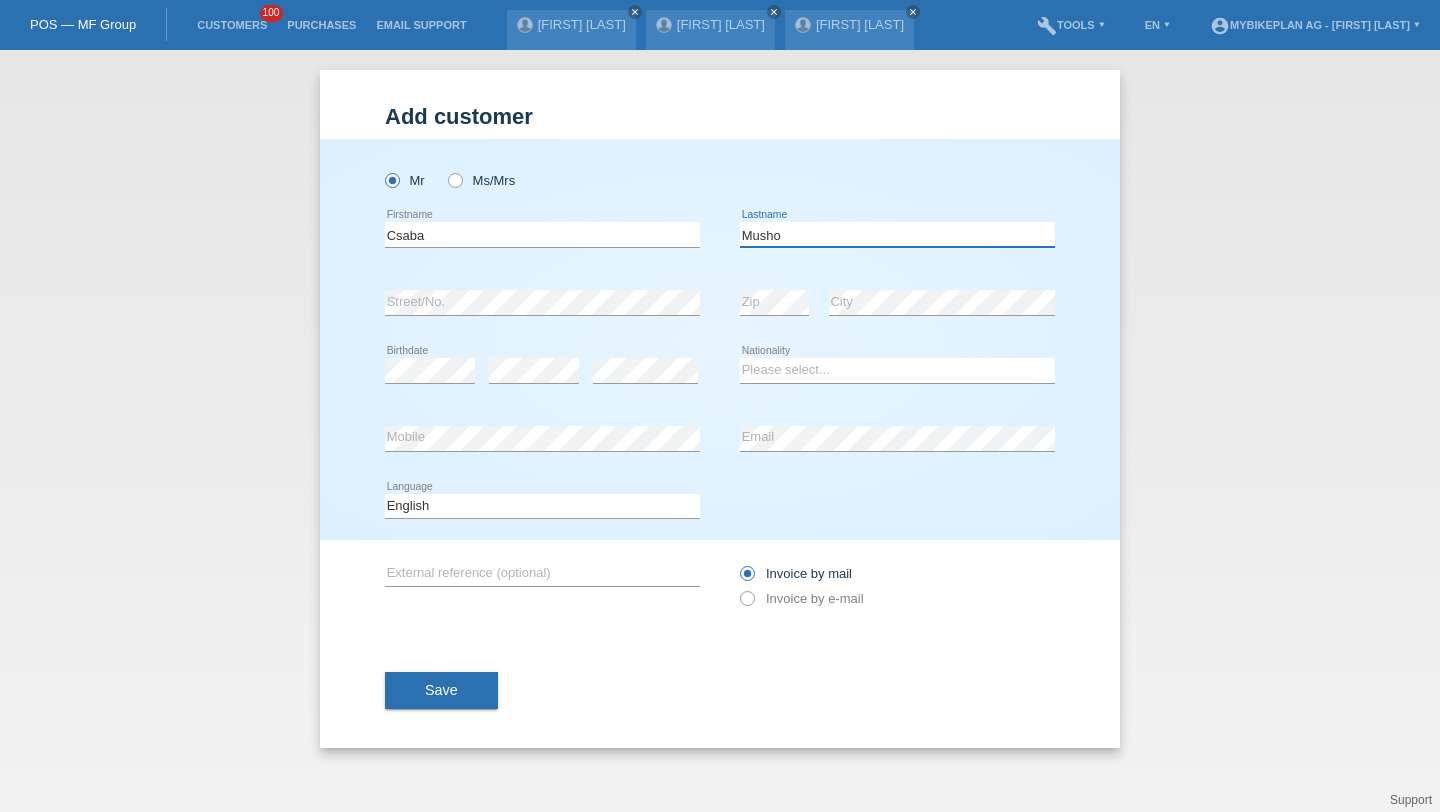 type on "Musho" 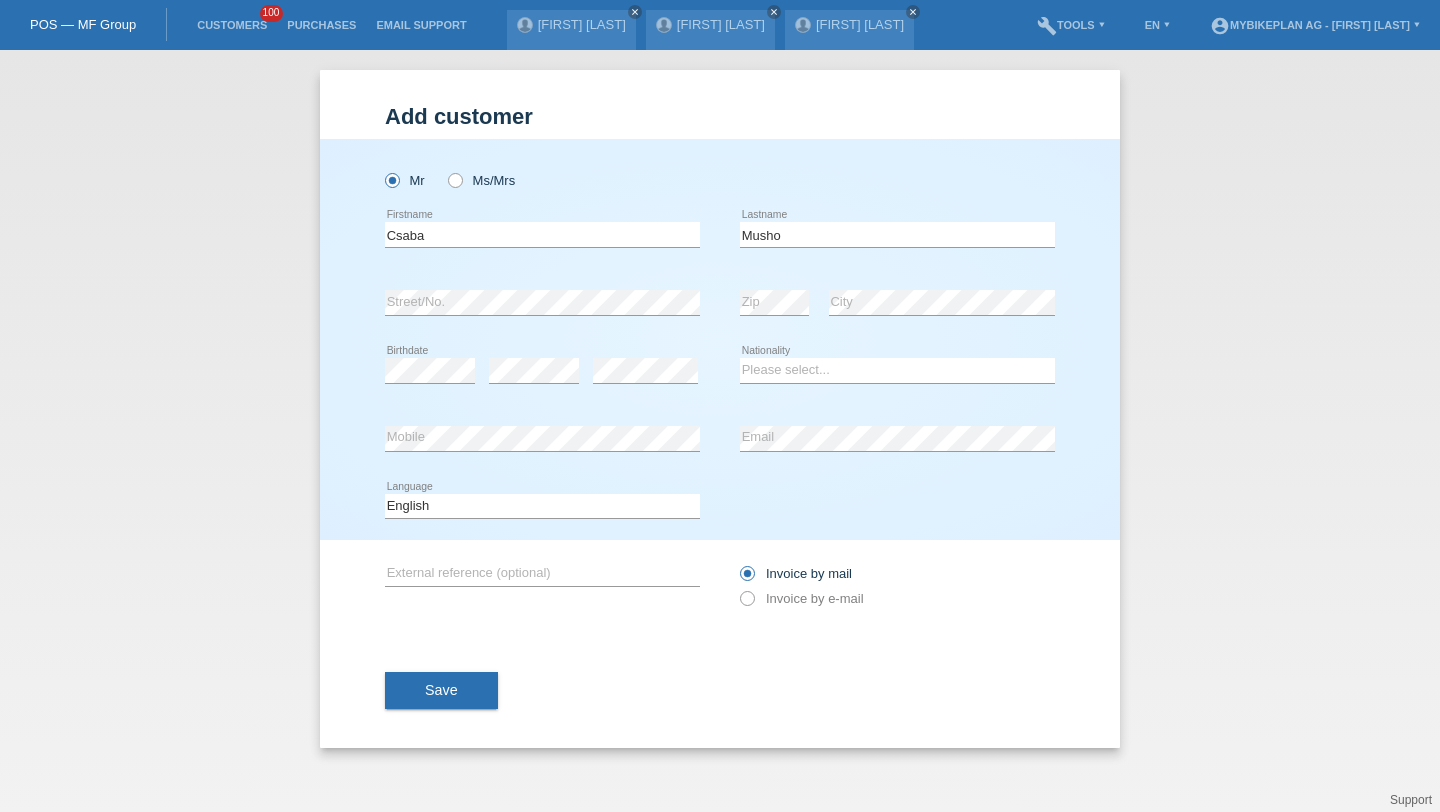 click on "error" at bounding box center [534, 371] 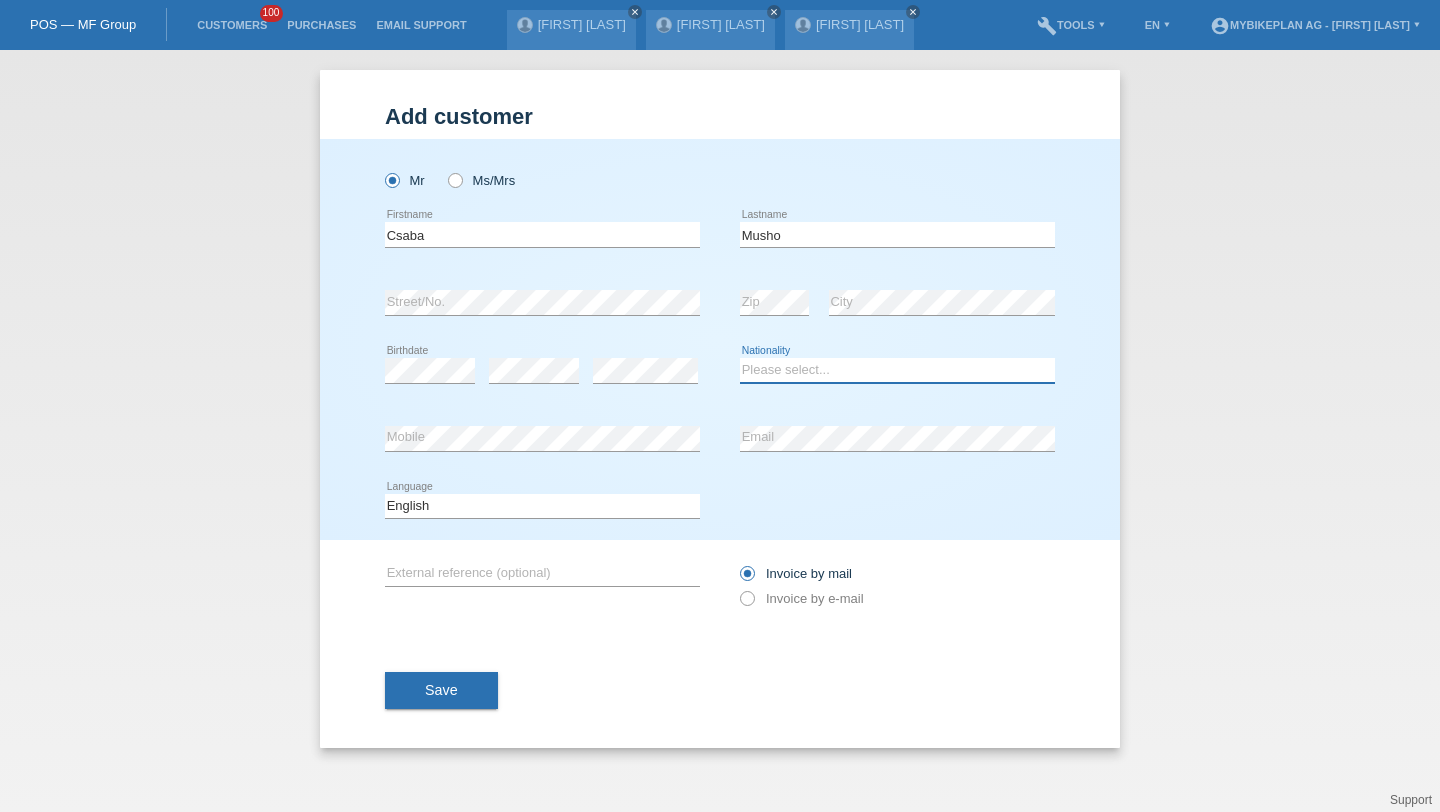 click on "Please select...
Switzerland
Austria
Germany
Liechtenstein
------------
Afghanistan
Åland Islands
Albania
Algeria
American Samoa Andorra Angola Anguilla Antarctica Antigua and Barbuda Argentina Armenia" at bounding box center [897, 370] 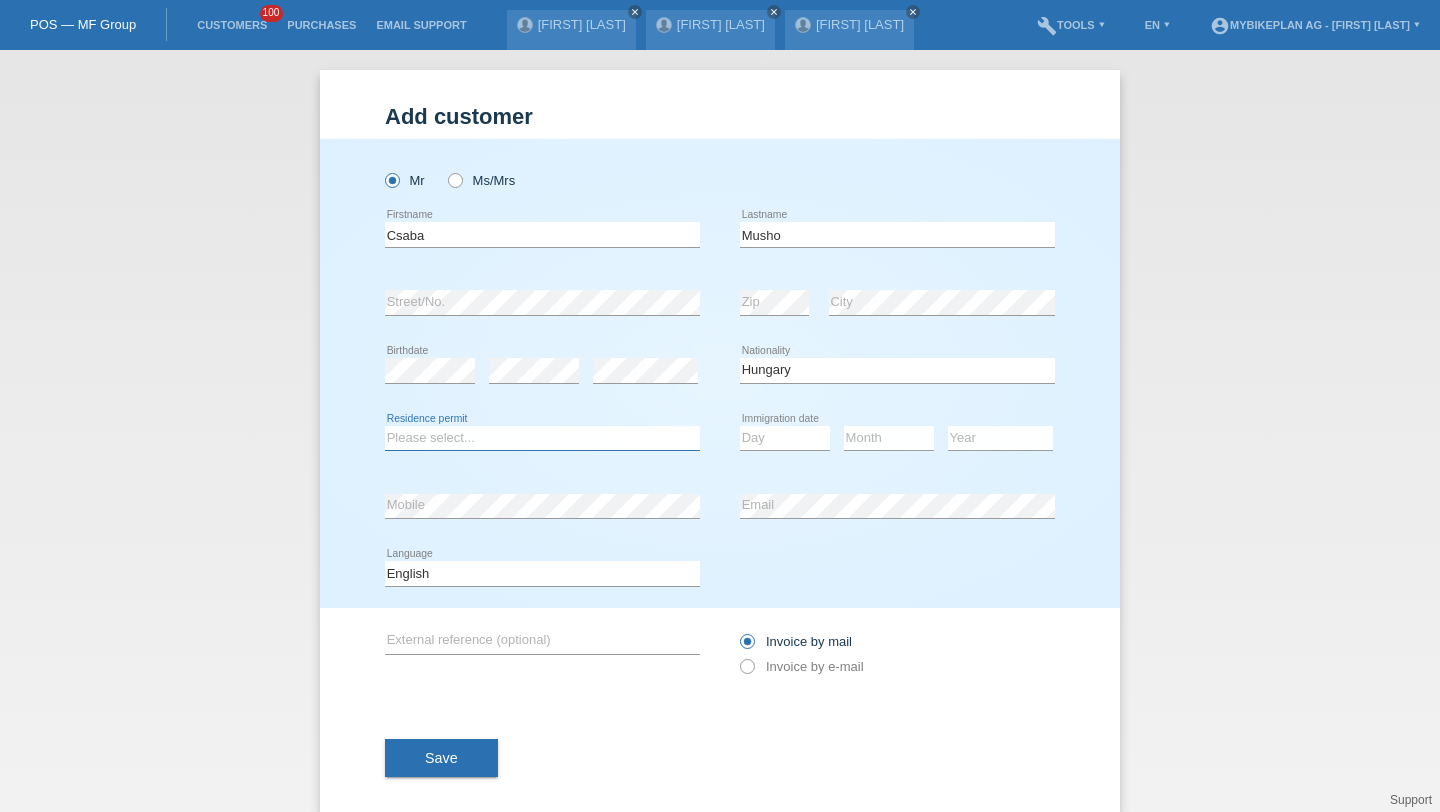 click on "Please select...
C
B
B - Refugee status
Other" at bounding box center (542, 438) 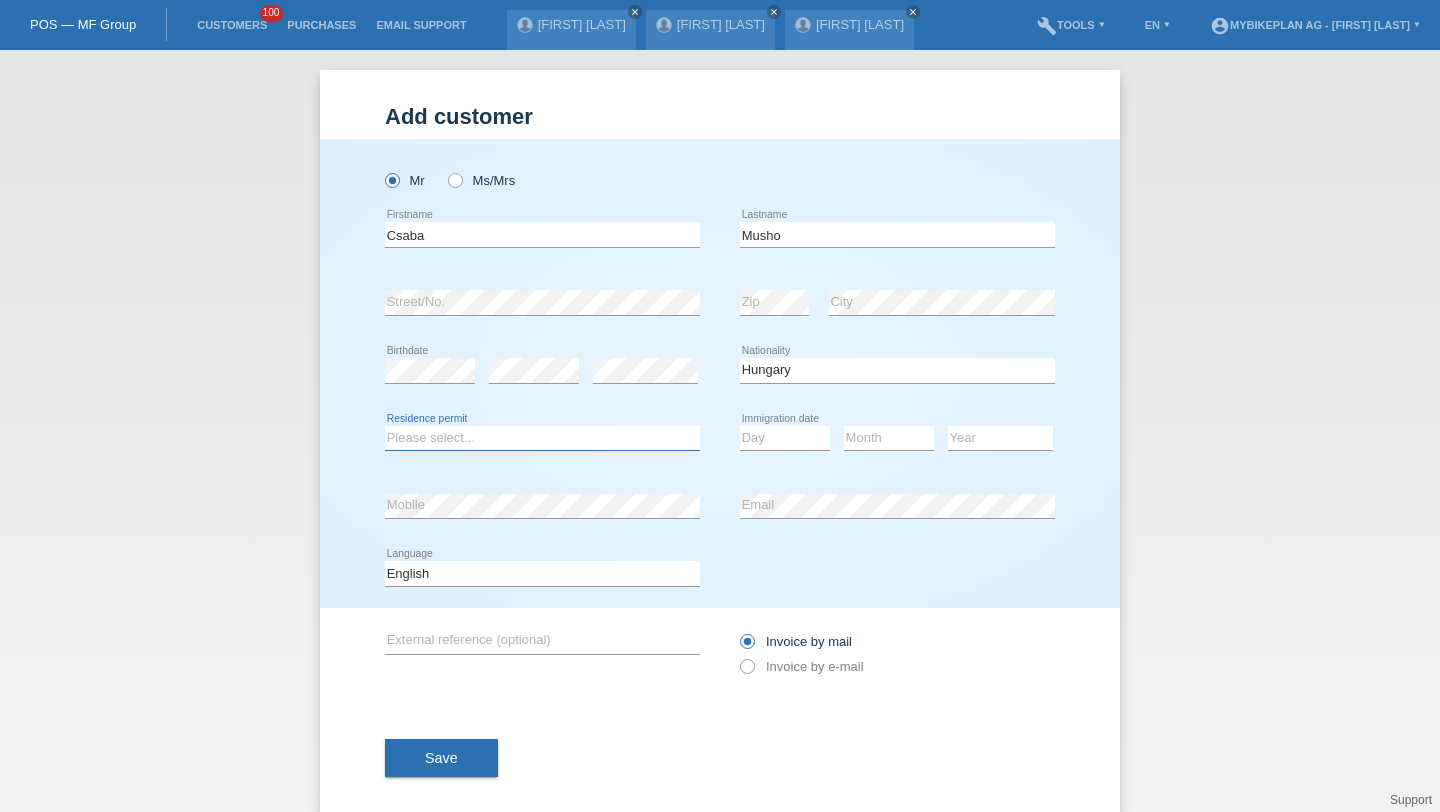 select on "B" 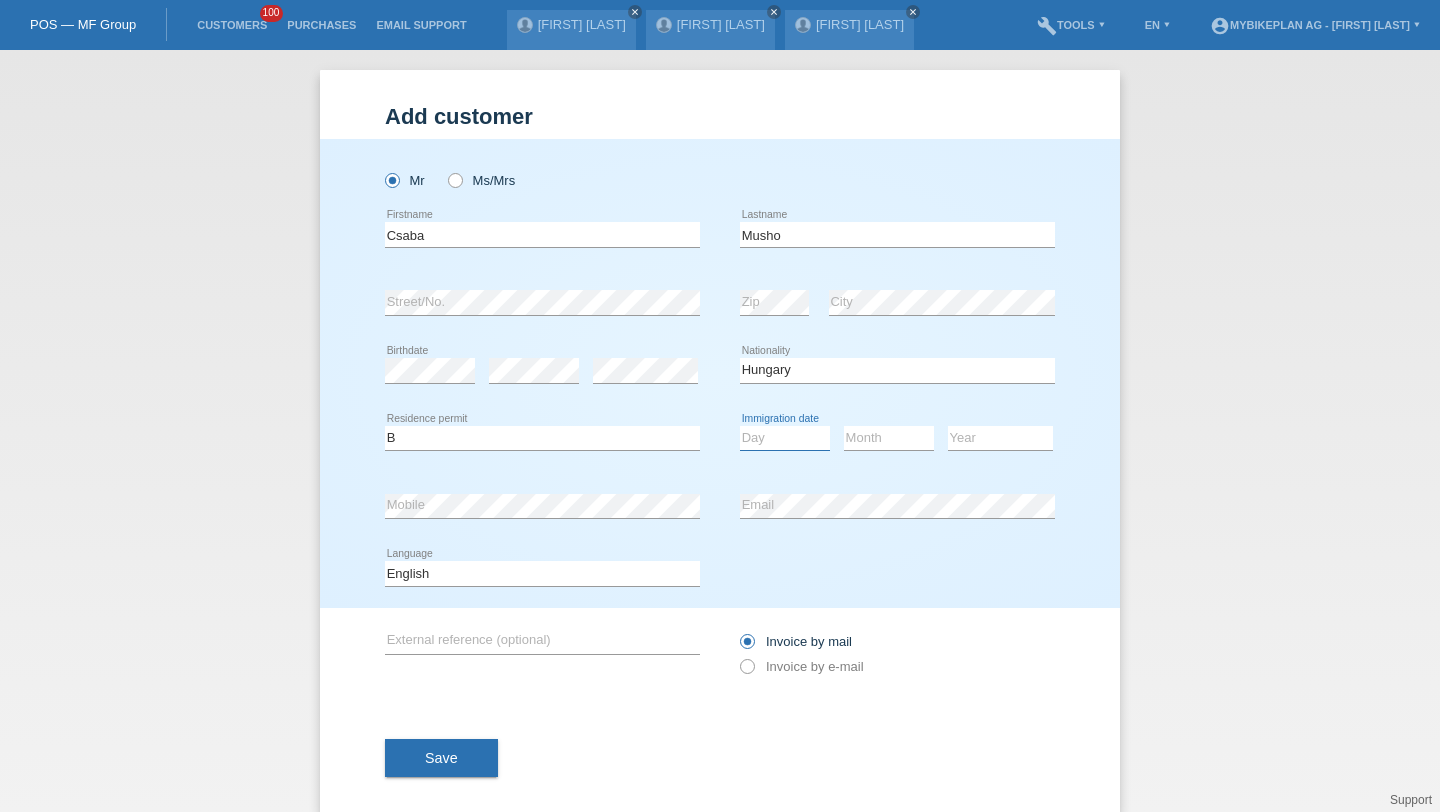 click on "Day
01
02
03
04
05
06
07
08
09
10 11" at bounding box center [785, 438] 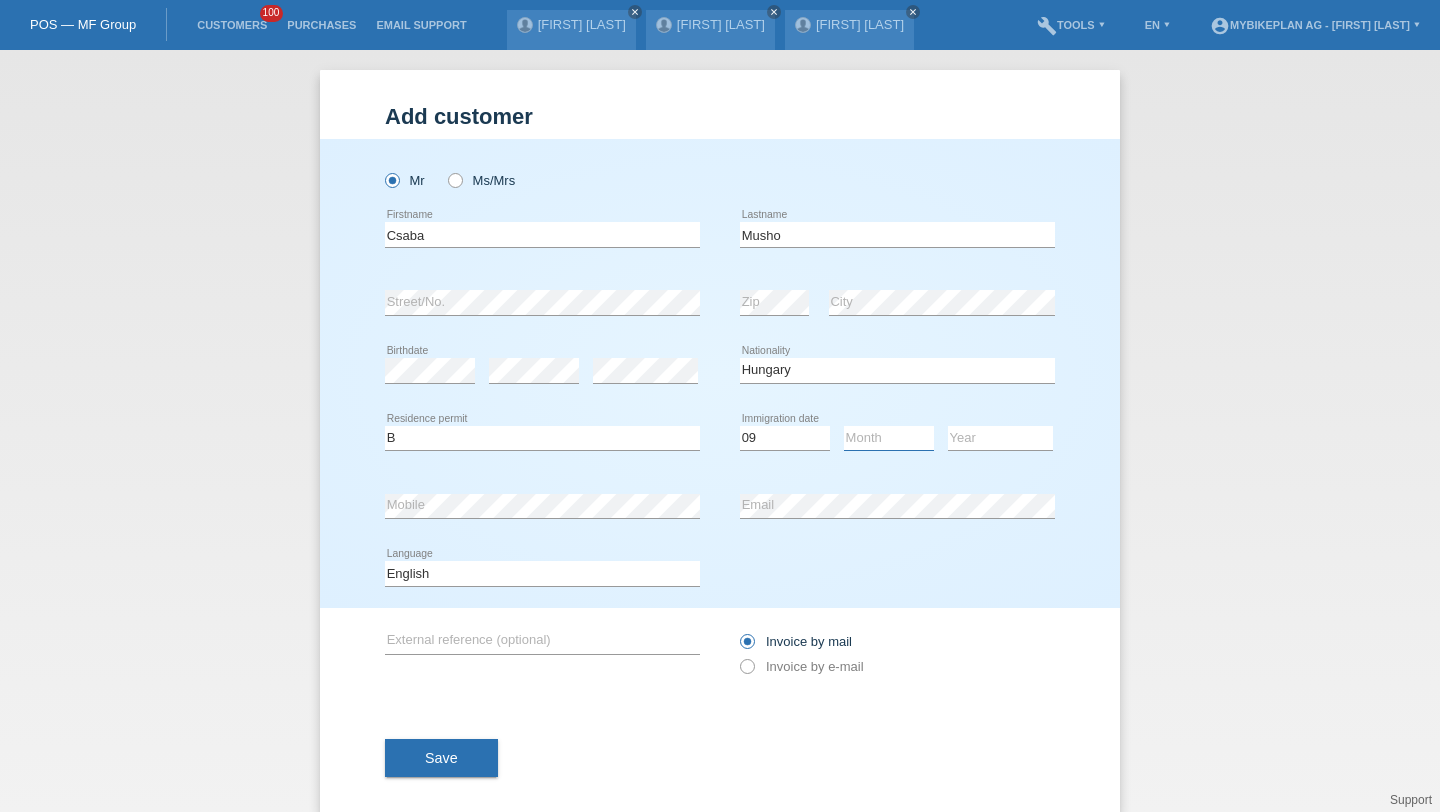 click on "Month
01
02
03
04
05
06
07
08
09
10 11" at bounding box center (889, 438) 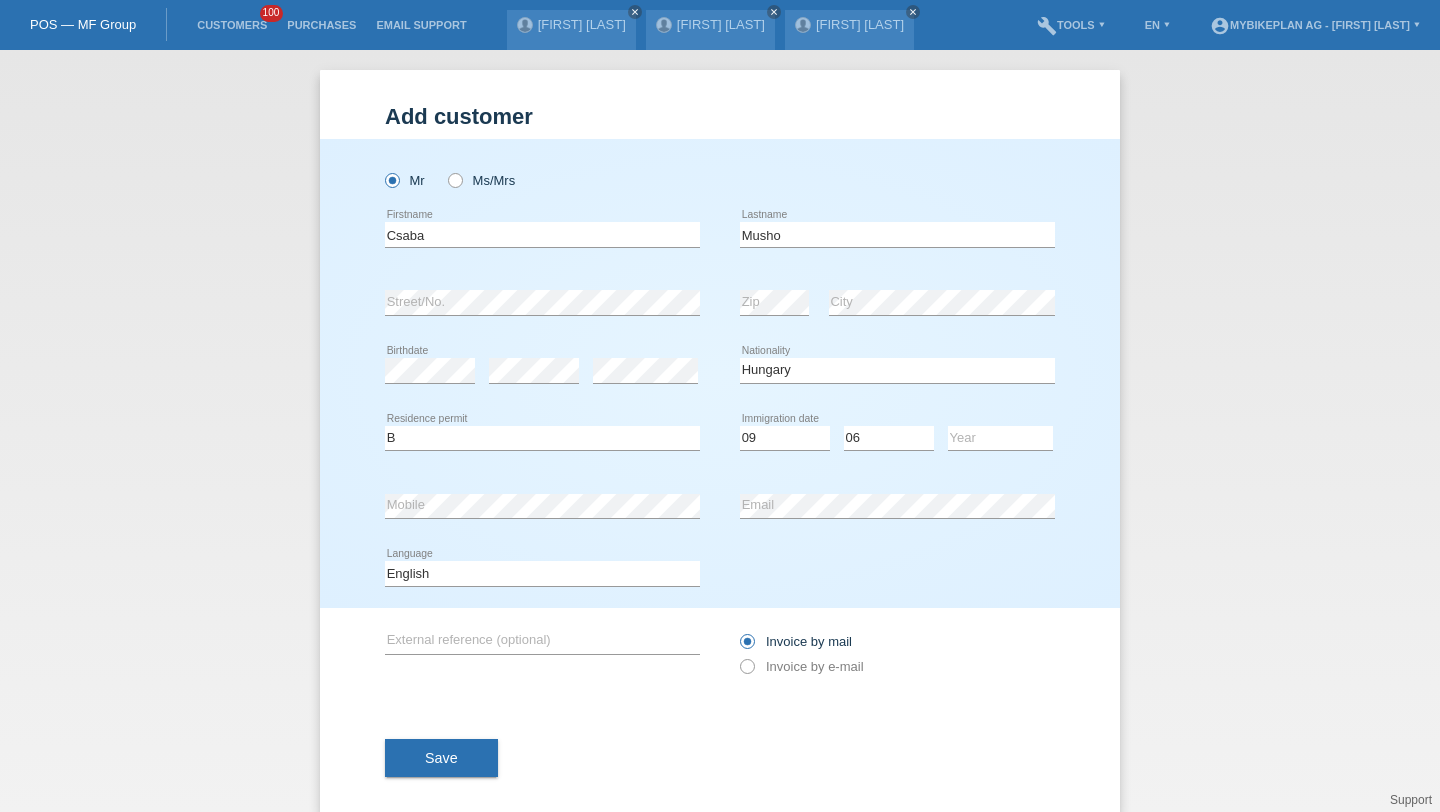 click at bounding box center [785, 450] 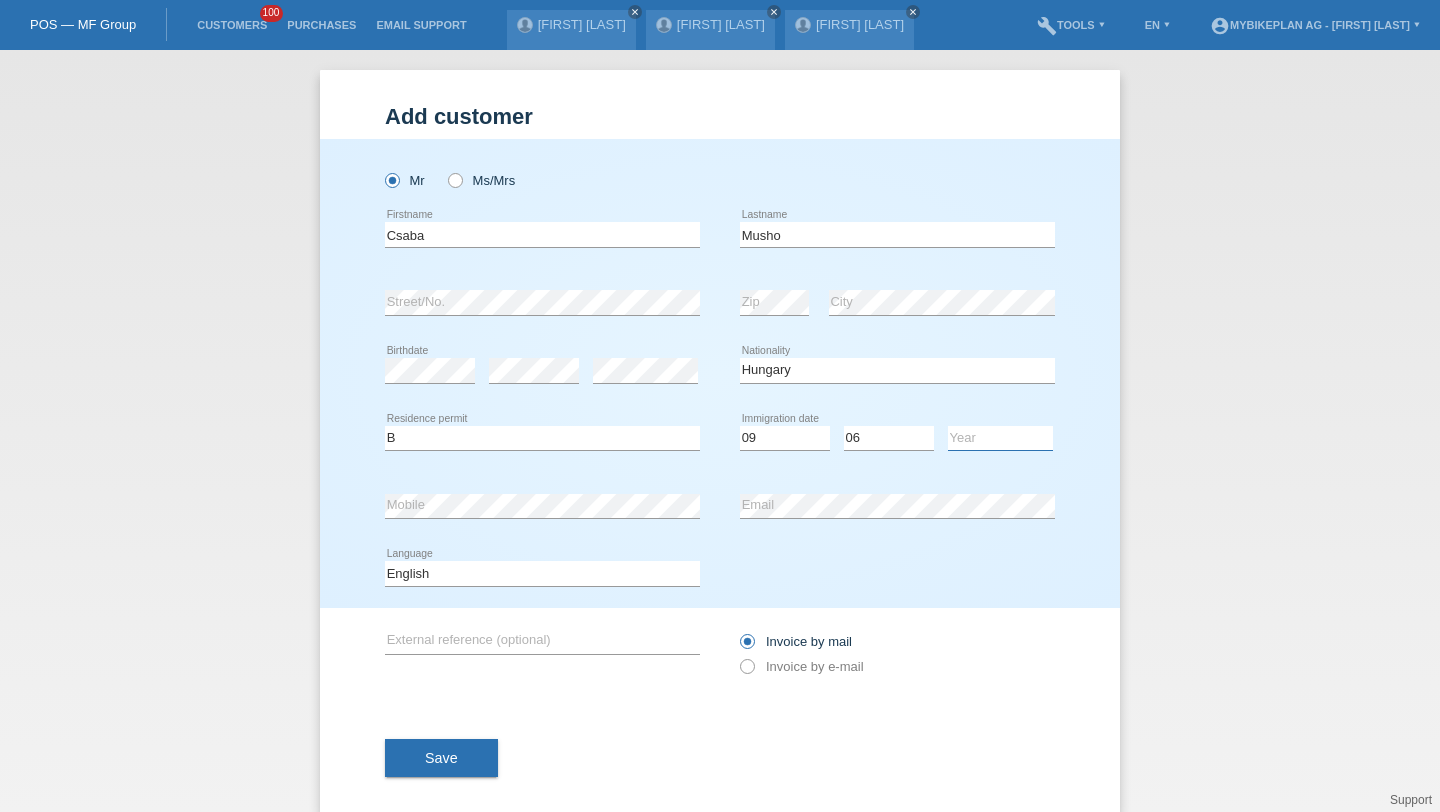 click on "Year
2025
2024
2023
2022
2021
2020
2019
2018
2017 2016 2015 2014 2013 2012 2011 2010 2009 2008 2007 2006 2005 2004 2003 2002 2001" at bounding box center (1000, 438) 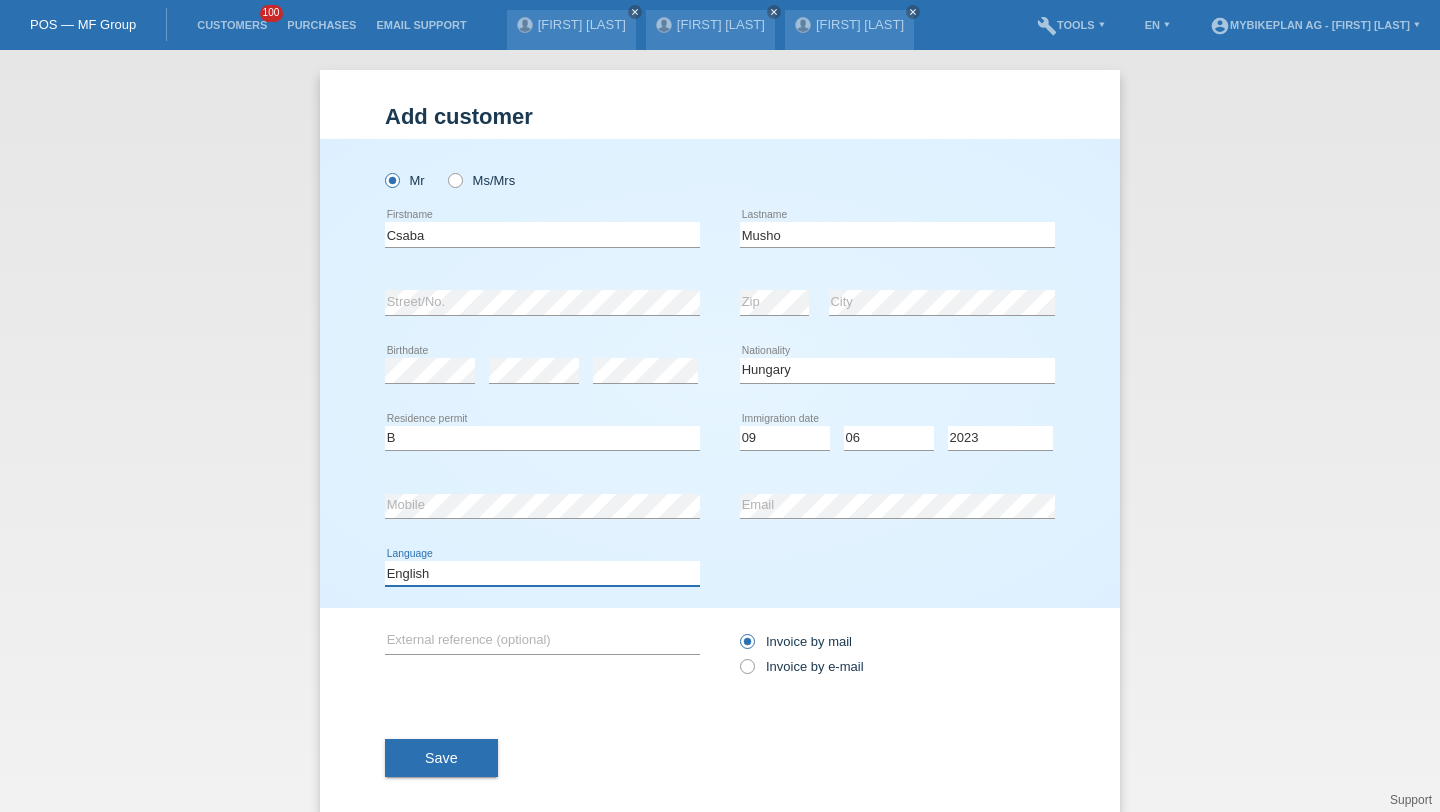 click on "Deutsch
Français
Italiano
English" at bounding box center (542, 573) 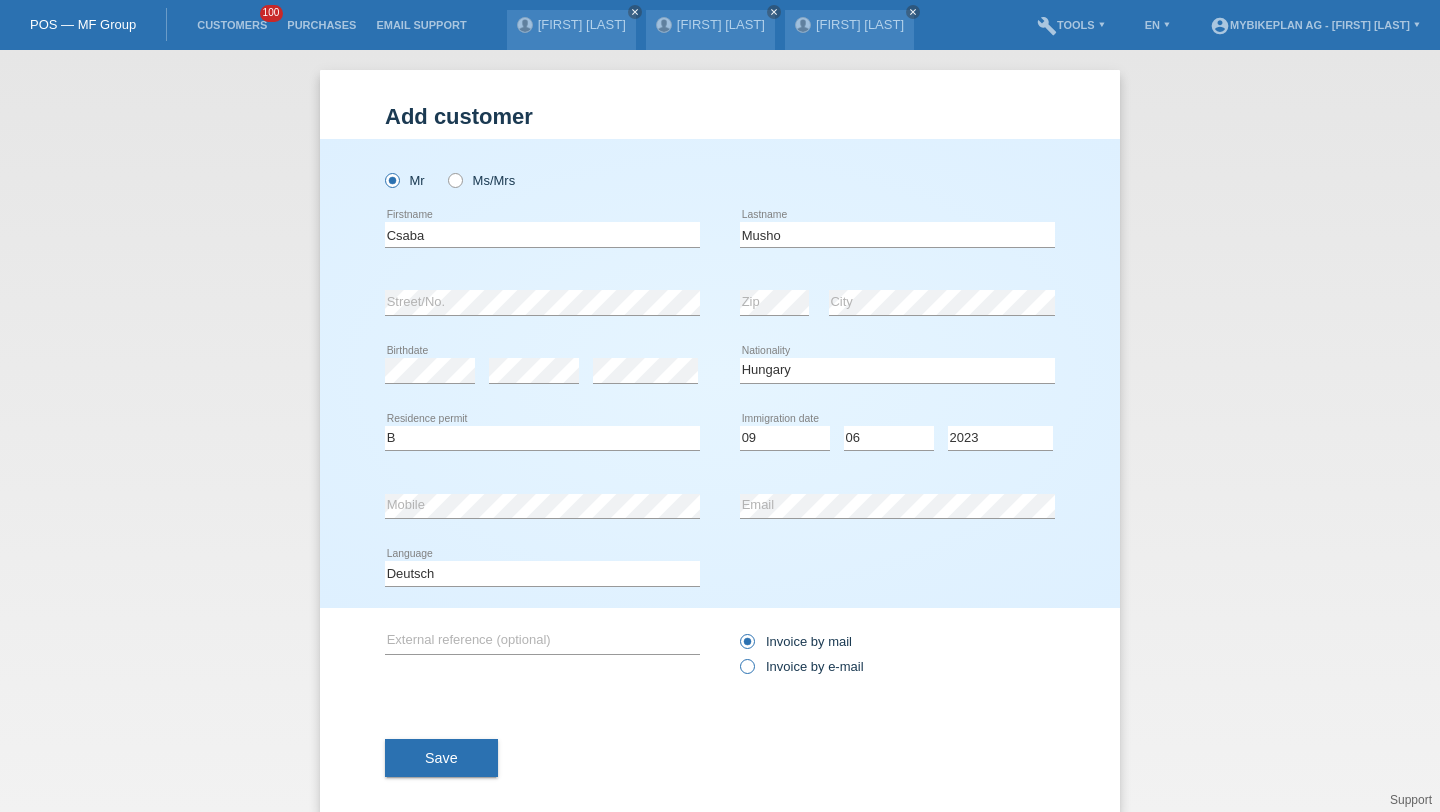 click on "Invoice by e-mail" at bounding box center (796, 641) 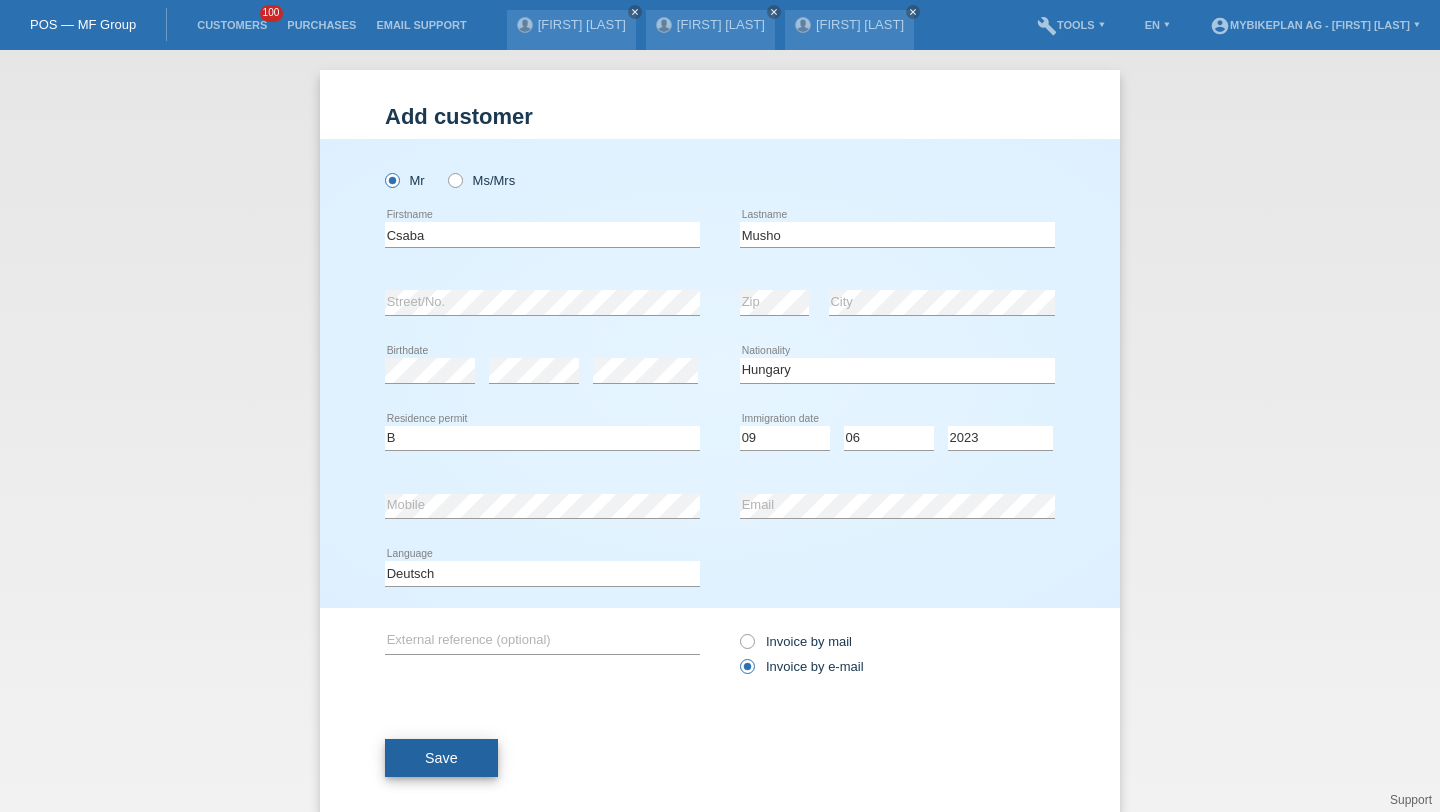 click on "Save" at bounding box center (441, 758) 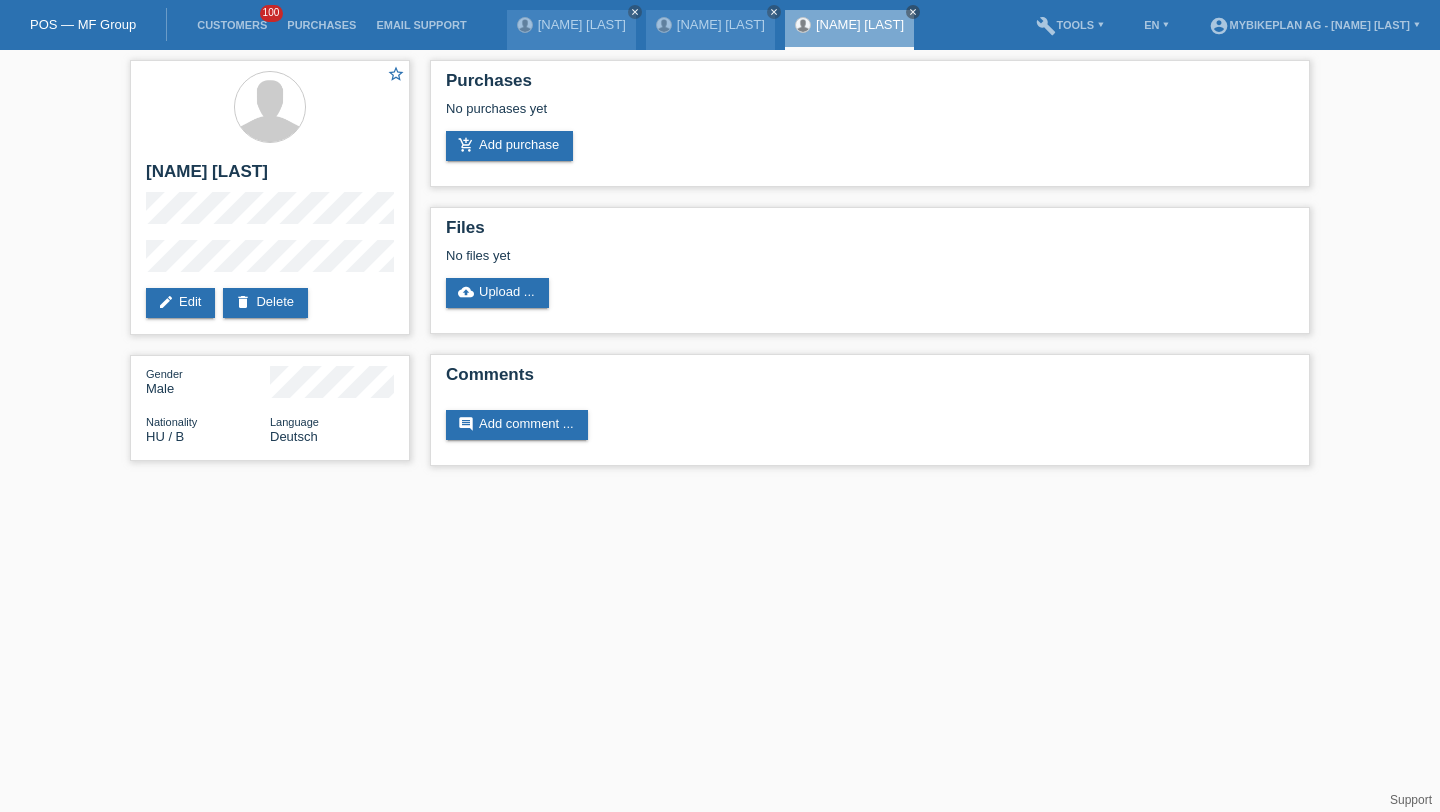 scroll, scrollTop: 0, scrollLeft: 0, axis: both 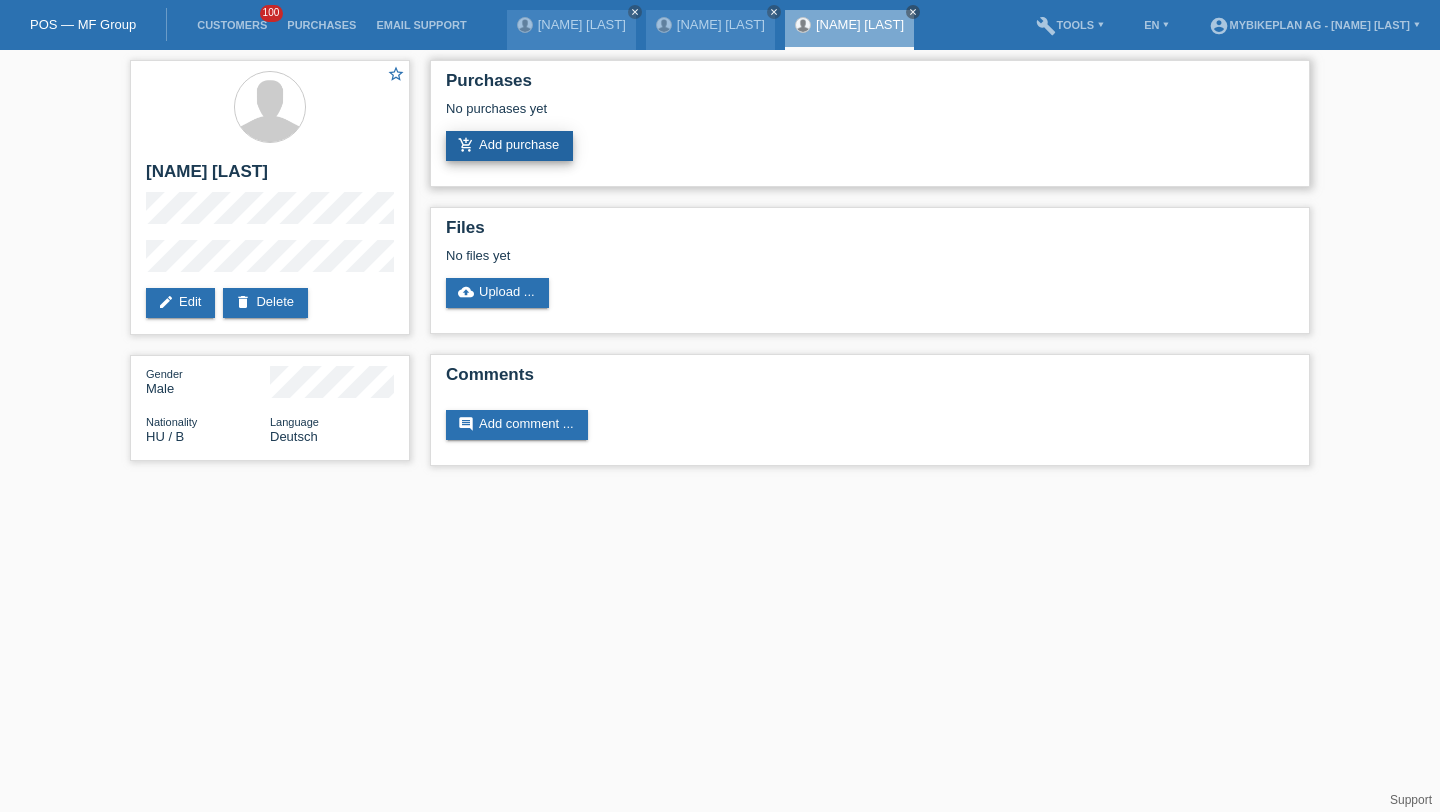 click on "add_shopping_cart  Add purchase" at bounding box center (509, 146) 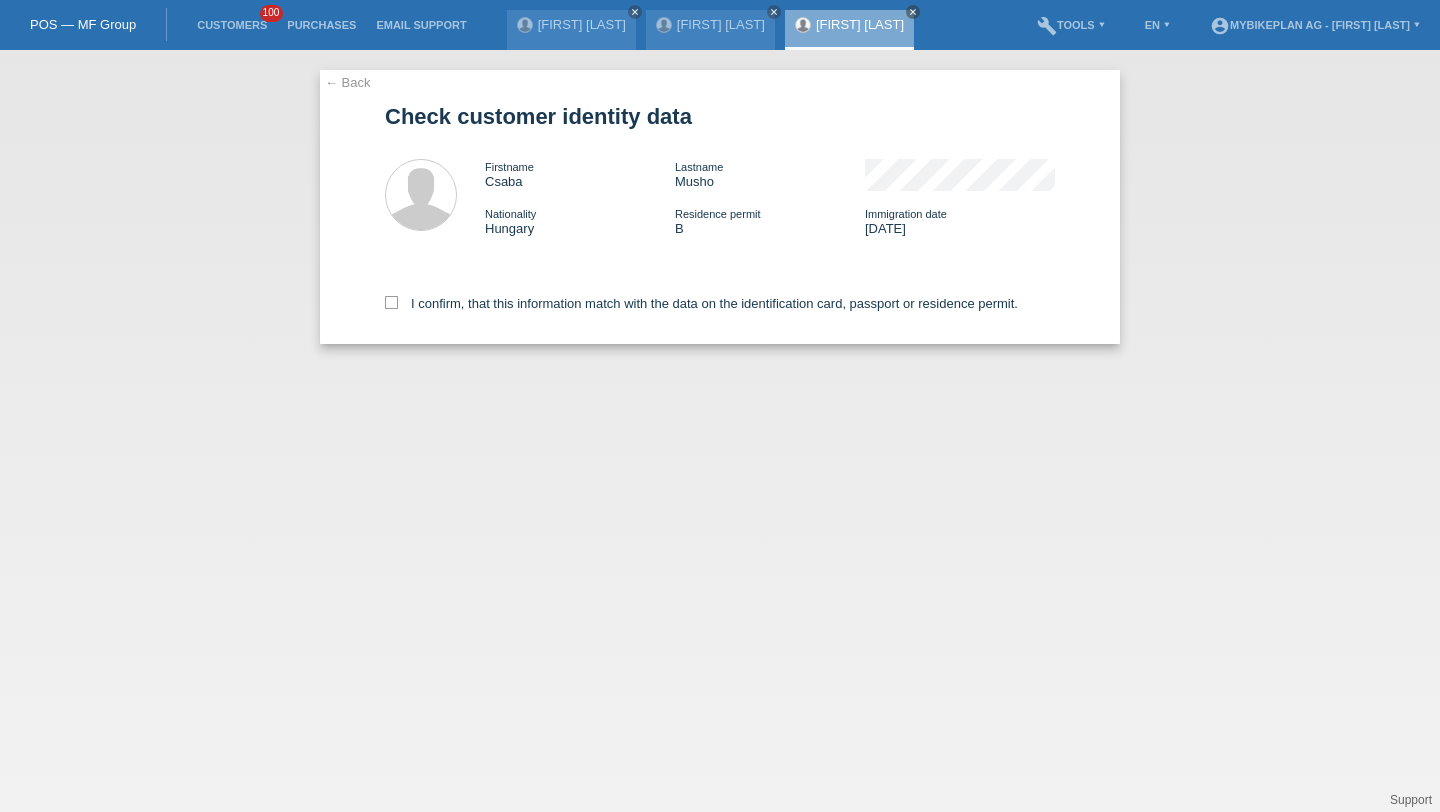 scroll, scrollTop: 0, scrollLeft: 0, axis: both 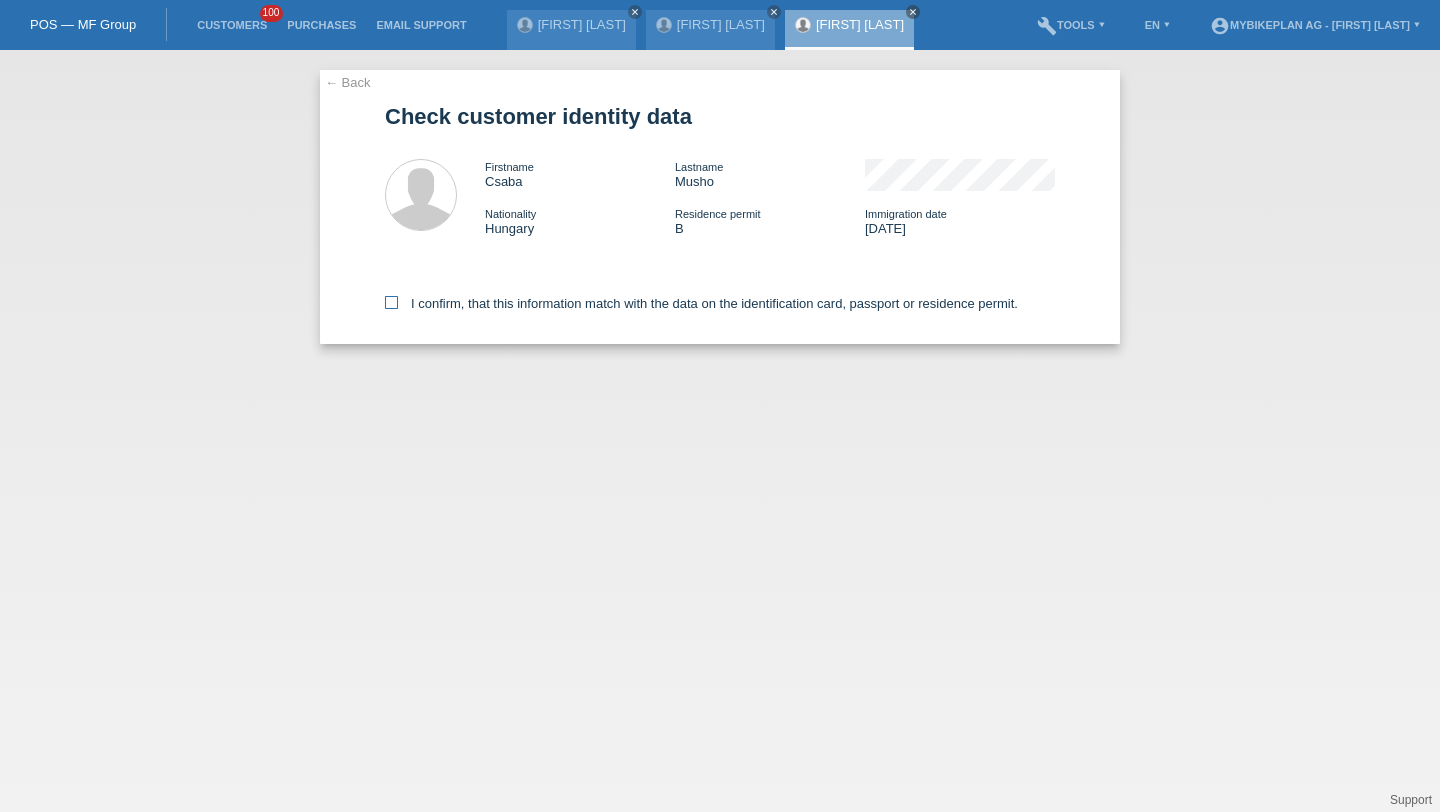click on "I confirm, that this information match with the data on the identification card, passport or residence permit." at bounding box center (701, 303) 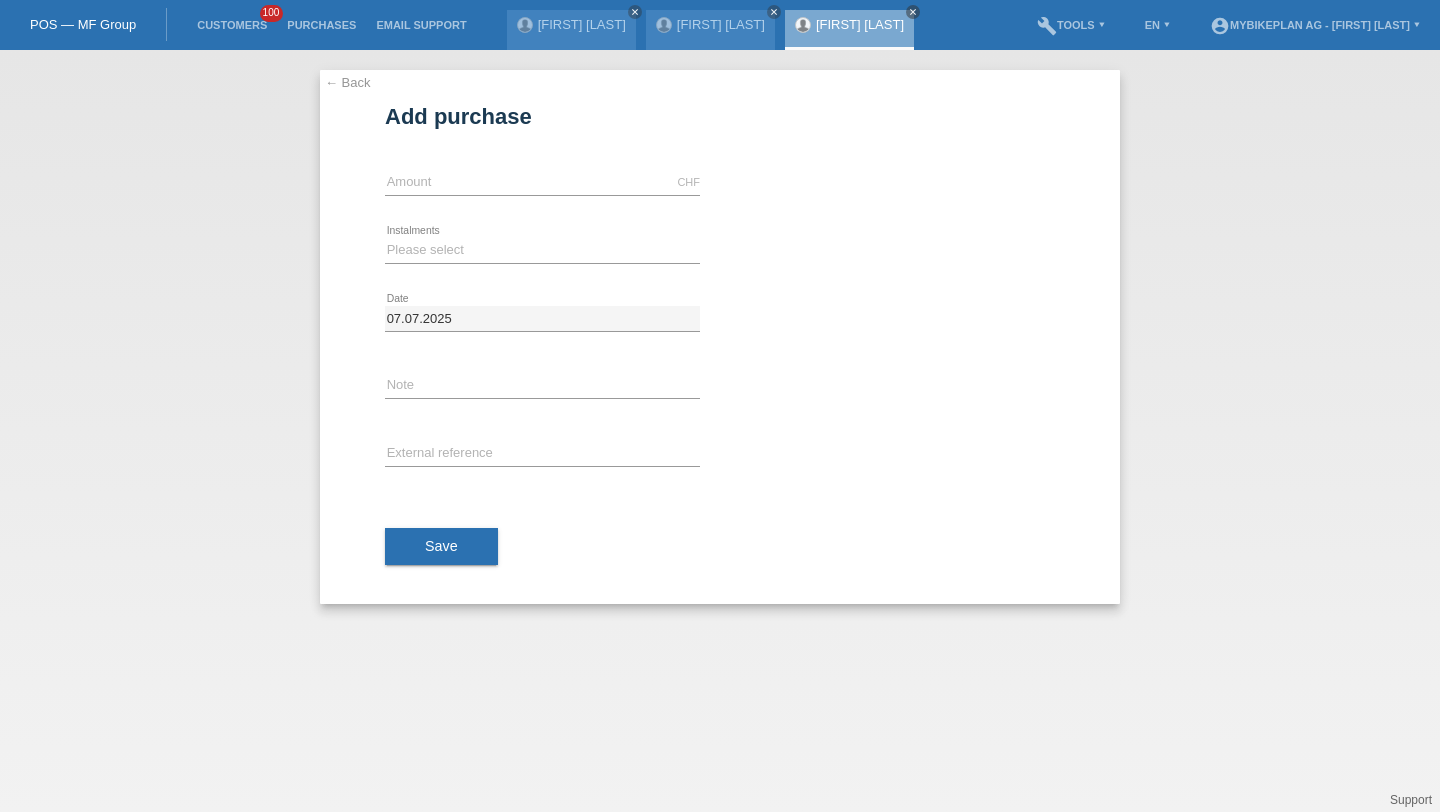 scroll, scrollTop: 0, scrollLeft: 0, axis: both 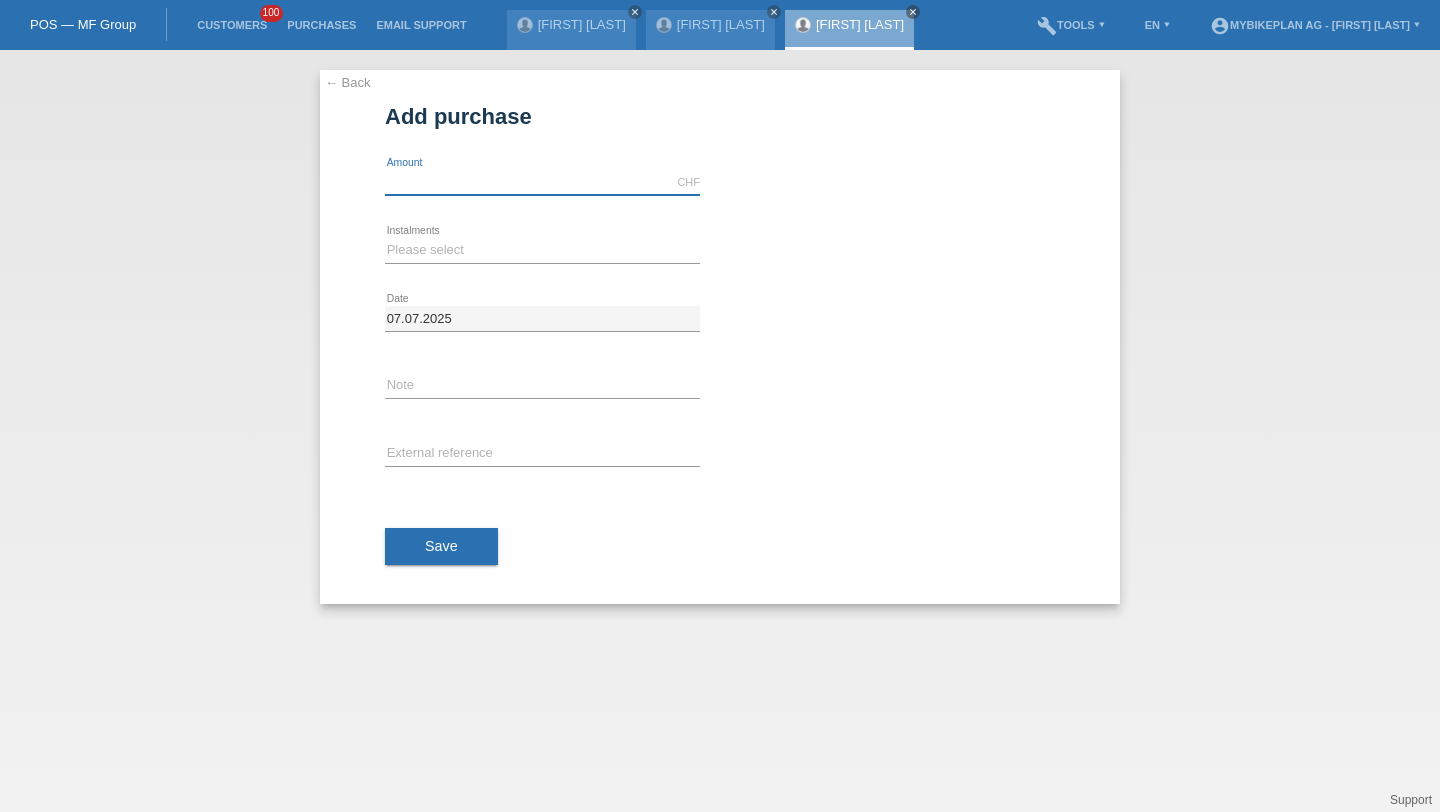 click at bounding box center [542, 182] 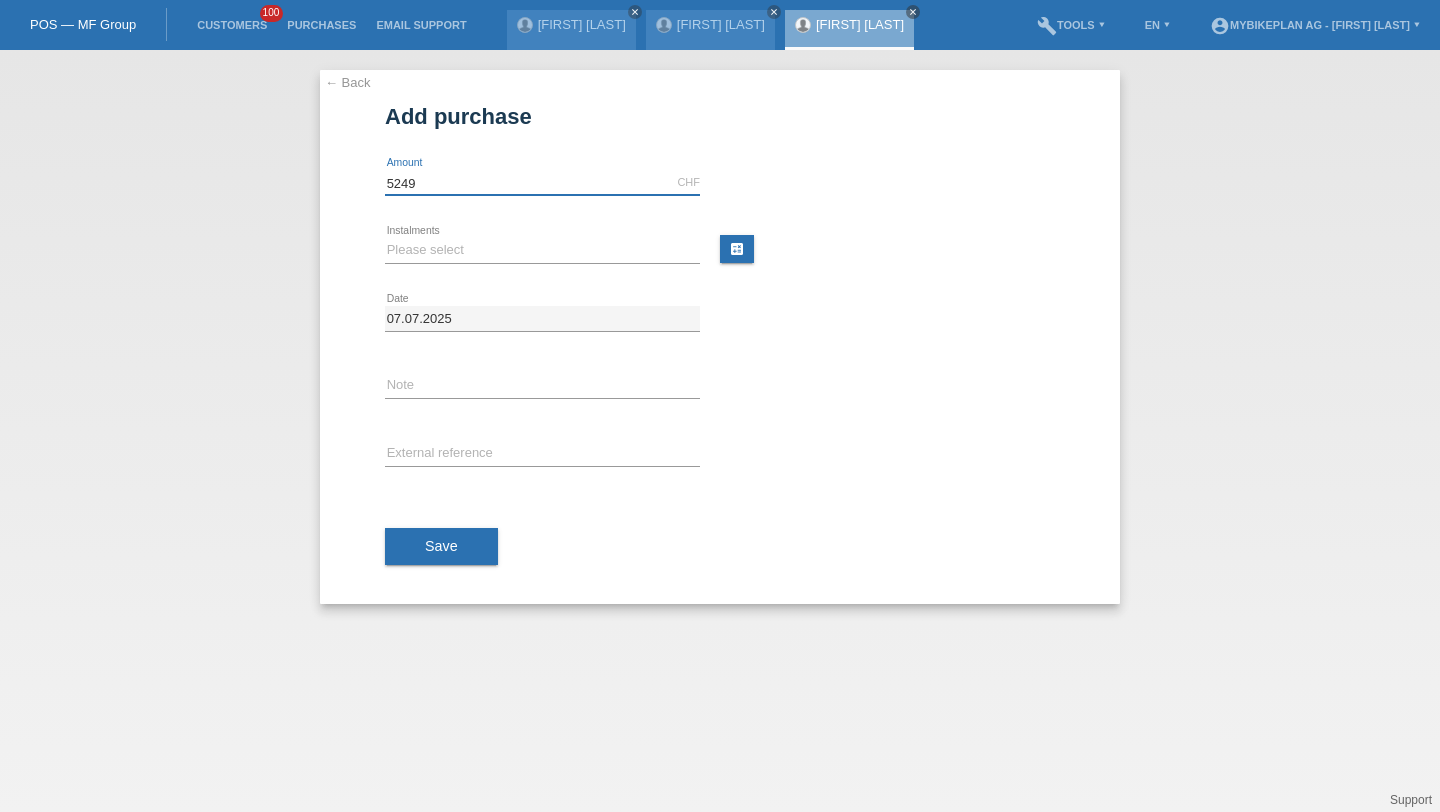 type on "5249" 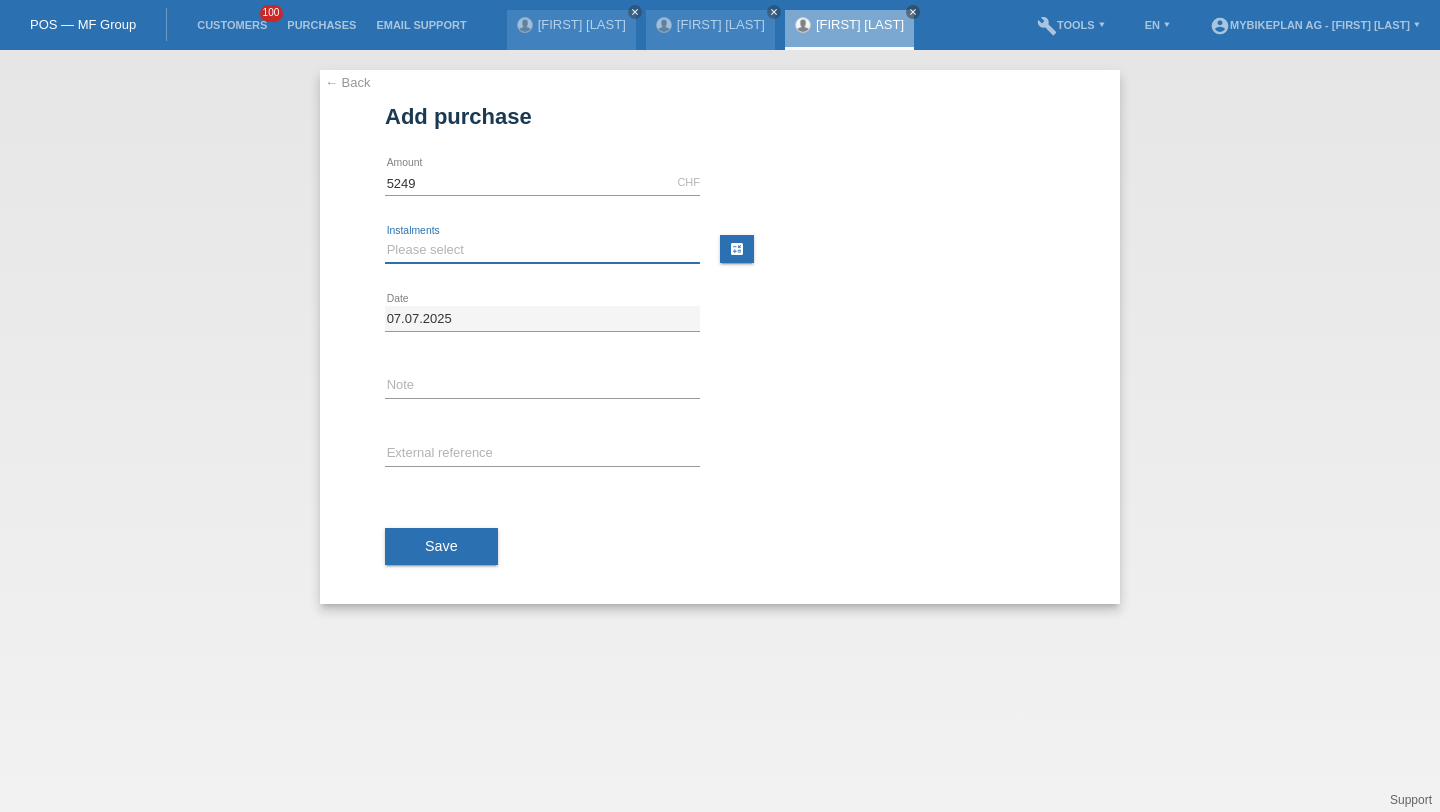 click on "Please select
6 instalments
12 instalments
18 instalments
24 instalments
36 instalments
48 instalments" at bounding box center (542, 250) 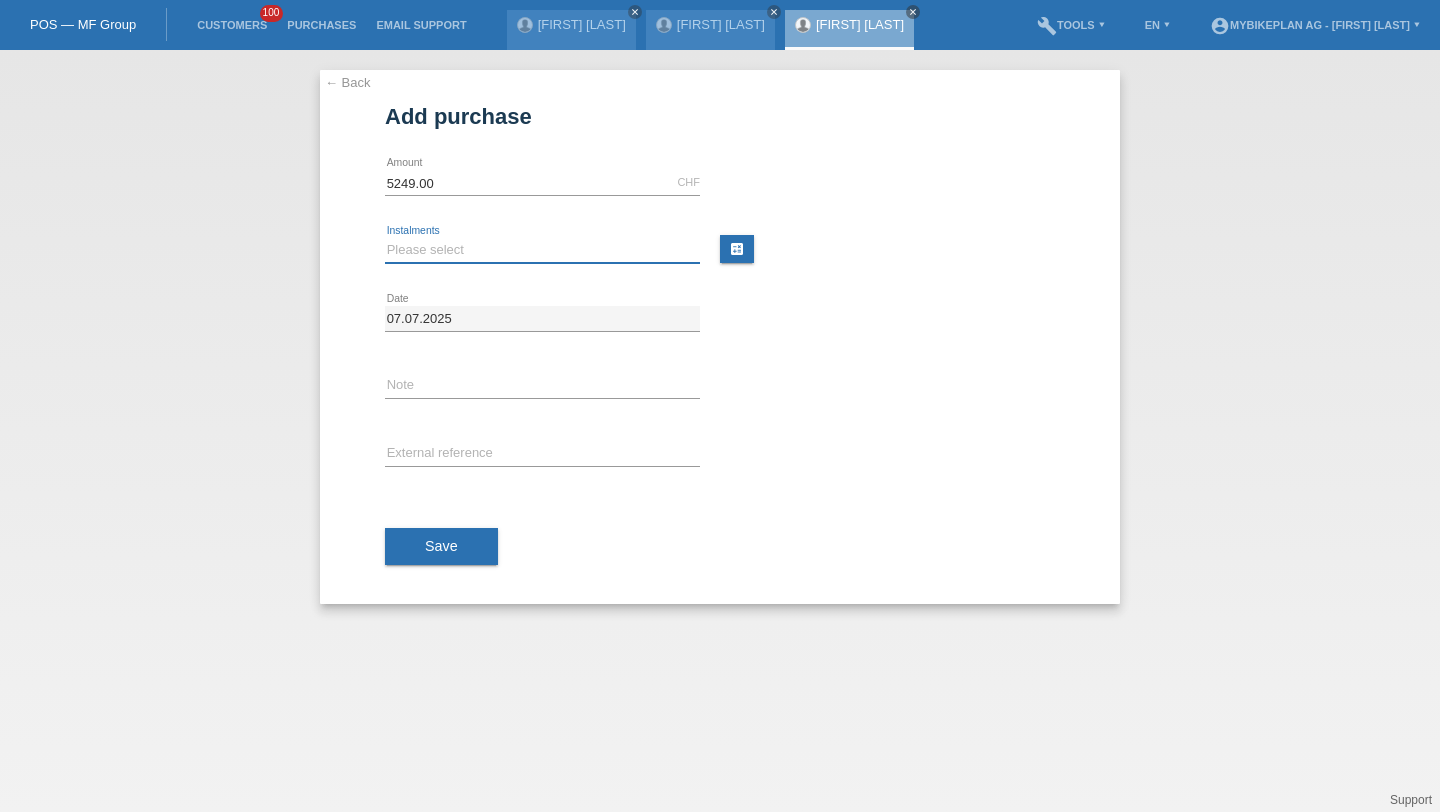 select on "488" 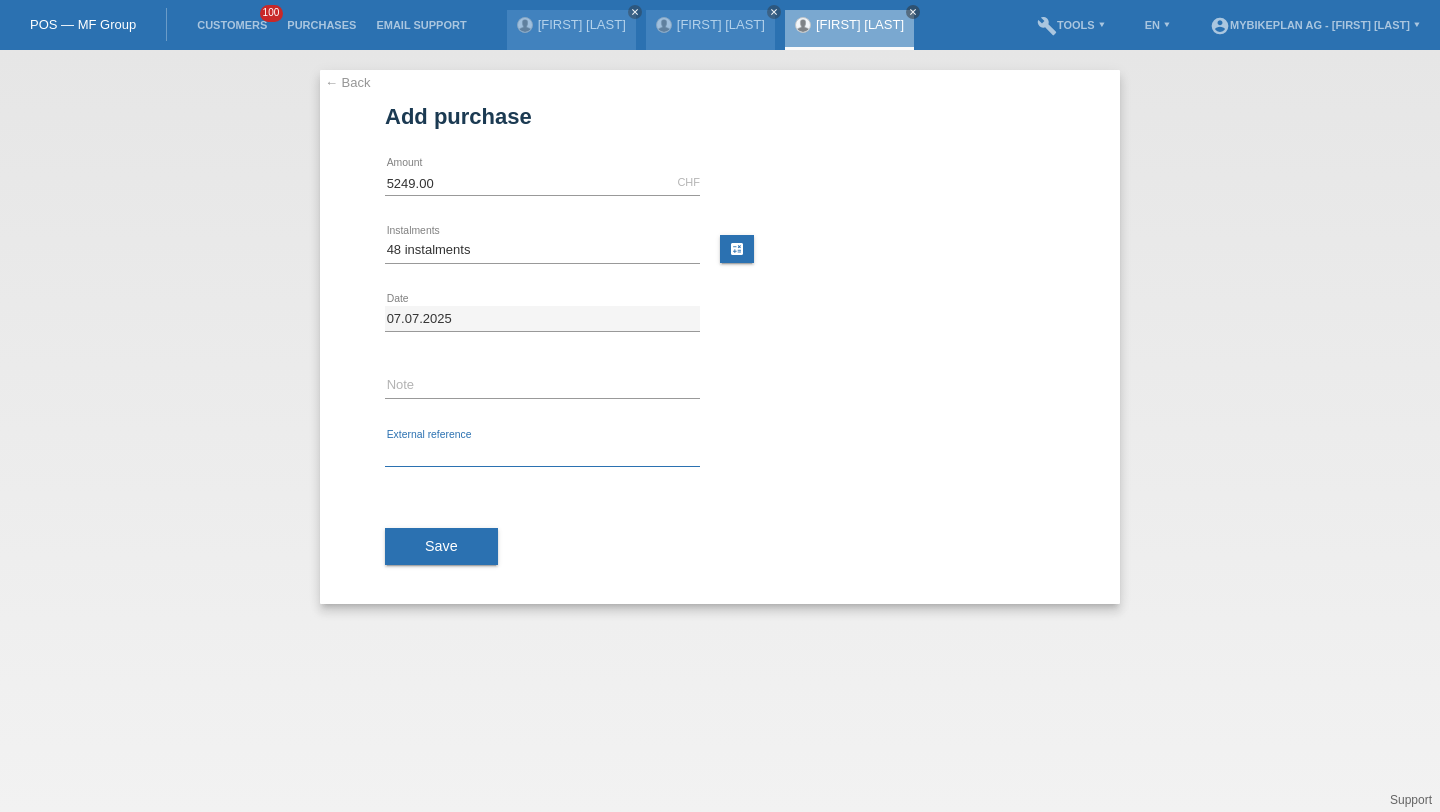 click at bounding box center [542, 454] 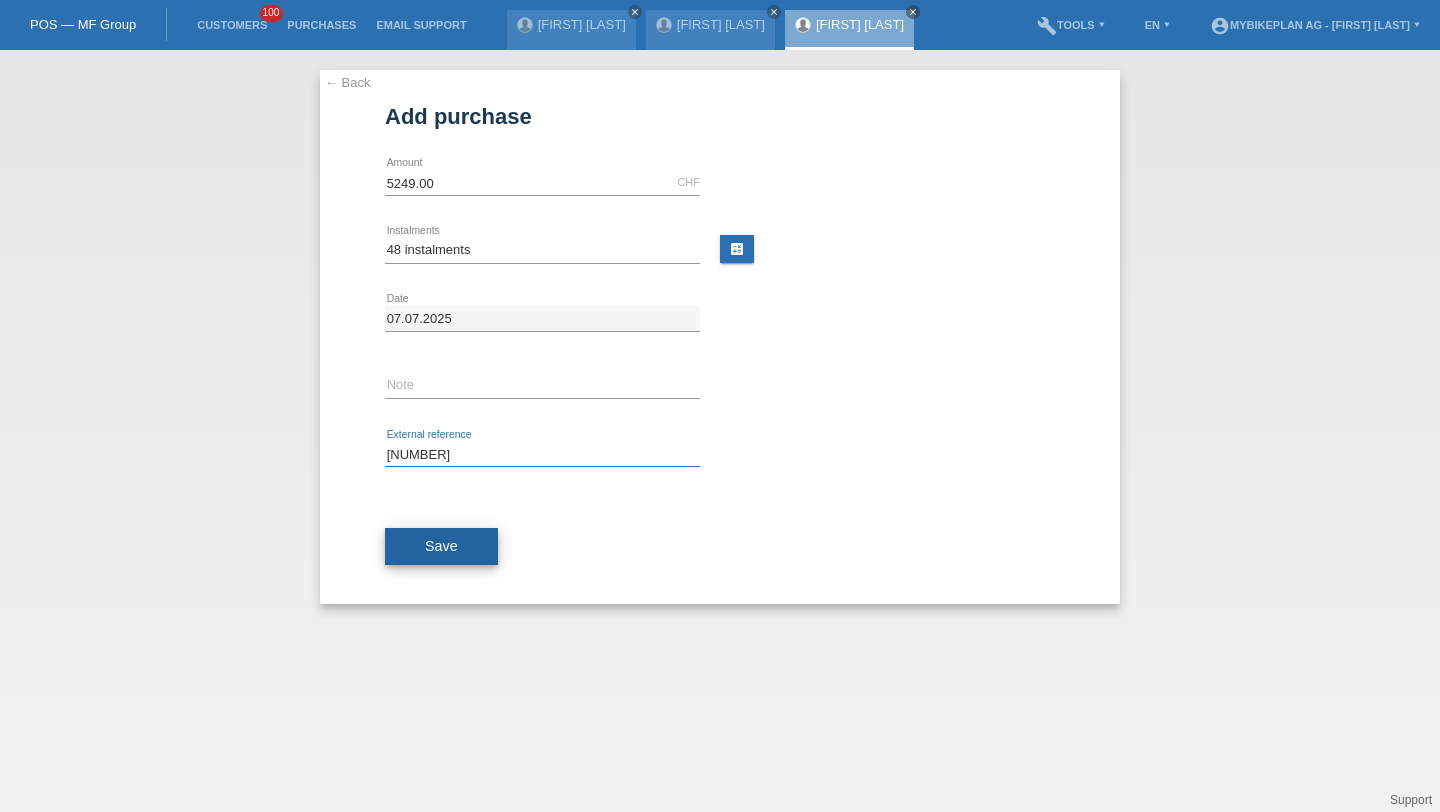 type on "39765362193" 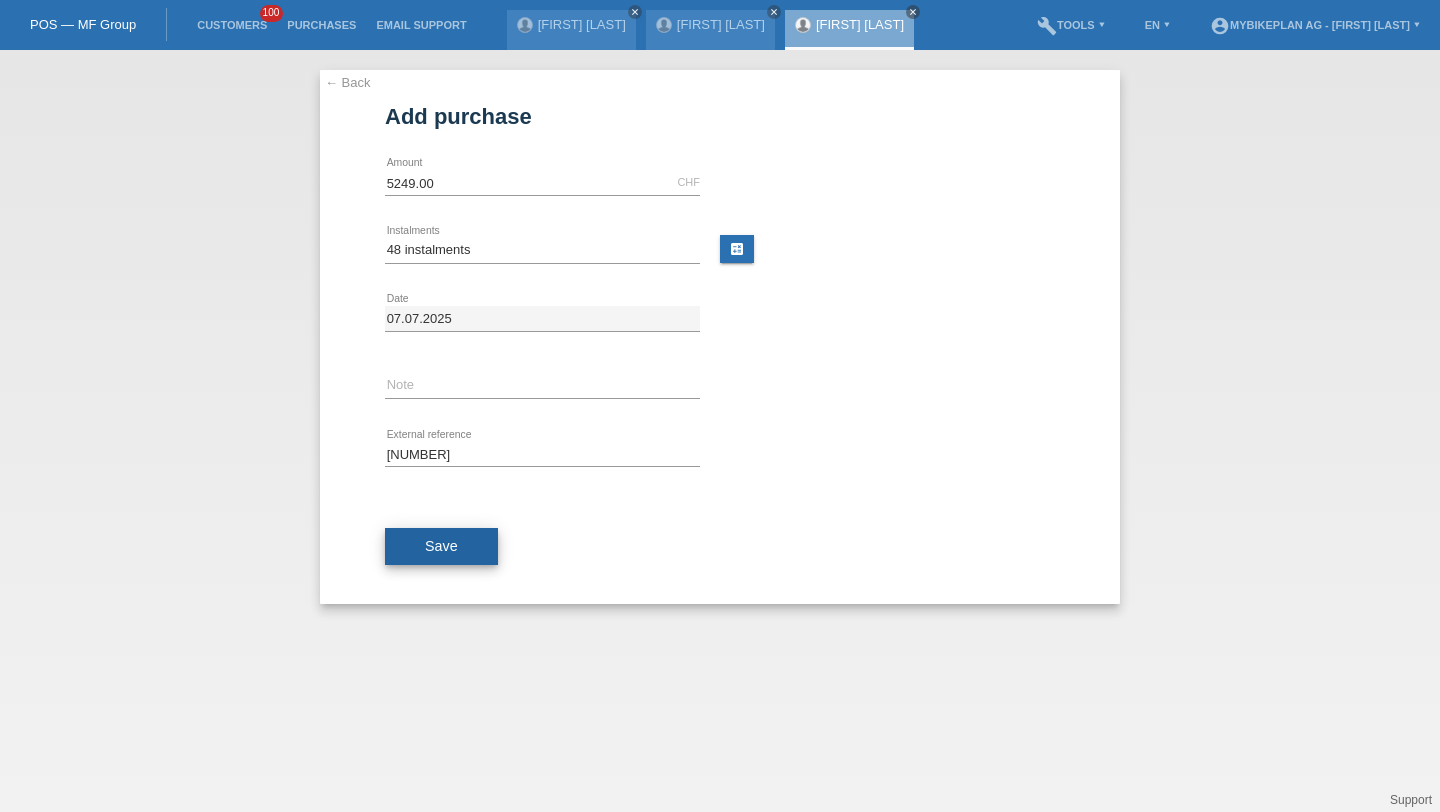 click on "Save" at bounding box center (441, 546) 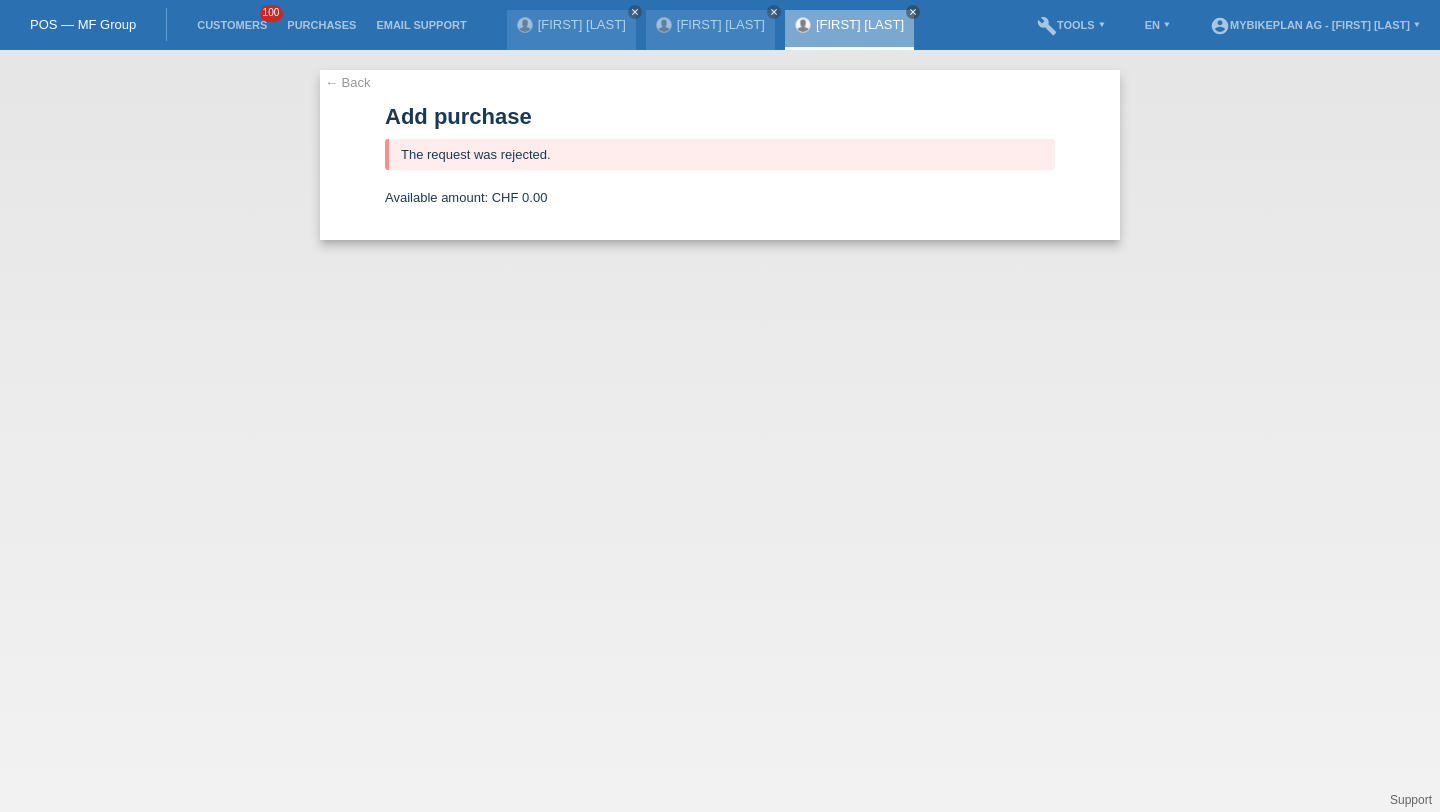click on "Customers
100" at bounding box center (232, 25) 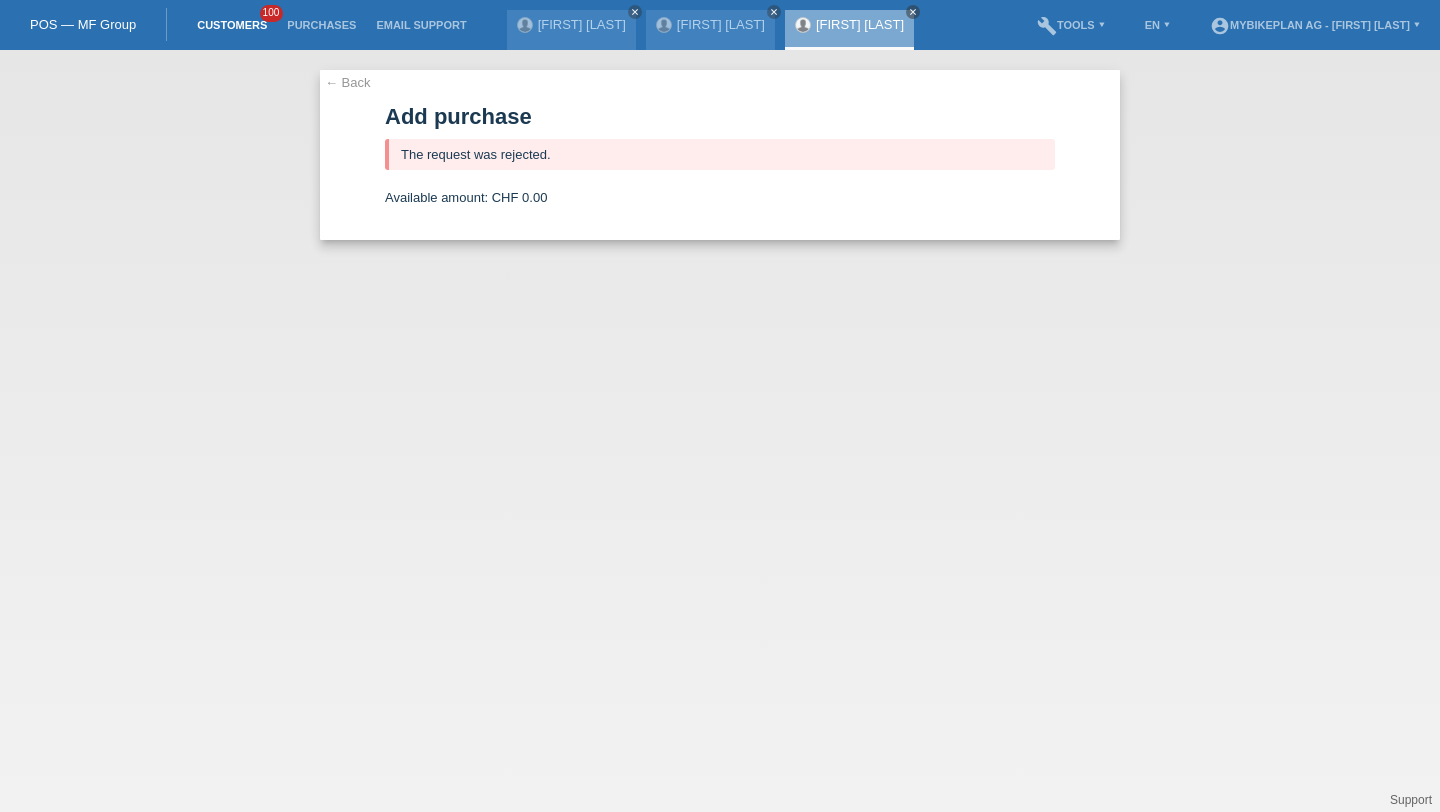 click on "Customers" at bounding box center [232, 25] 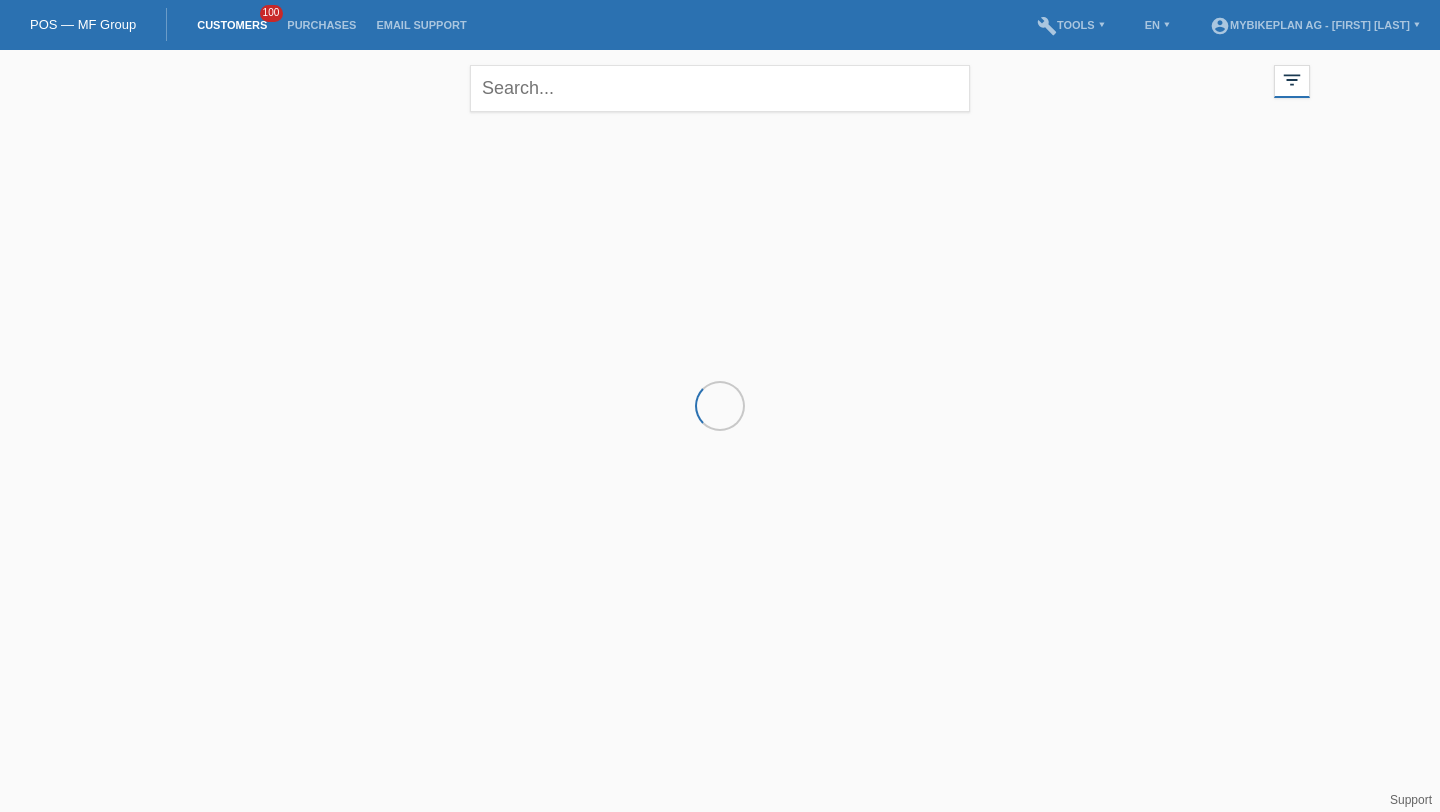 scroll, scrollTop: 0, scrollLeft: 0, axis: both 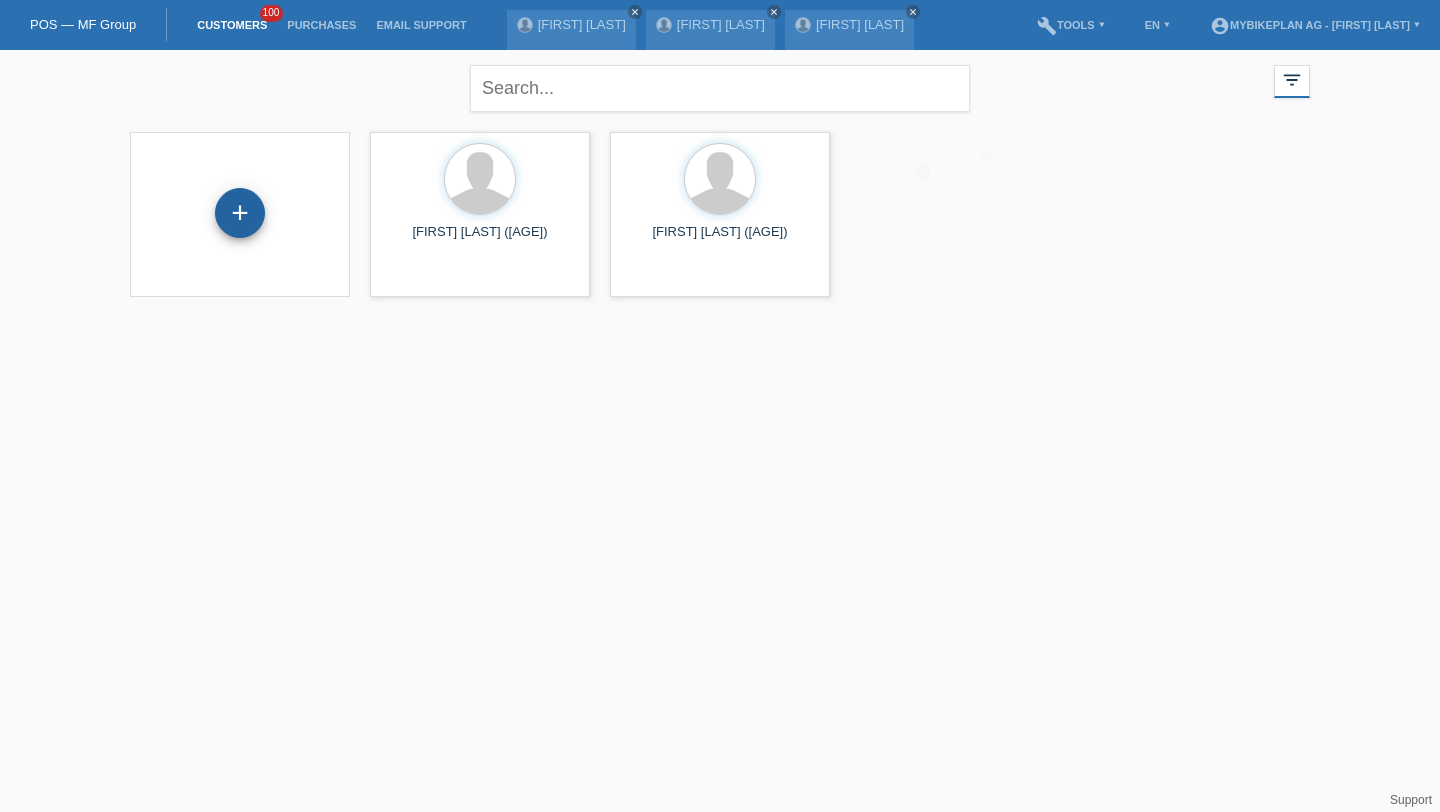 click on "+" at bounding box center (240, 213) 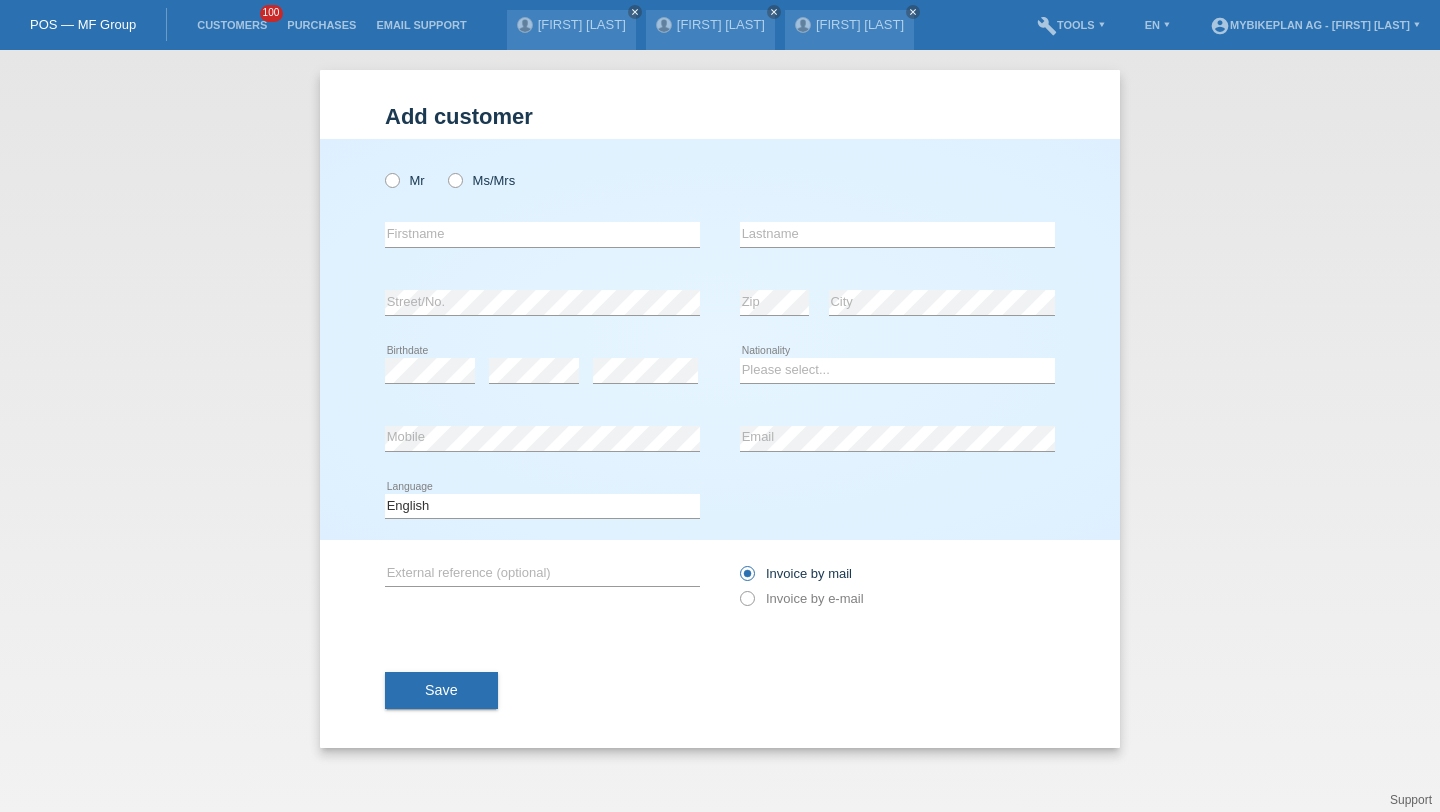 scroll, scrollTop: 0, scrollLeft: 0, axis: both 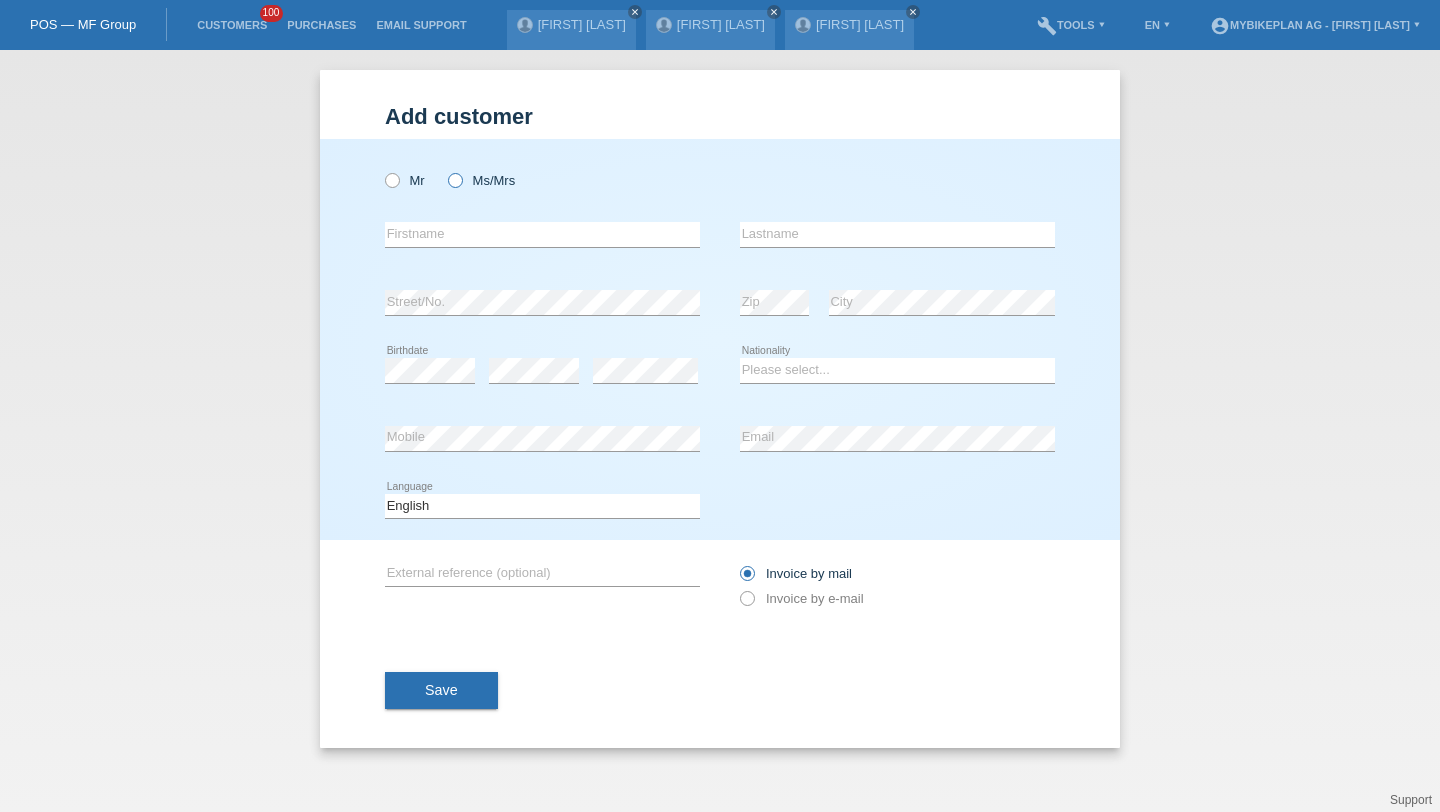 click on "Ms/Mrs" at bounding box center (405, 180) 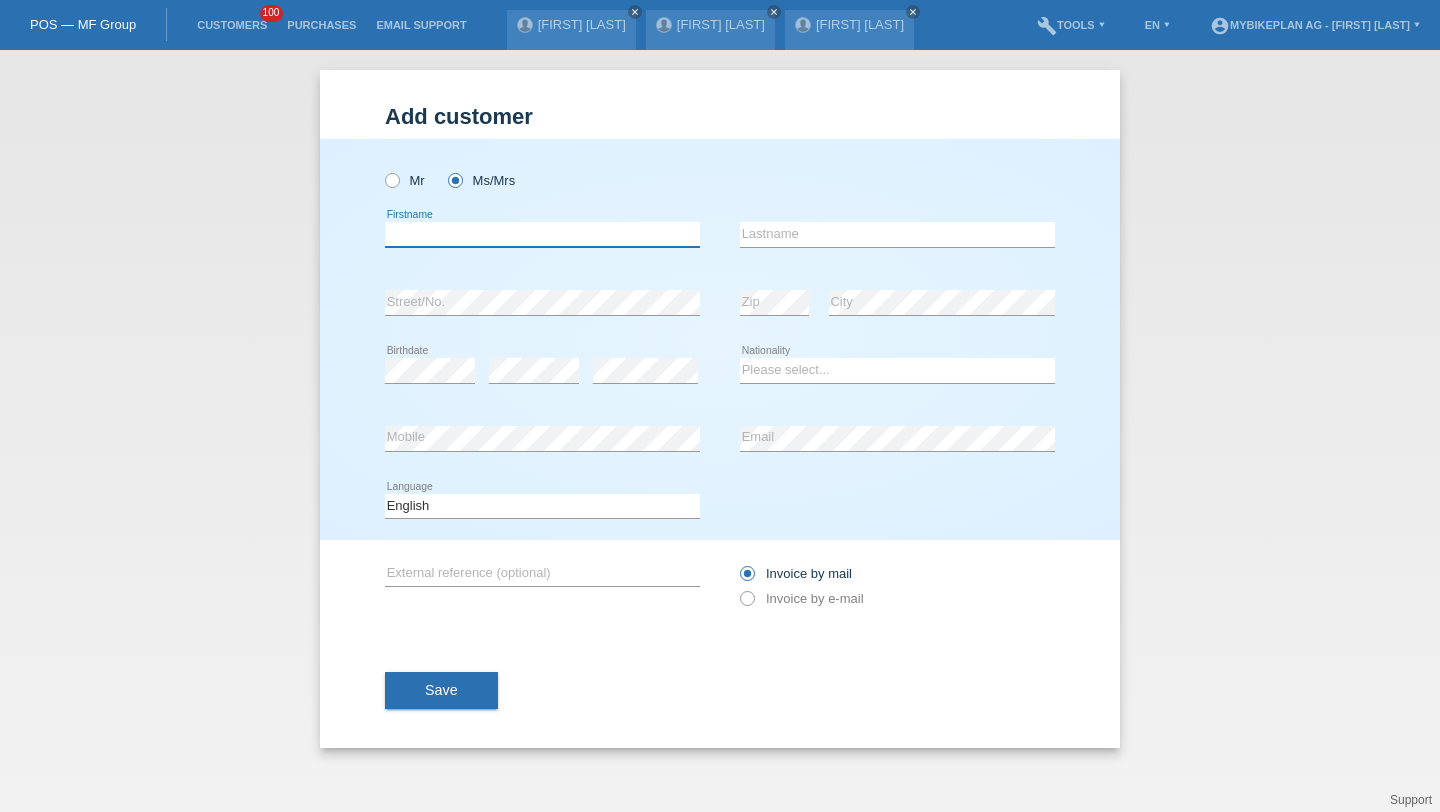 click at bounding box center (542, 234) 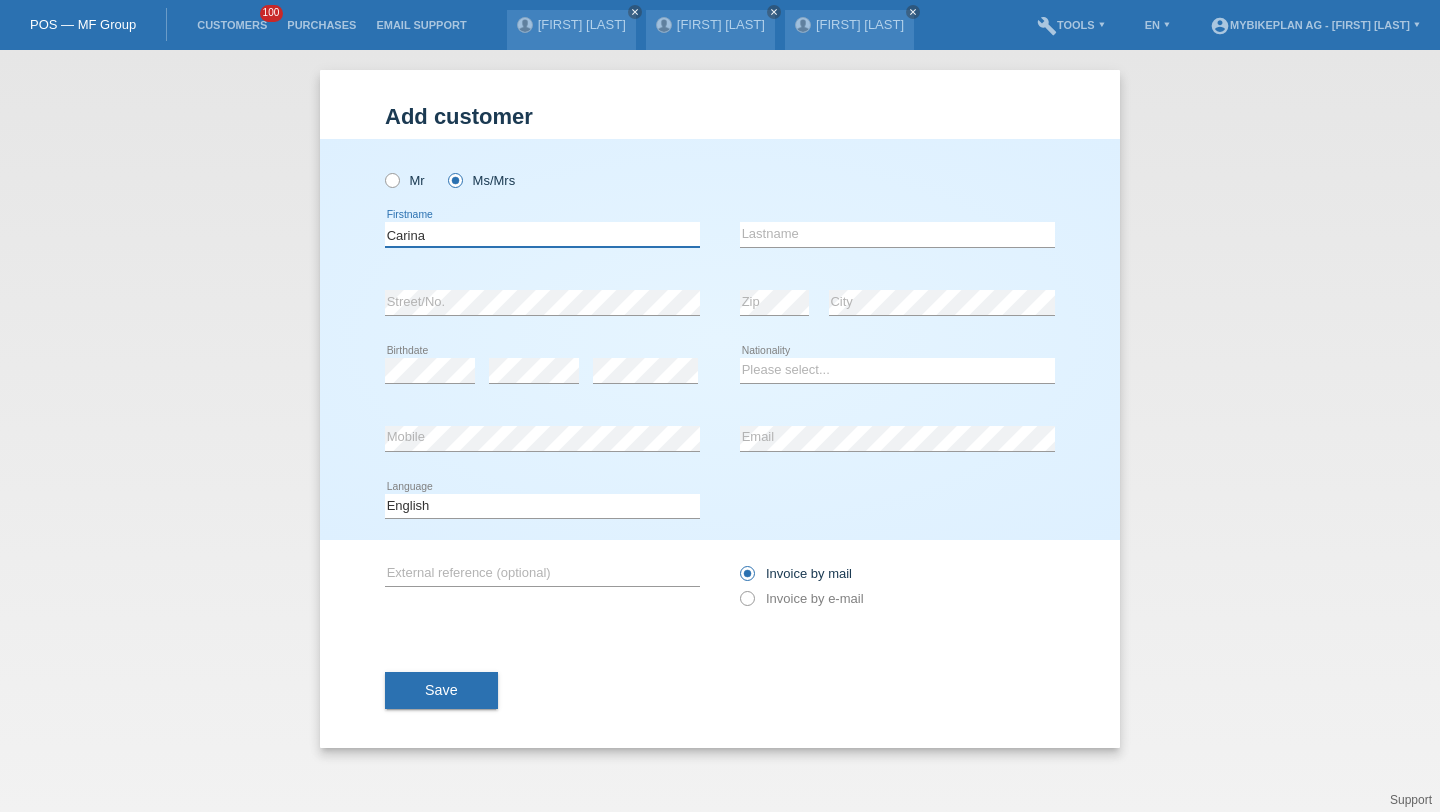 type on "Carina" 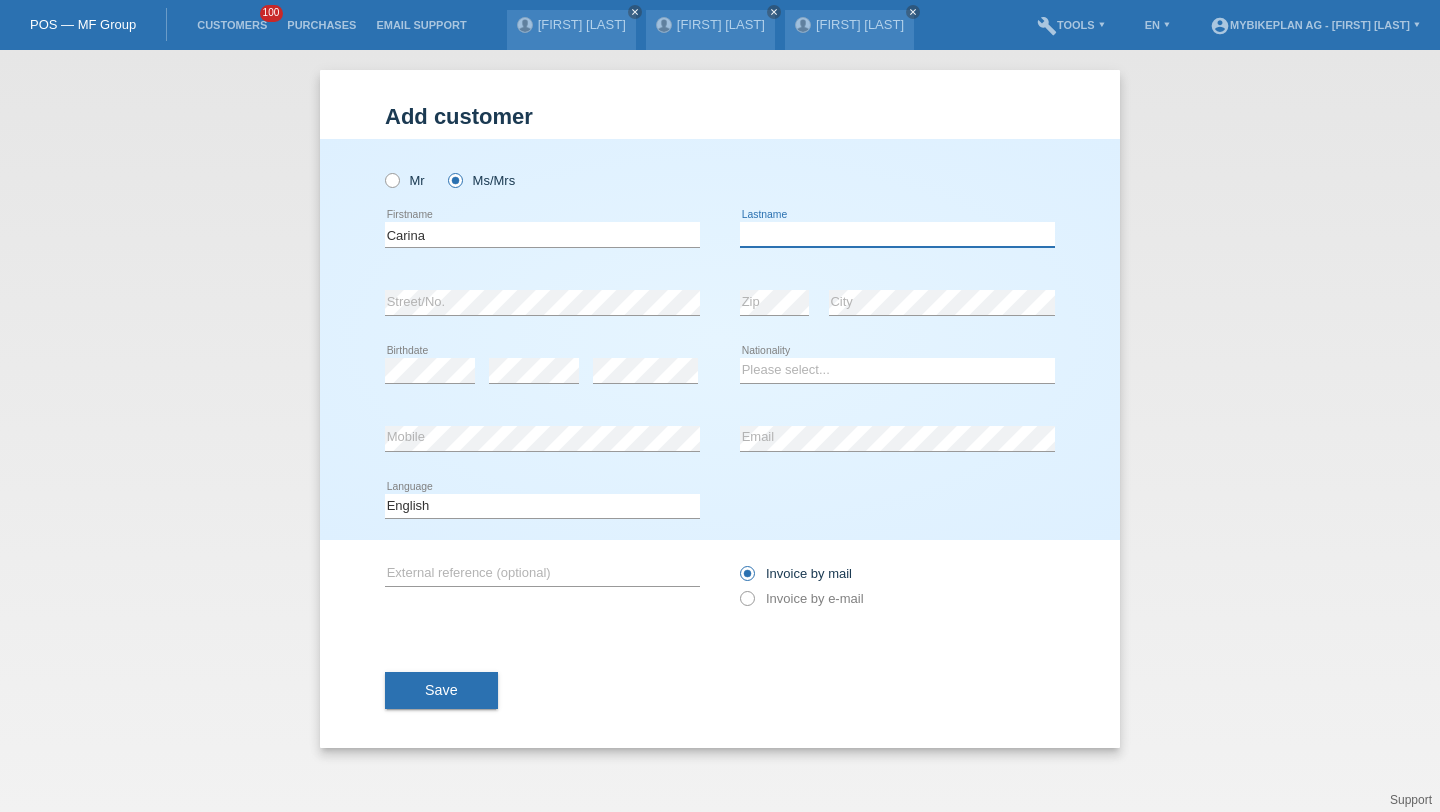 paste on "Suhner" 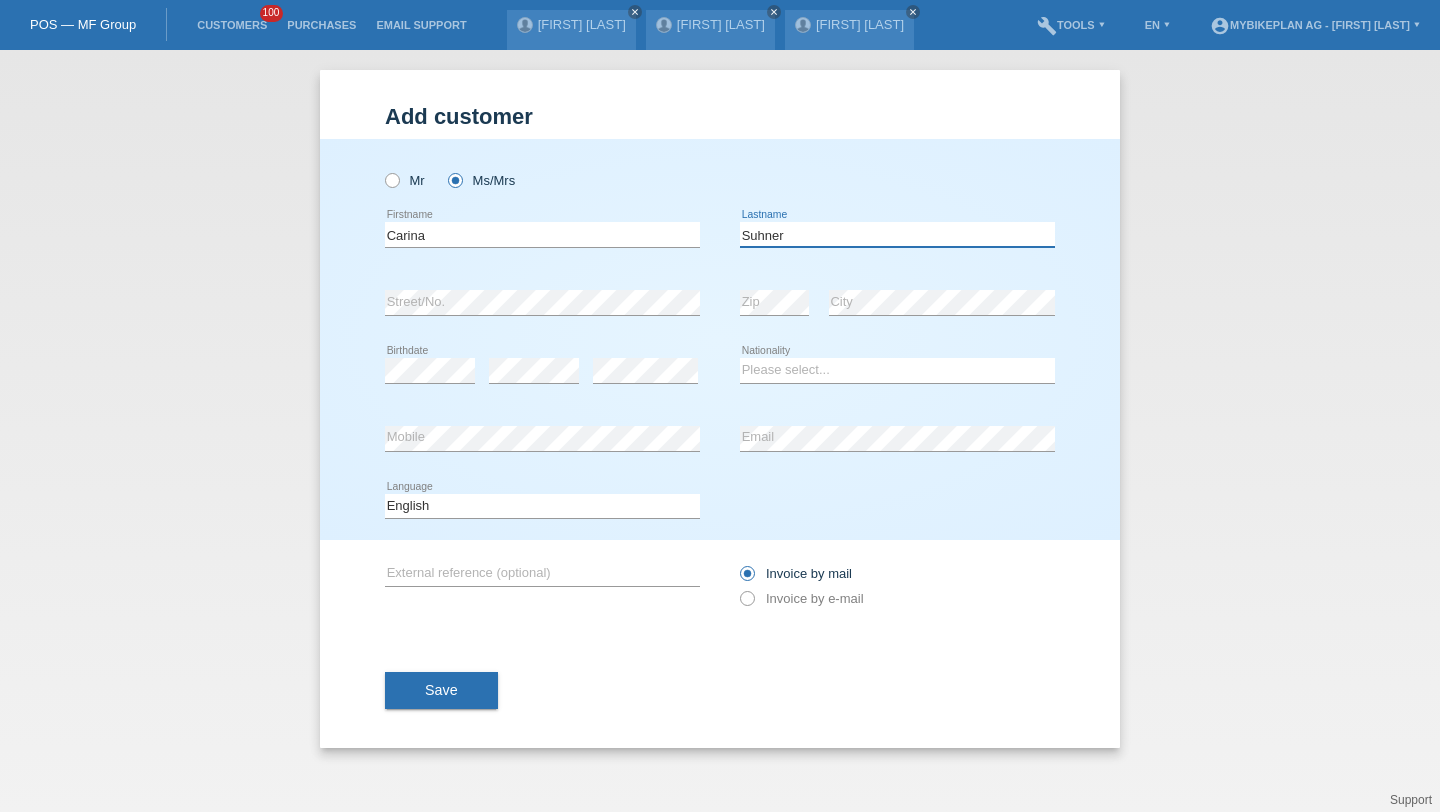 type on "Suhner" 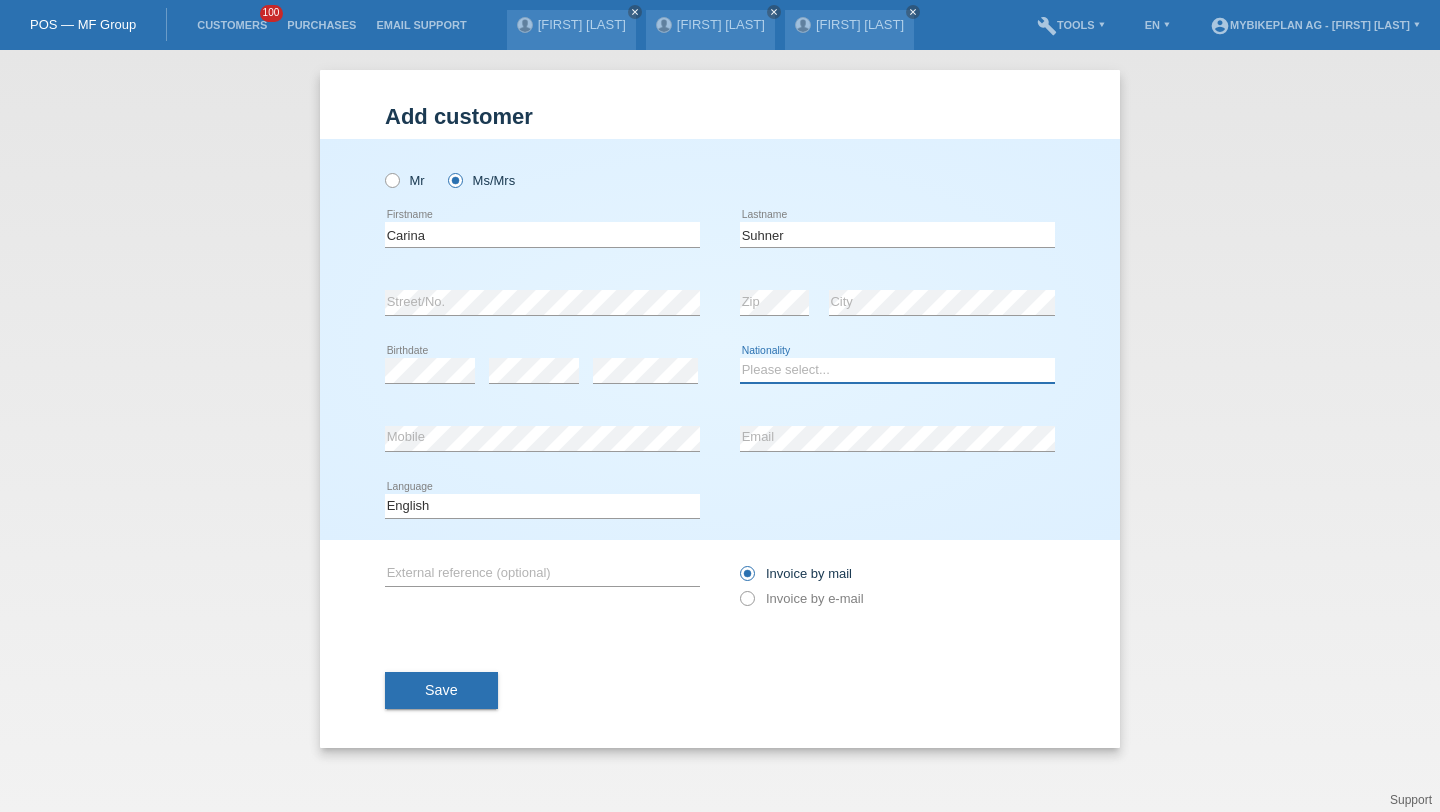 click on "Please select...
Switzerland
Austria
Germany
Liechtenstein
------------
Afghanistan
Åland Islands
Albania
Algeria
American Samoa Andorra Angola Anguilla Antarctica Antigua and Barbuda Argentina Armenia" at bounding box center (897, 370) 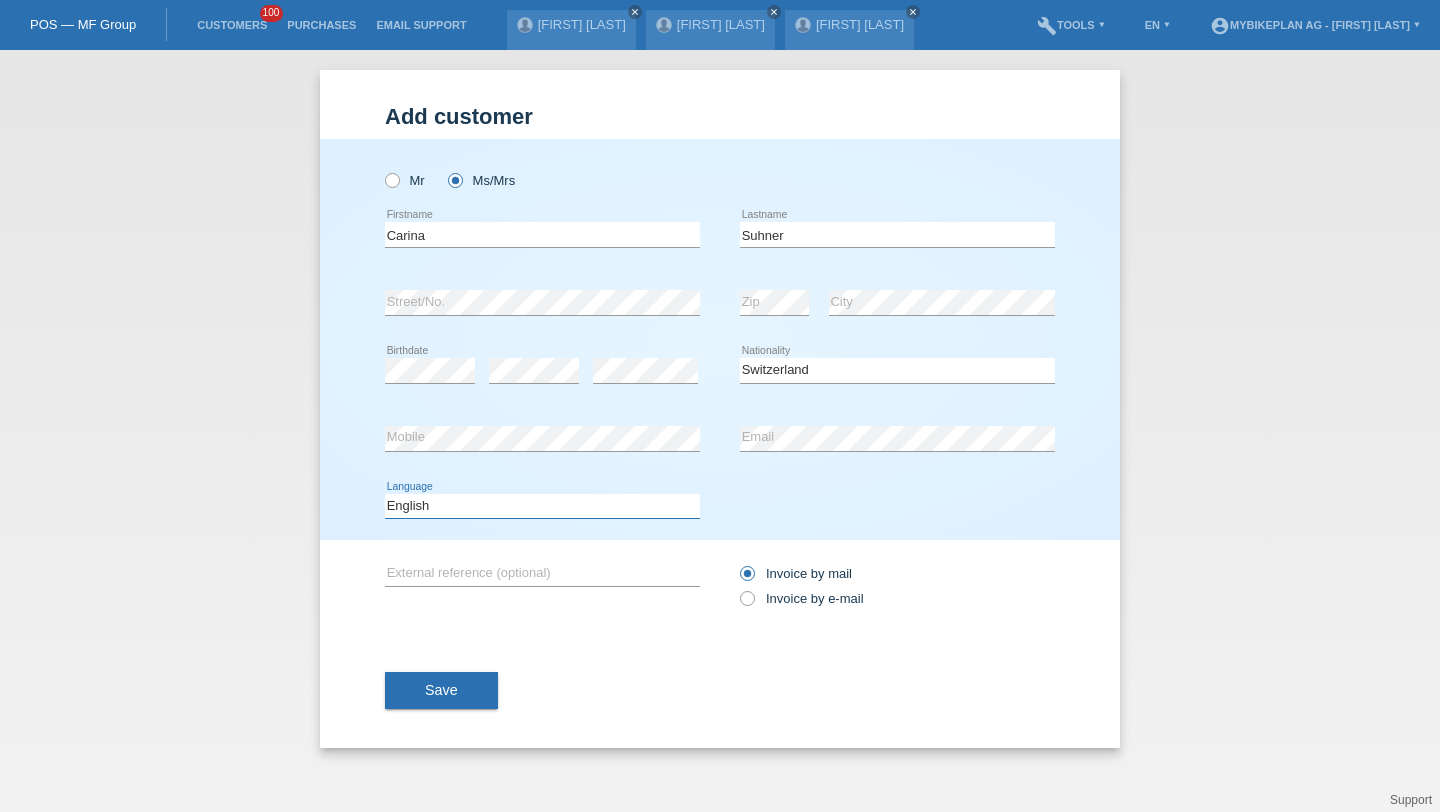 click on "Deutsch
Français
Italiano
English" at bounding box center (542, 506) 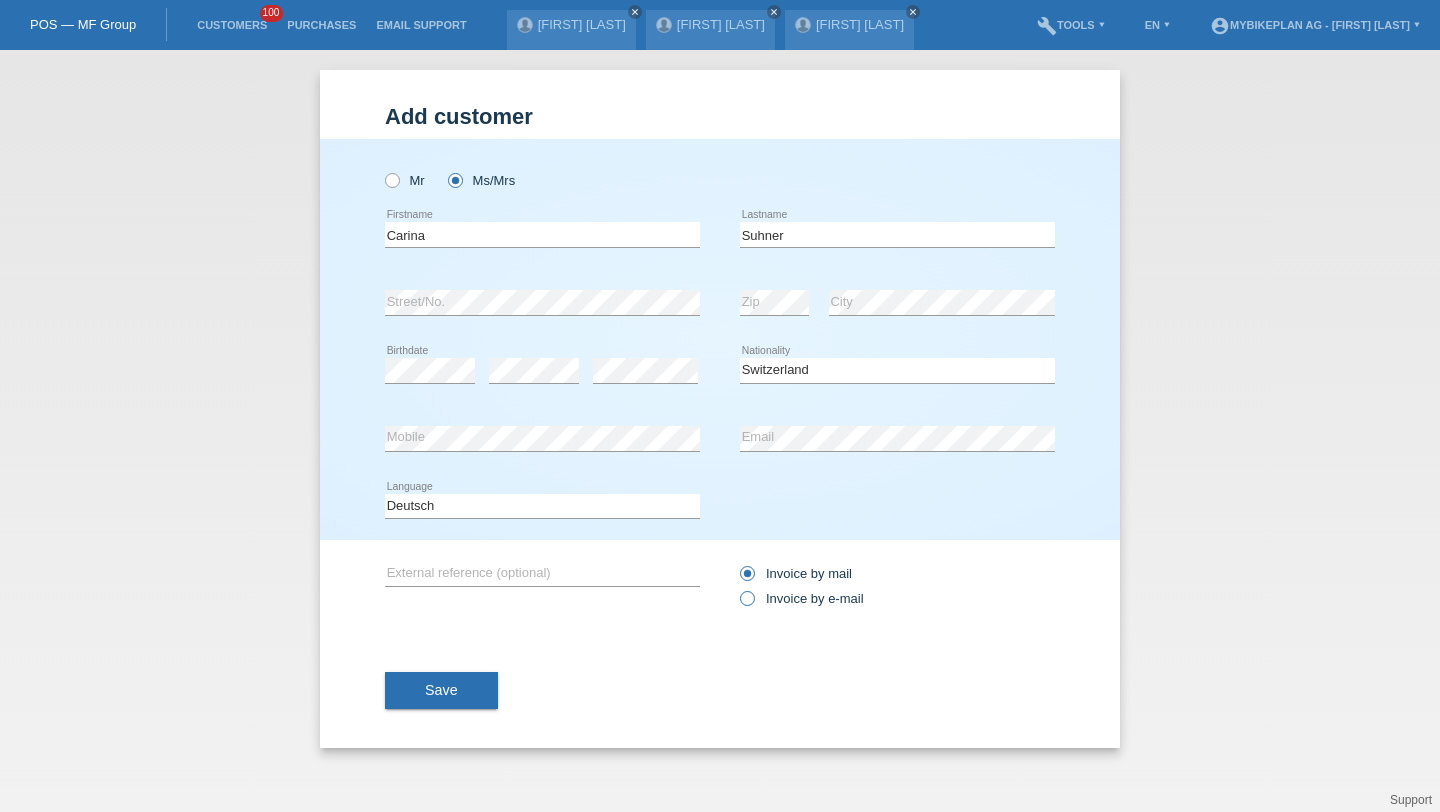 click on "Invoice by e-mail" at bounding box center (796, 573) 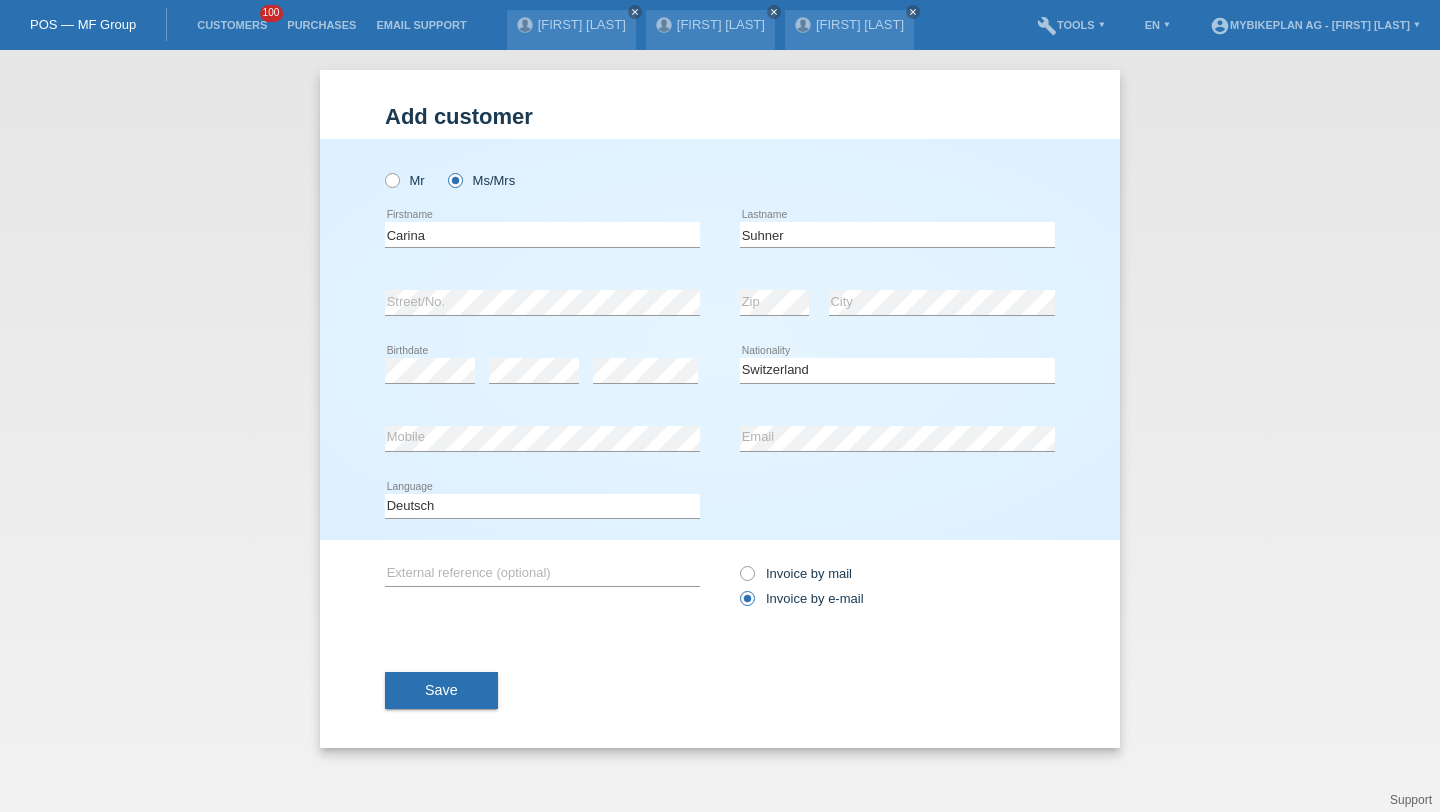 click on "Save" at bounding box center (441, 691) 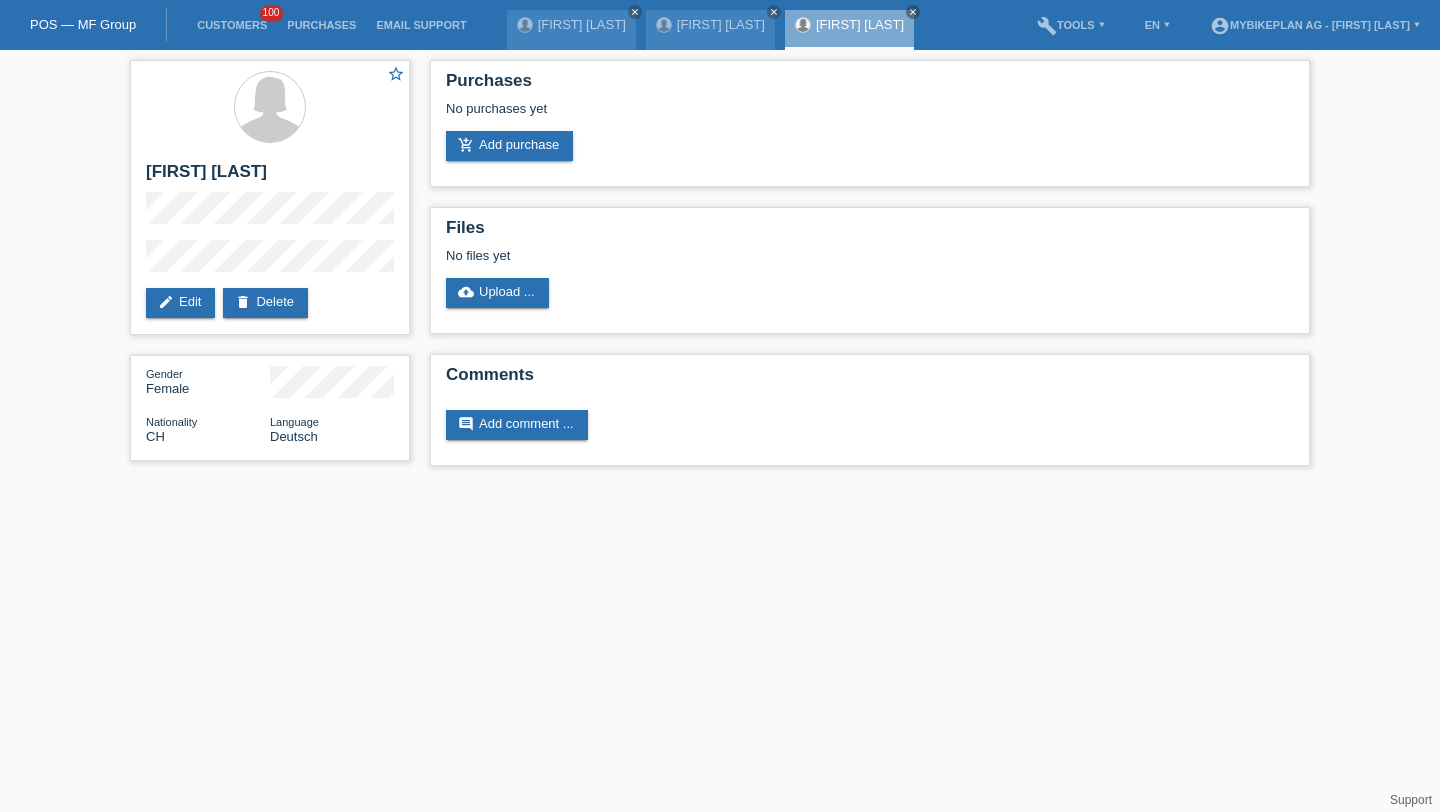 scroll, scrollTop: 0, scrollLeft: 0, axis: both 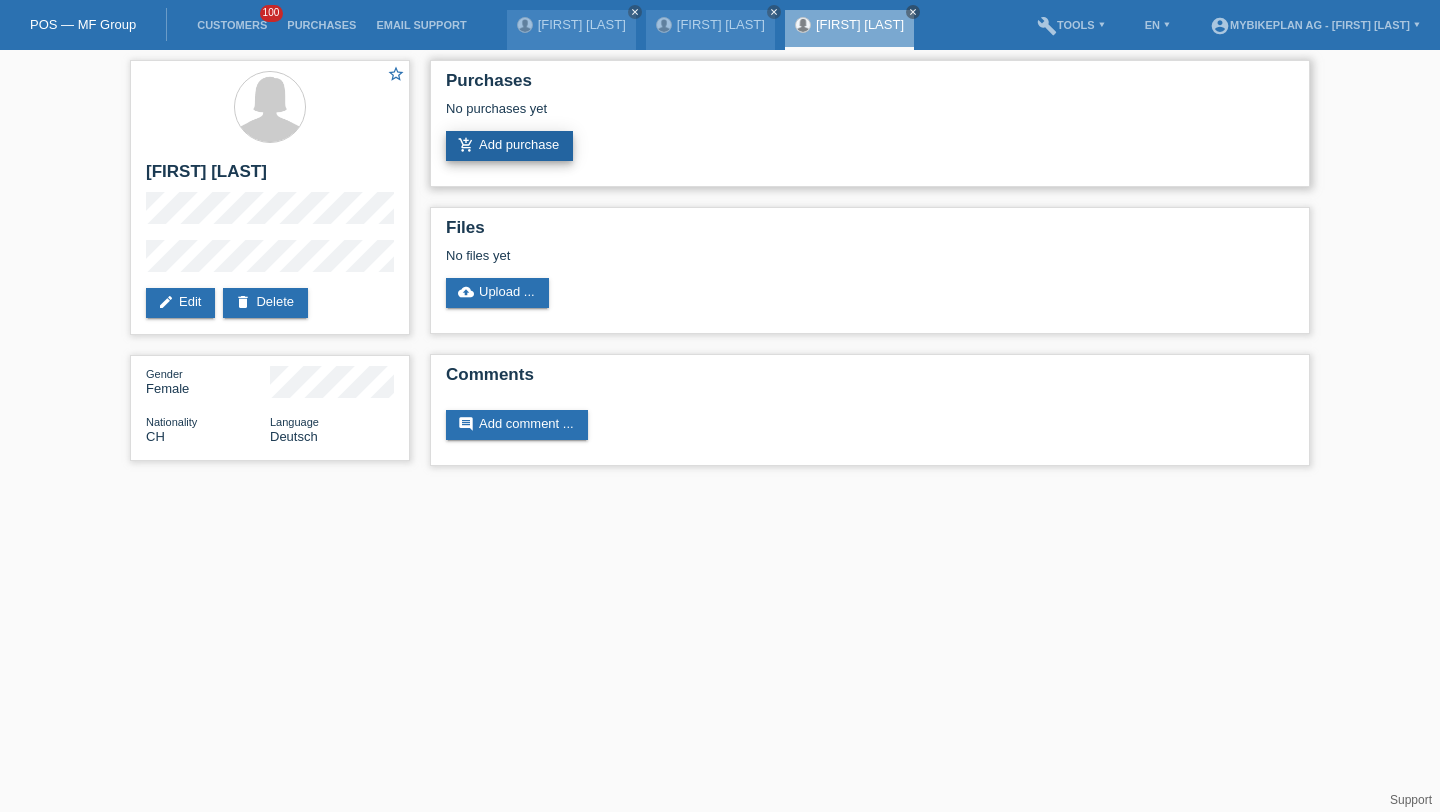 click on "add_shopping_cart  Add purchase" at bounding box center (509, 146) 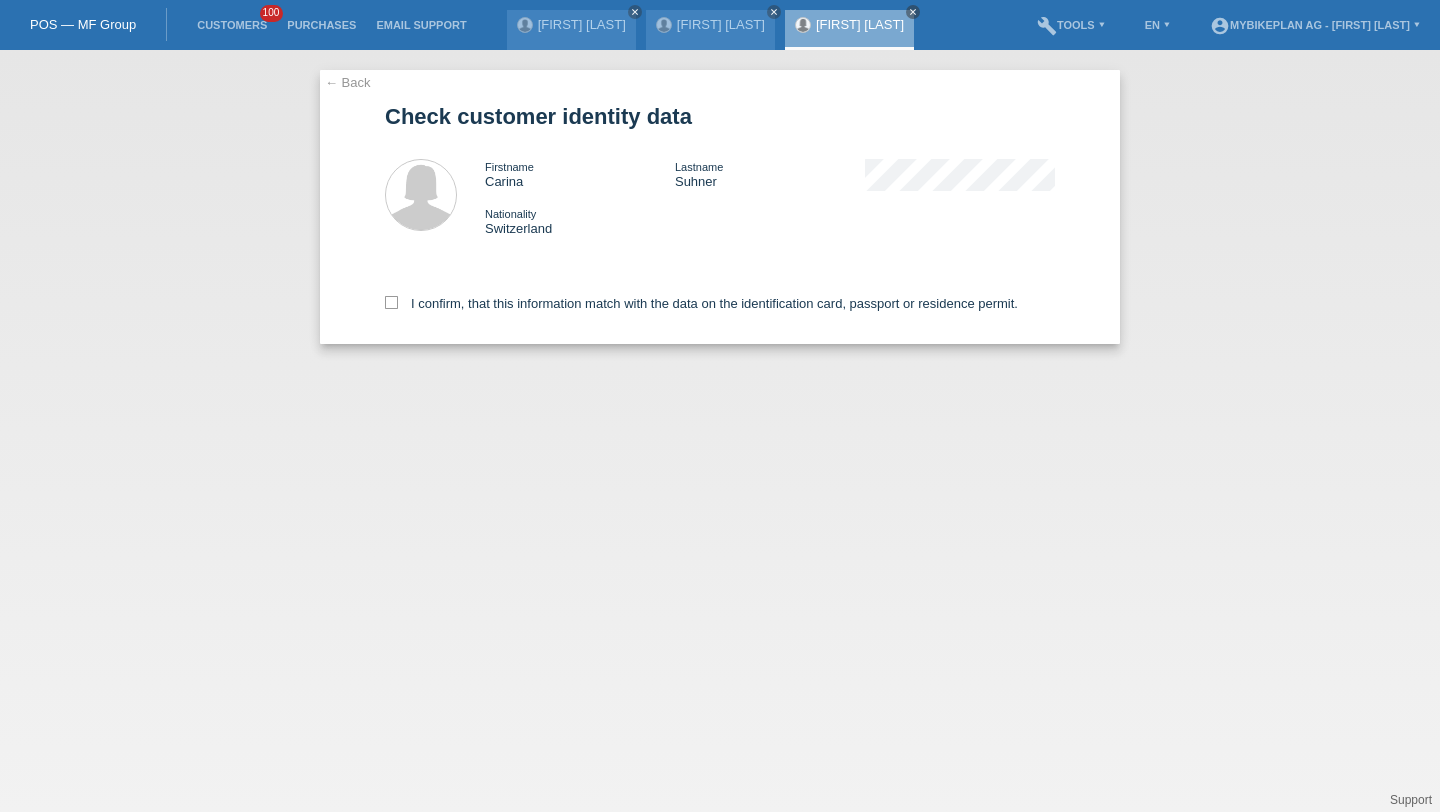 scroll, scrollTop: 0, scrollLeft: 0, axis: both 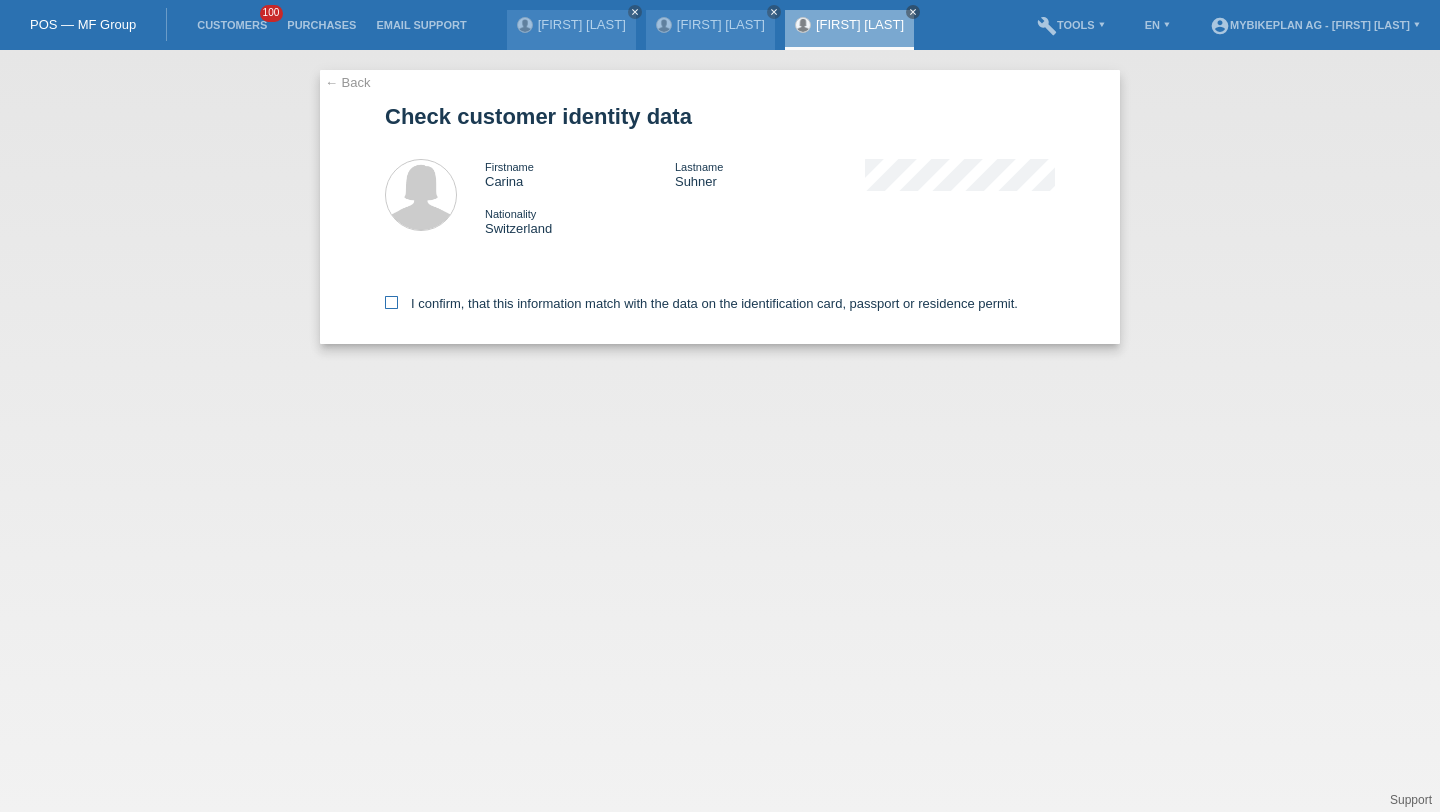 click on "I confirm, that this information match with the data on the identification card, passport or residence permit." at bounding box center [701, 303] 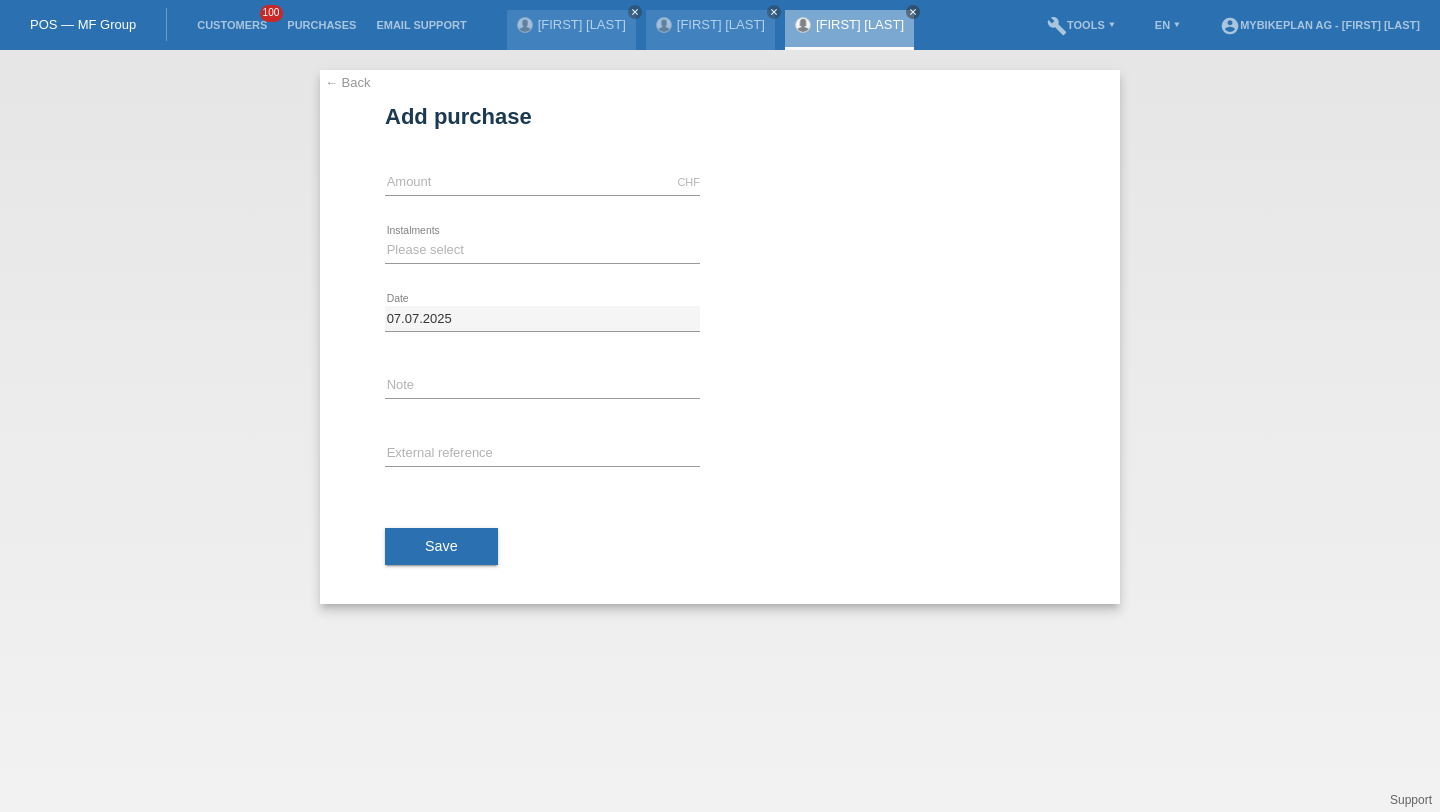 scroll, scrollTop: 0, scrollLeft: 0, axis: both 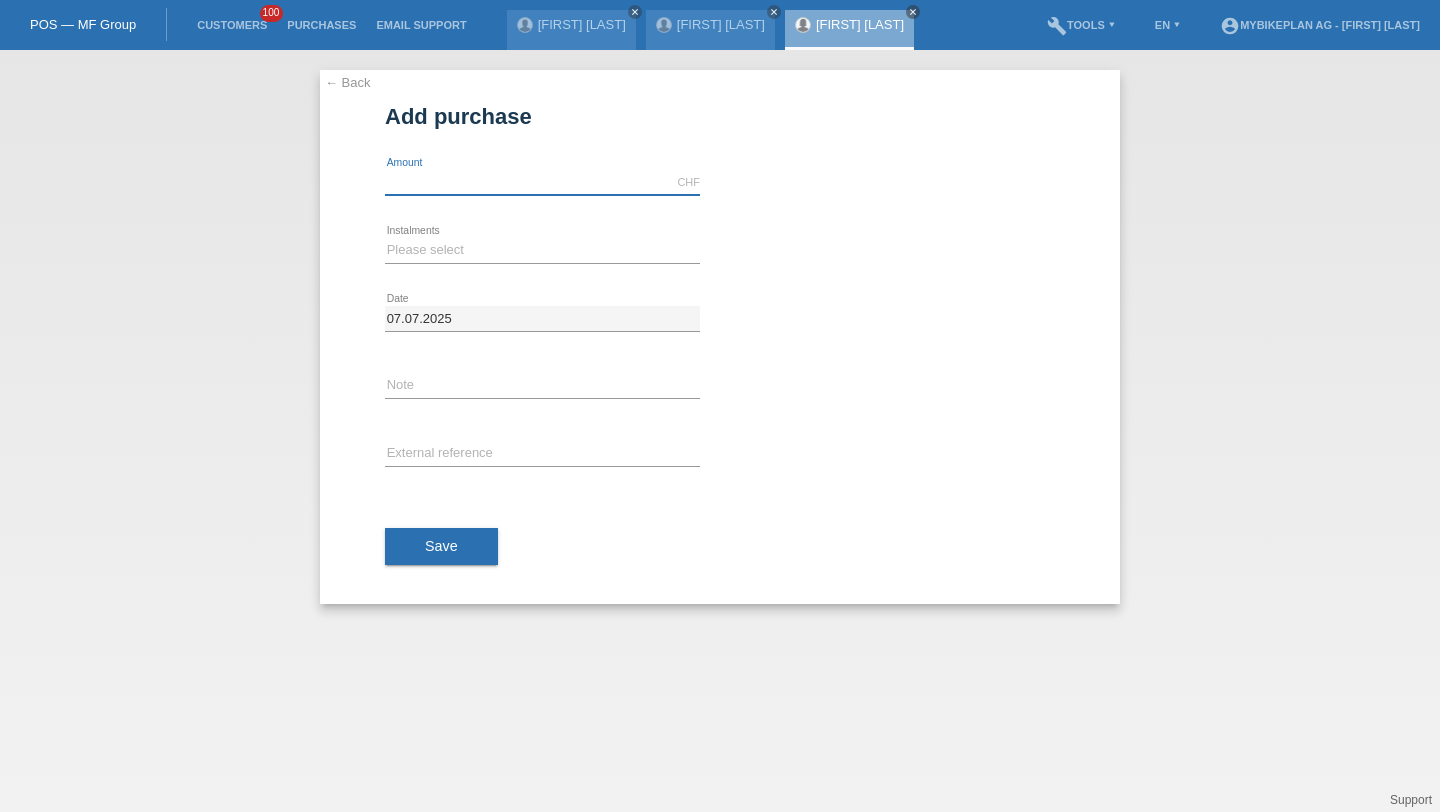 click at bounding box center [542, 182] 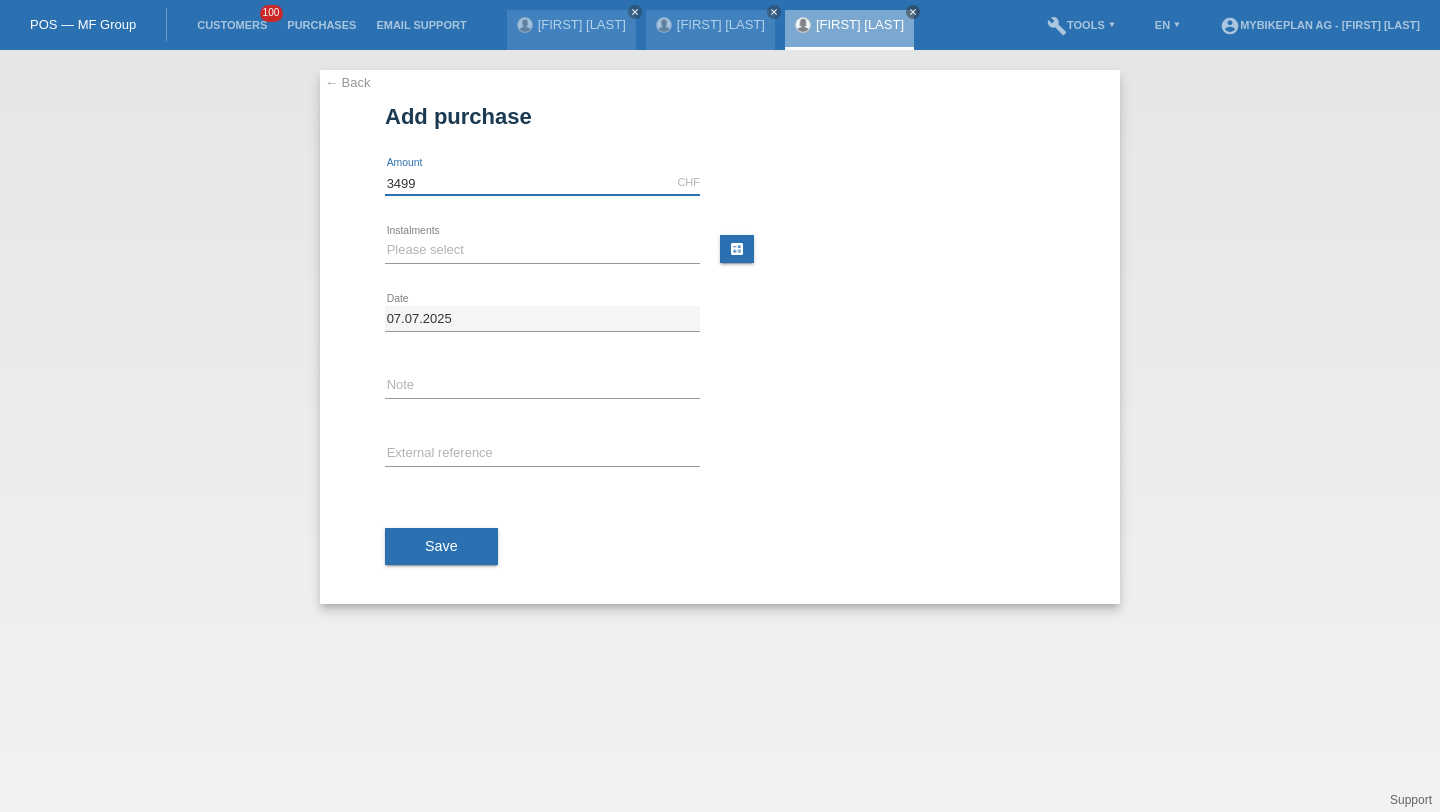 type on "3499" 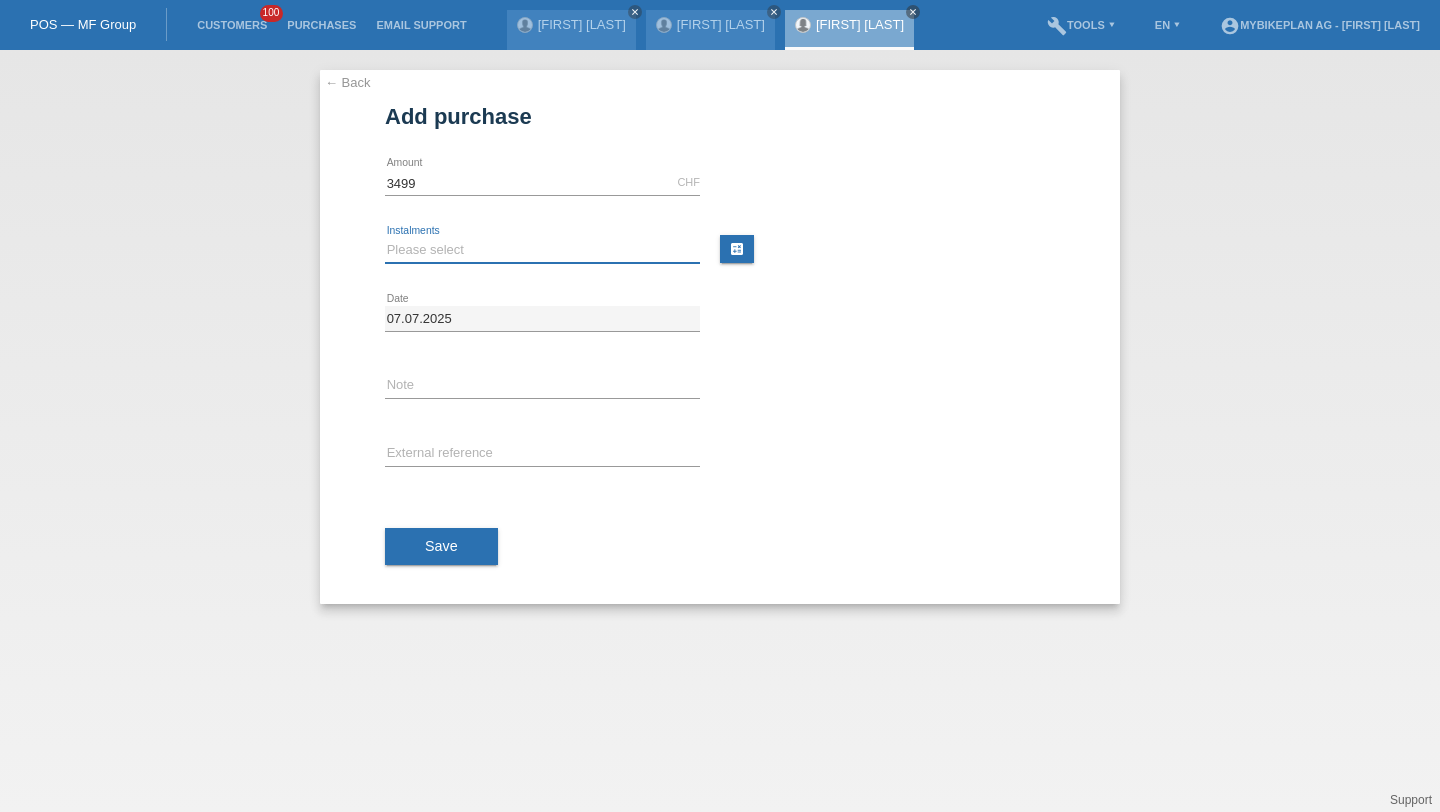 click on "Please select
6 instalments
12 instalments
18 instalments
24 instalments
36 instalments
48 instalments" at bounding box center (542, 250) 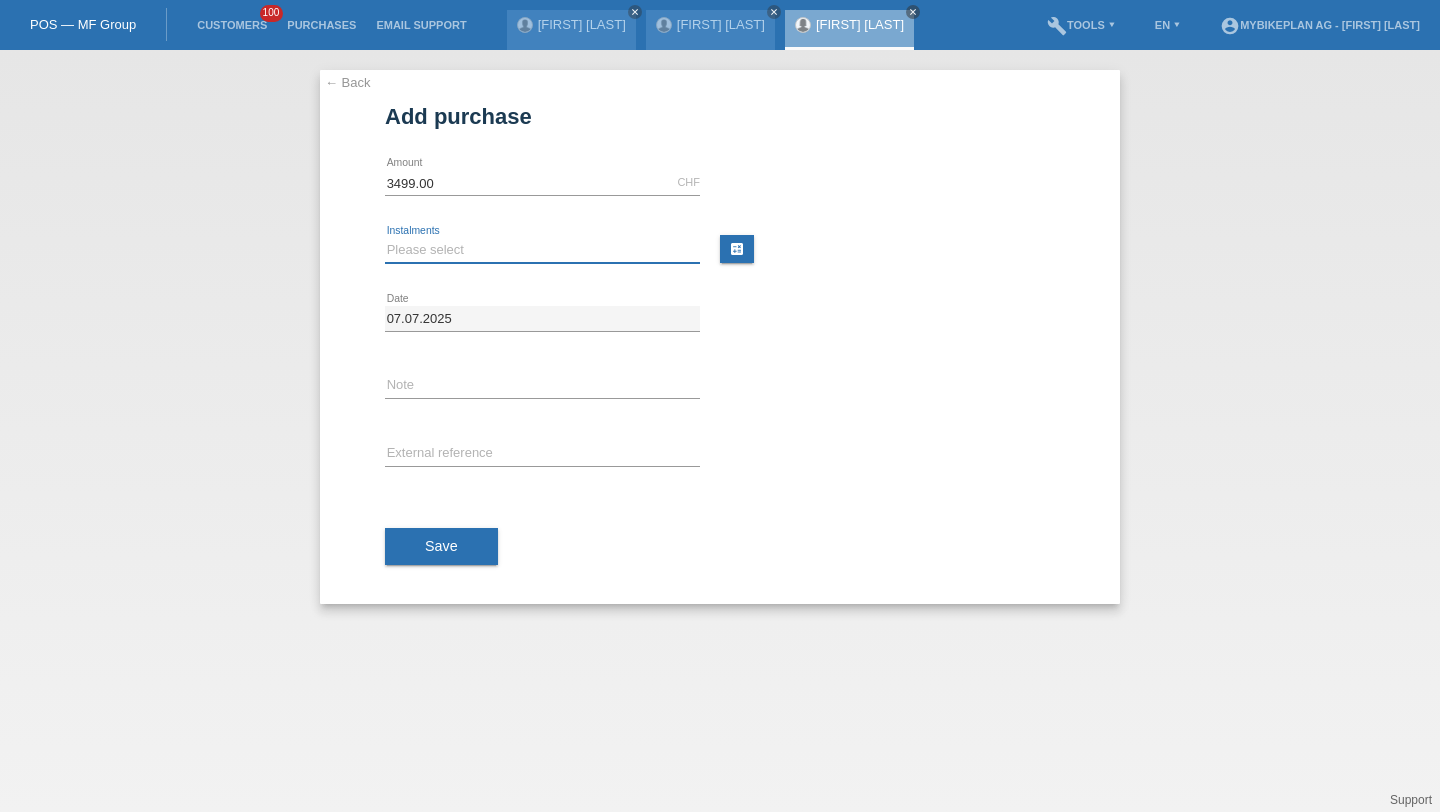 select on "487" 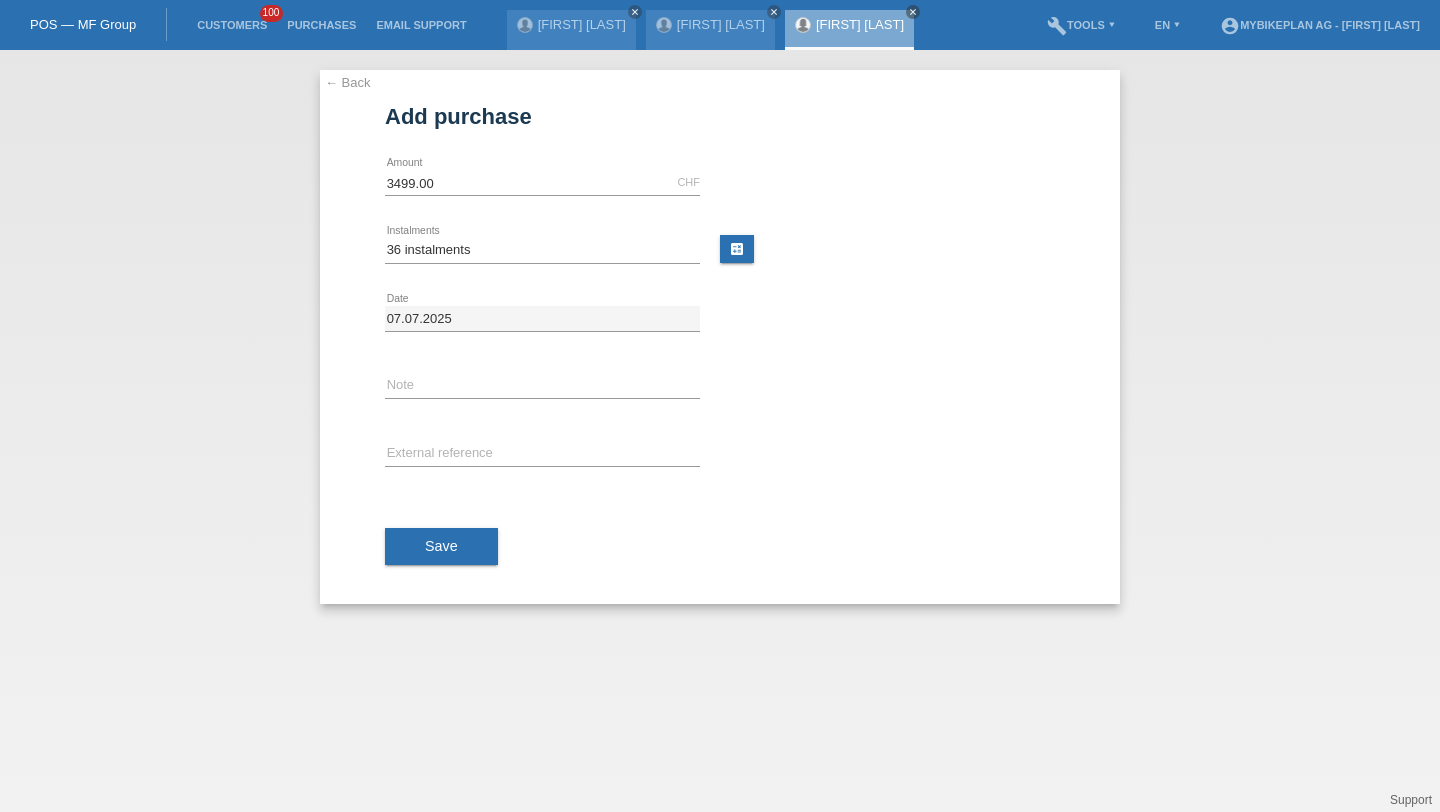 click on "error
External reference" at bounding box center (542, 183) 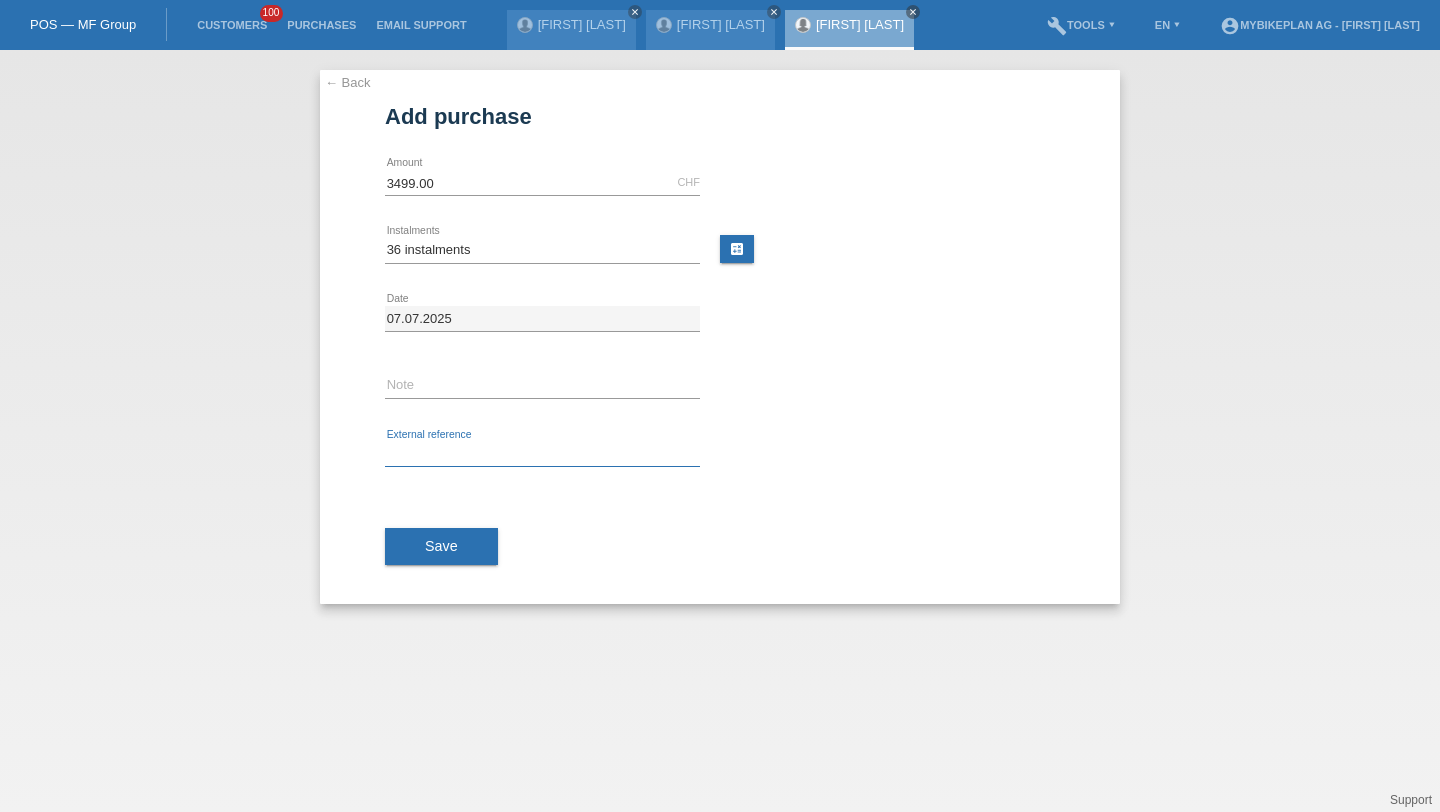 click at bounding box center (542, 454) 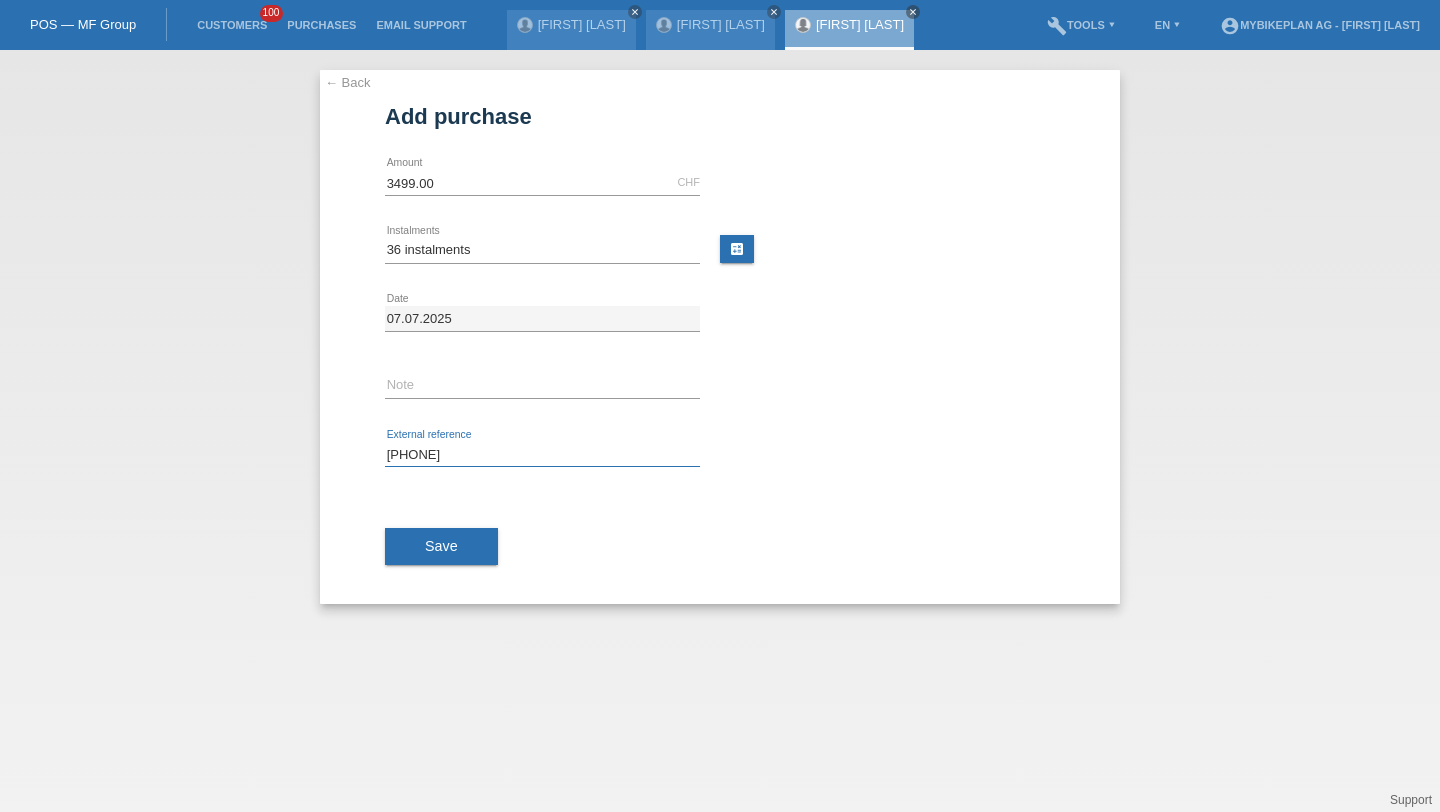 type on "[PHONE]" 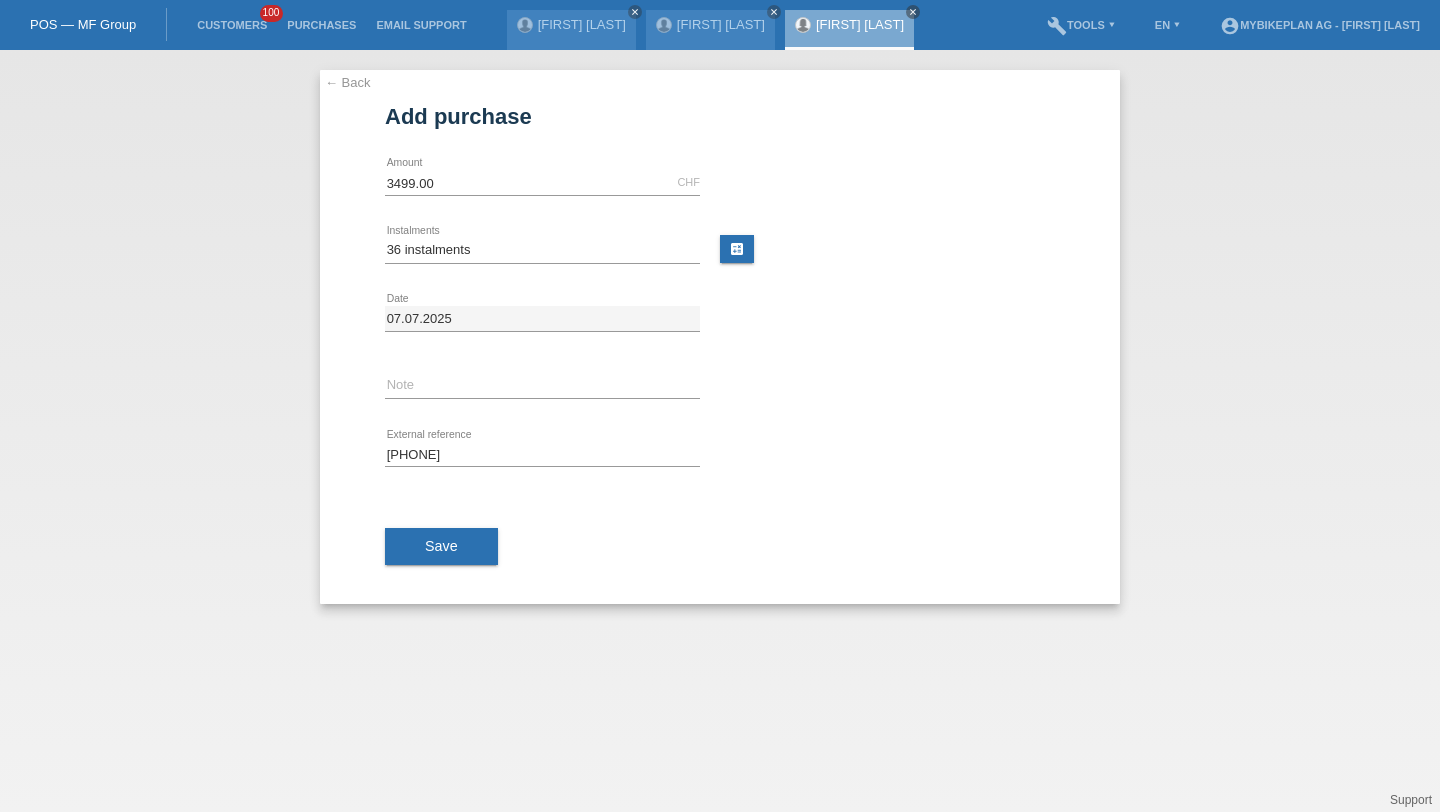 click on "Save" at bounding box center [441, 546] 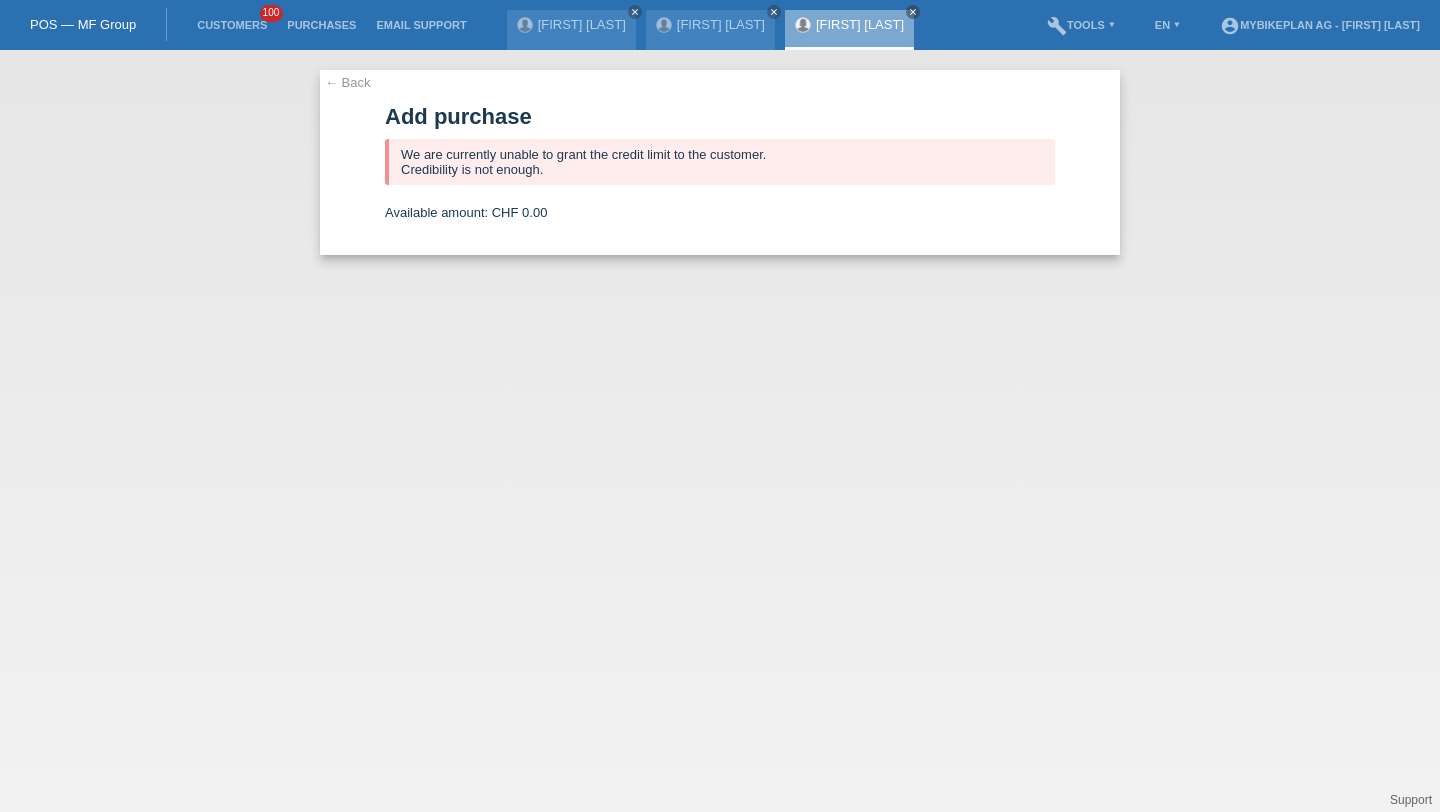 click on "Customers
100" at bounding box center [232, 25] 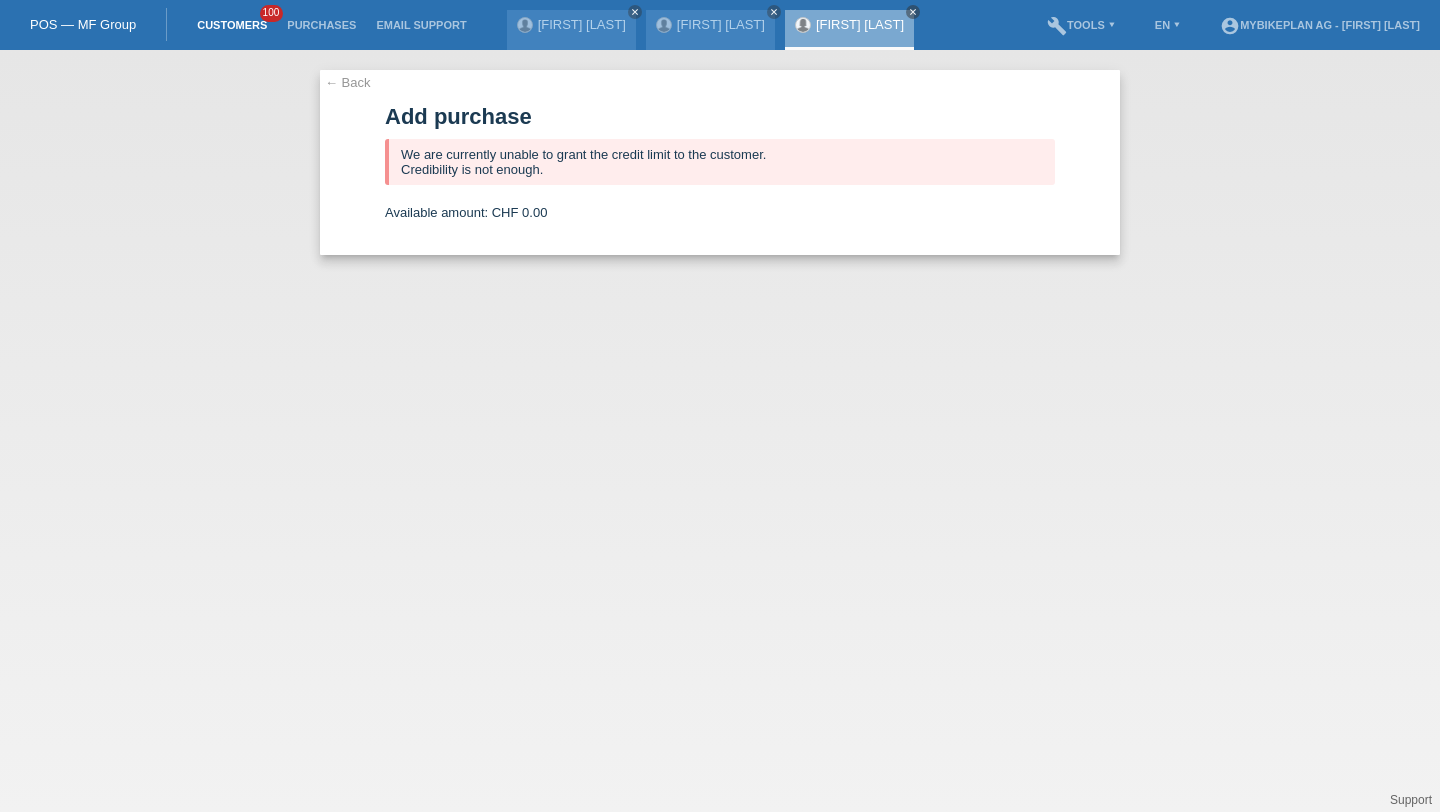 click on "Customers" at bounding box center [232, 25] 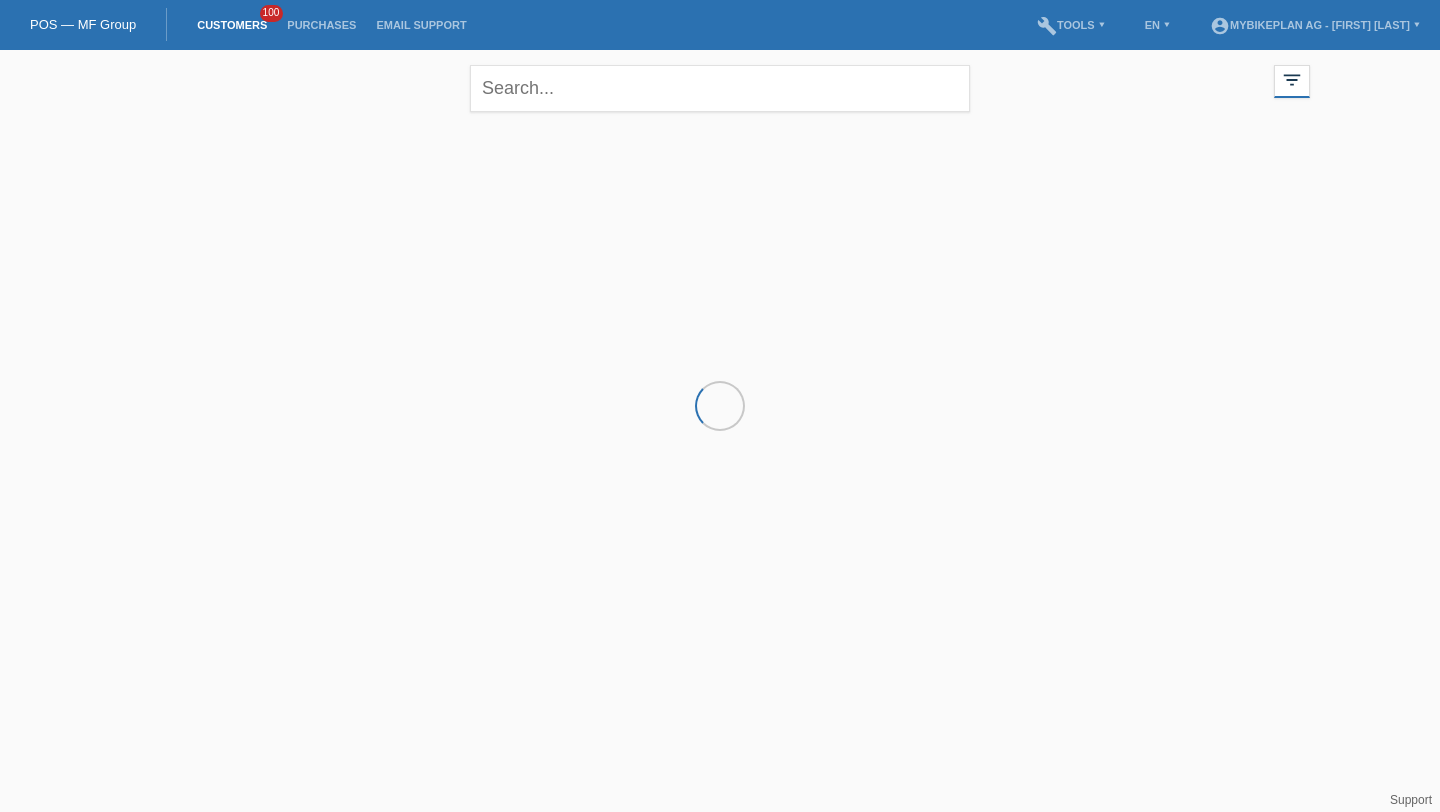 scroll, scrollTop: 0, scrollLeft: 0, axis: both 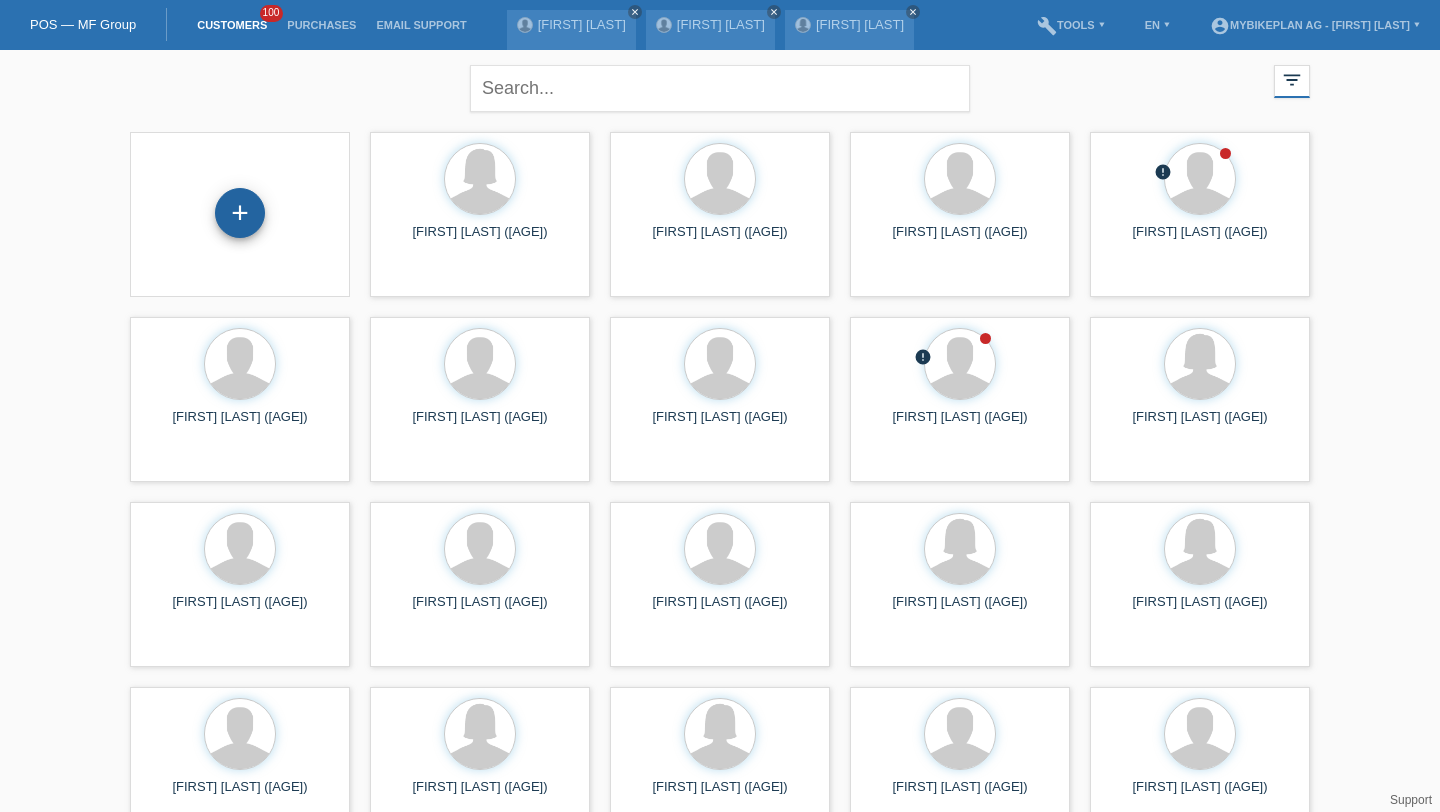 click on "+" at bounding box center (240, 213) 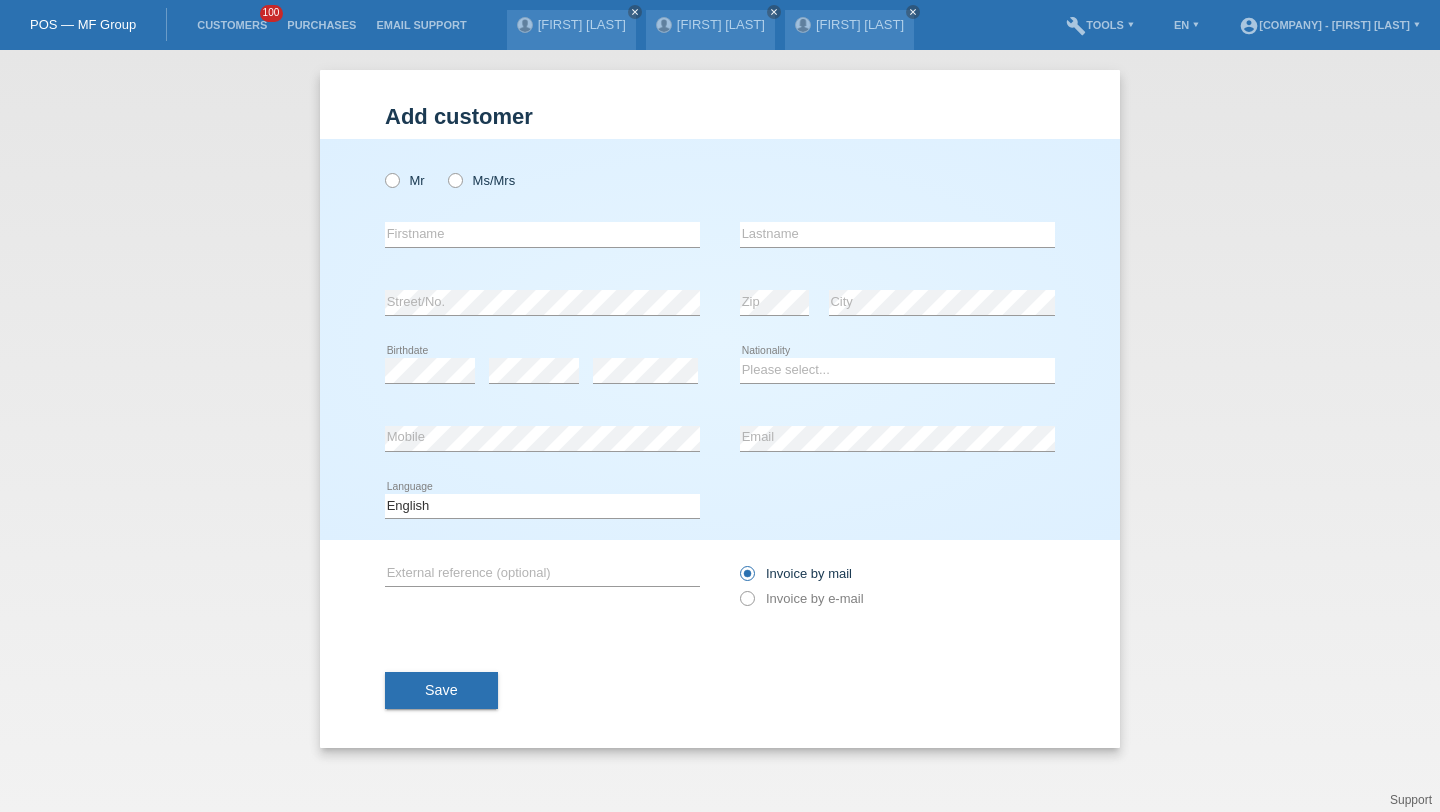 scroll, scrollTop: 0, scrollLeft: 0, axis: both 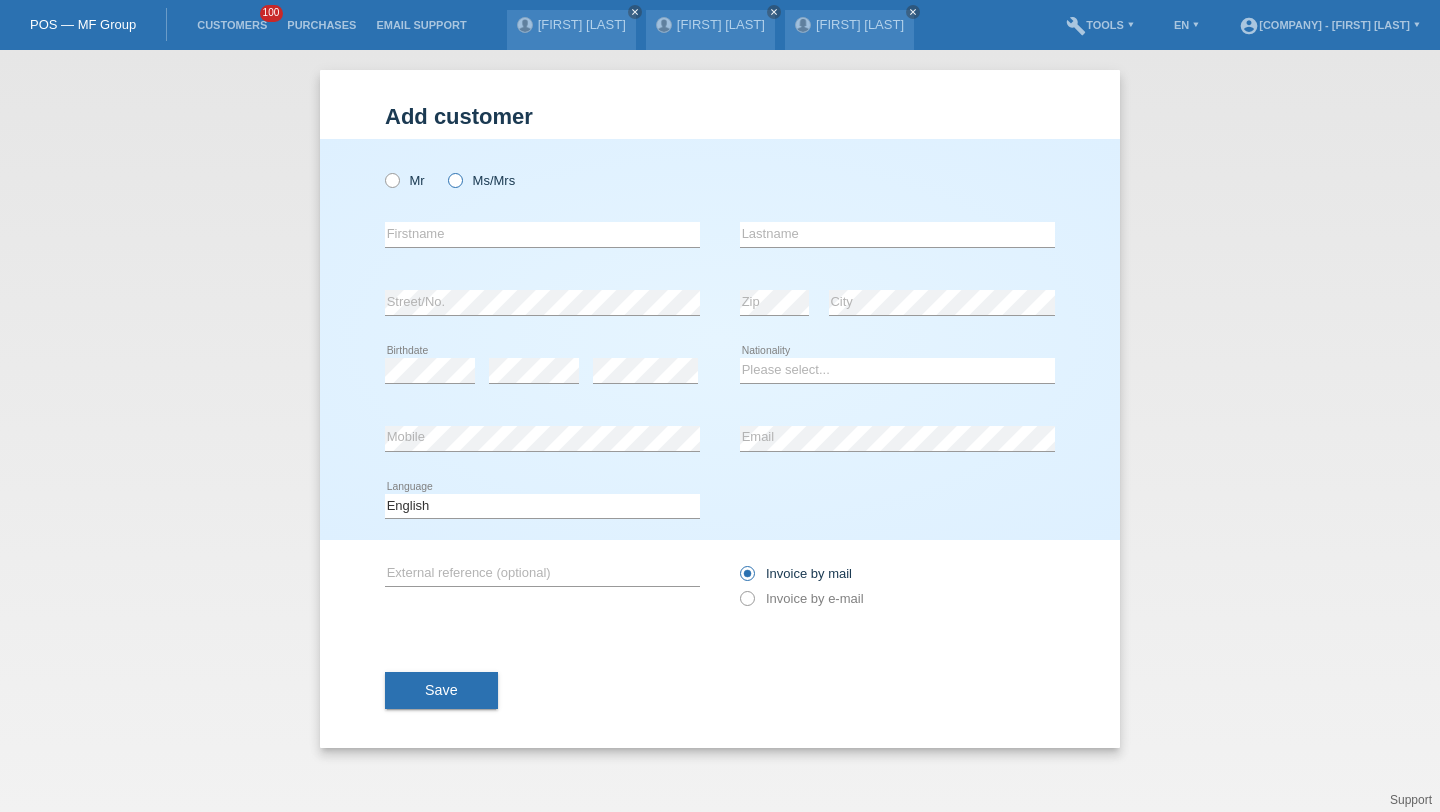 click at bounding box center [382, 170] 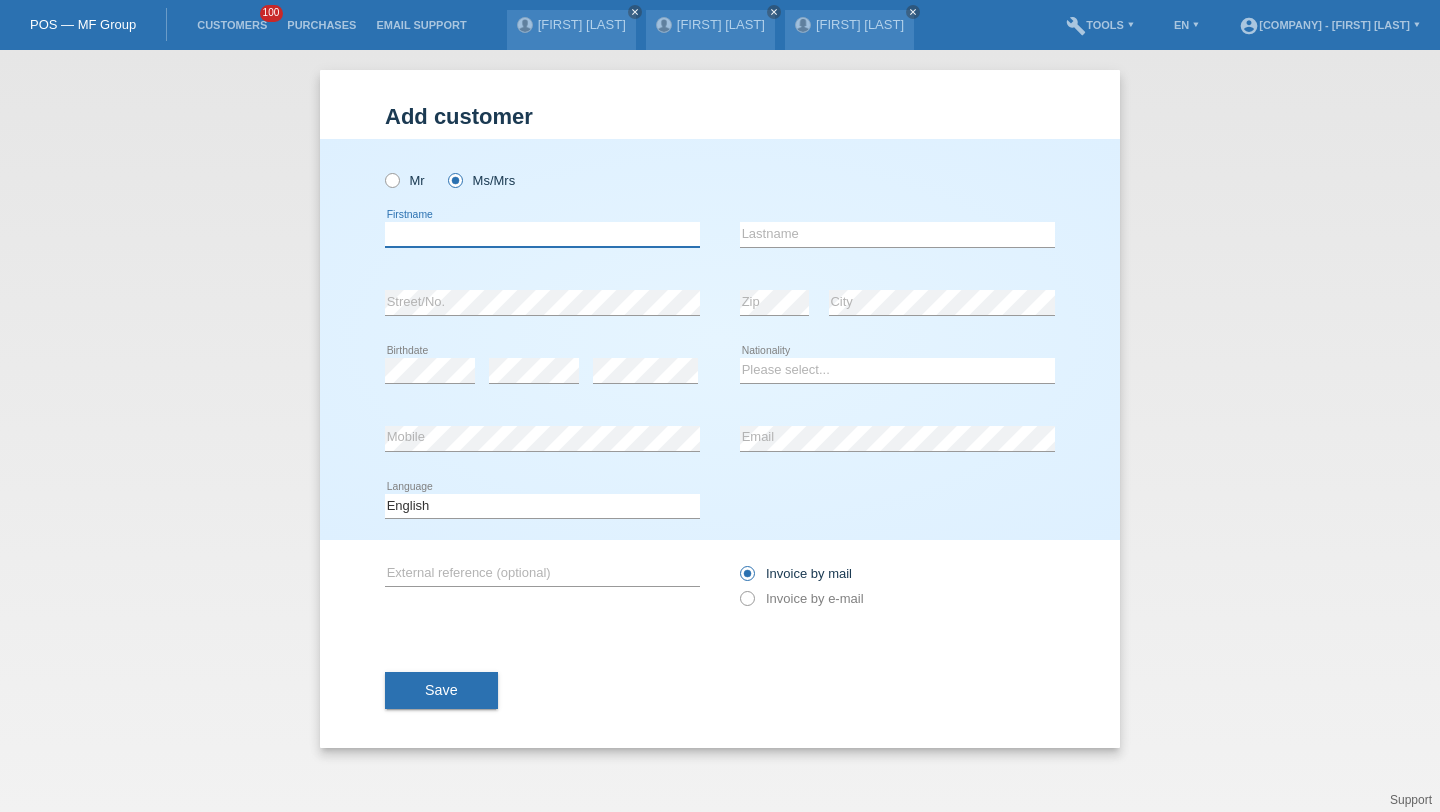 click at bounding box center (542, 234) 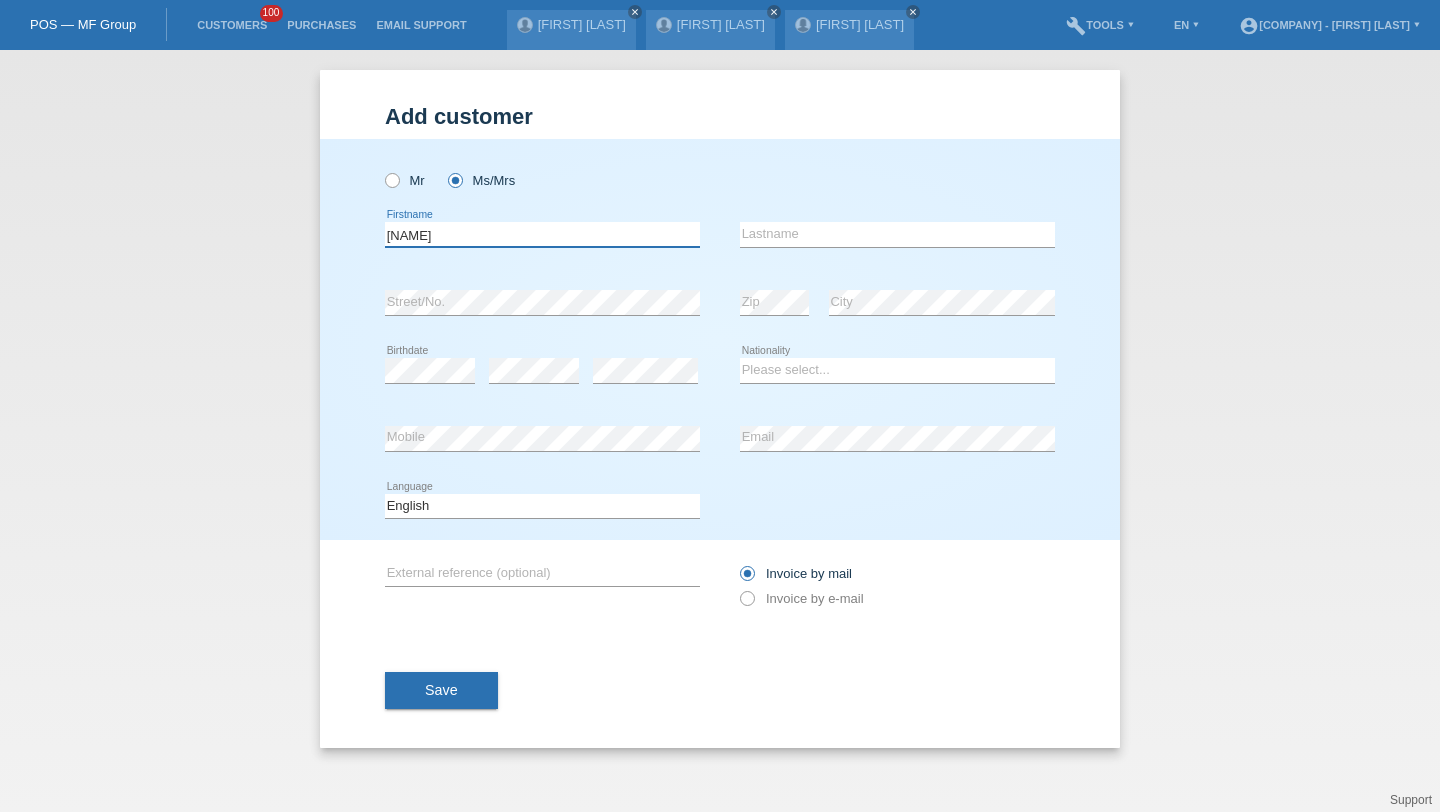 type on "Elia" 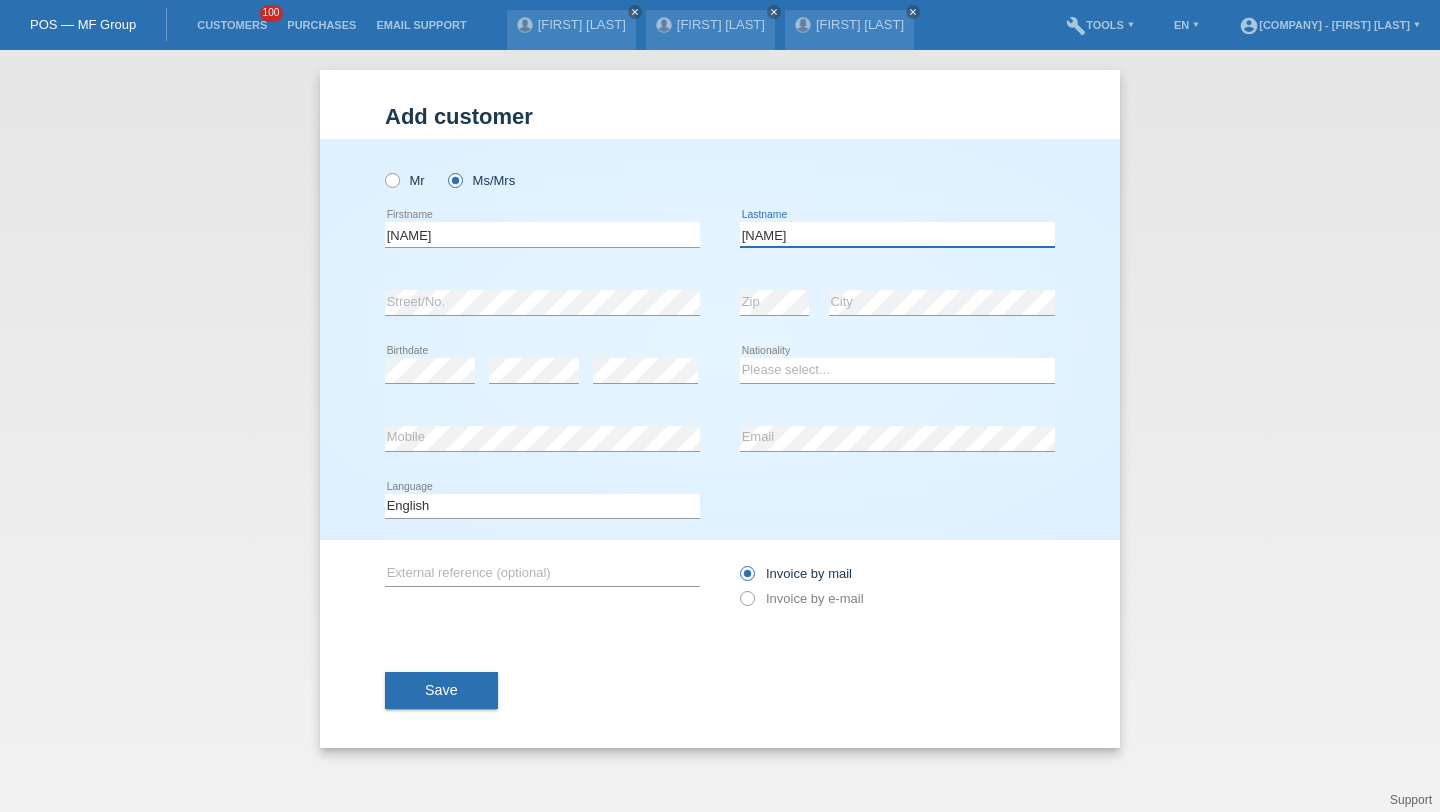 type on "Cordova" 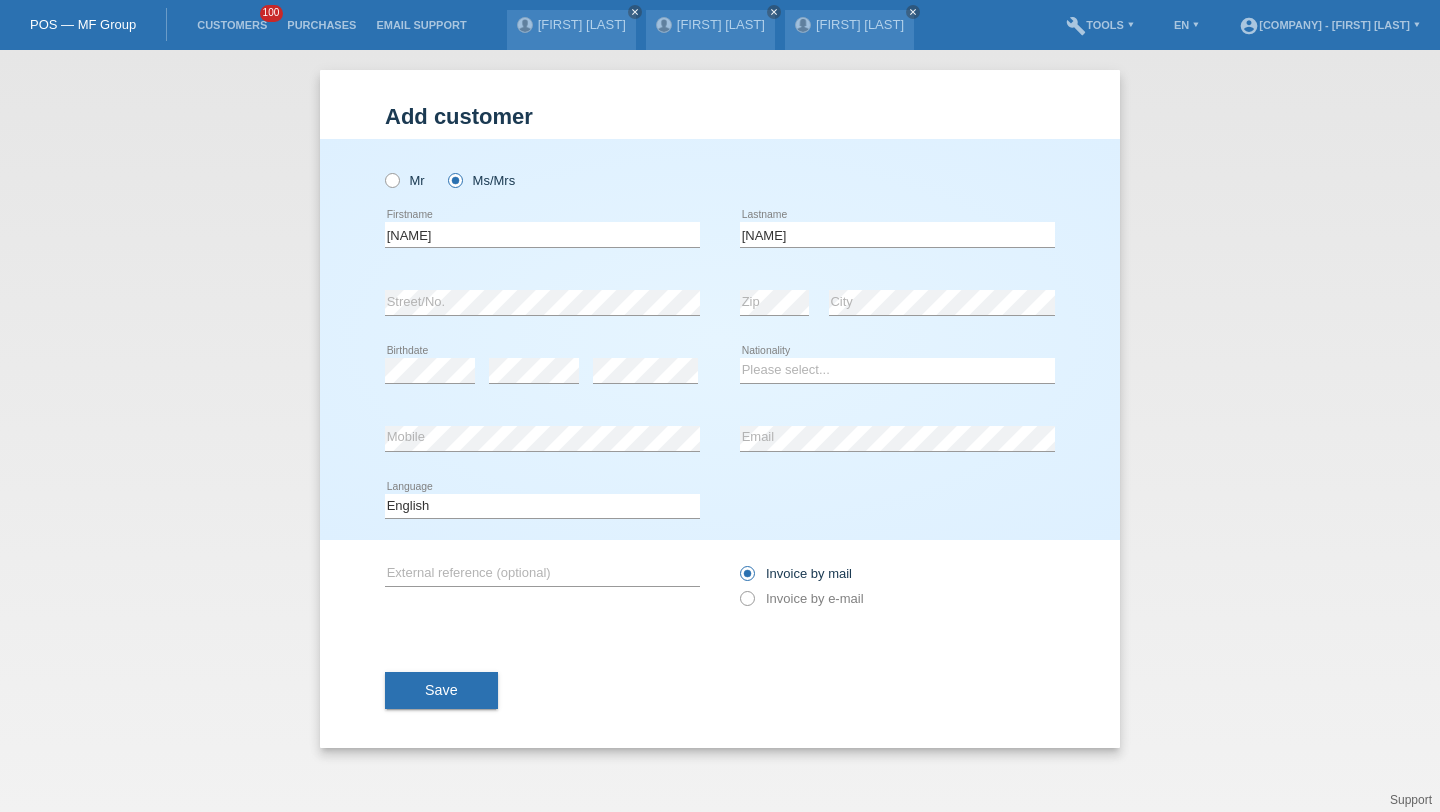 click at bounding box center [430, 383] 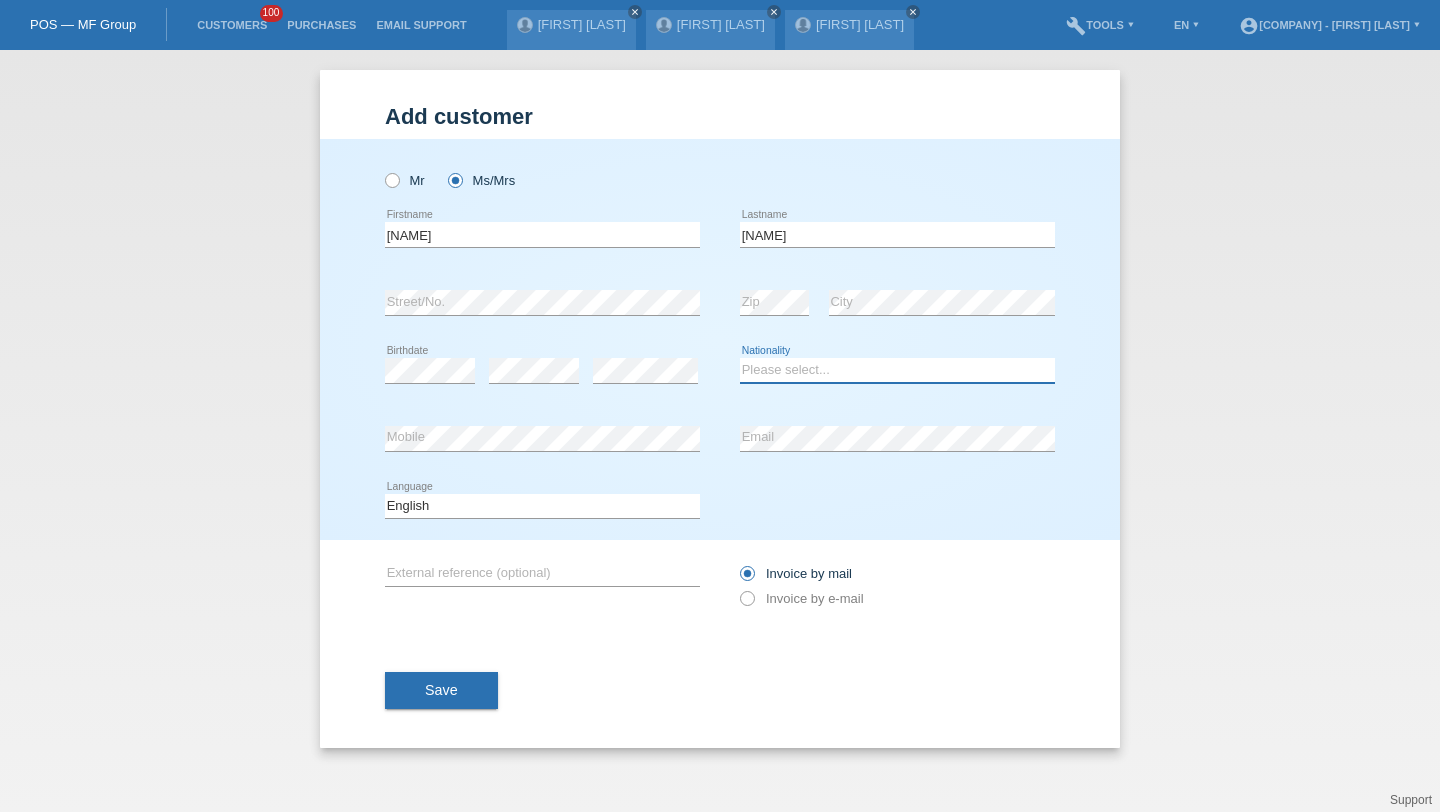 click on "Please select...
Switzerland
Austria
Germany
Liechtenstein
------------
Afghanistan
Åland Islands
Albania
Algeria
American Samoa Andorra Angola Anguilla Antarctica Antigua and Barbuda Argentina Armenia" at bounding box center (897, 370) 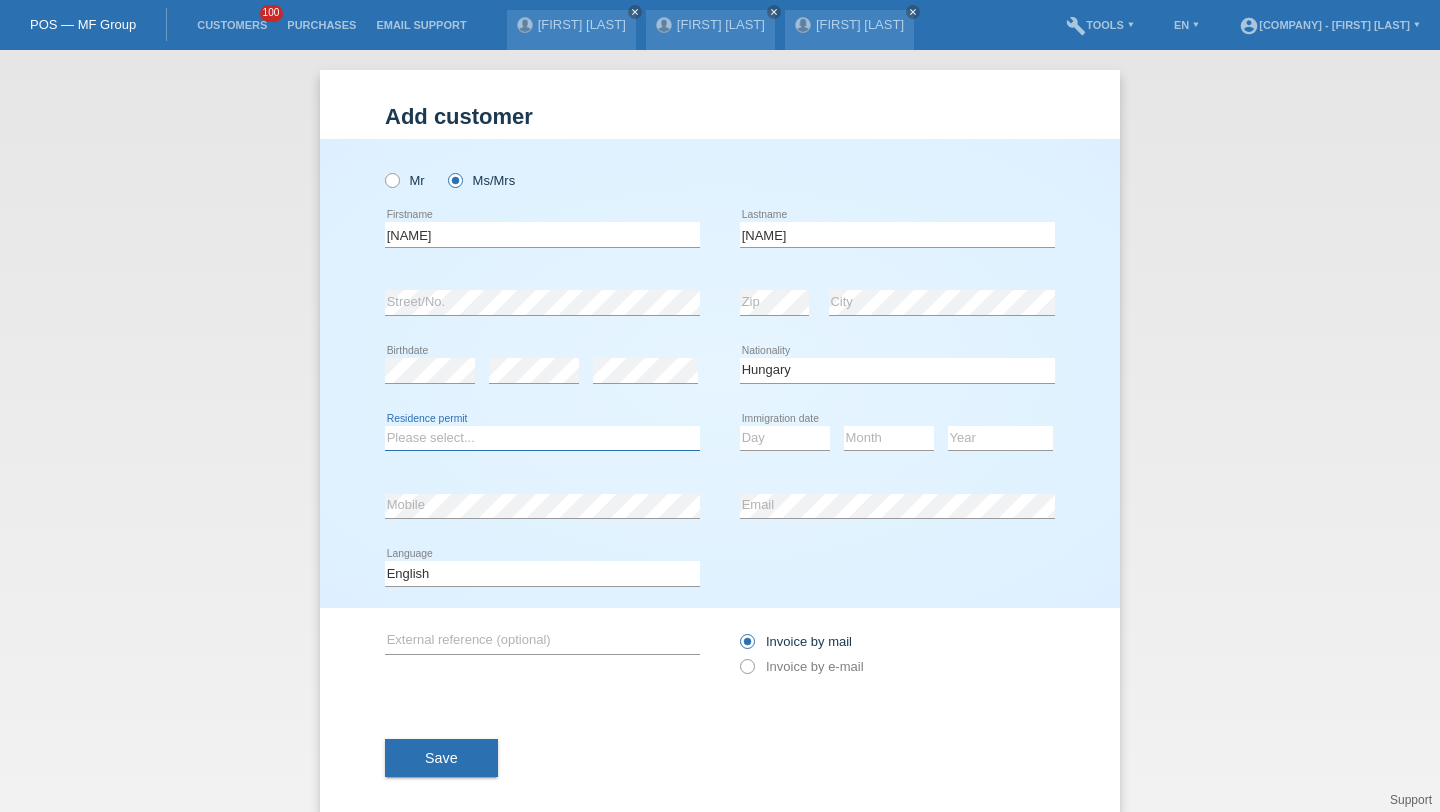 click on "Please select...
C
B
B - Refugee status
Other" at bounding box center (542, 438) 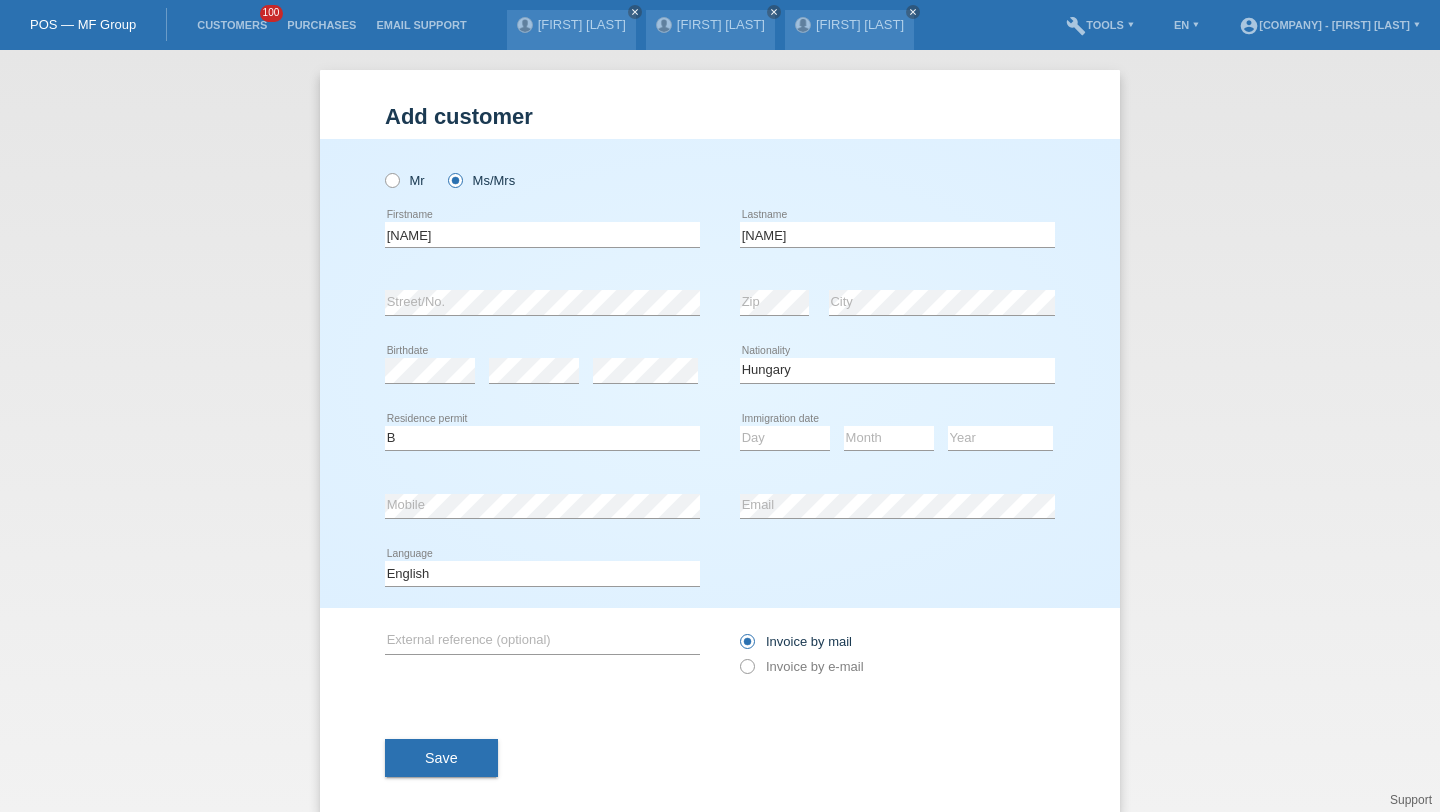 click on "Customers
100" at bounding box center [232, 25] 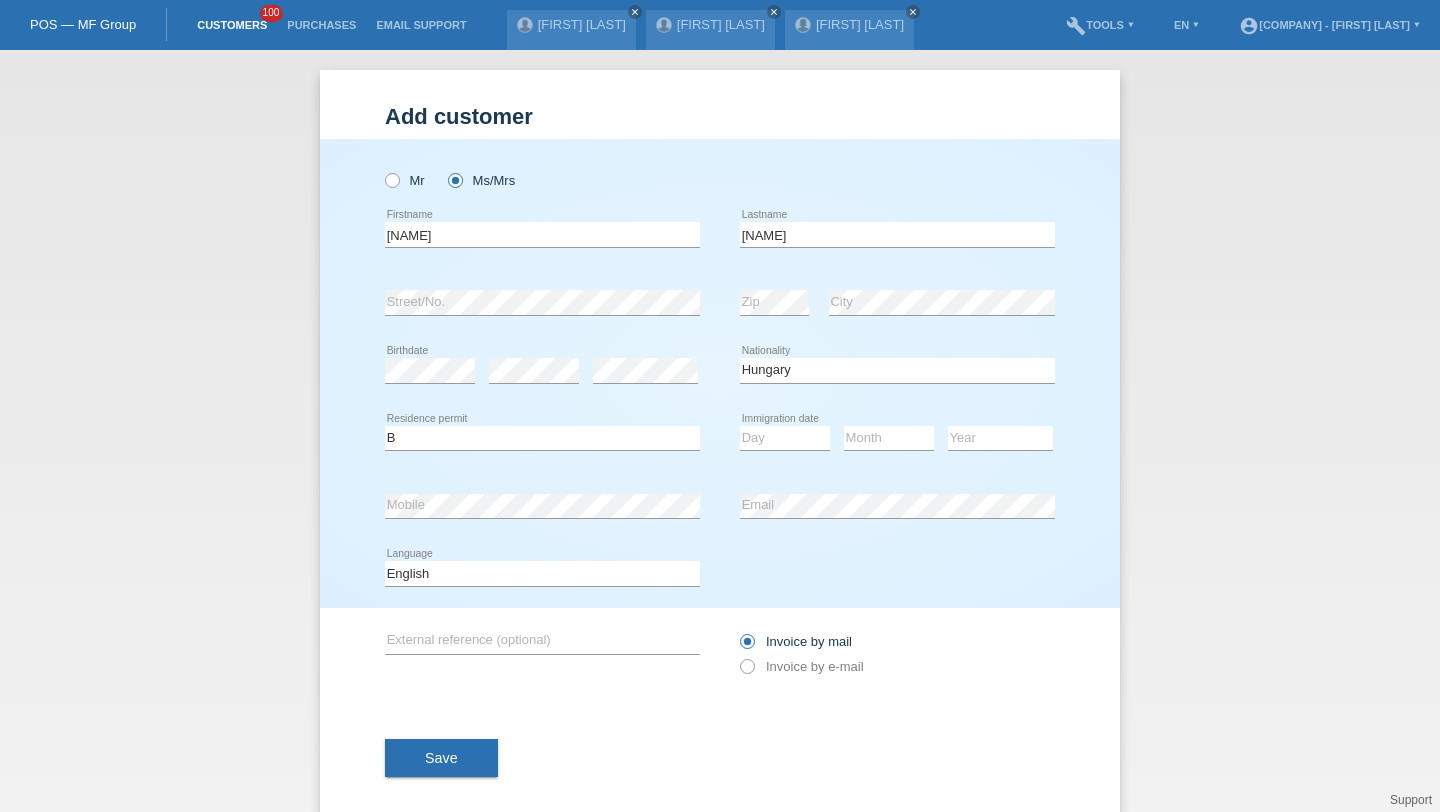 click on "Customers" at bounding box center (232, 25) 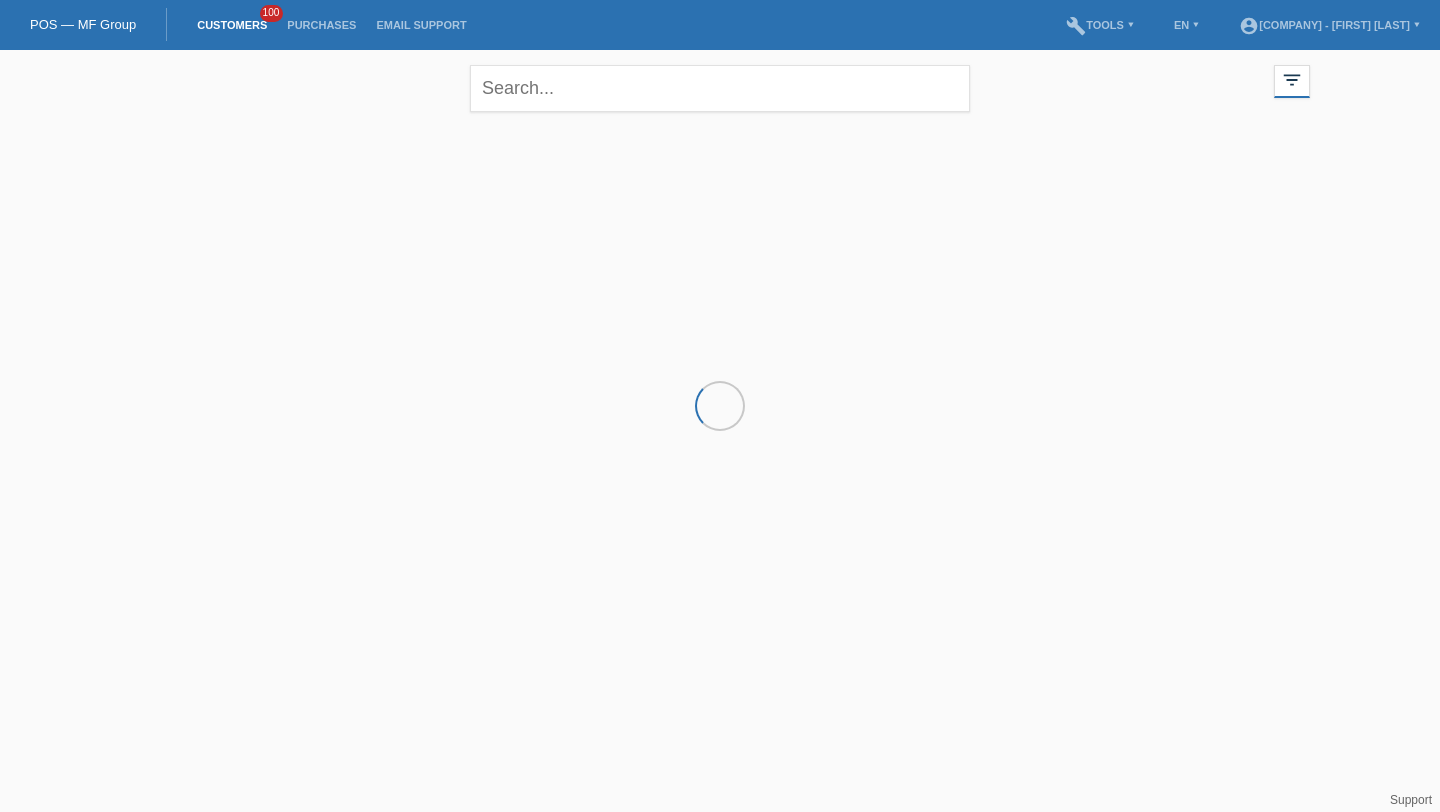 scroll, scrollTop: 0, scrollLeft: 0, axis: both 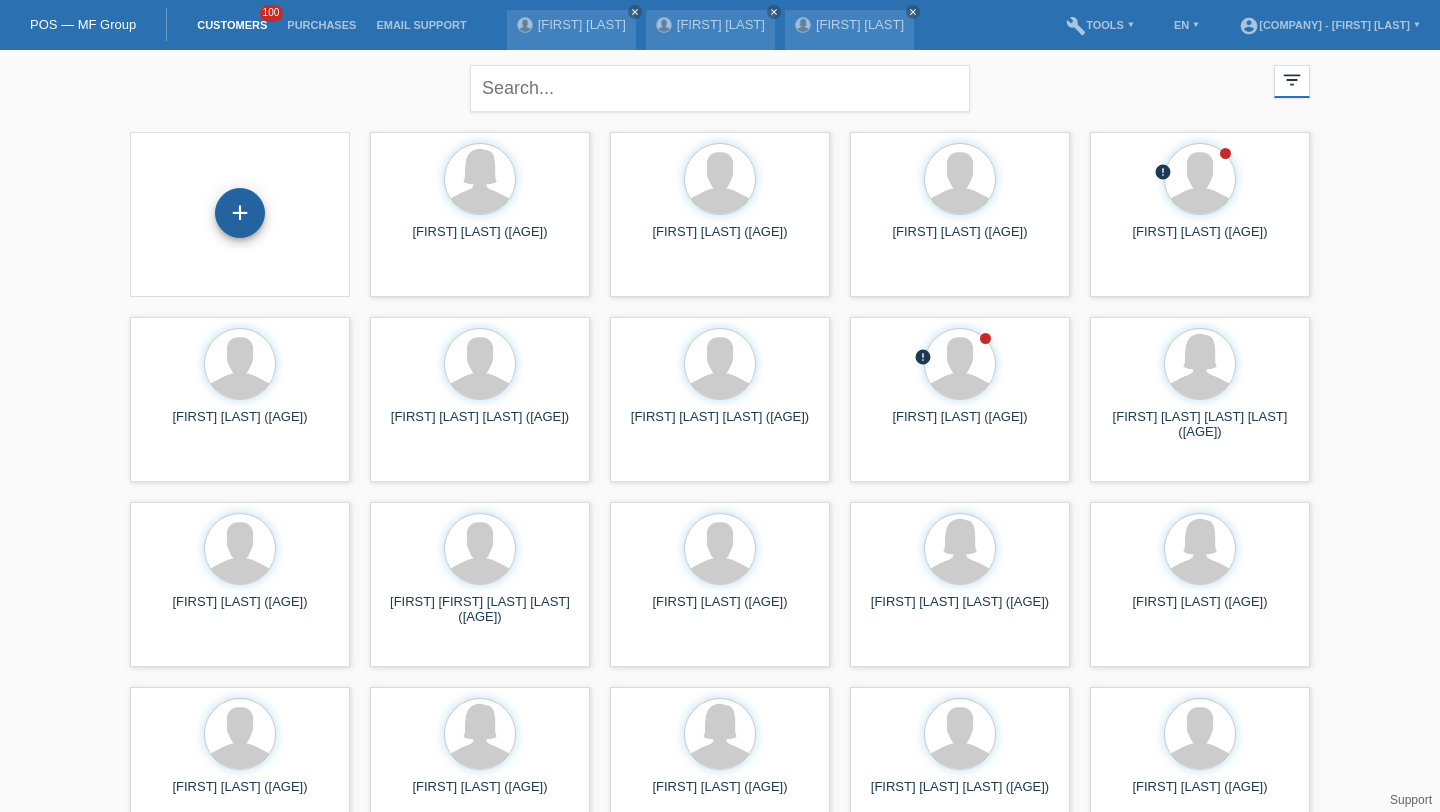 click on "+" at bounding box center [240, 213] 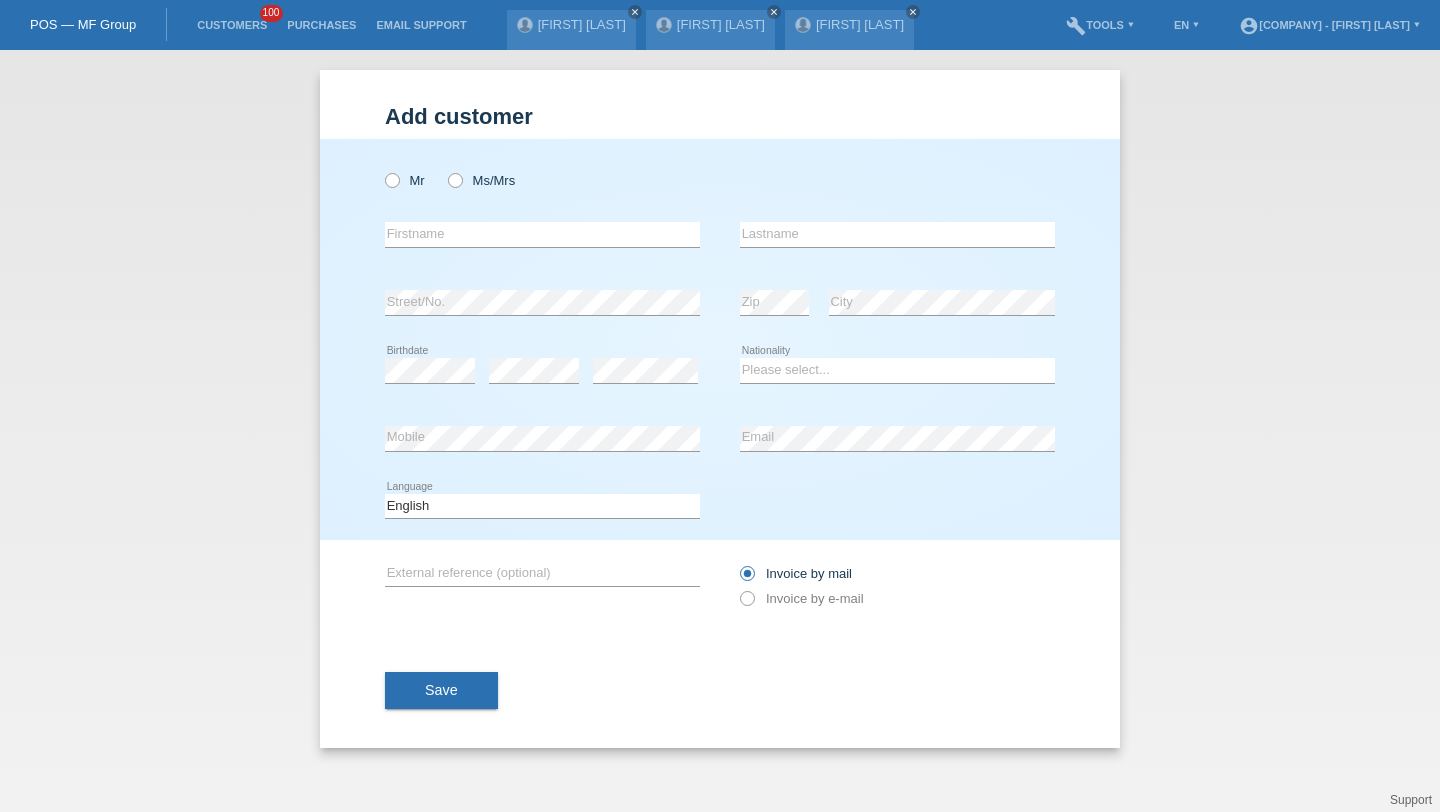 scroll, scrollTop: 0, scrollLeft: 0, axis: both 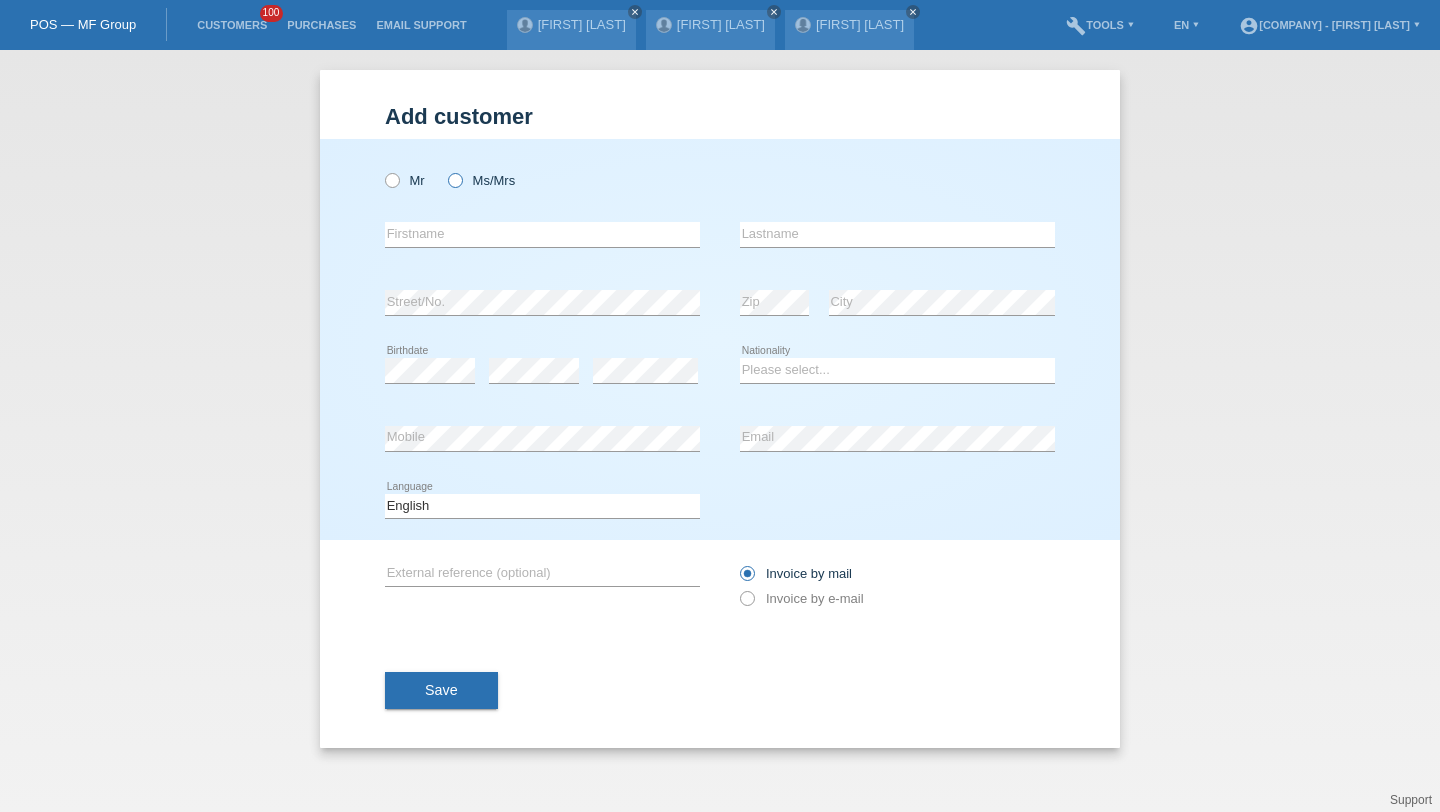 click on "Ms/Mrs" at bounding box center [405, 180] 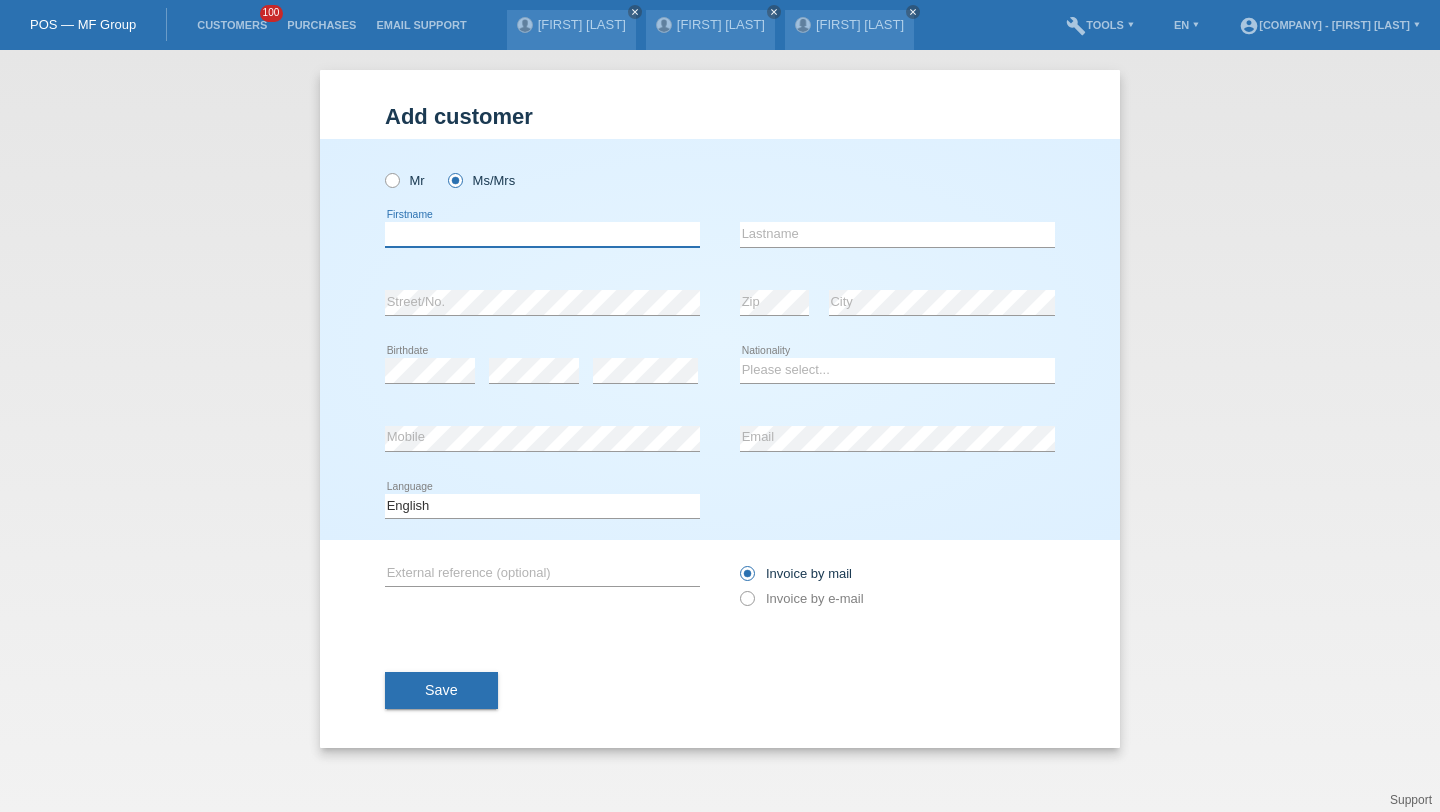 click at bounding box center (542, 234) 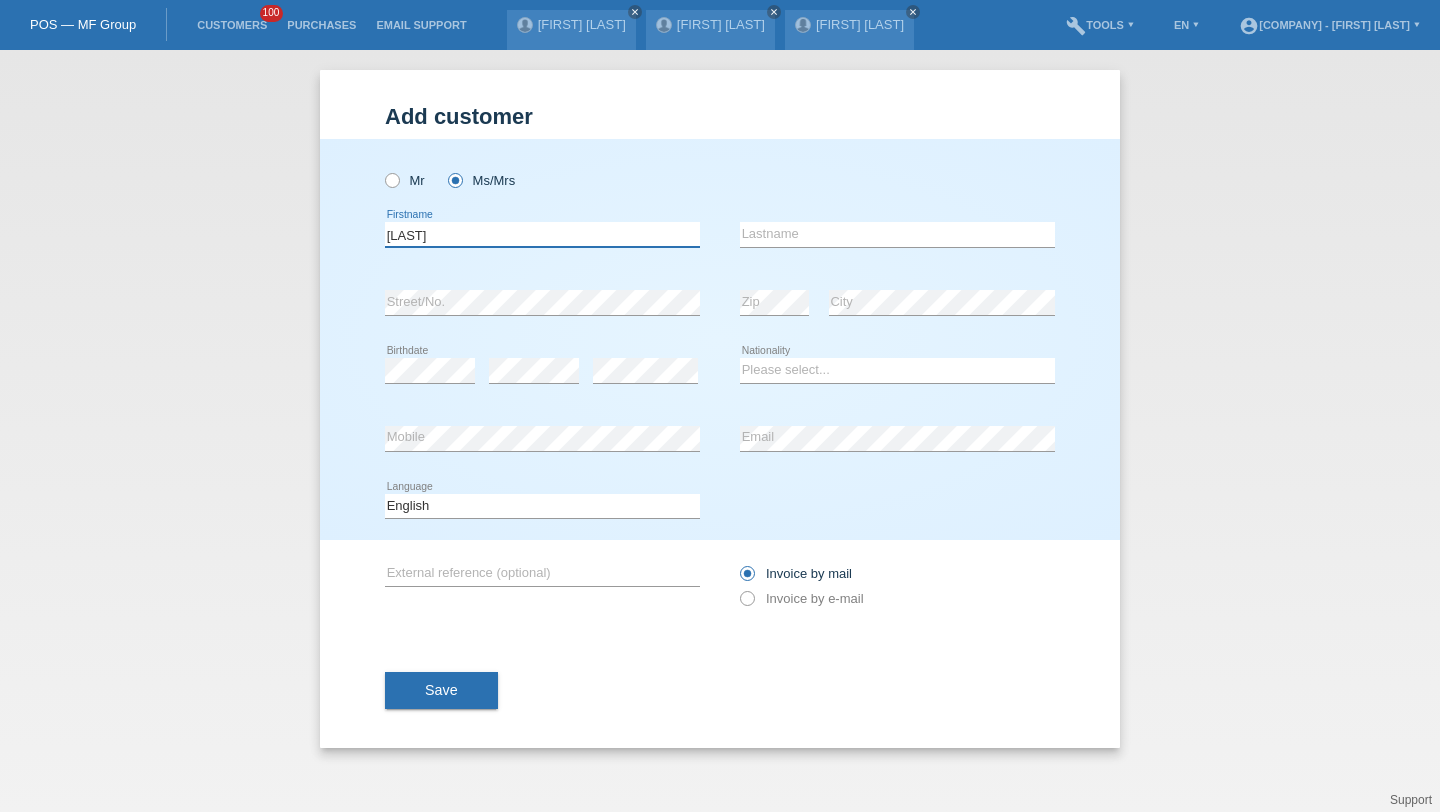 type on "[FIRST]" 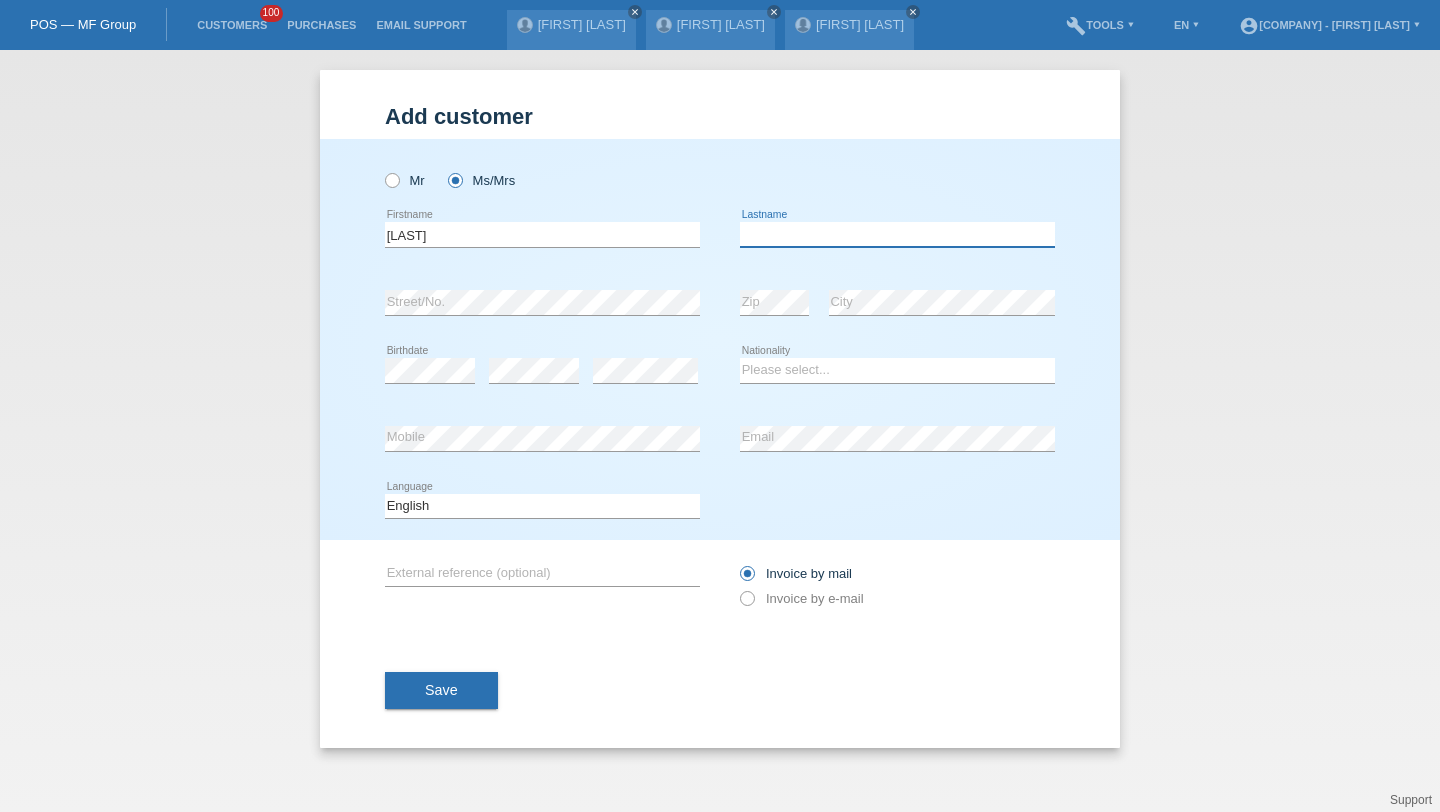 paste on "[LAST]" 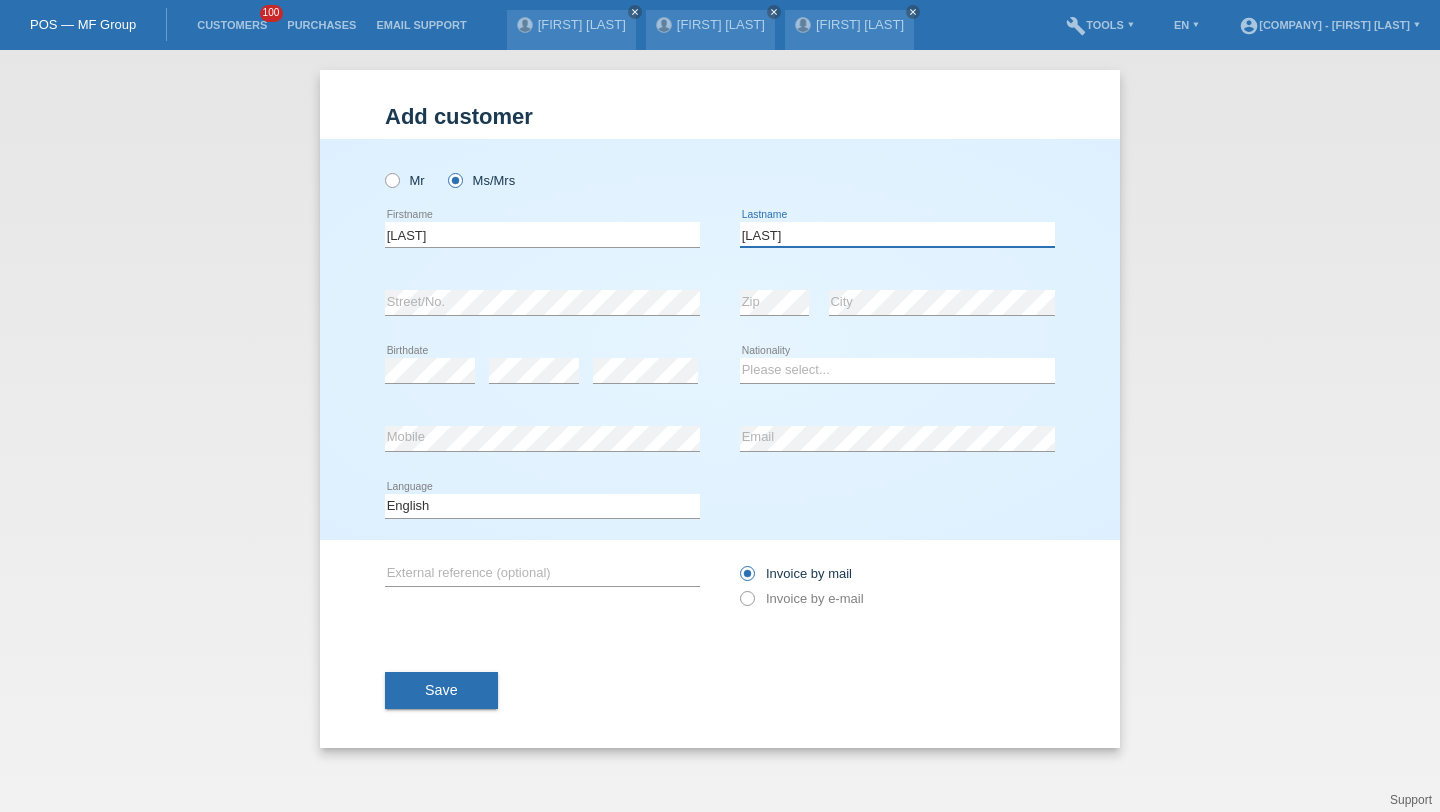 type on "[LAST]" 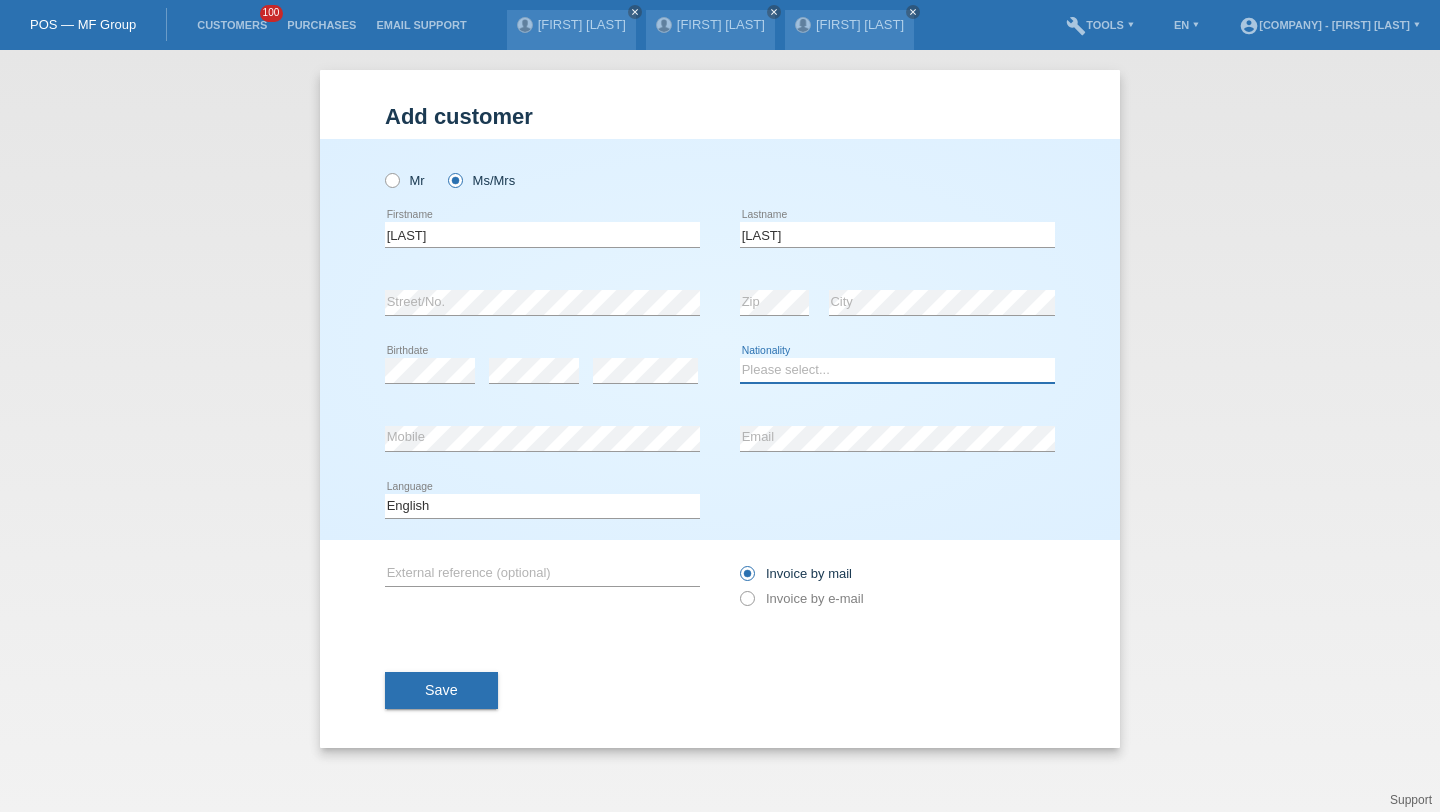click on "Please select...
Switzerland
Austria
Germany
Liechtenstein
------------
Afghanistan
Åland Islands
Albania
Algeria
American Samoa Andorra Angola Anguilla Antarctica Antigua and Barbuda Argentina Armenia" at bounding box center [897, 370] 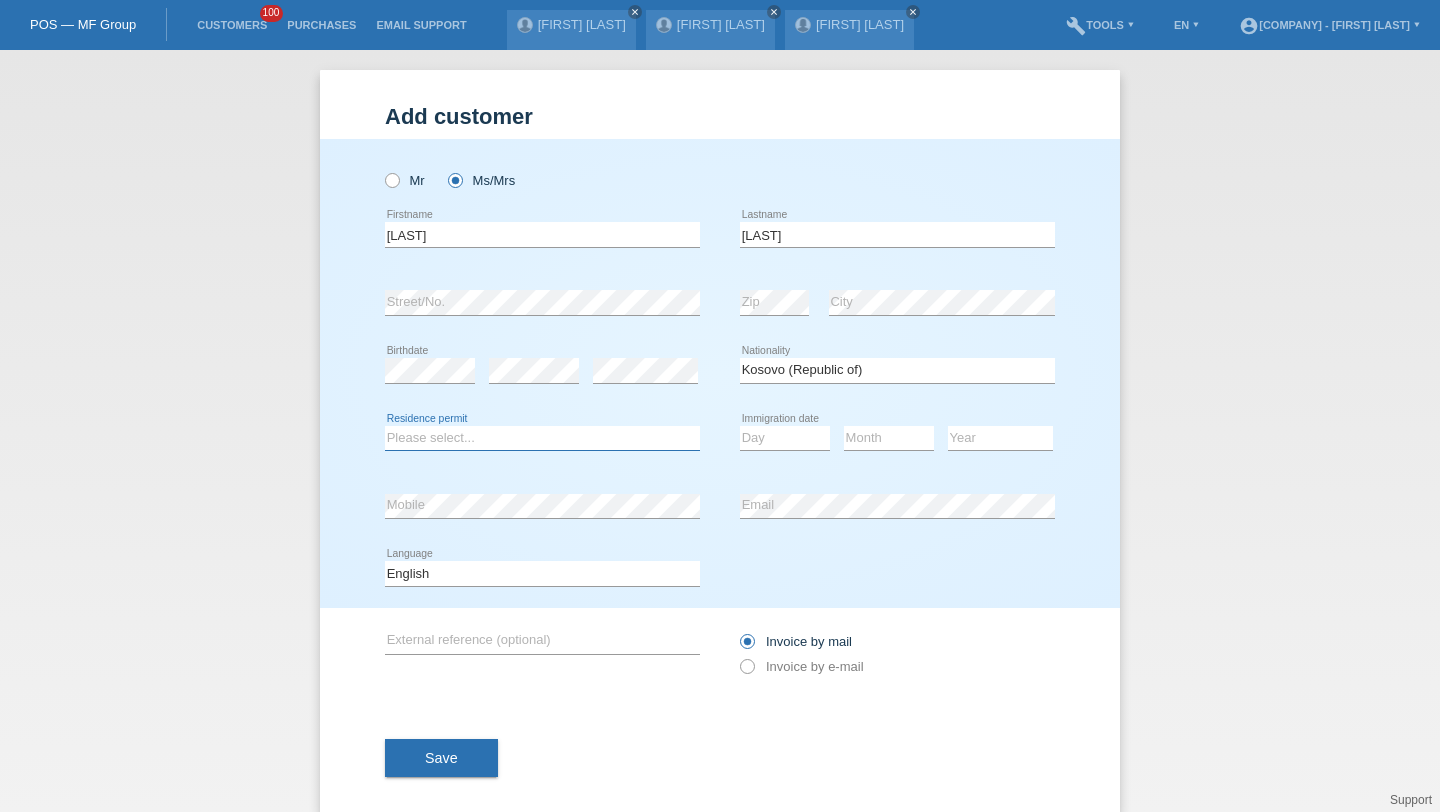 click on "Please select...
C
B
B - Refugee status
Other" at bounding box center (542, 438) 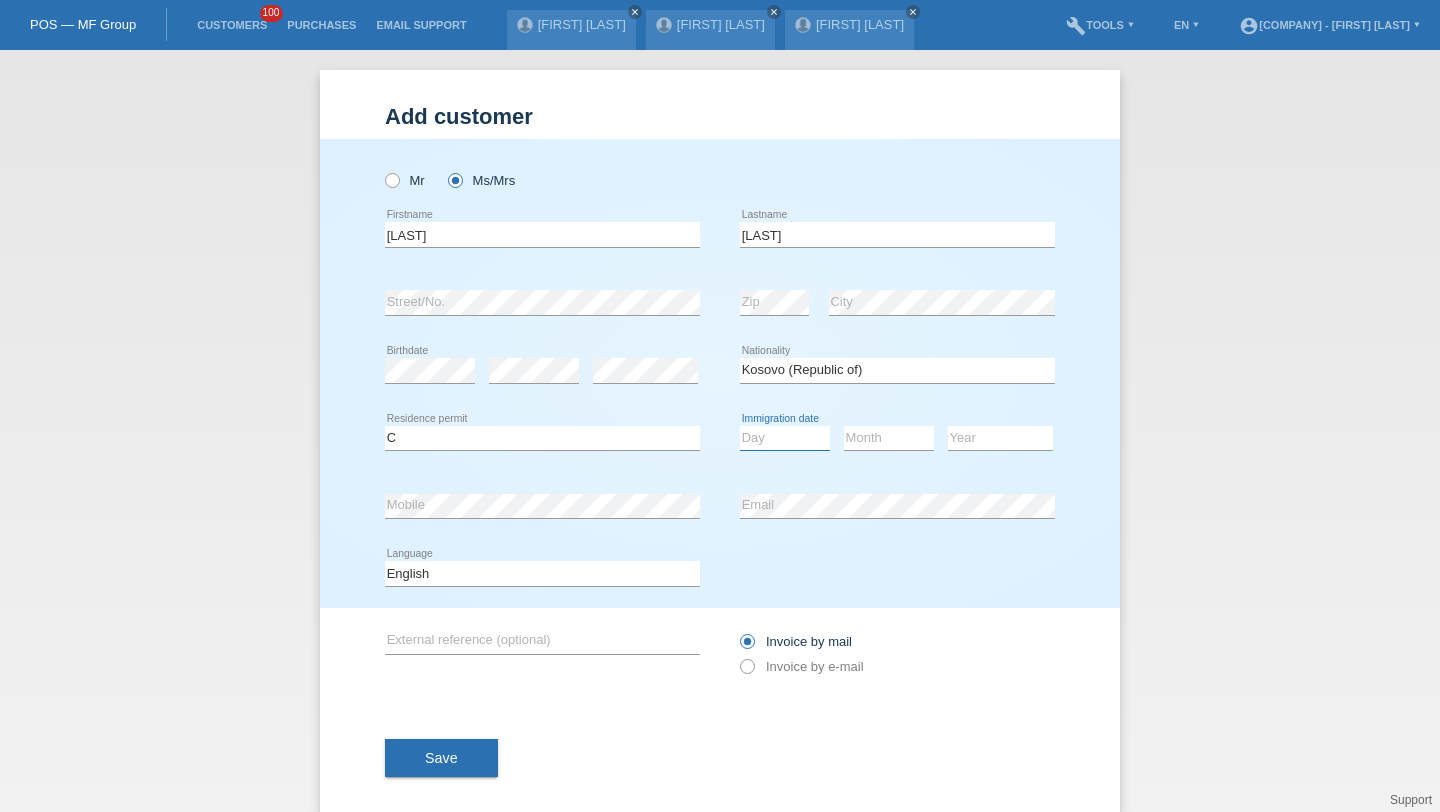 click on "Day
01
02
03
04
05
06
07
08
09
10 11" at bounding box center (785, 438) 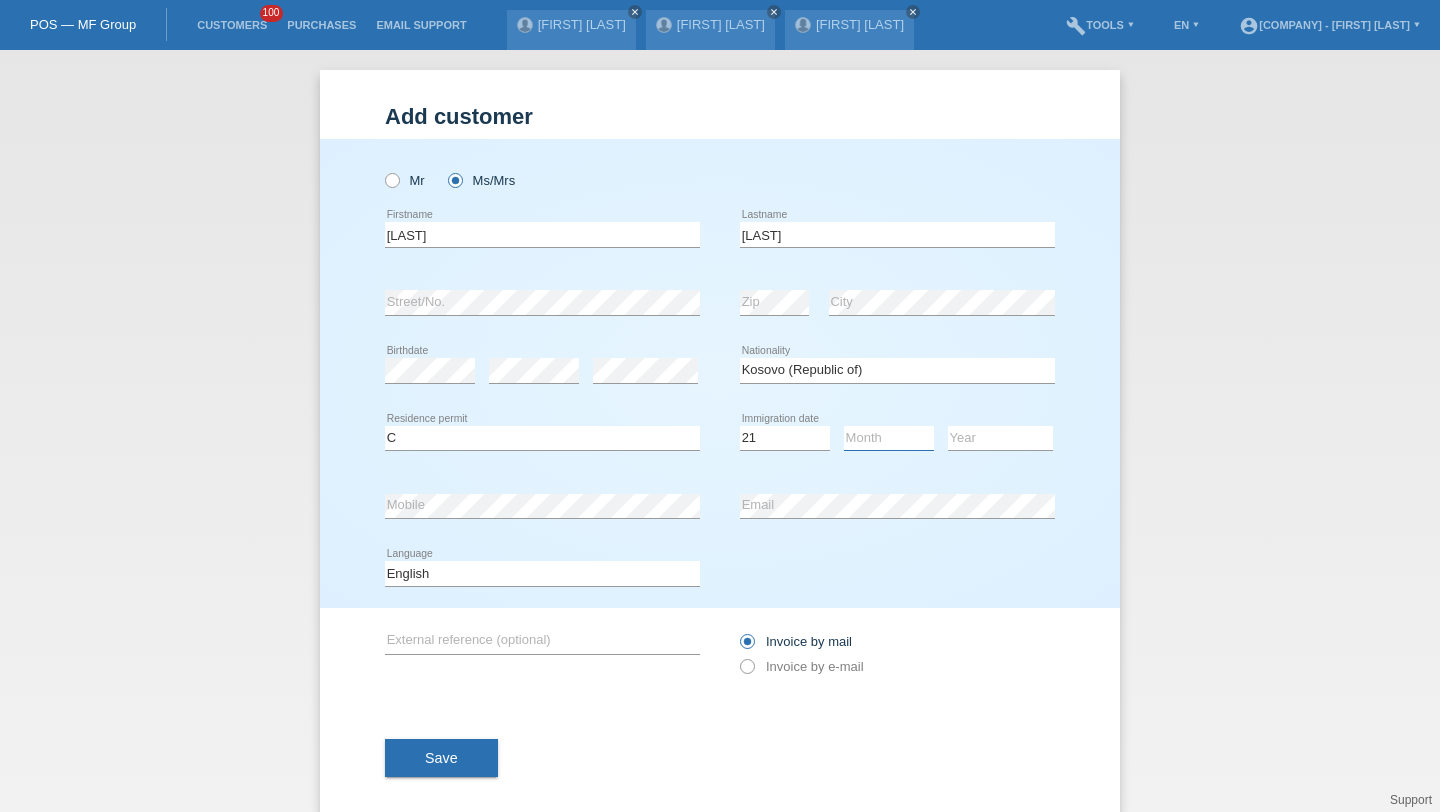 click on "Month
01
02
03
04
05
06
07
08
09
10 11" at bounding box center (889, 438) 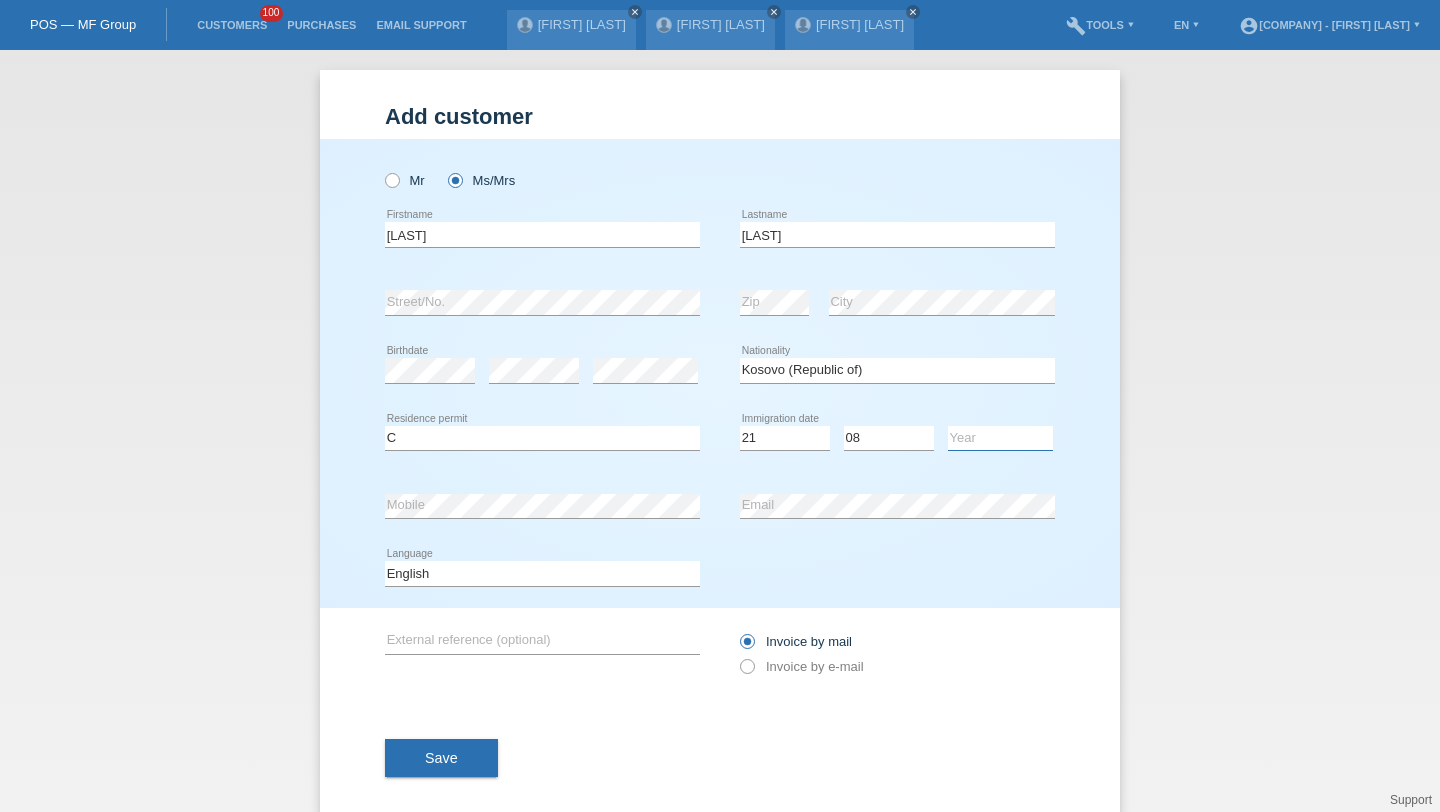 click on "Year
2025
2024
2023
2022
2021
2020
2019
2018
2017 2016 2015 2014 2013 2012 2011 2010 2009 2008 2007 2006 2005 2004 2003 2002 2001" at bounding box center (1000, 438) 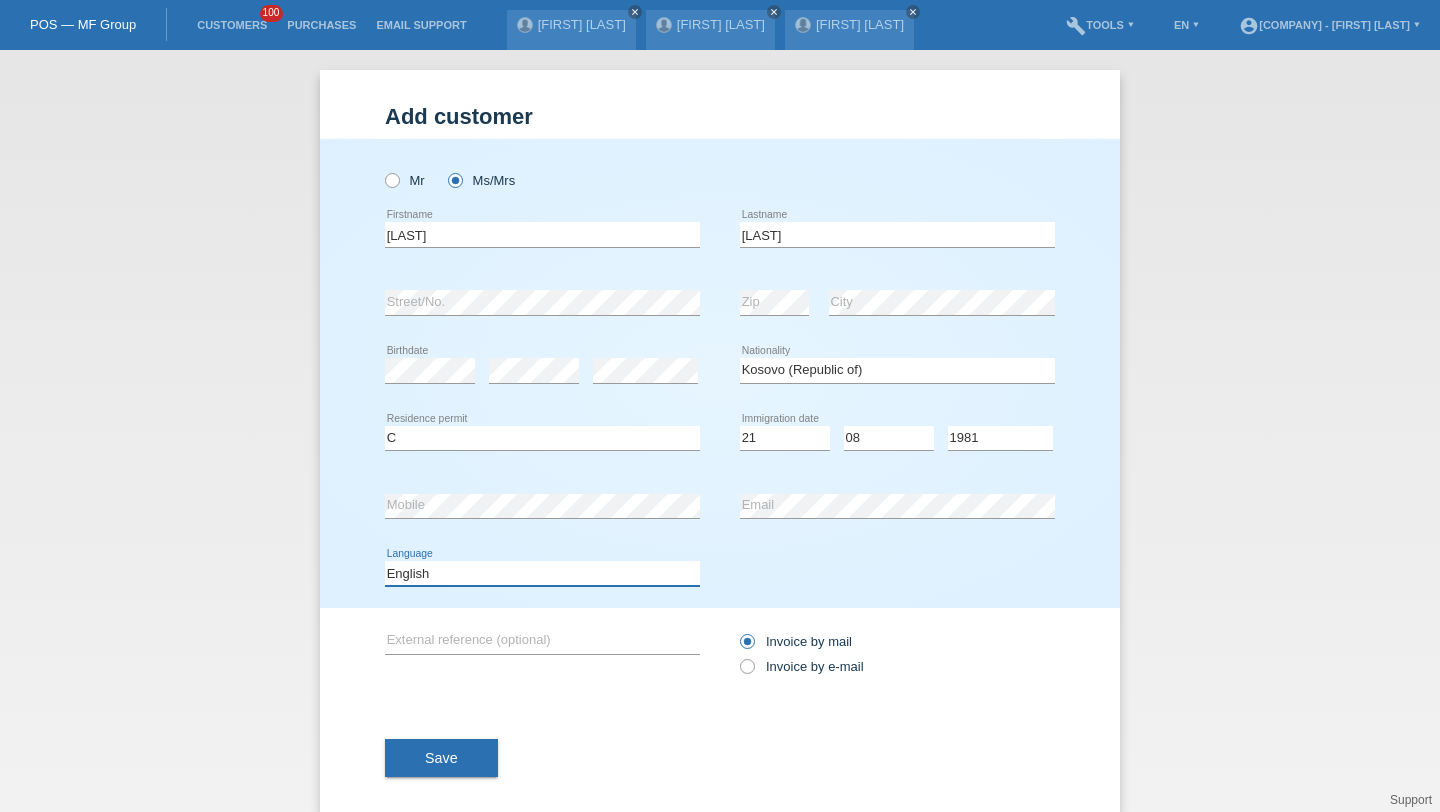 click on "Deutsch
Français
Italiano
English" at bounding box center [542, 573] 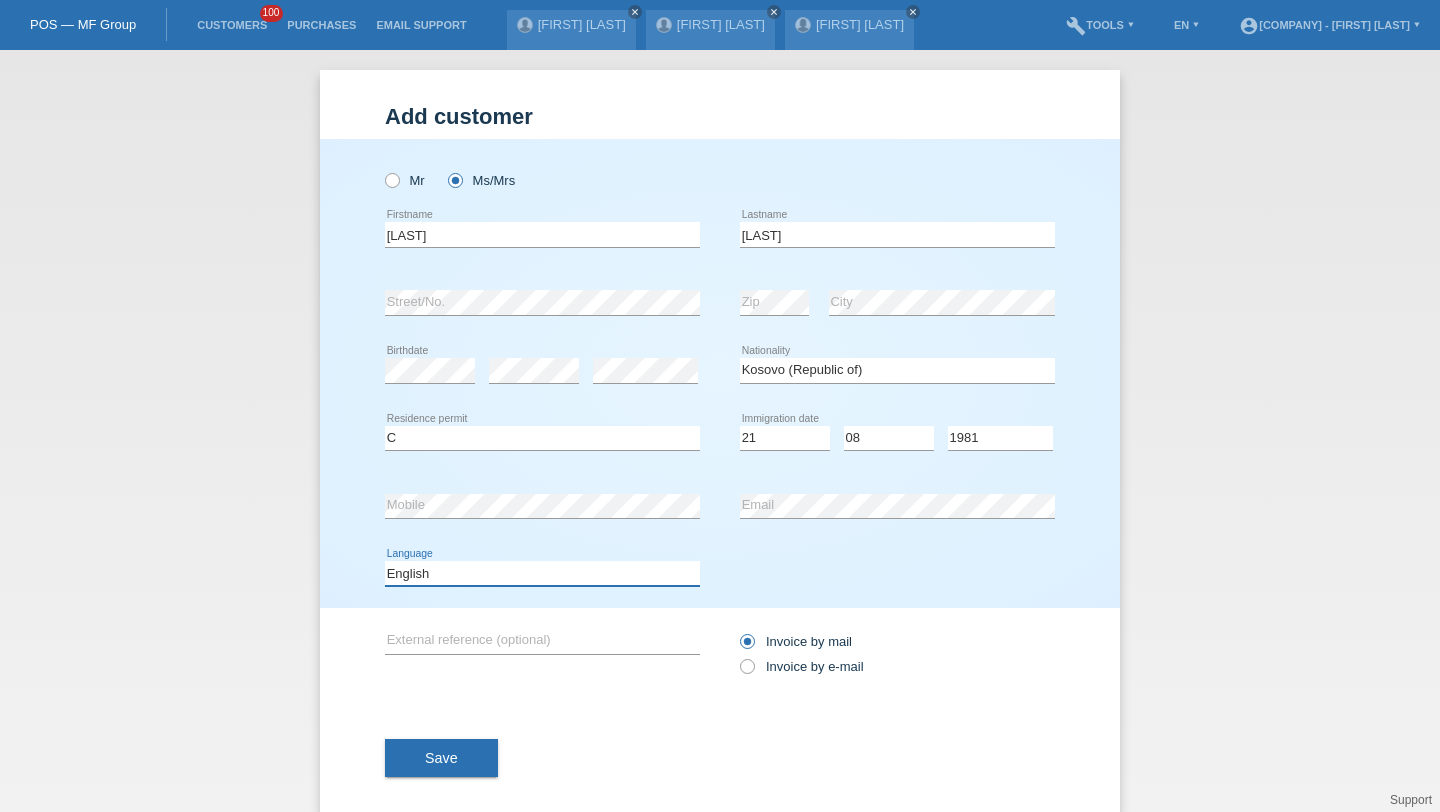 select on "de" 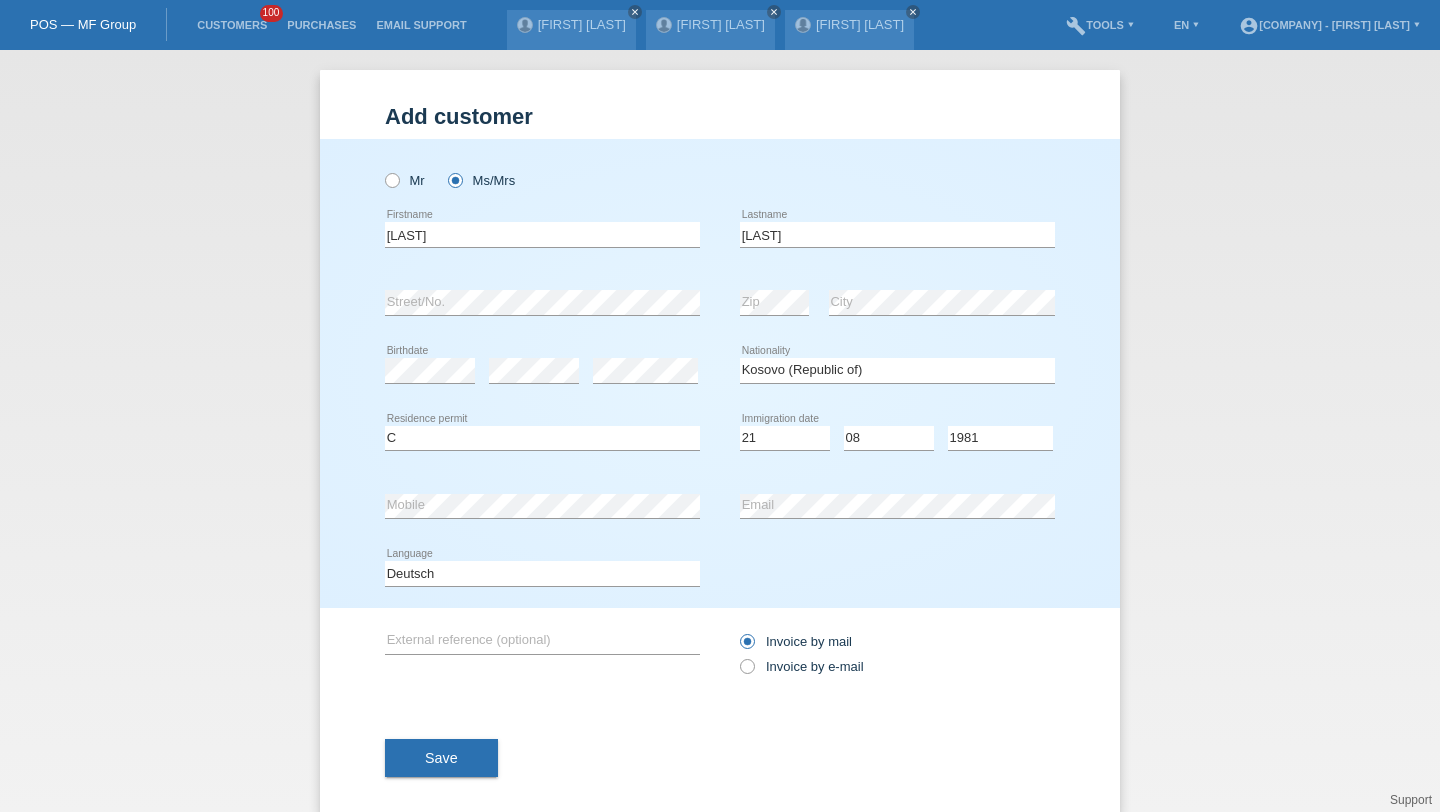 click on "Invoice by mail
Invoice by e-mail" at bounding box center [897, 146] 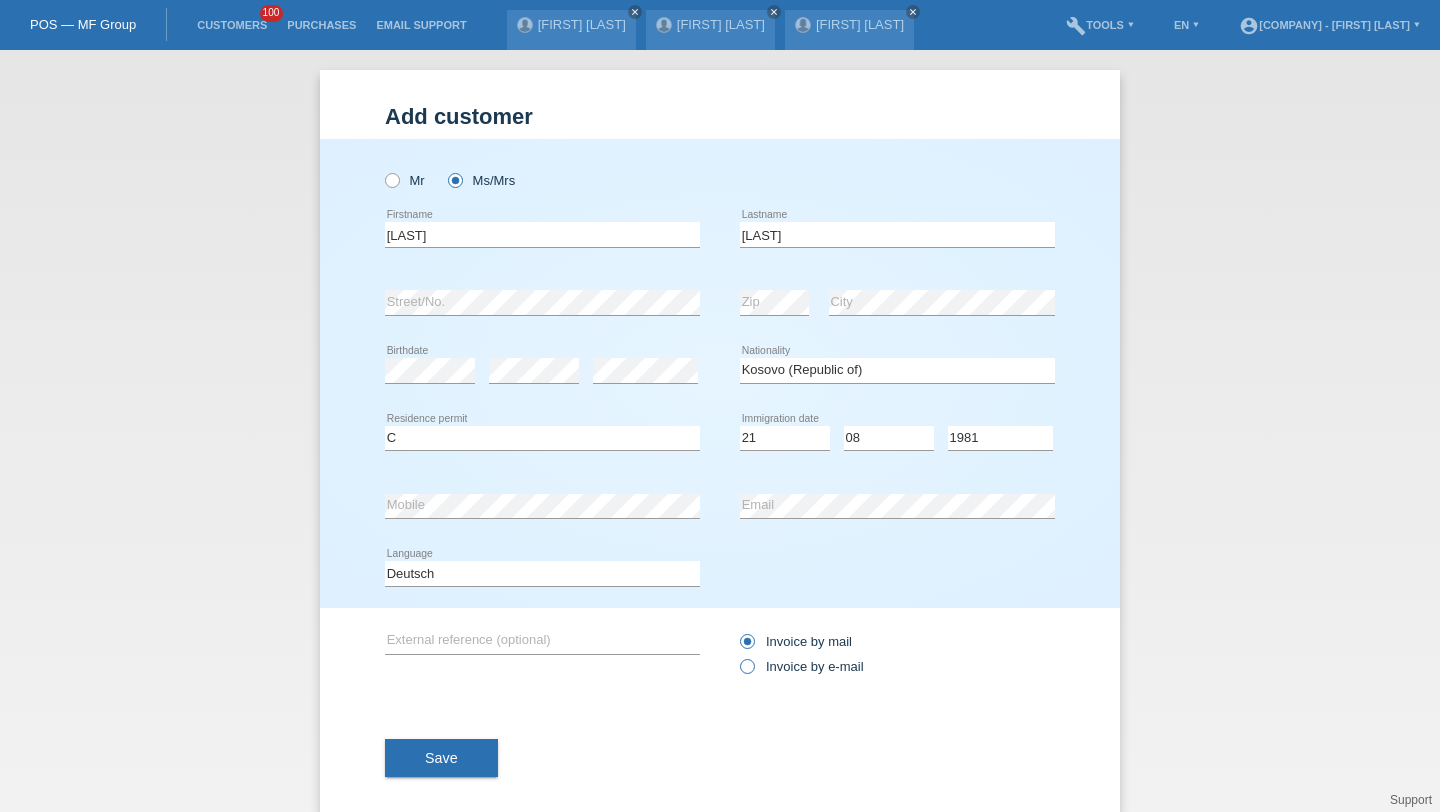 click on "Invoice by e-mail" at bounding box center [796, 641] 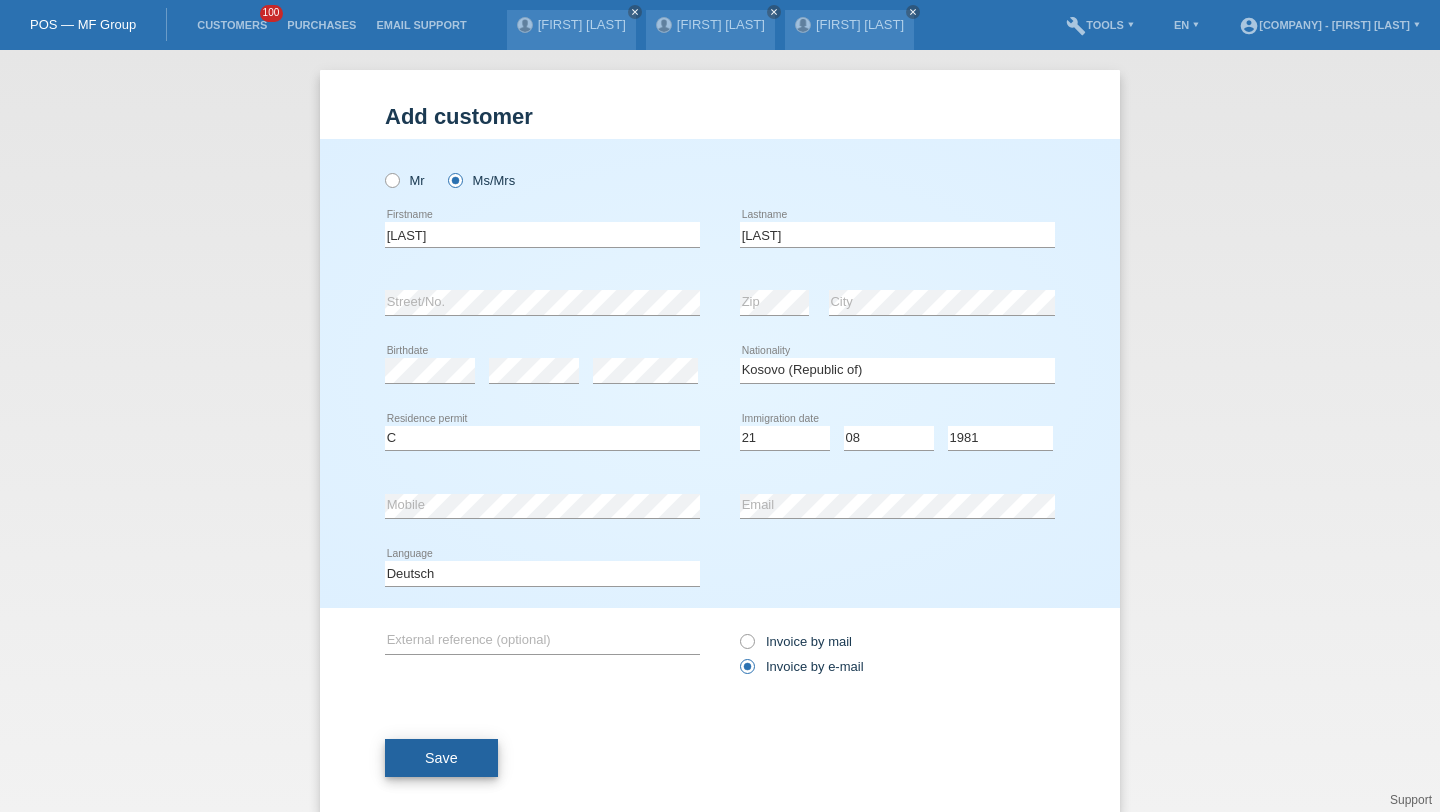 click on "Save" at bounding box center [441, 758] 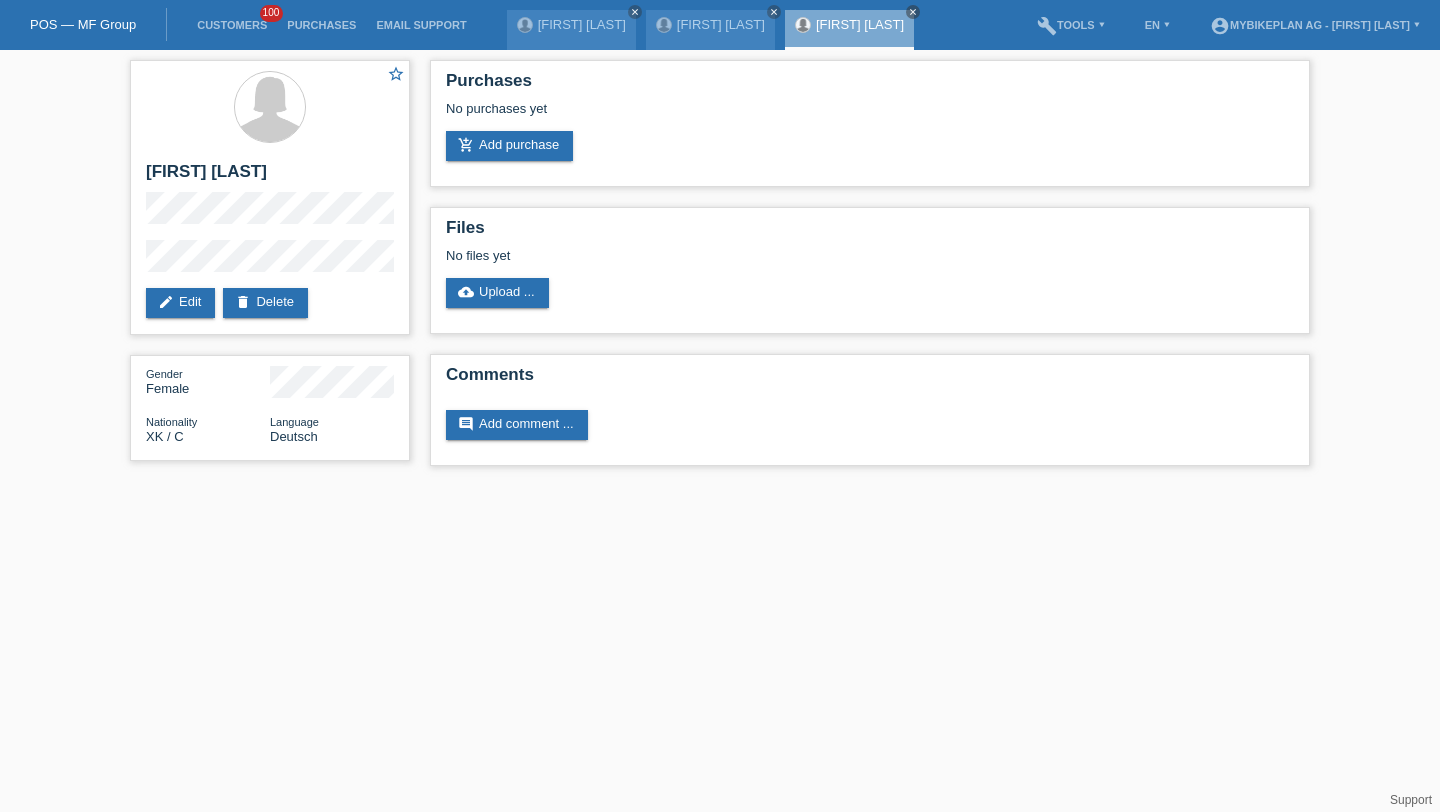scroll, scrollTop: 0, scrollLeft: 0, axis: both 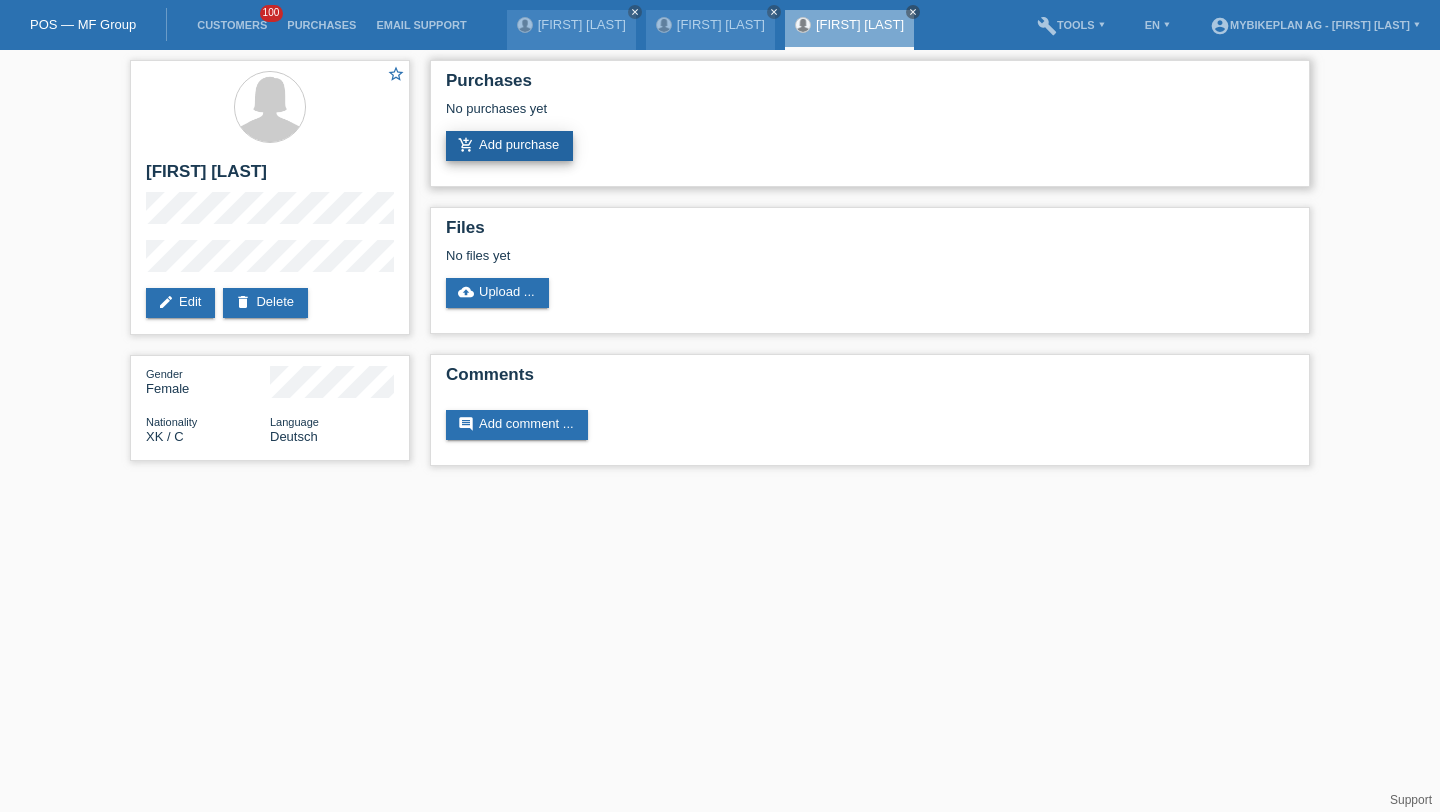 click on "add_shopping_cart  Add purchase" at bounding box center (509, 146) 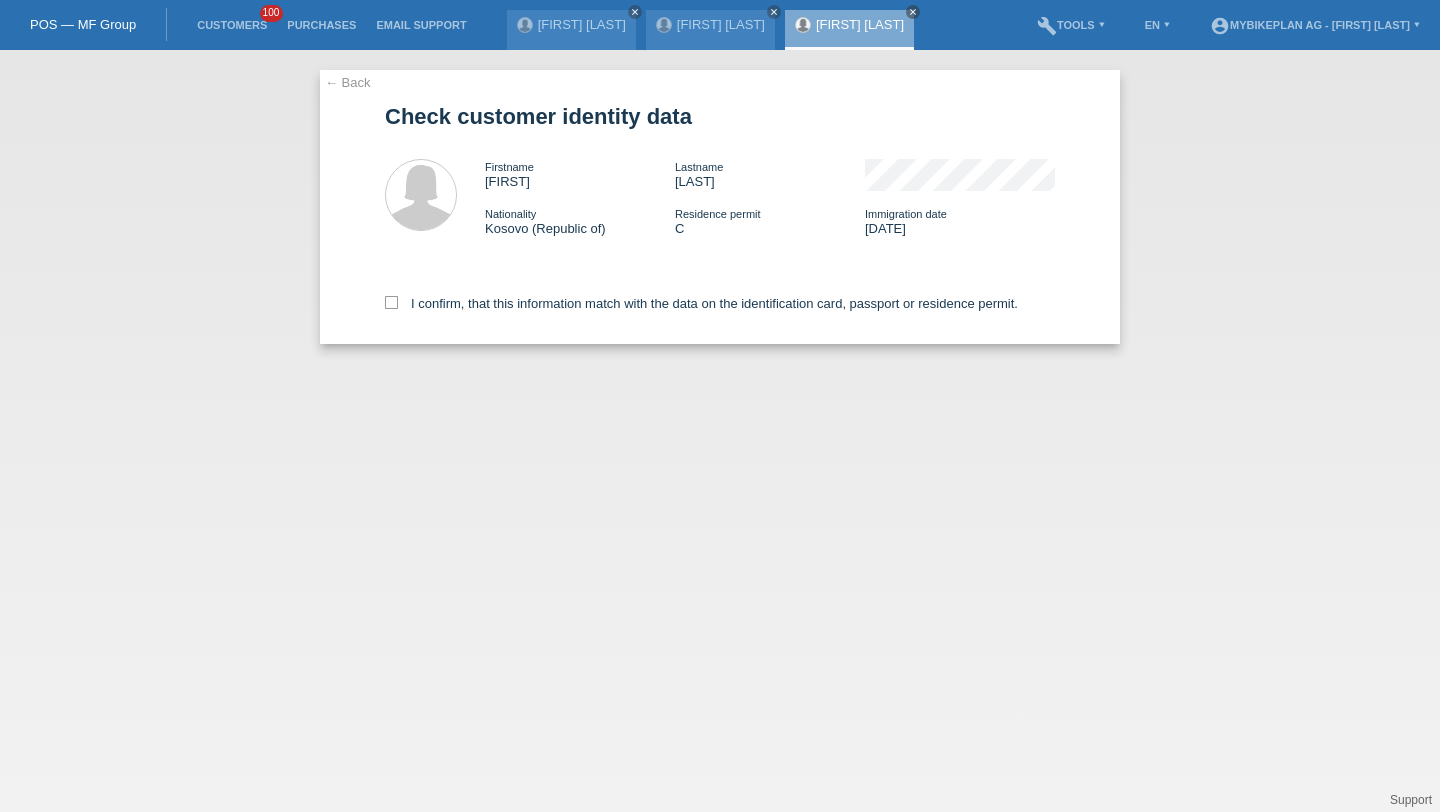 scroll, scrollTop: 0, scrollLeft: 0, axis: both 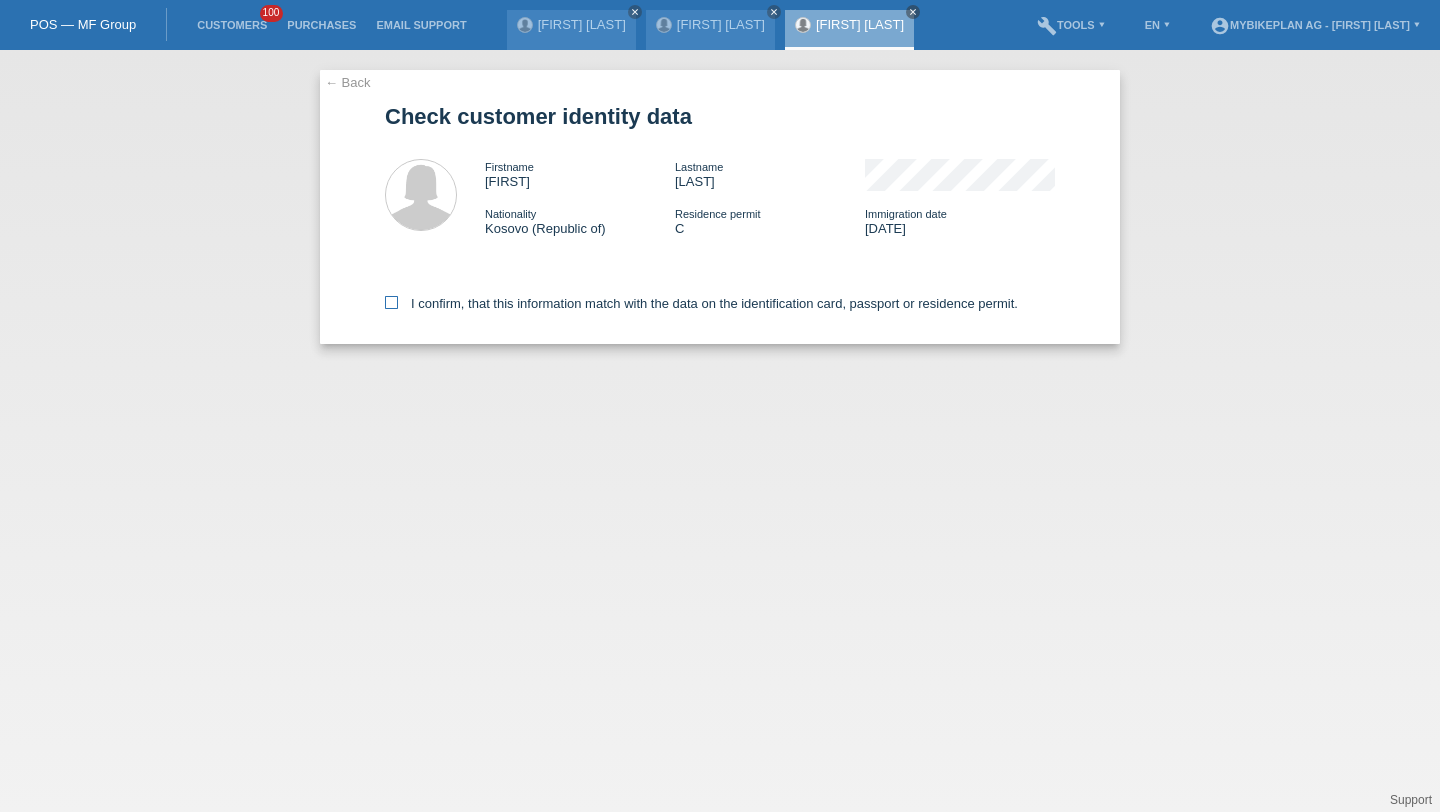 click on "I confirm, that this information match with the data on the identification card, passport or residence permit." at bounding box center [701, 303] 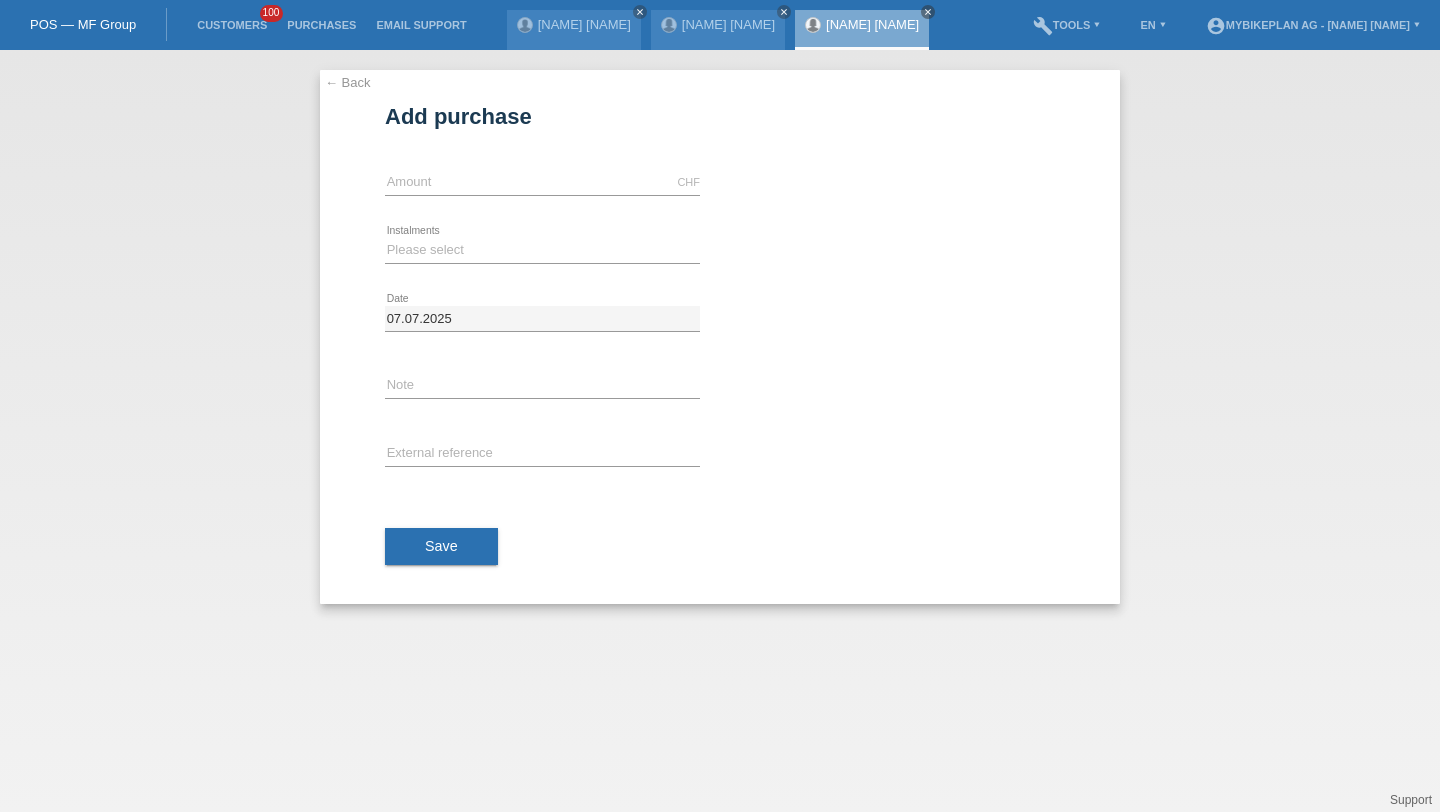 scroll, scrollTop: 0, scrollLeft: 0, axis: both 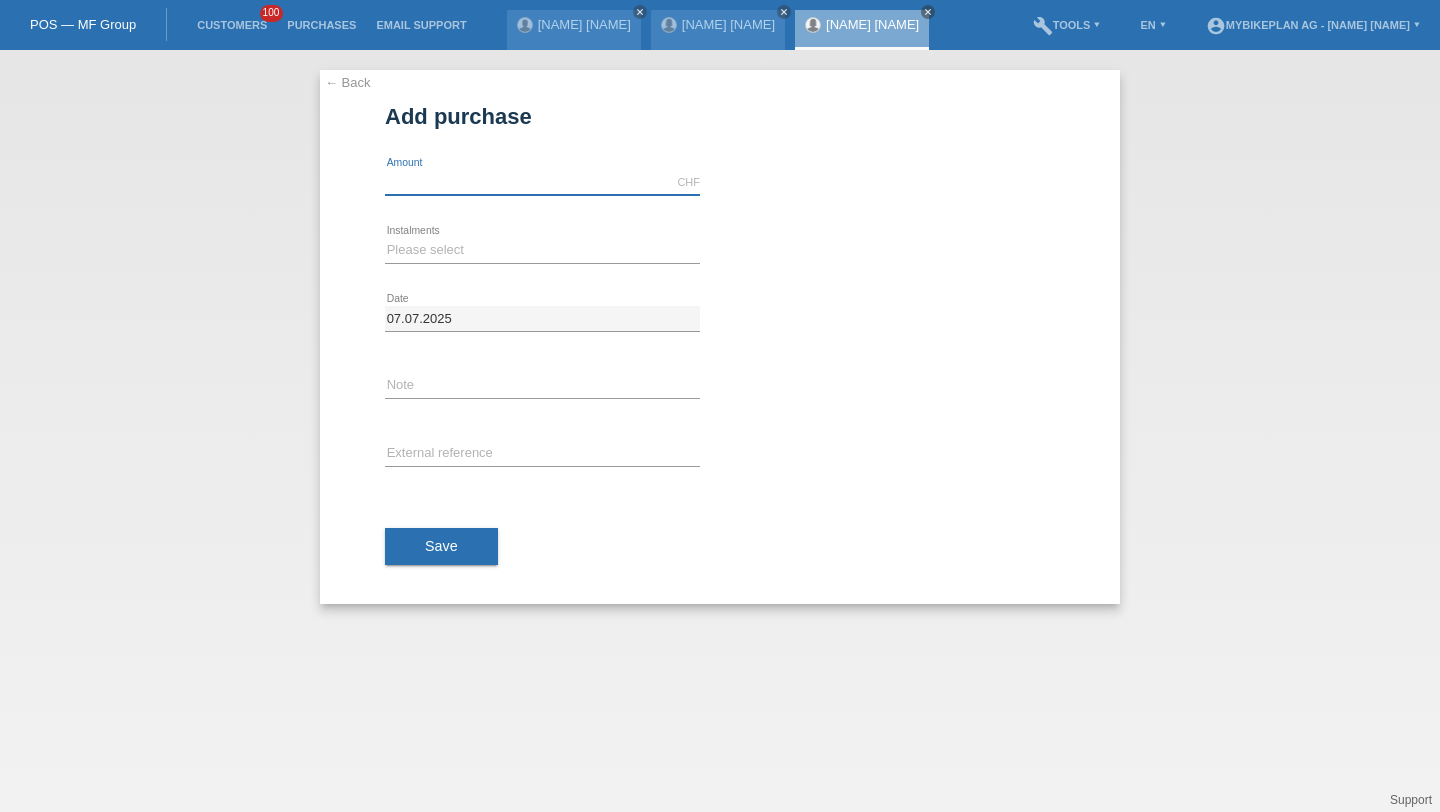 click at bounding box center [542, 182] 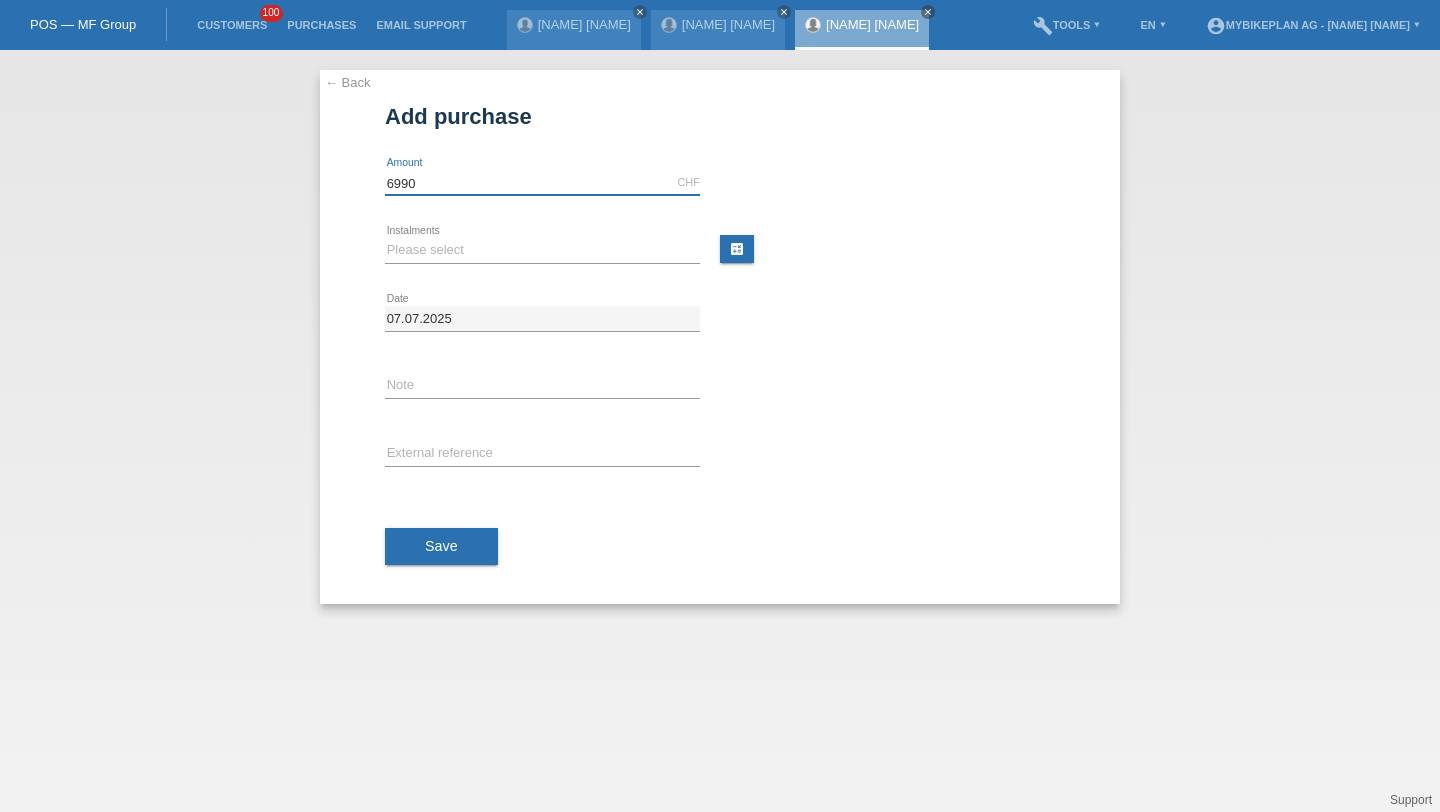 type on "6990" 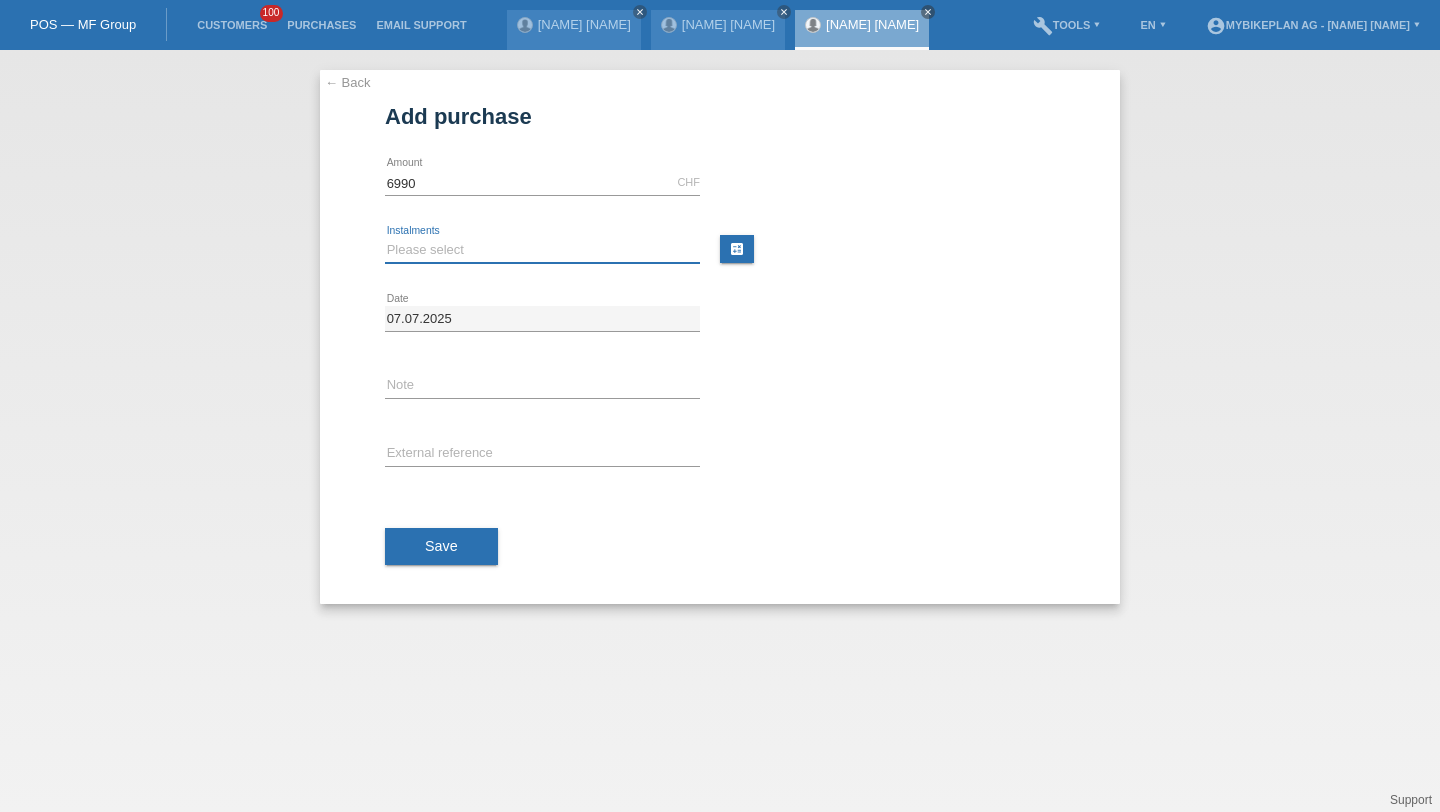 click on "Please select
6 instalments
12 instalments
18 instalments
24 instalments
36 instalments
48 instalments" at bounding box center [542, 250] 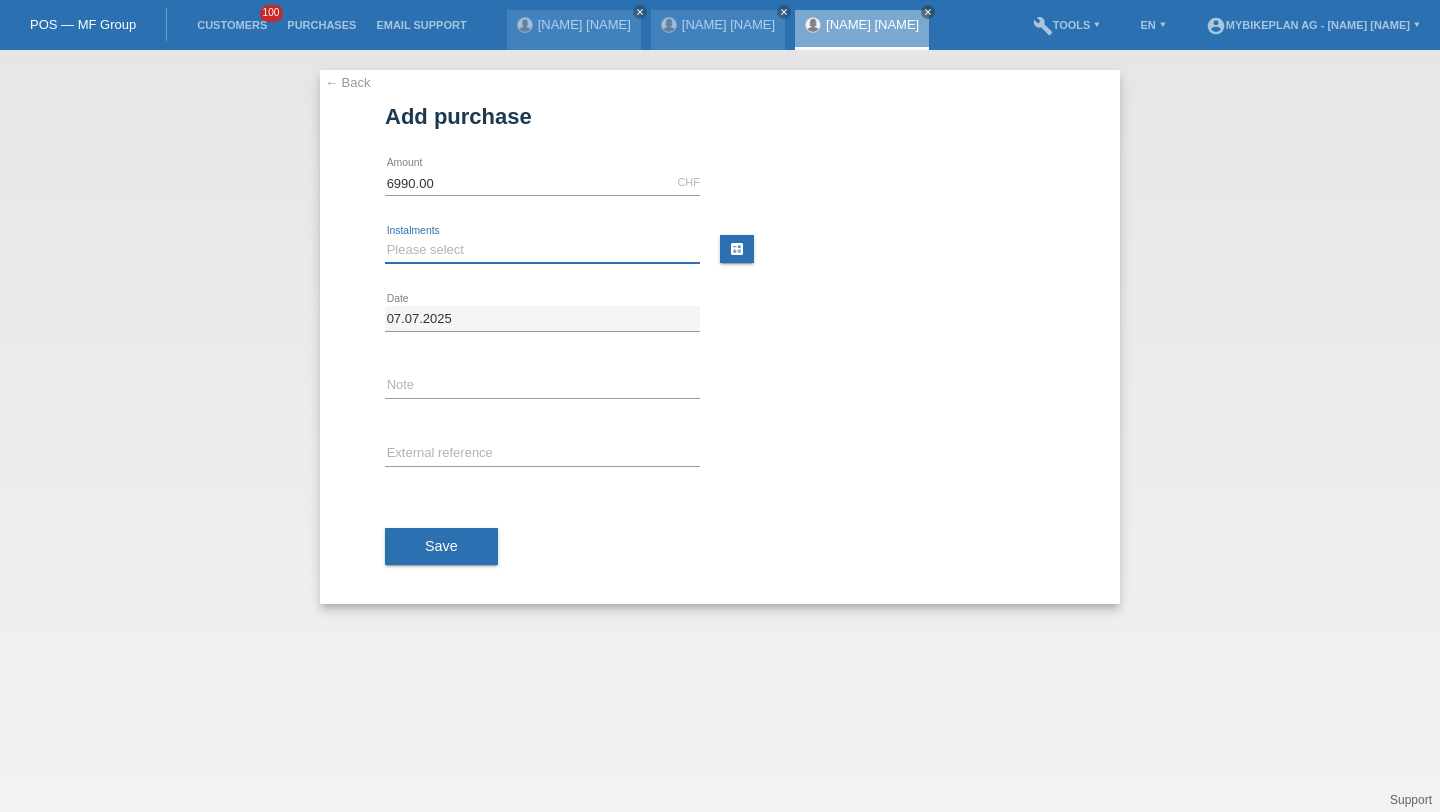 select on "488" 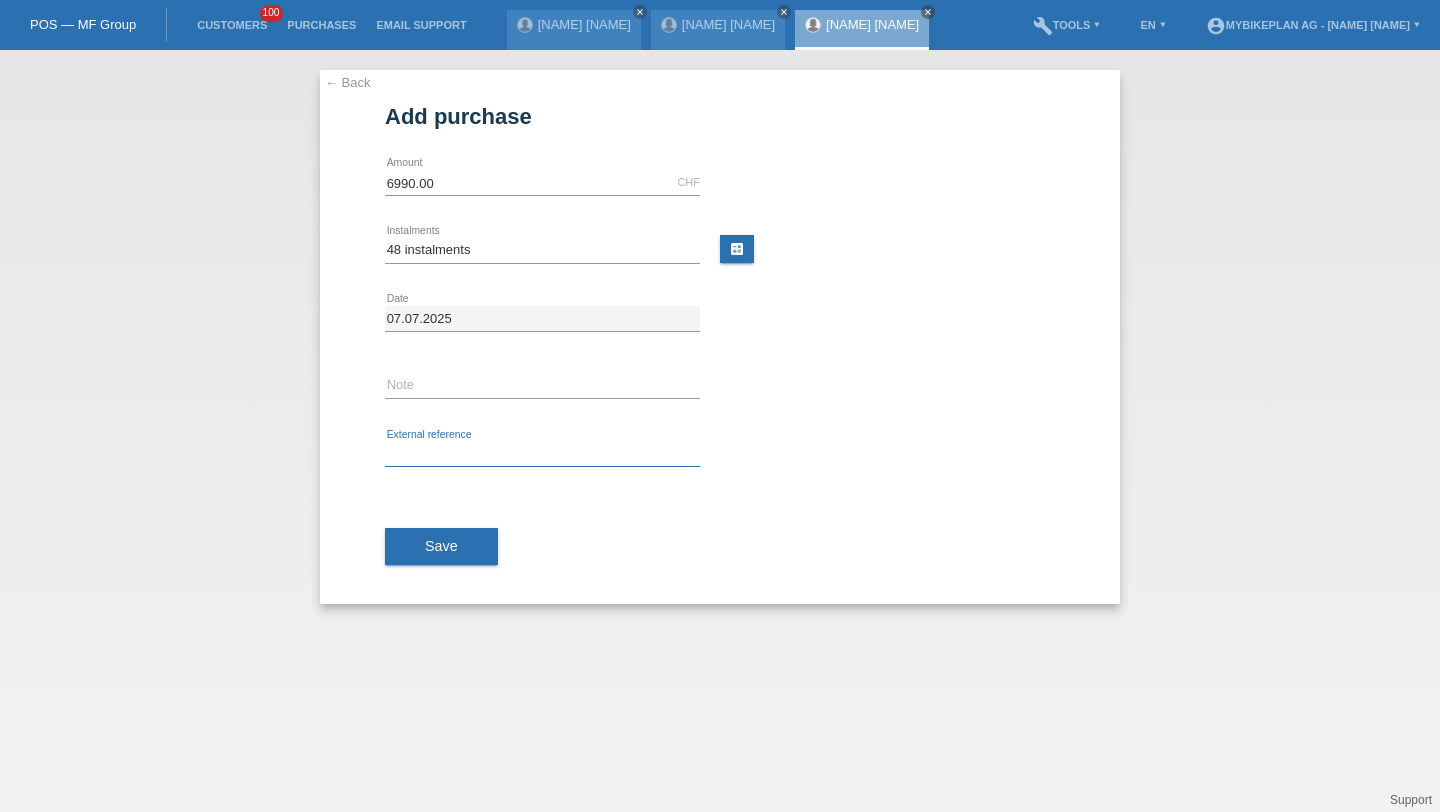drag, startPoint x: 395, startPoint y: 250, endPoint x: 448, endPoint y: 450, distance: 206.90337 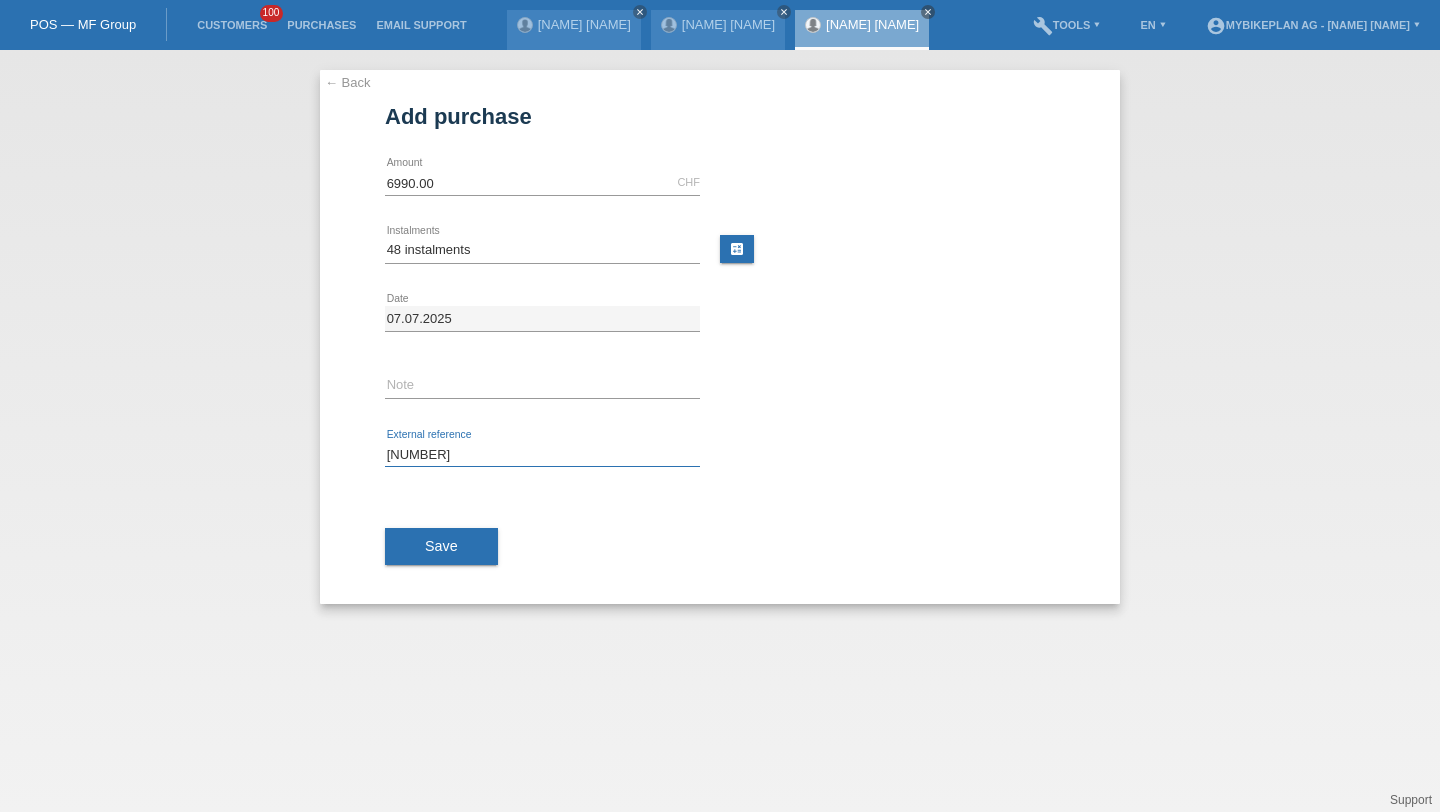 type on "39780371873" 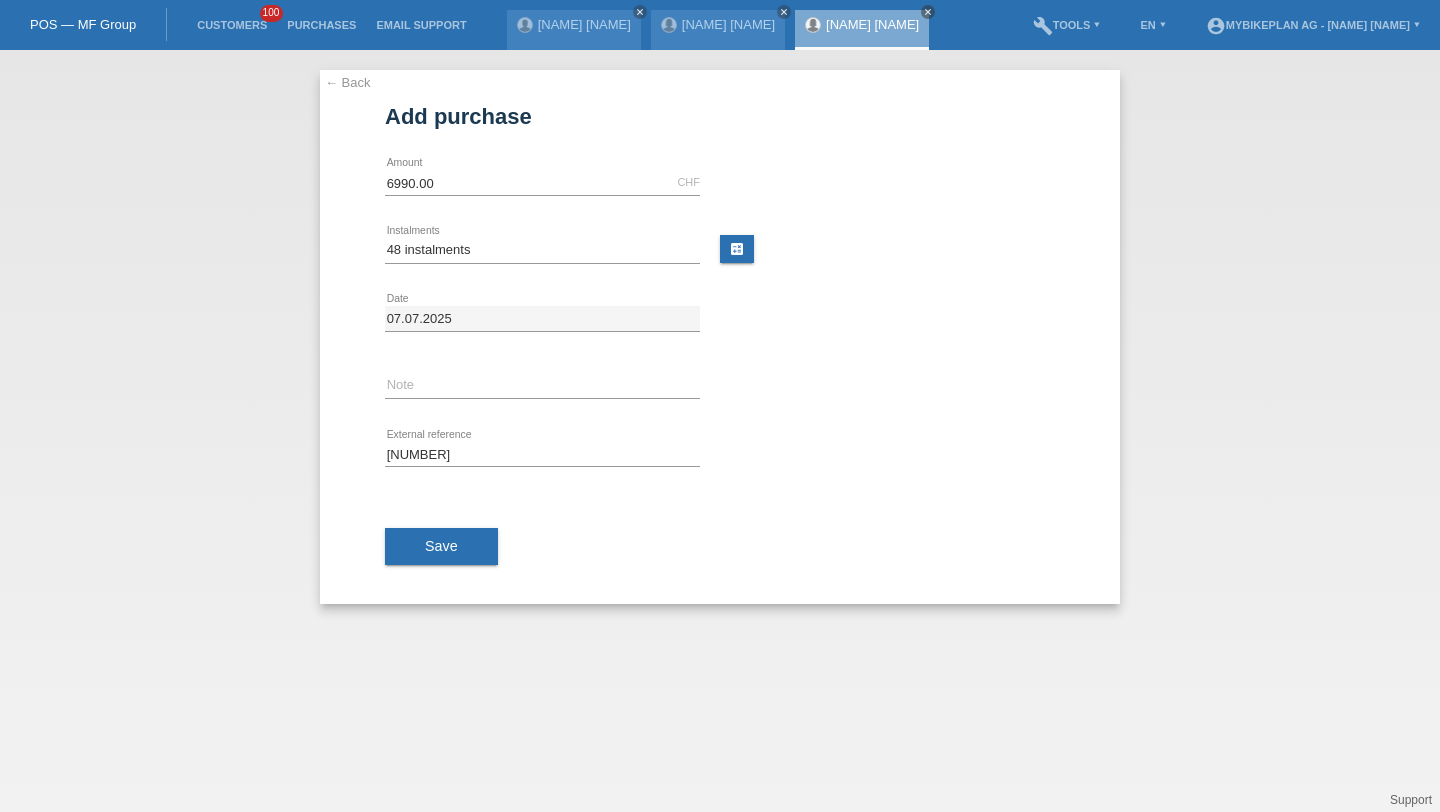 click on "Save" at bounding box center [720, 547] 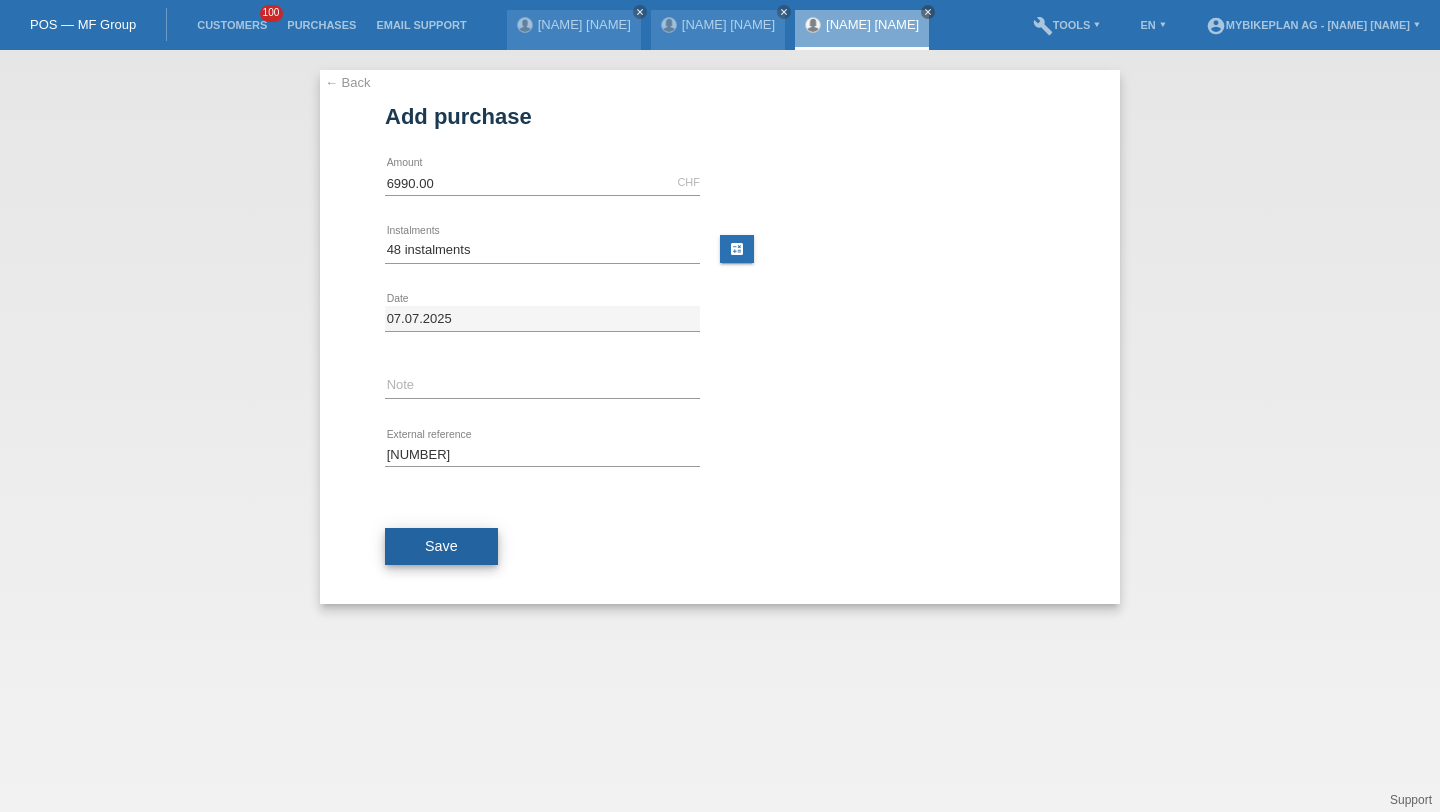 click on "Save" at bounding box center [441, 546] 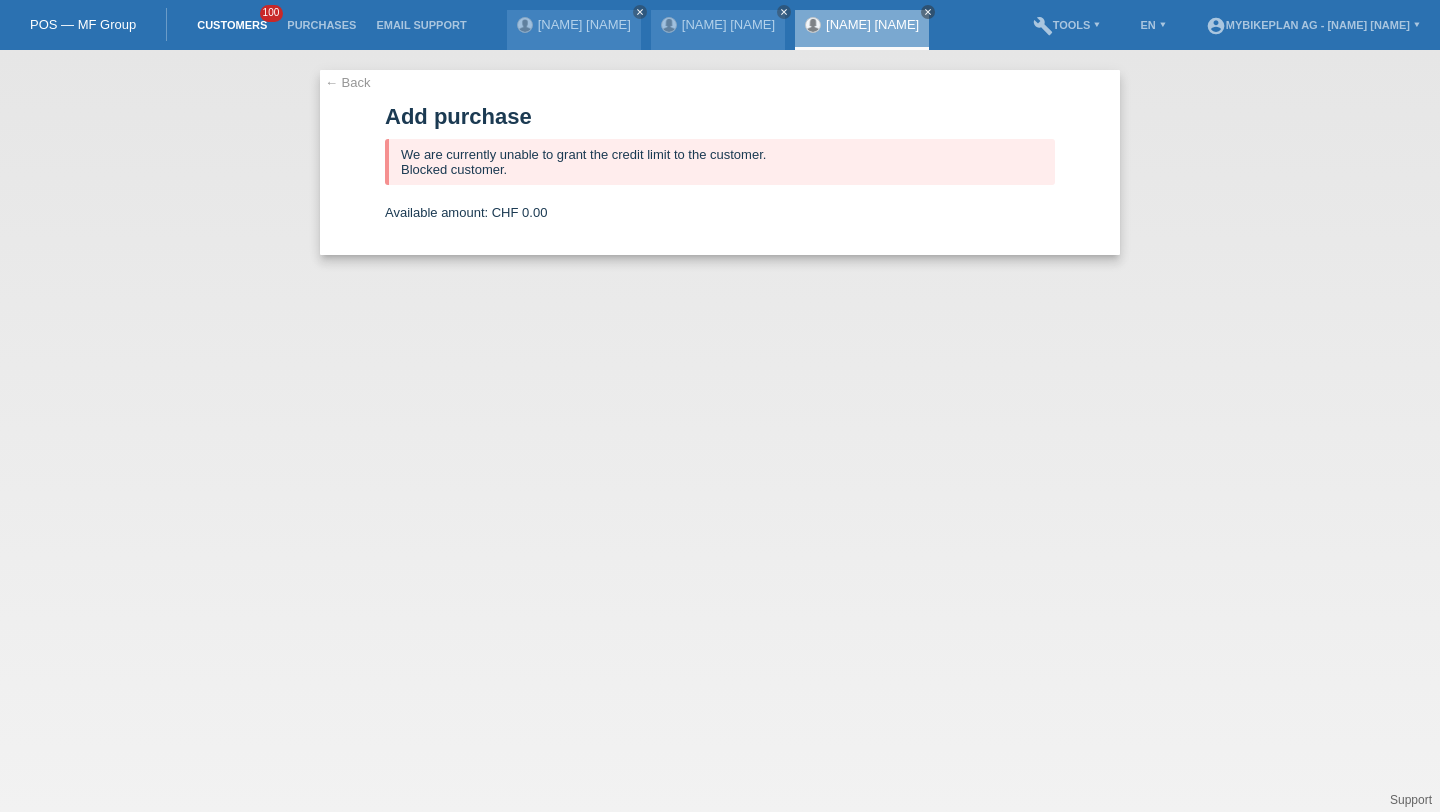click on "Customers" at bounding box center [232, 25] 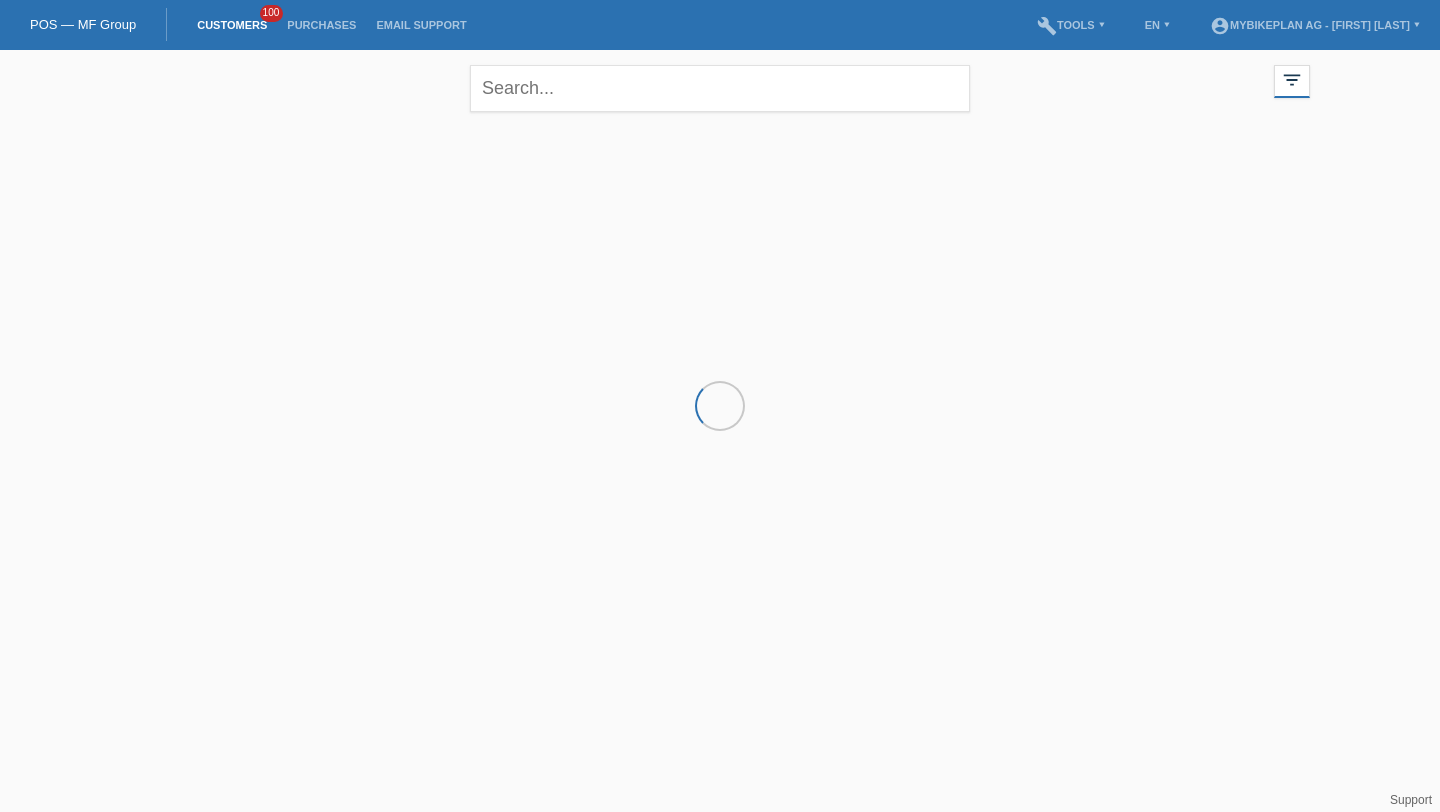 scroll, scrollTop: 0, scrollLeft: 0, axis: both 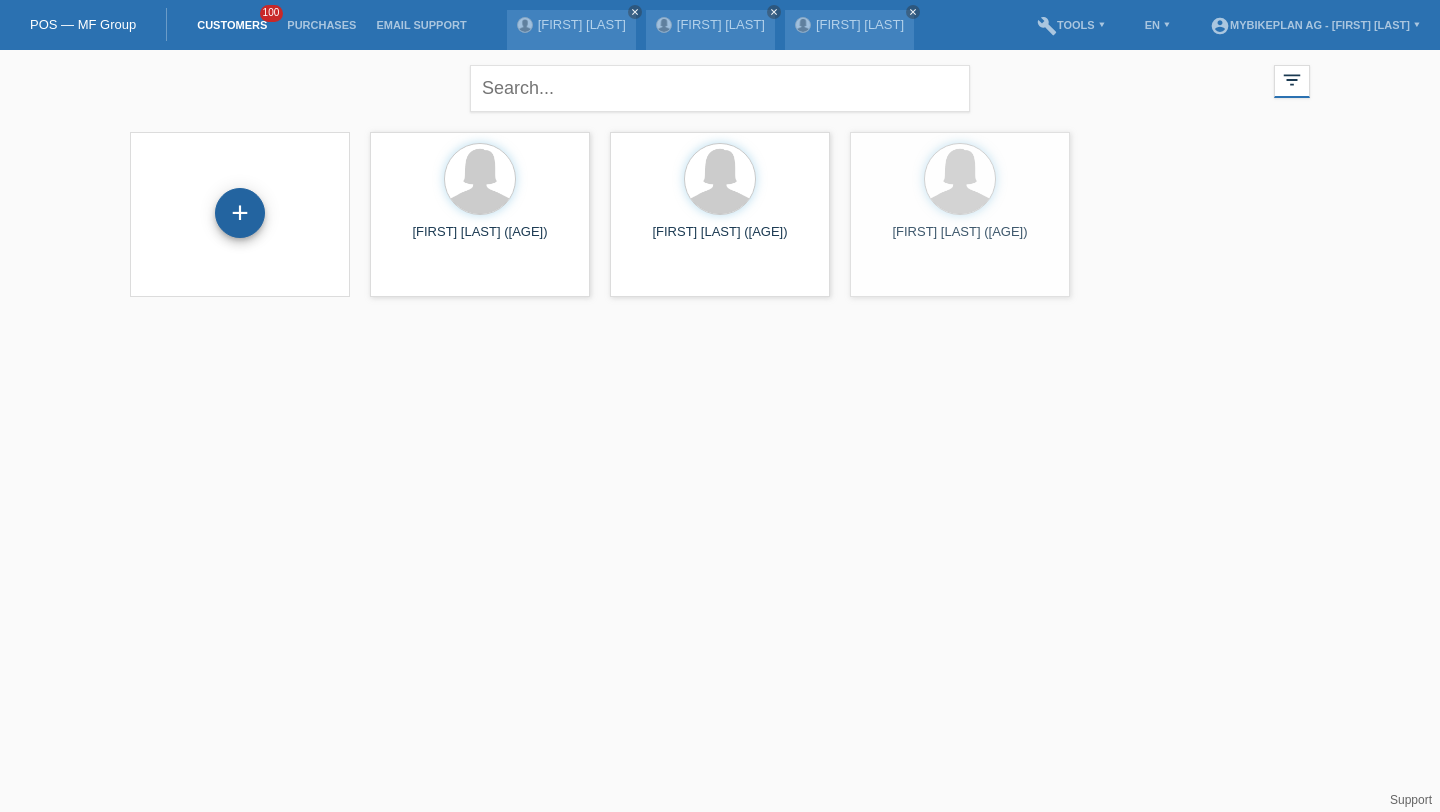 click on "+" at bounding box center [240, 213] 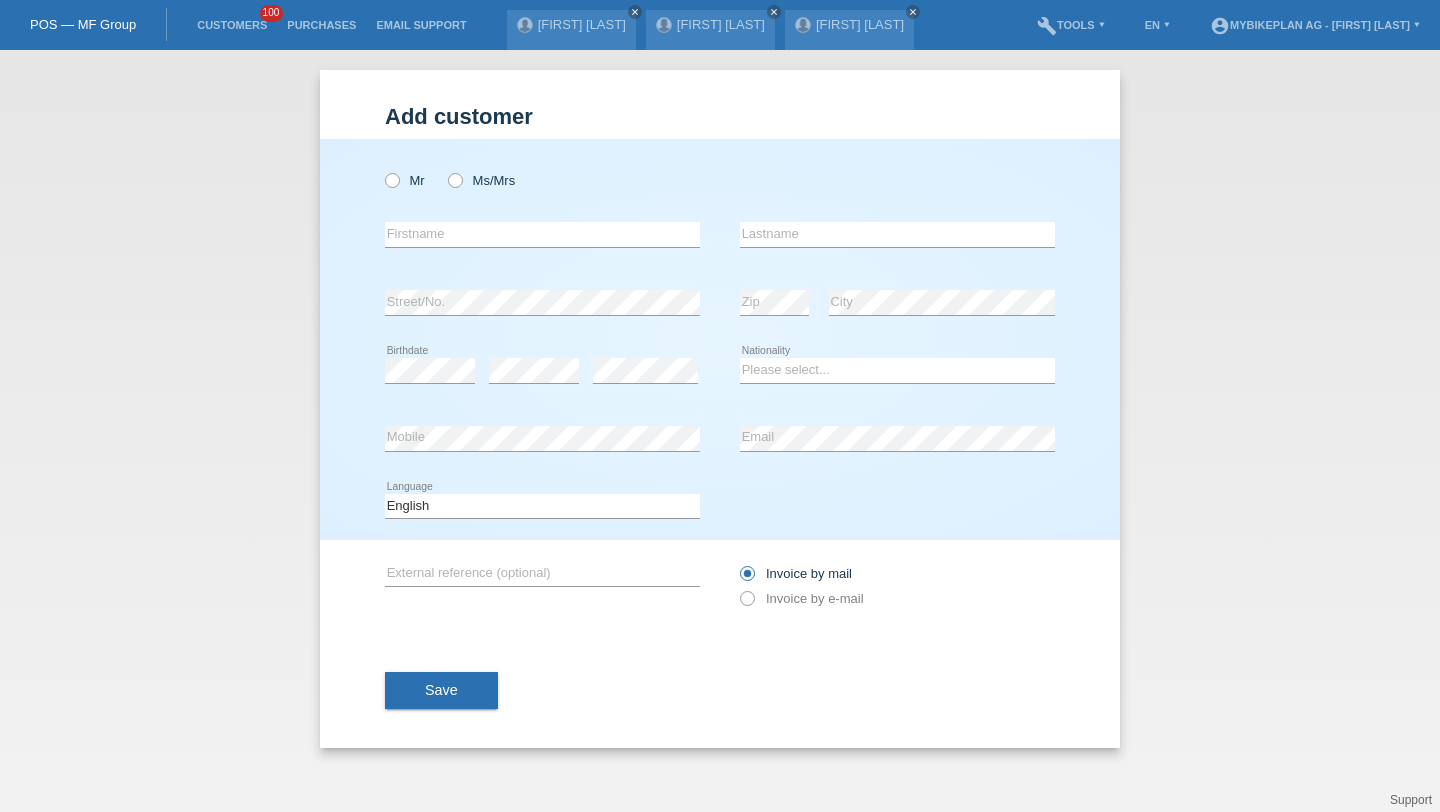 scroll, scrollTop: 0, scrollLeft: 0, axis: both 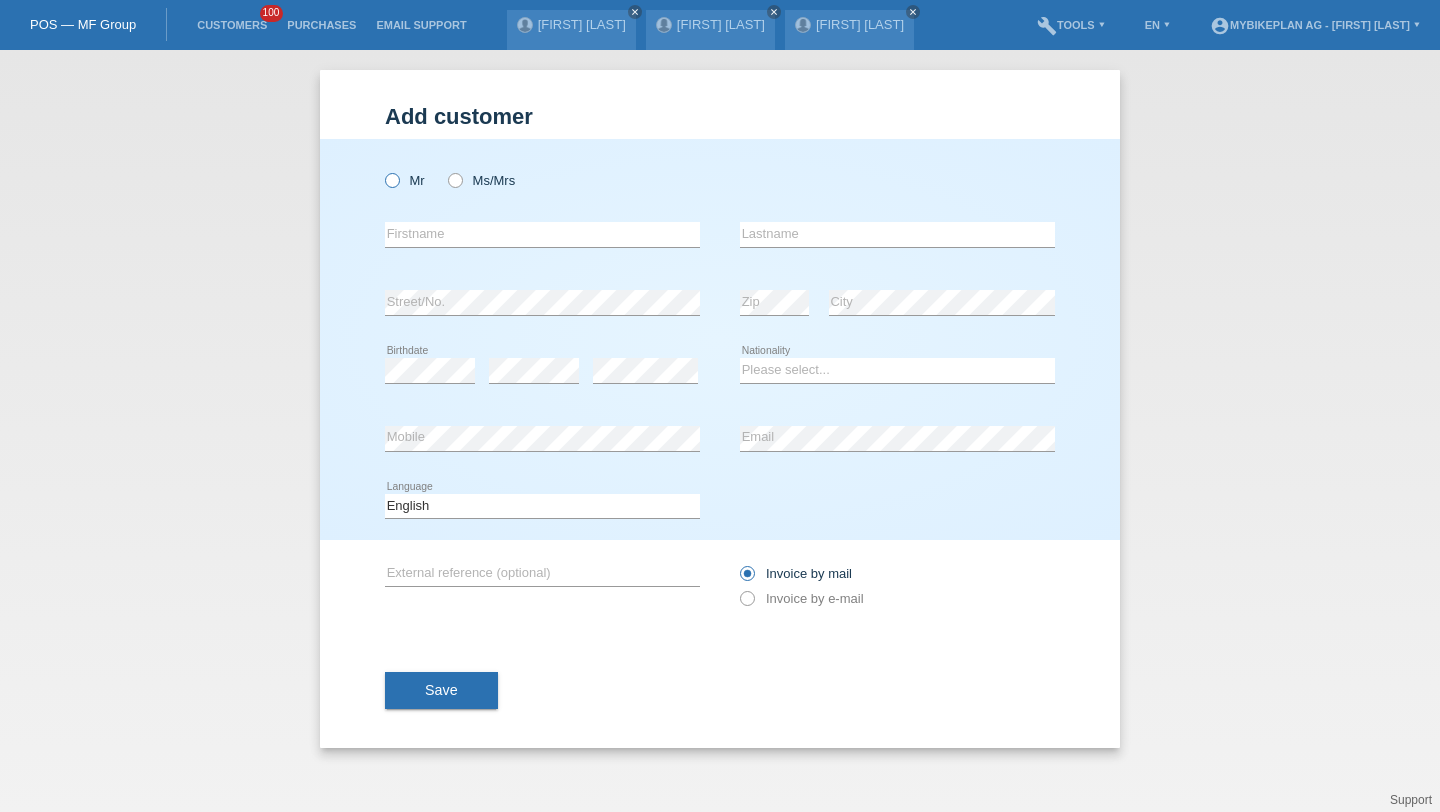 click on "Mr" at bounding box center [405, 180] 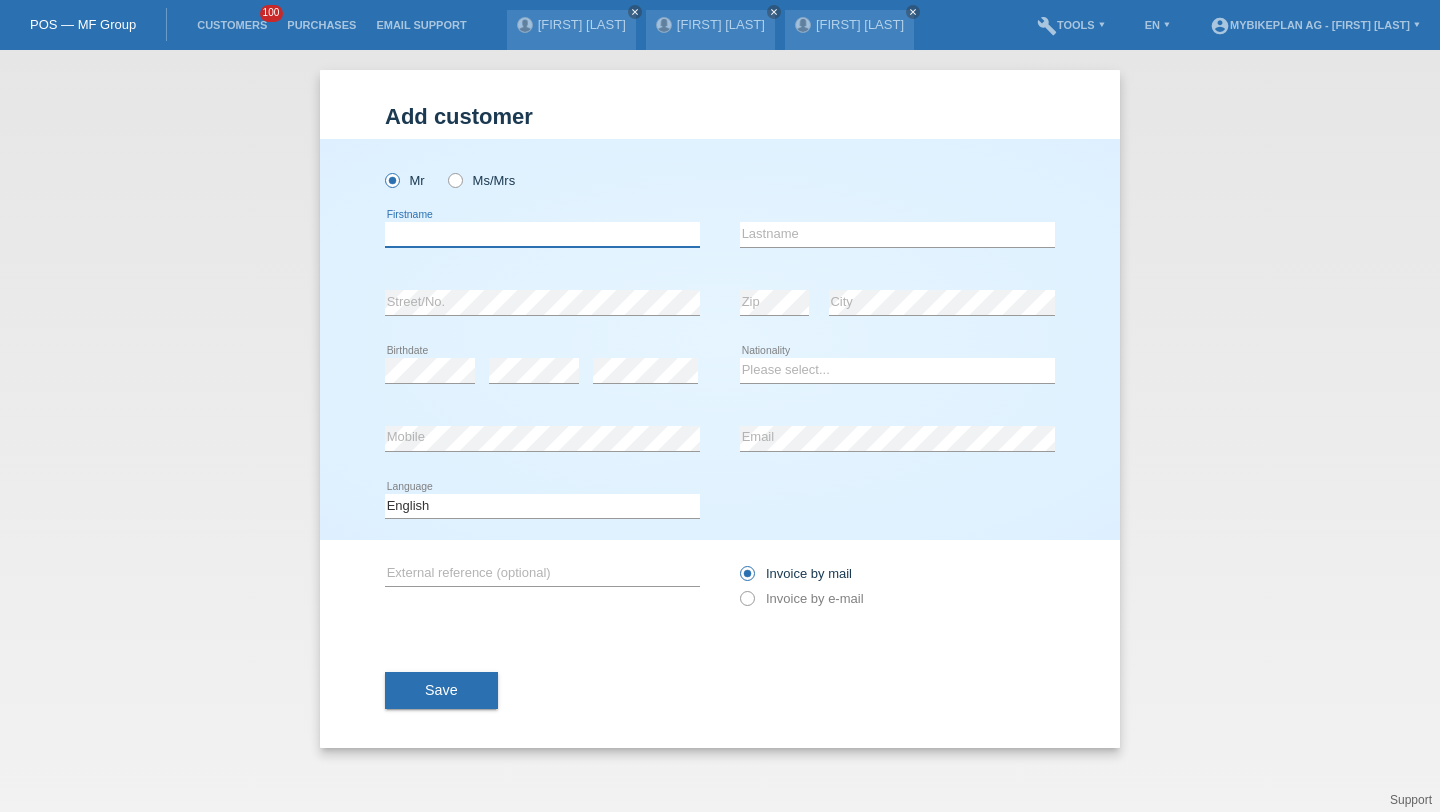 click at bounding box center (542, 234) 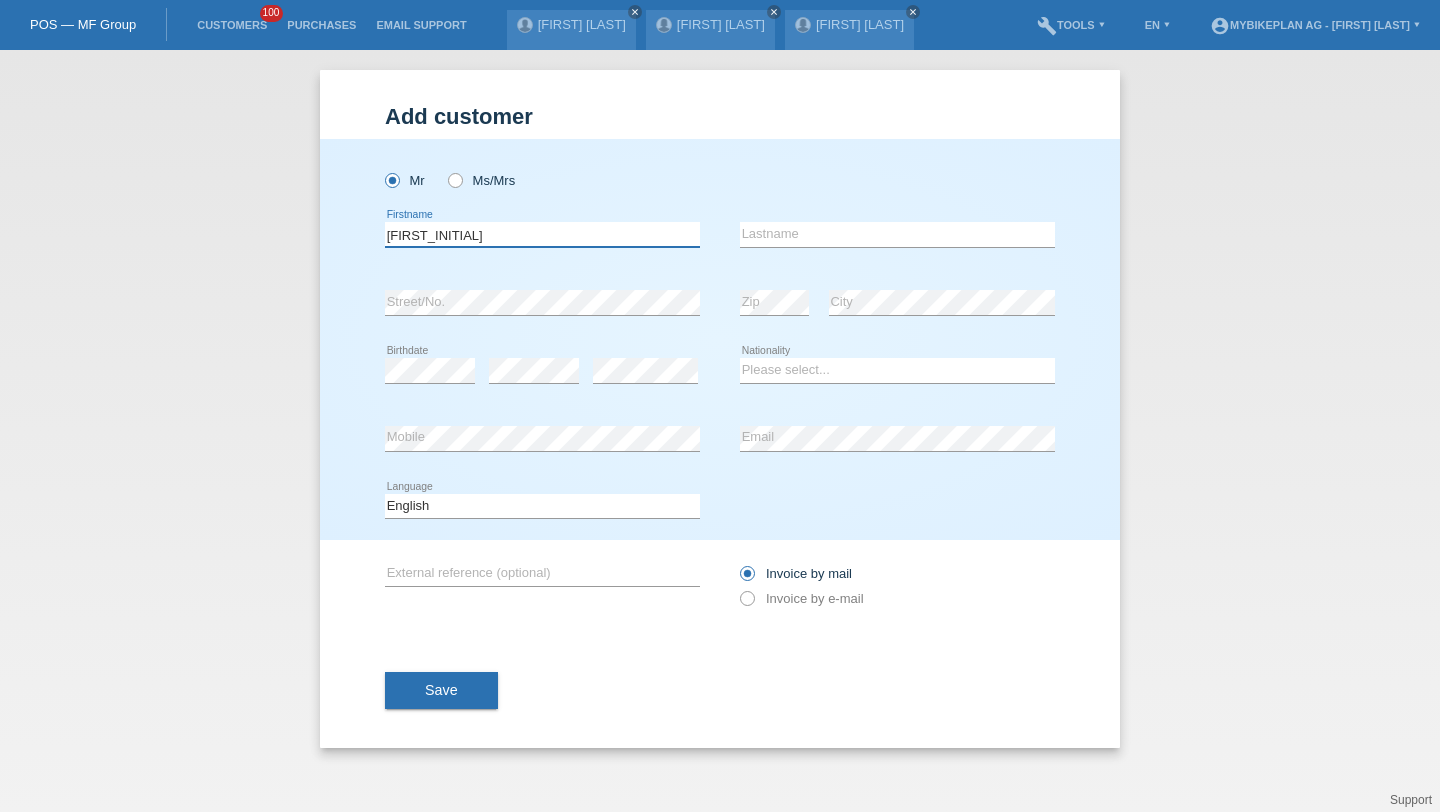 type on "Sven" 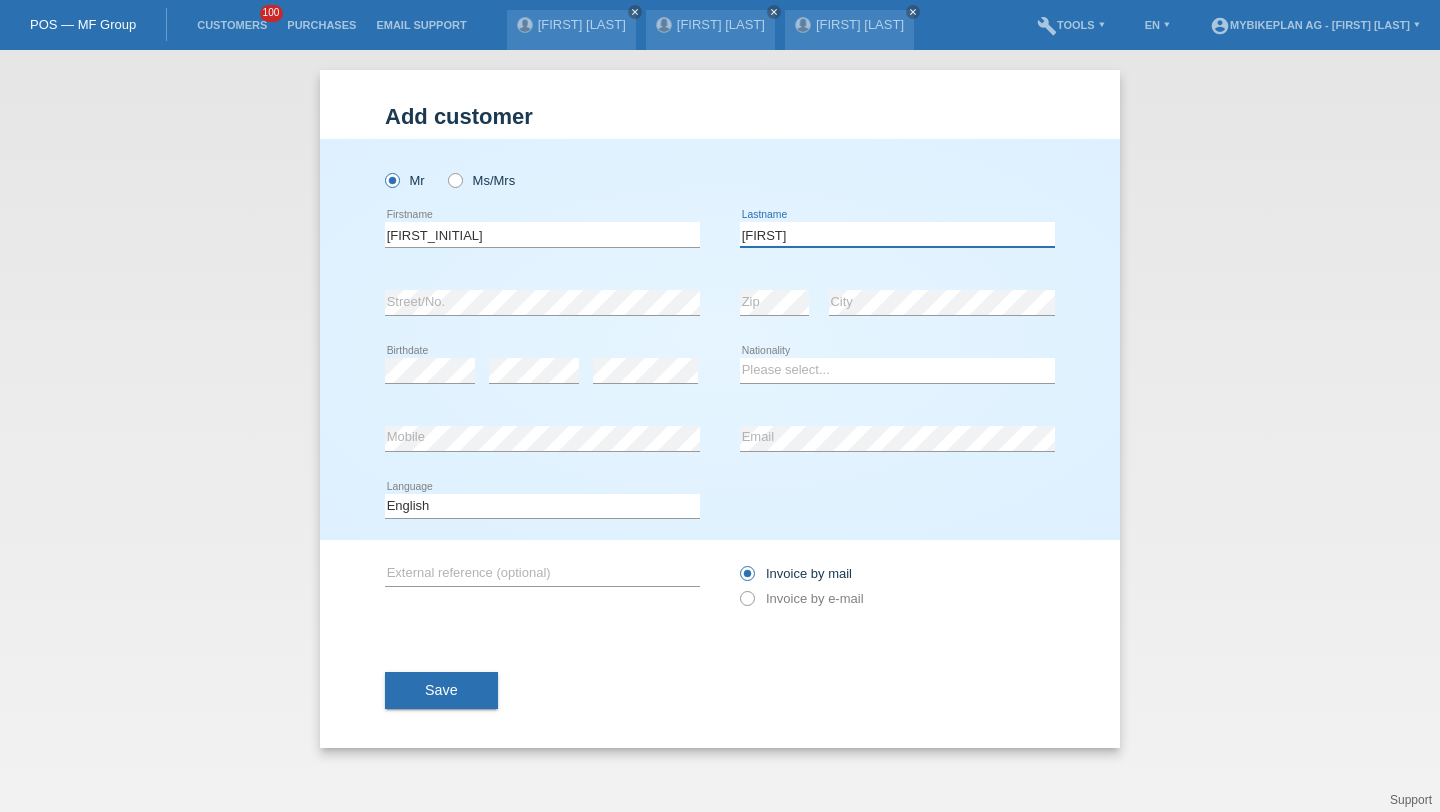type on "Rudolf" 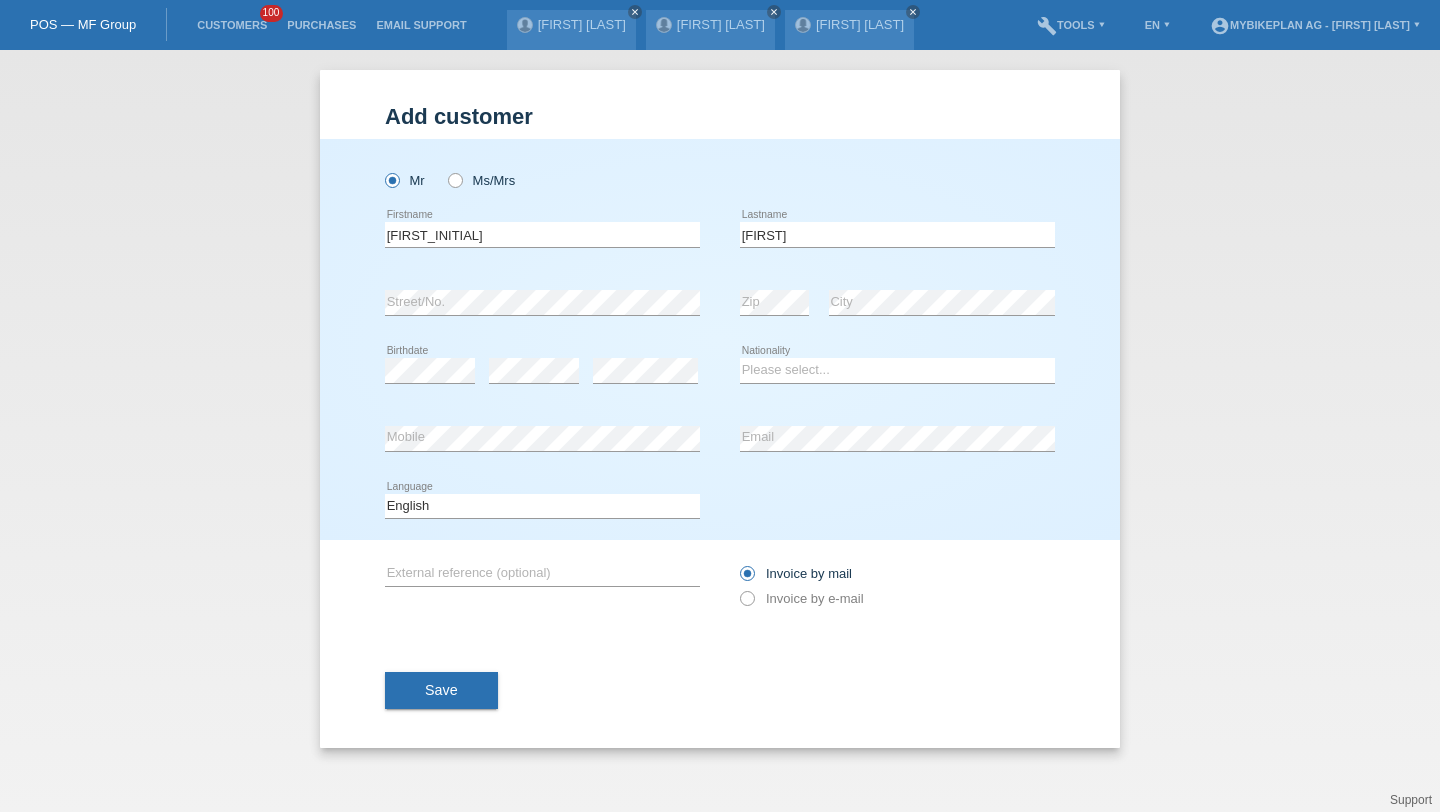 click on "Please select...
Switzerland
Austria
Germany
Liechtenstein
------------
Afghanistan
Åland Islands
Albania
Algeria
American Samoa Andorra Chad" at bounding box center [897, 146] 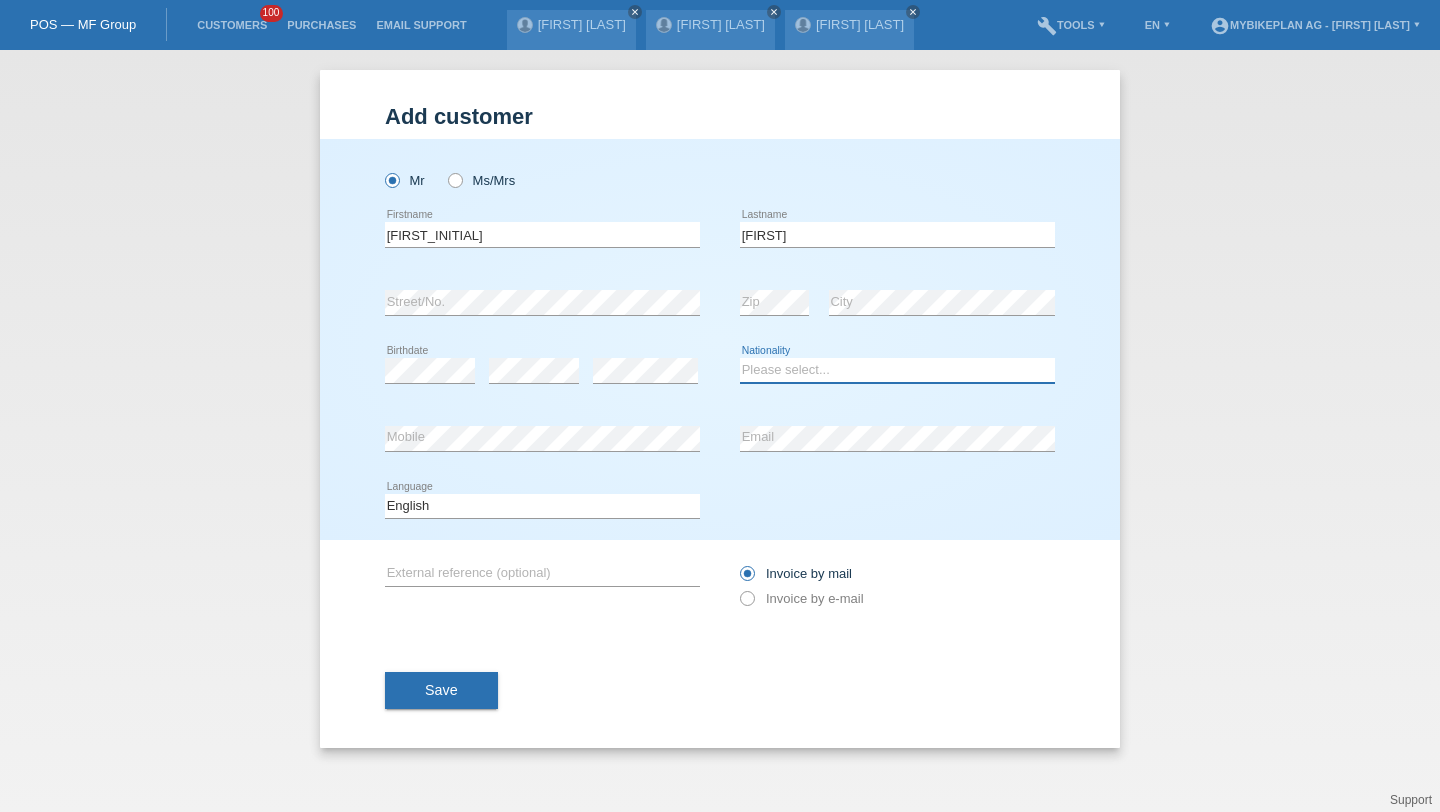 click on "Please select...
Switzerland
Austria
Germany
Liechtenstein
------------
Afghanistan
Åland Islands
Albania
Algeria
American Samoa Andorra Angola Anguilla Antarctica Antigua and Barbuda Argentina Armenia" at bounding box center [897, 370] 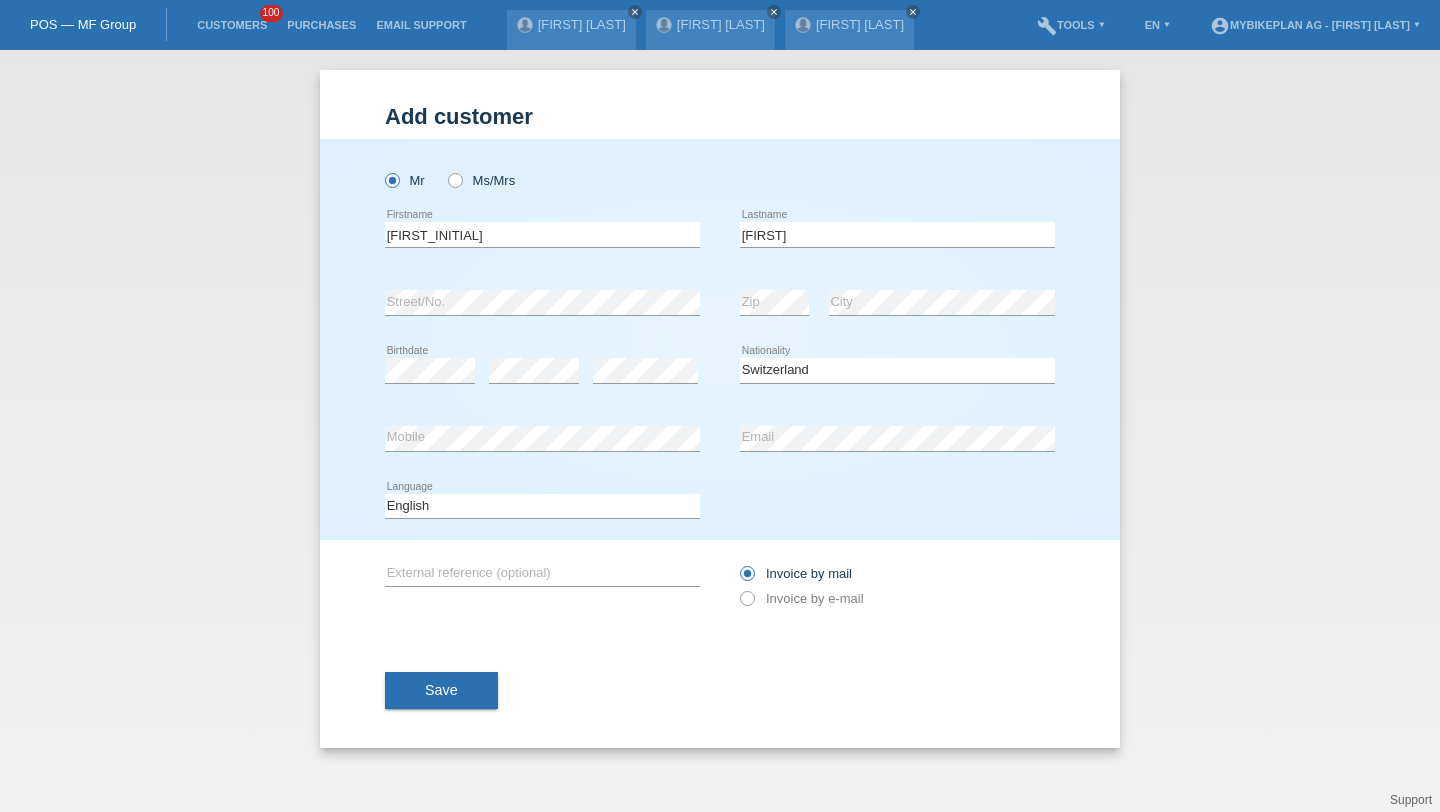 click at bounding box center [542, 247] 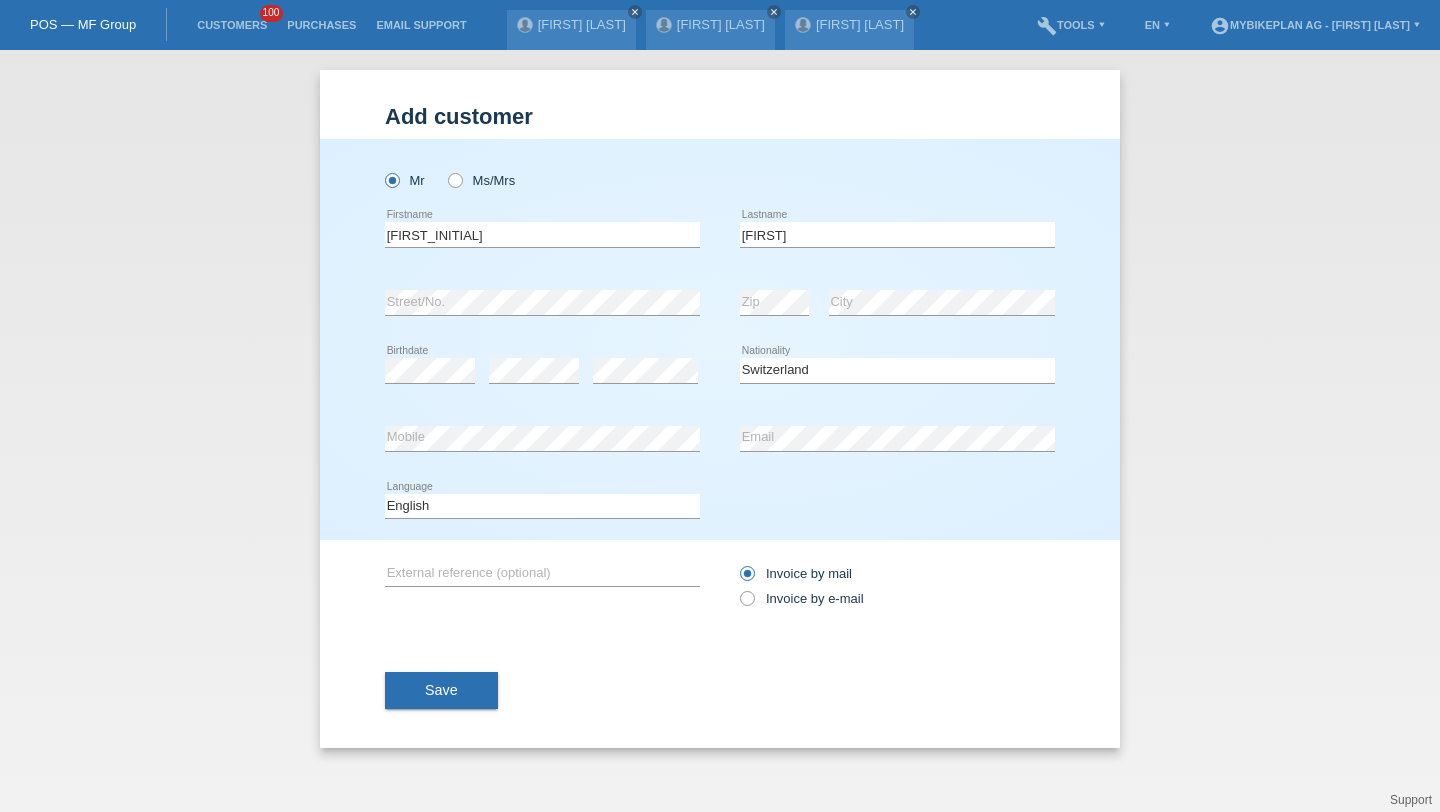 click on "Deutsch
Français
Italiano
English
error
Language" at bounding box center [542, 170] 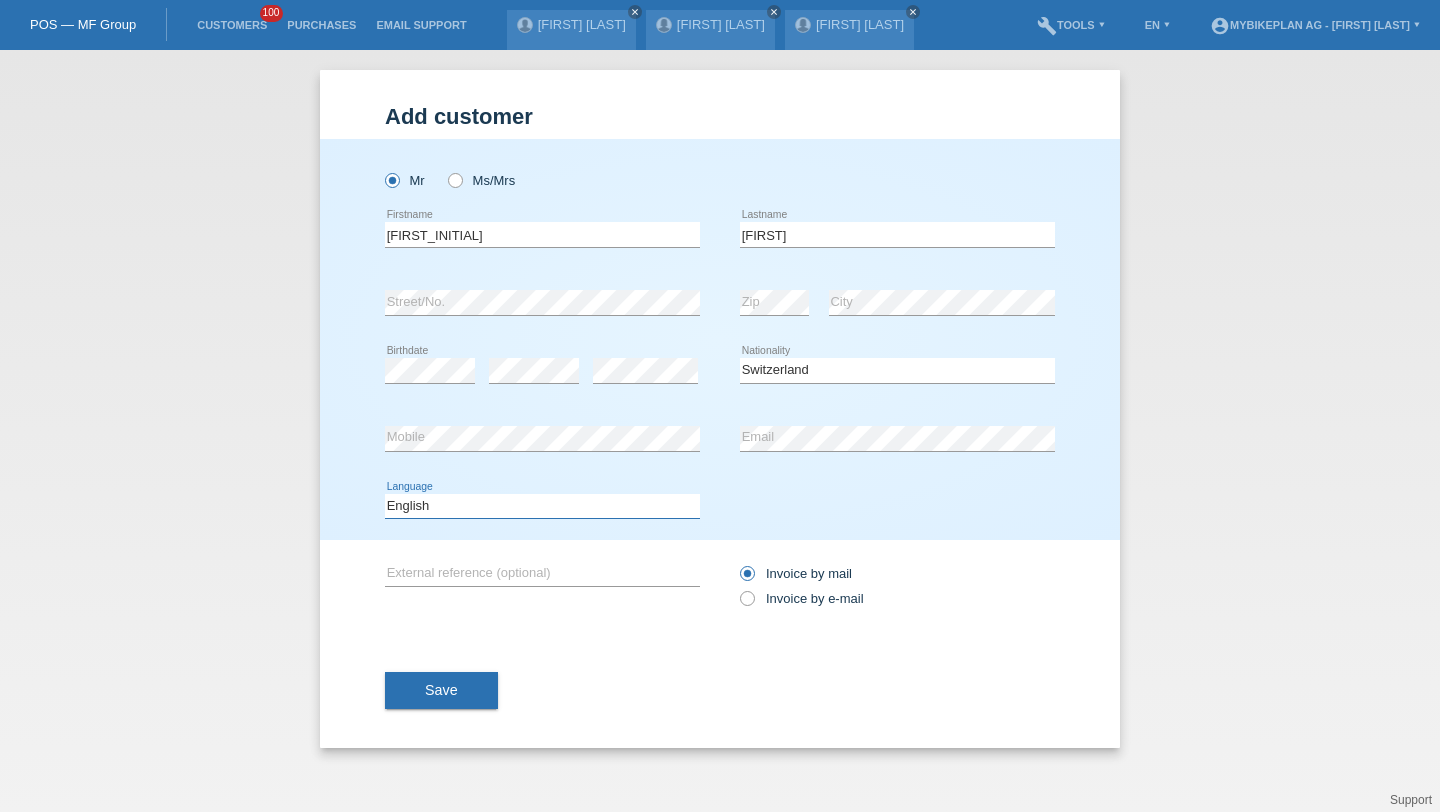click on "Deutsch
Français
Italiano
English" at bounding box center [542, 506] 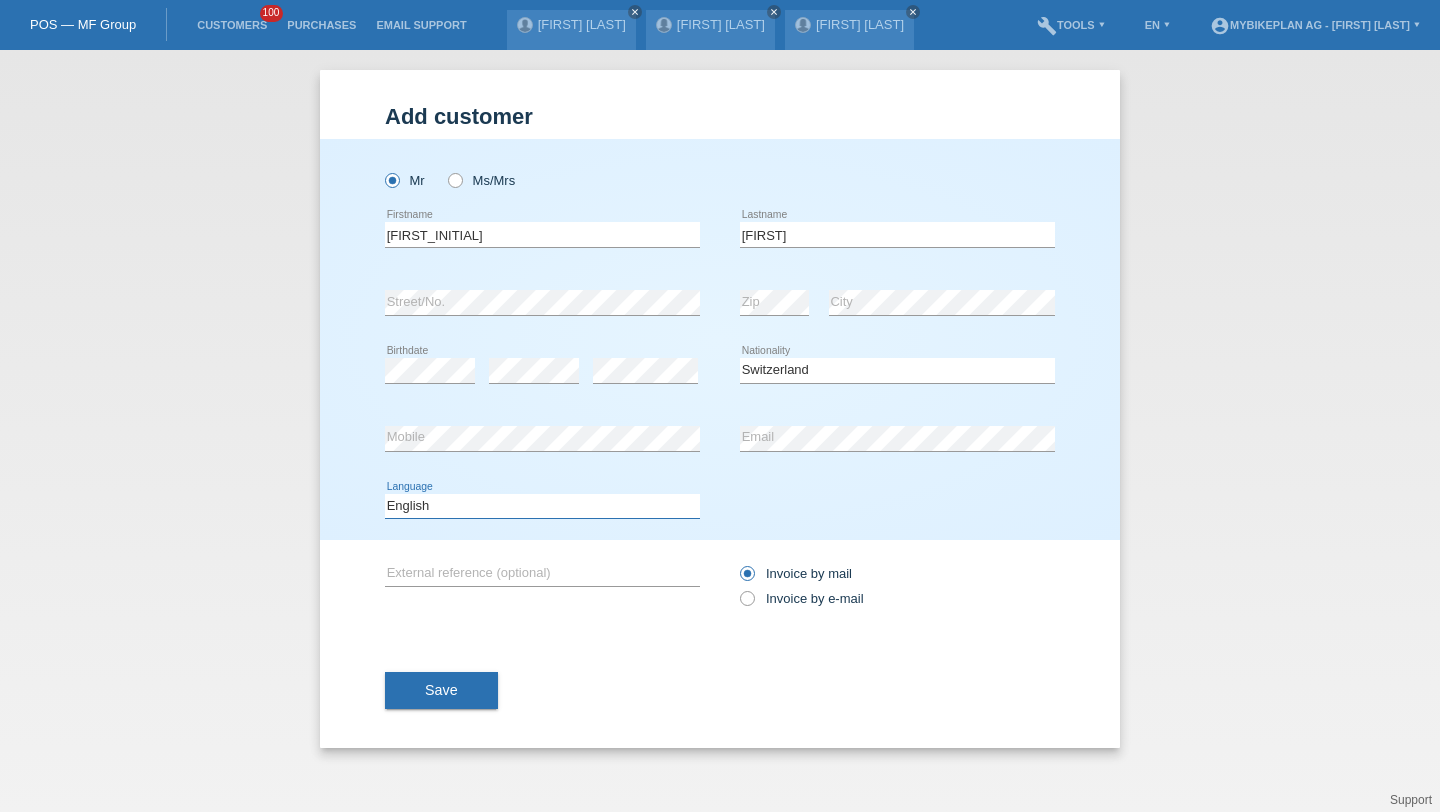 select on "de" 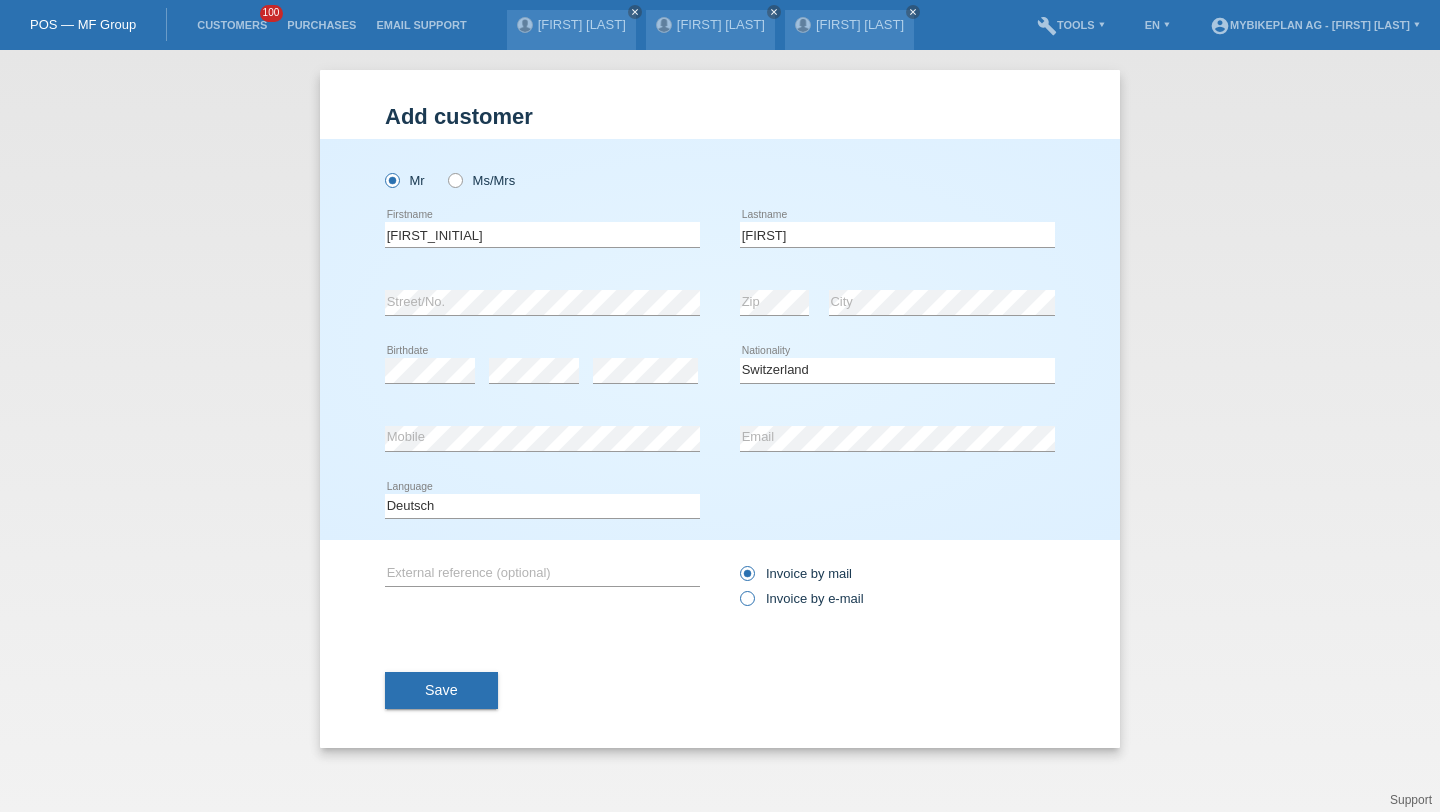 click on "Invoice by e-mail" at bounding box center (796, 573) 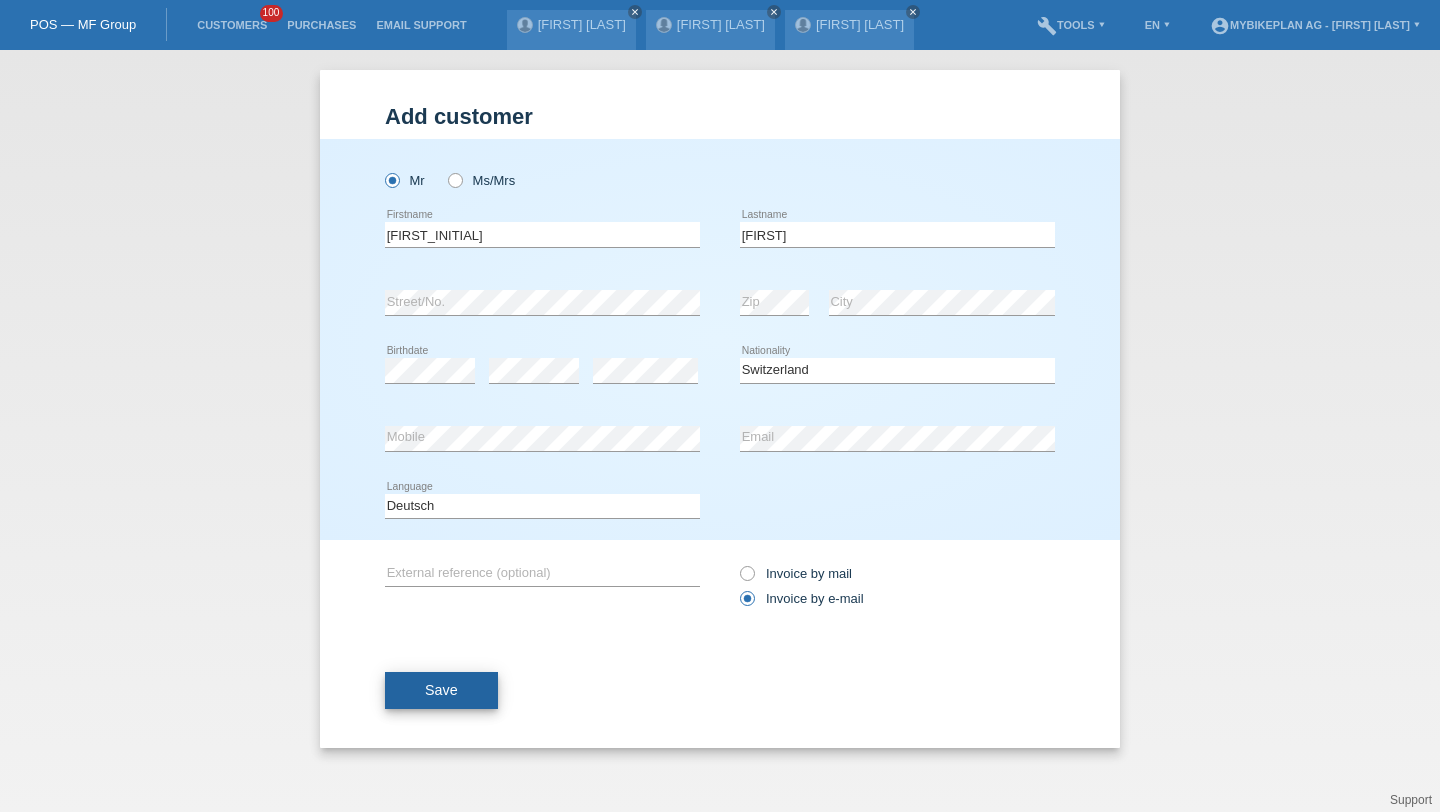 click on "Save" at bounding box center (441, 691) 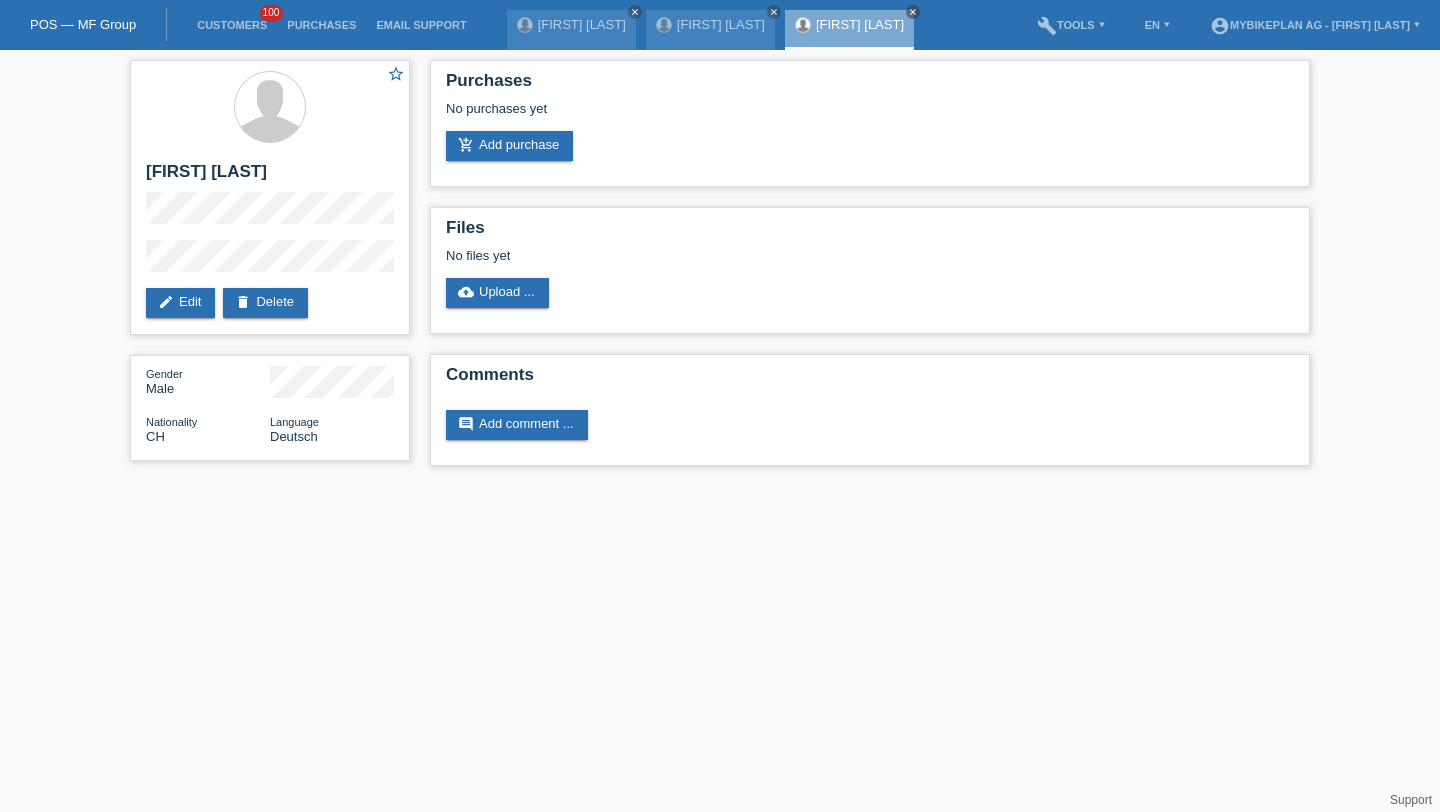 scroll, scrollTop: 0, scrollLeft: 0, axis: both 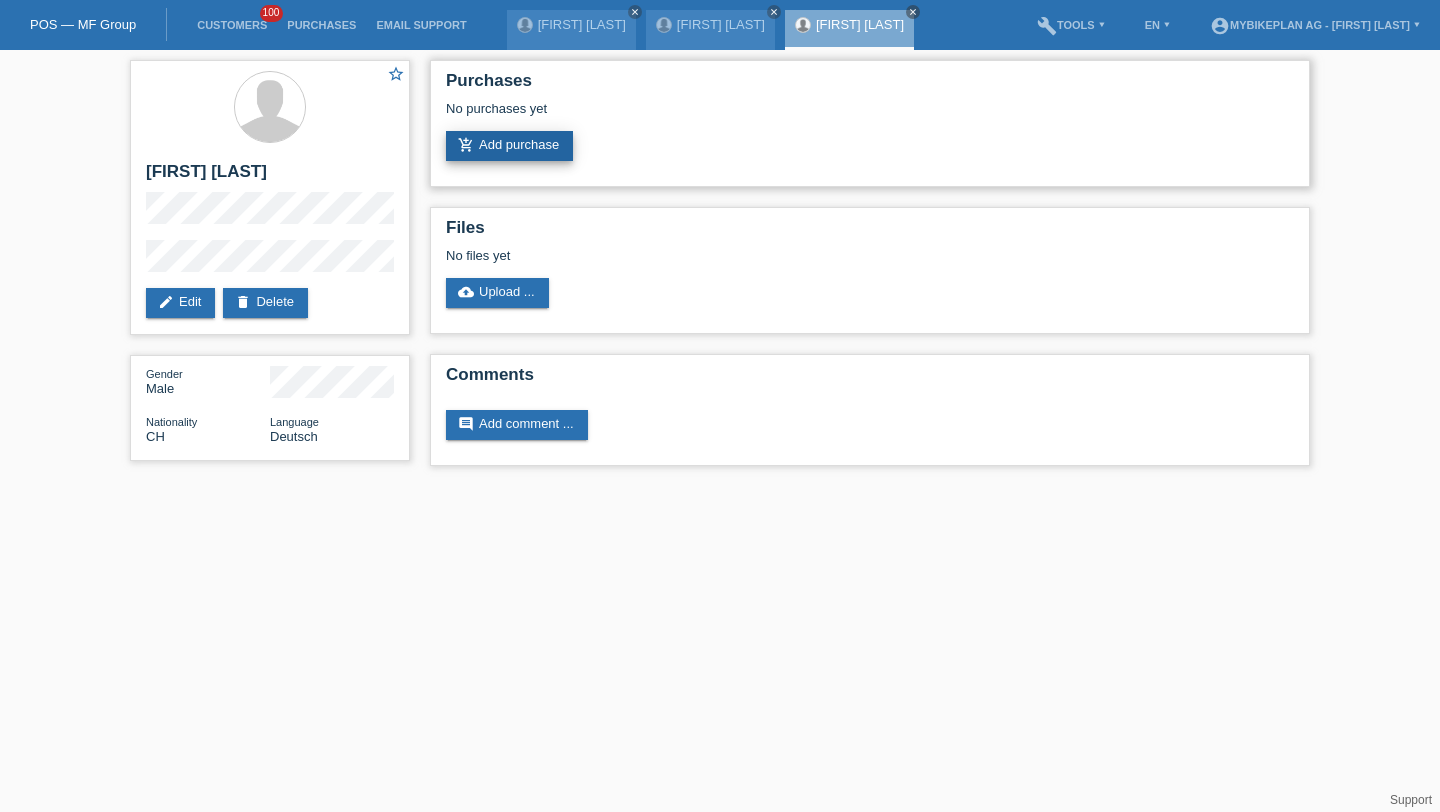 click on "add_shopping_cart  Add purchase" at bounding box center (509, 146) 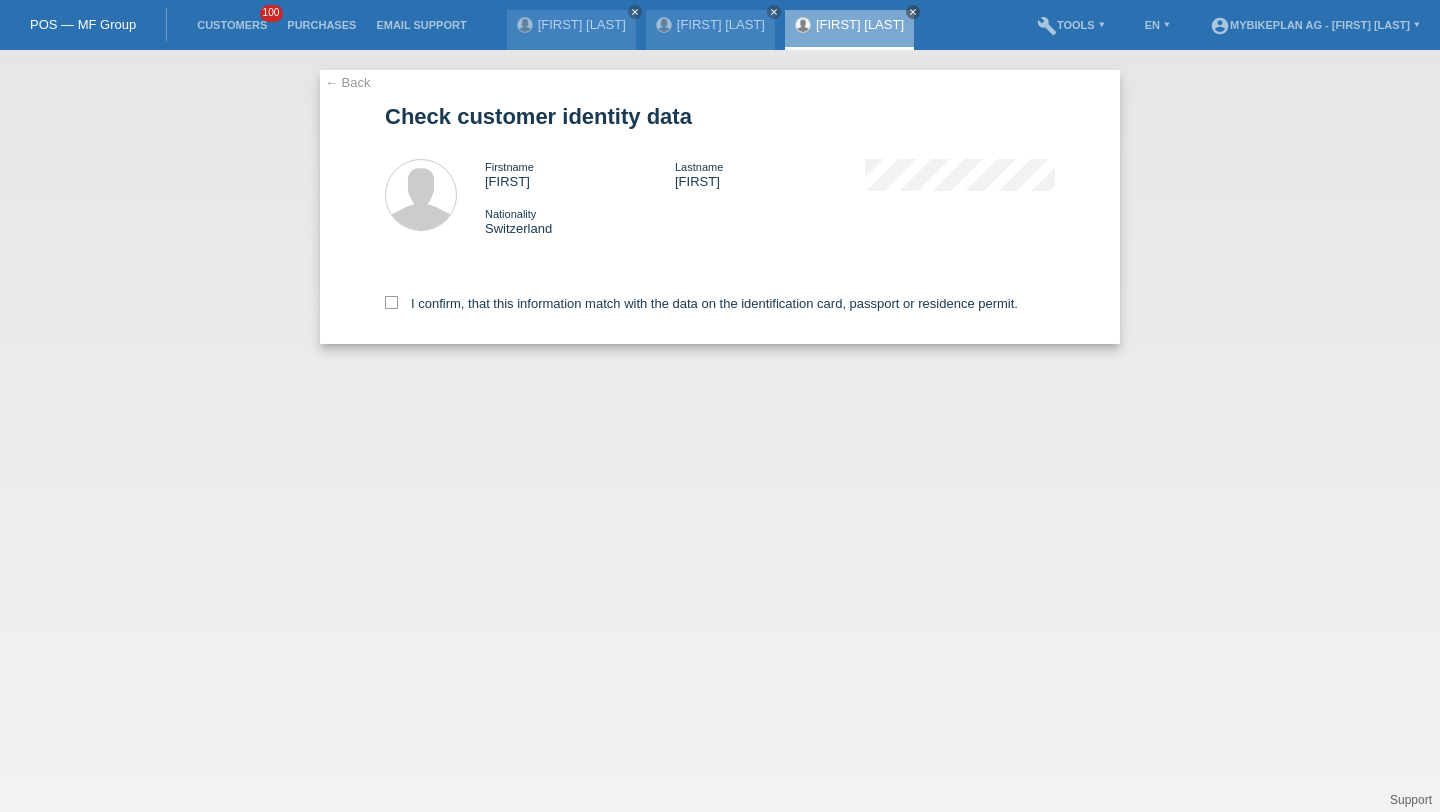 scroll, scrollTop: 0, scrollLeft: 0, axis: both 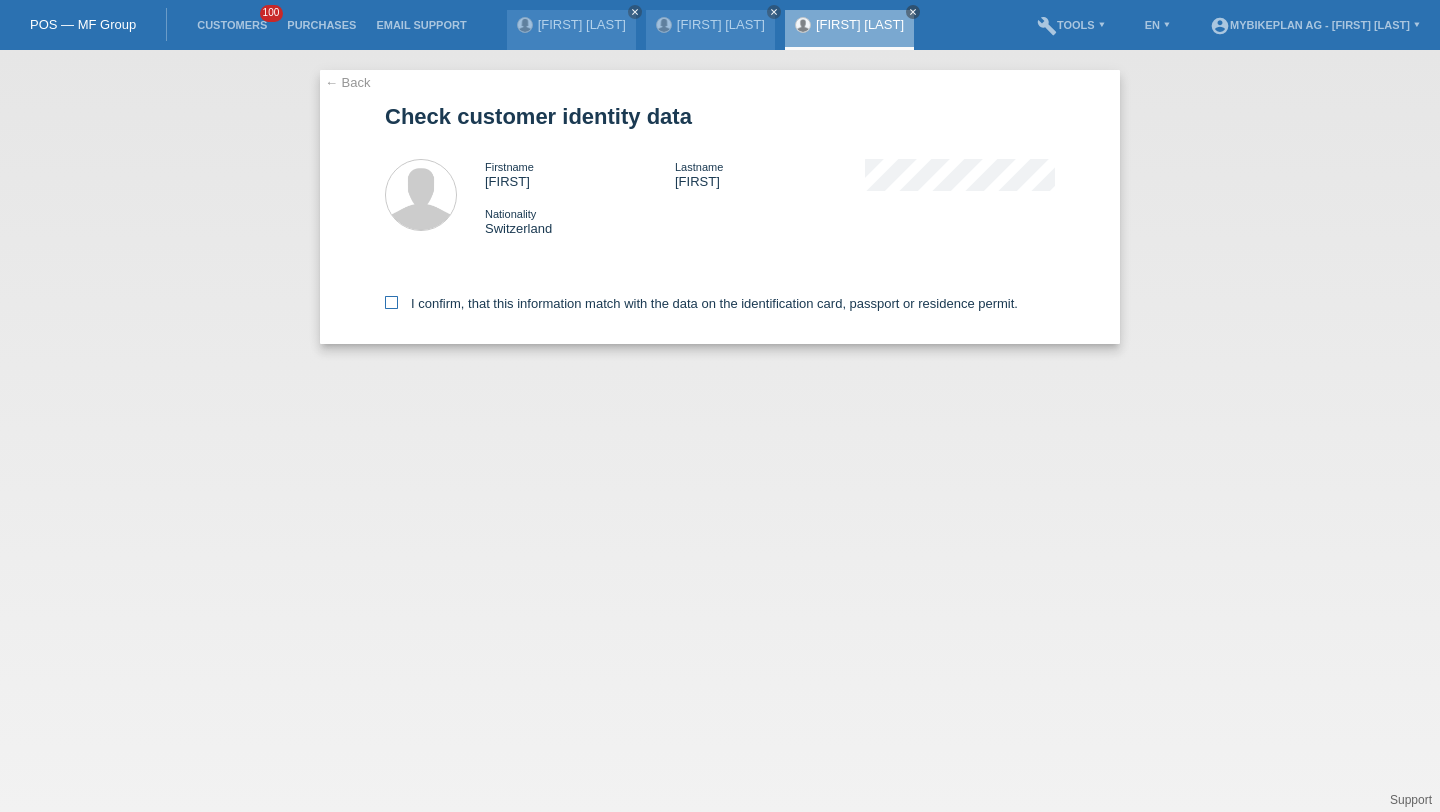 click on "I confirm, that this information match with the data on the identification card, passport or residence permit." at bounding box center [701, 303] 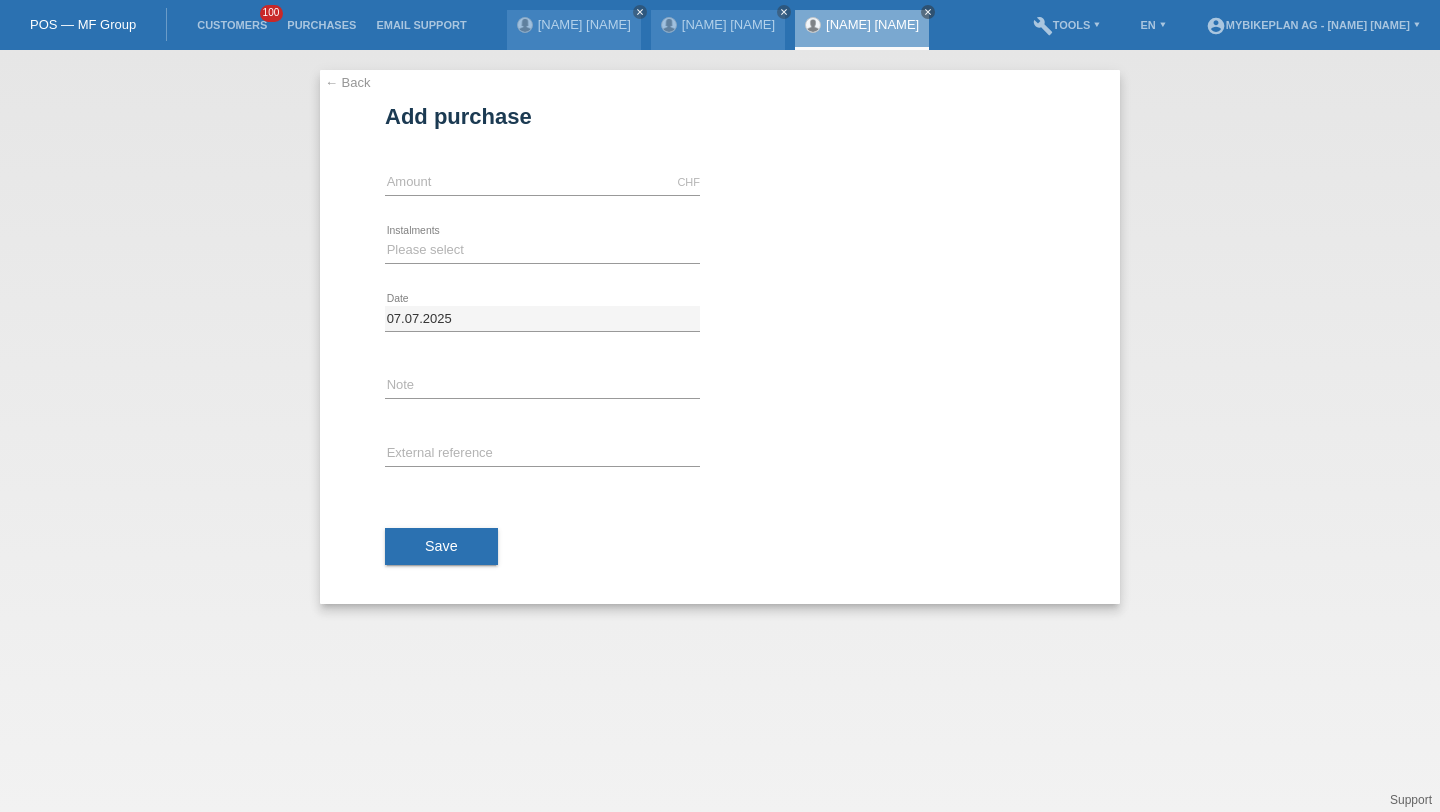 scroll, scrollTop: 0, scrollLeft: 0, axis: both 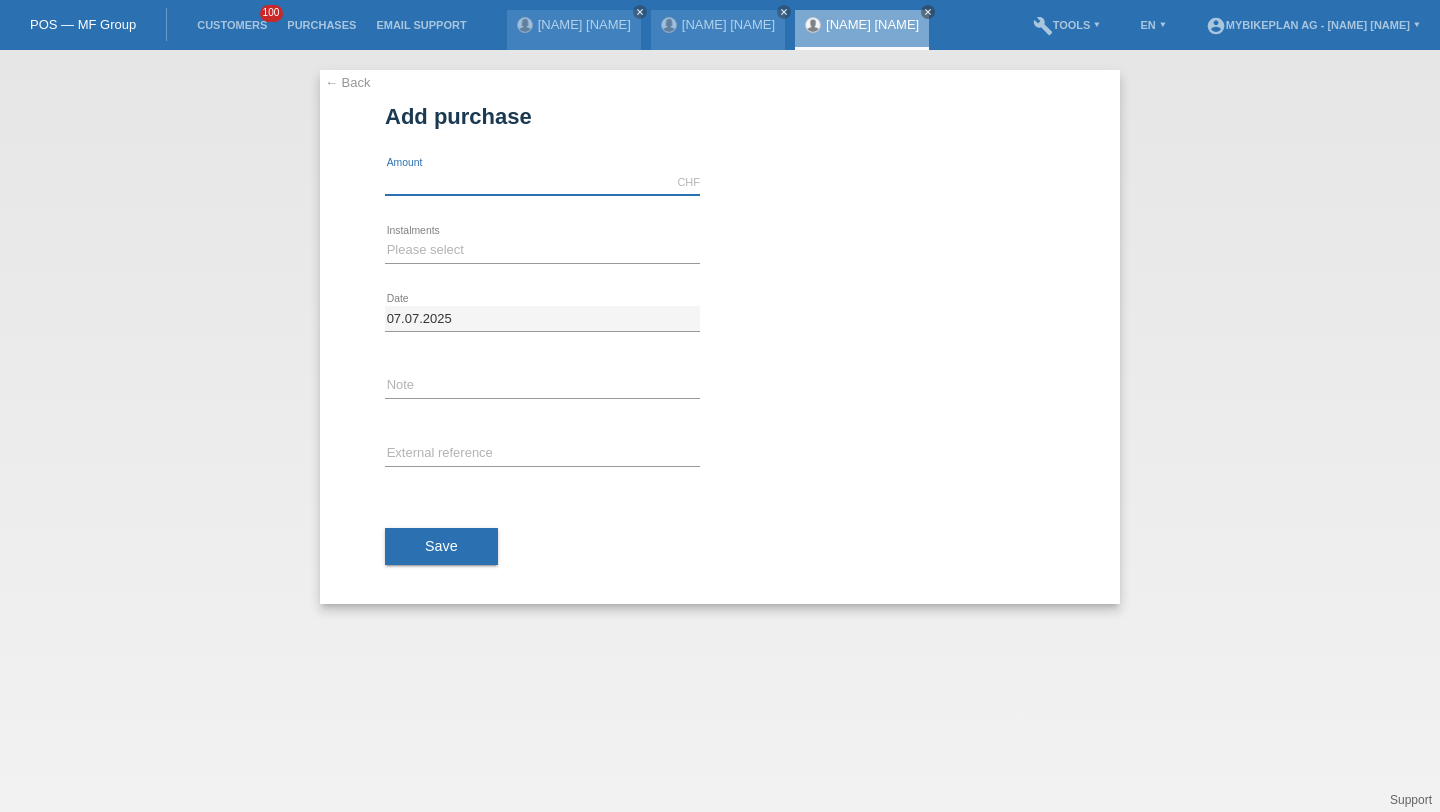 click at bounding box center [542, 182] 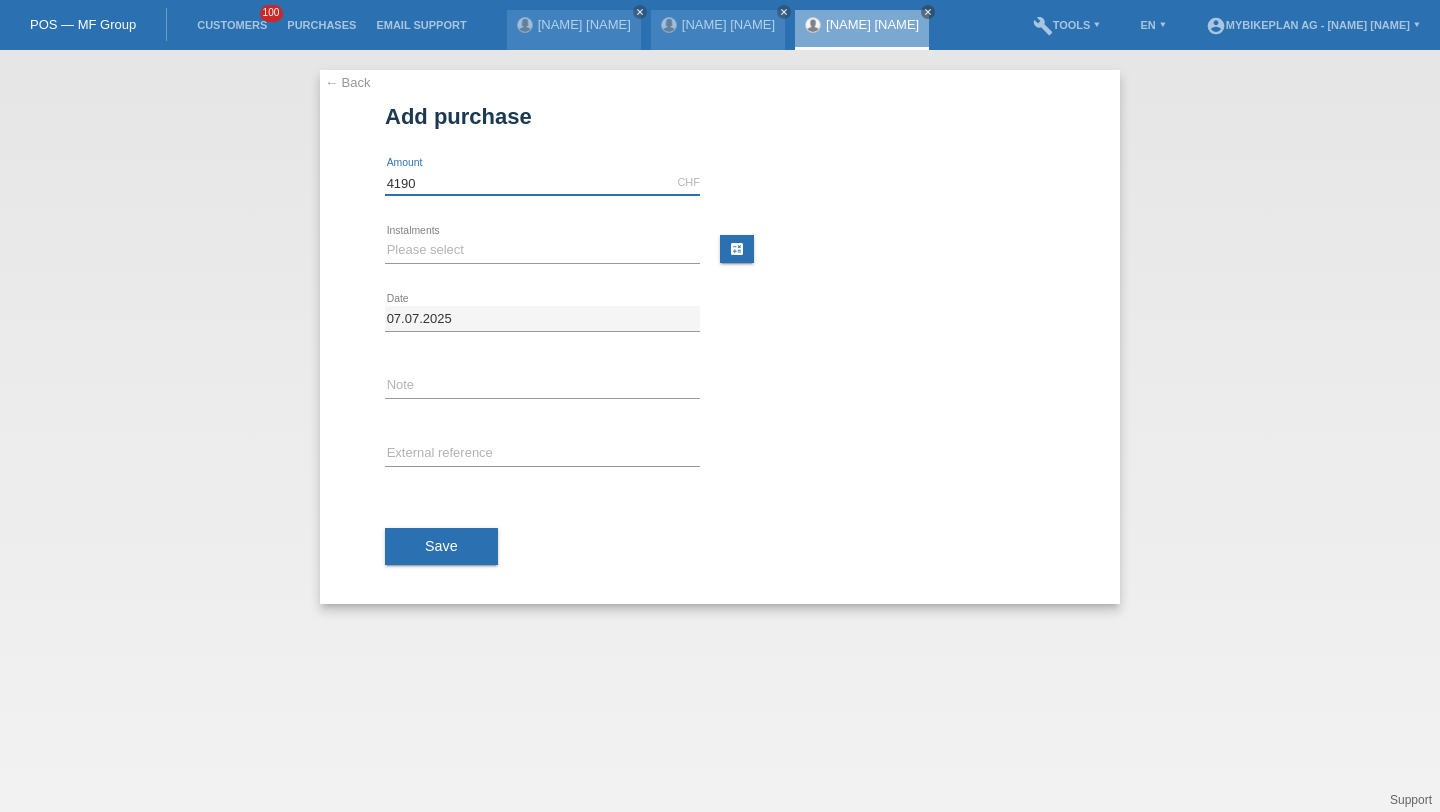type on "4190" 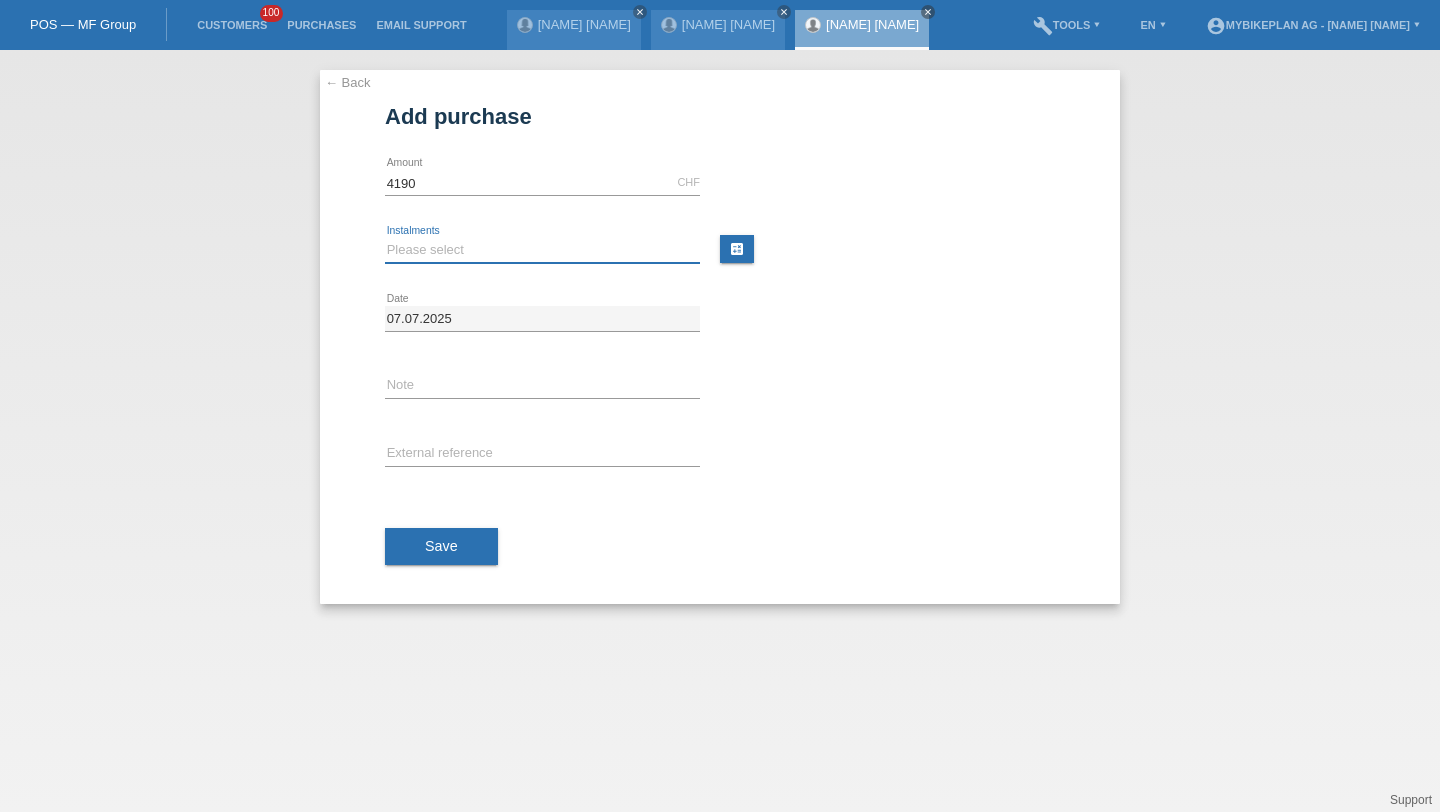 click on "Please select
6 instalments
12 instalments
18 instalments
24 instalments
36 instalments
48 instalments" at bounding box center (542, 250) 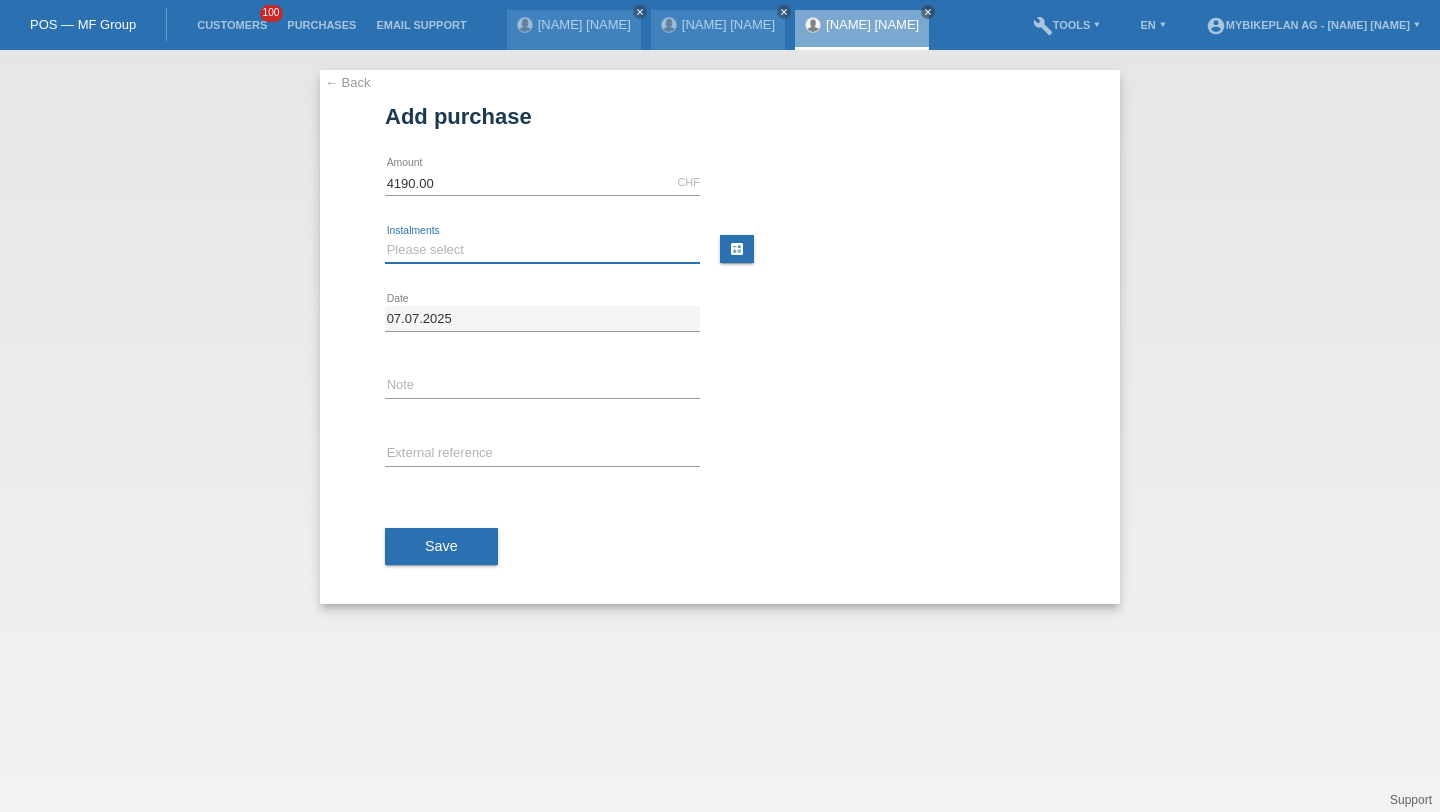 select on "488" 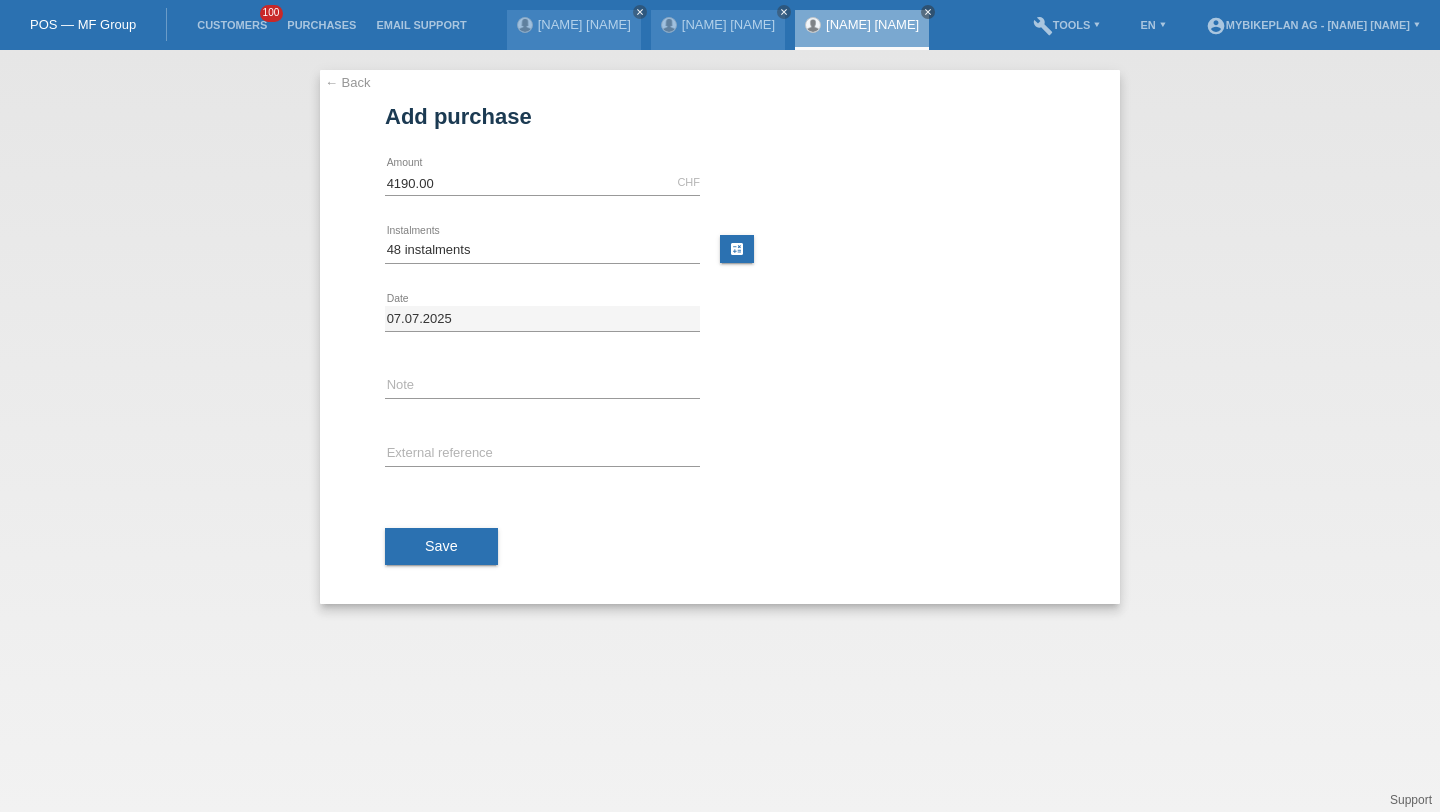 click on "error
External reference" at bounding box center (542, 183) 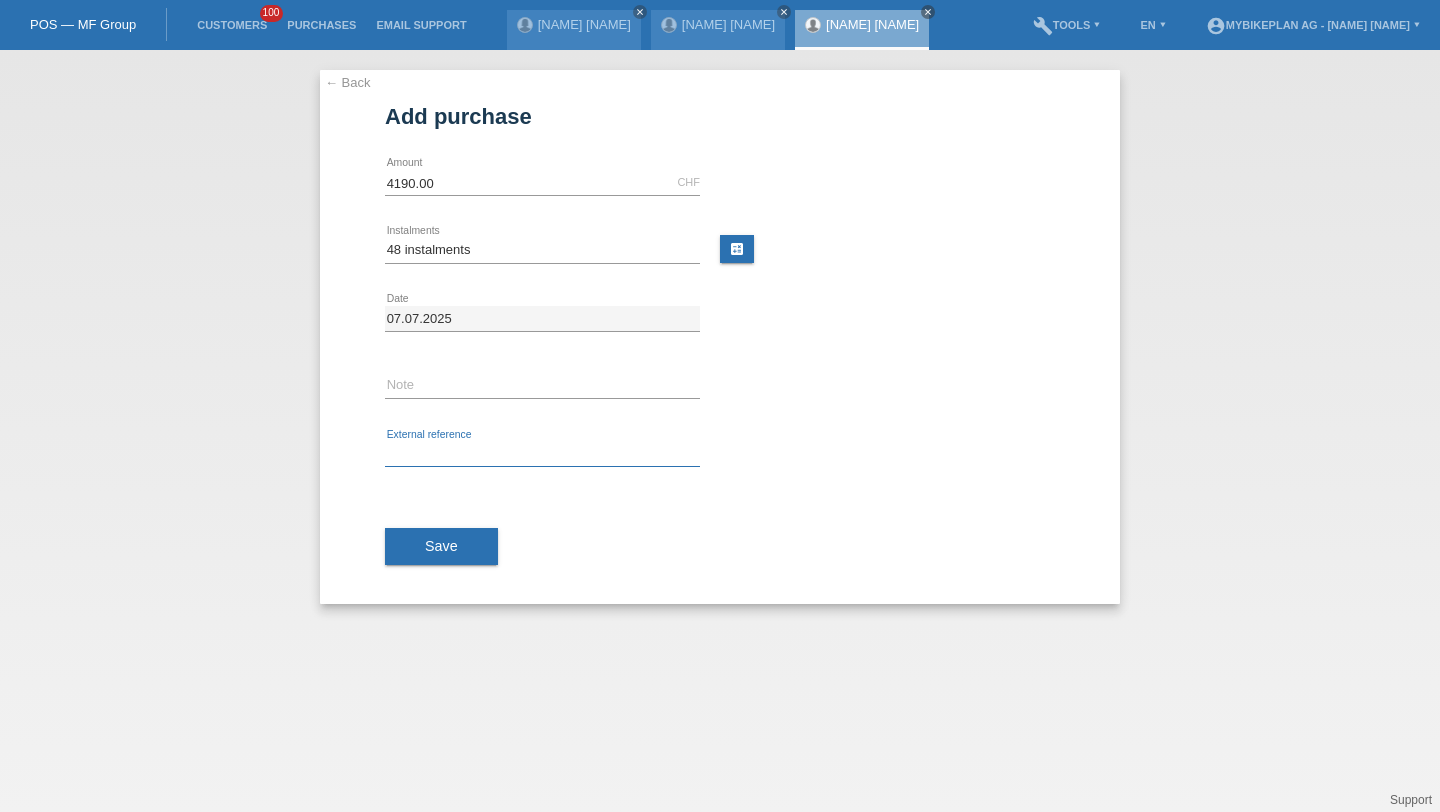 click at bounding box center [542, 454] 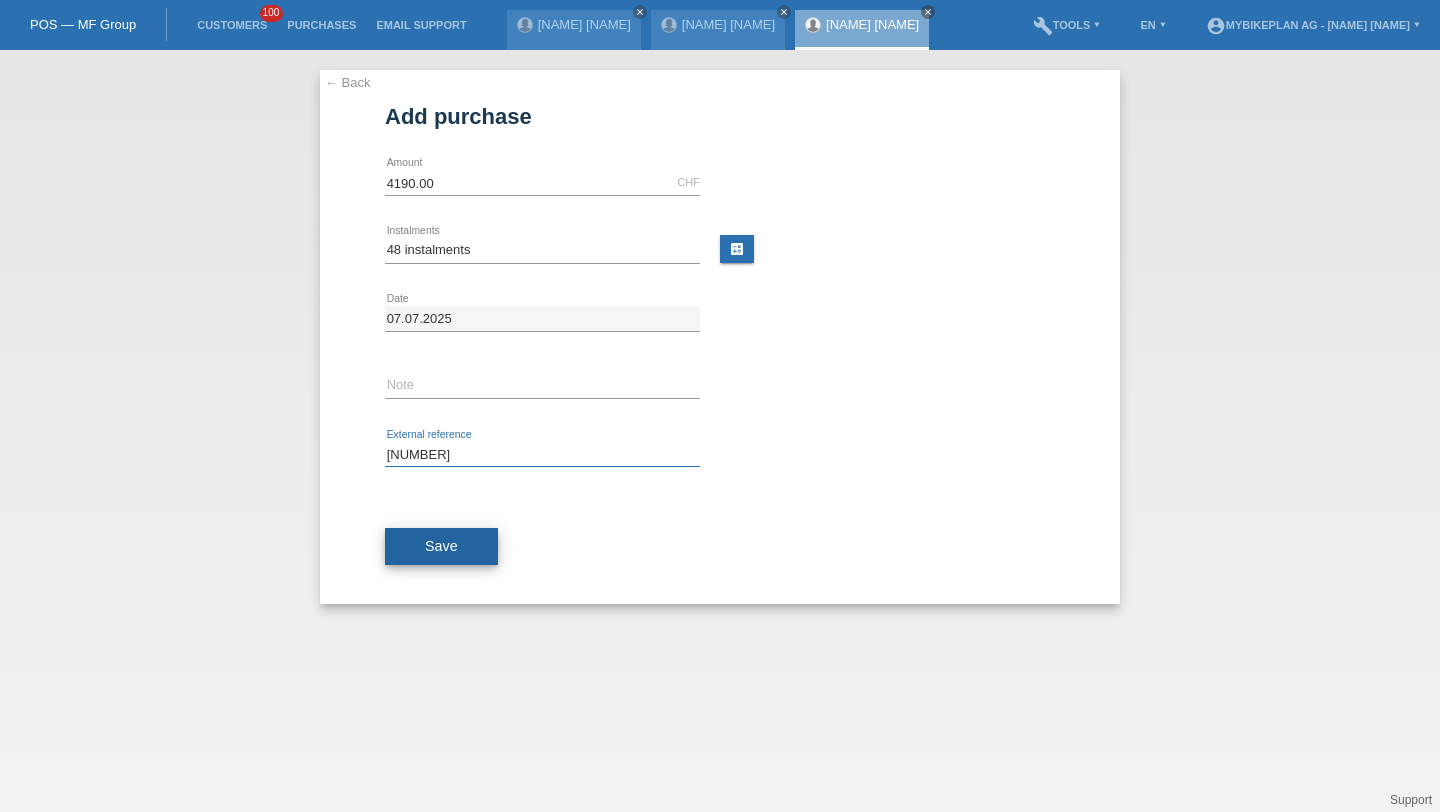 type on "39781748295" 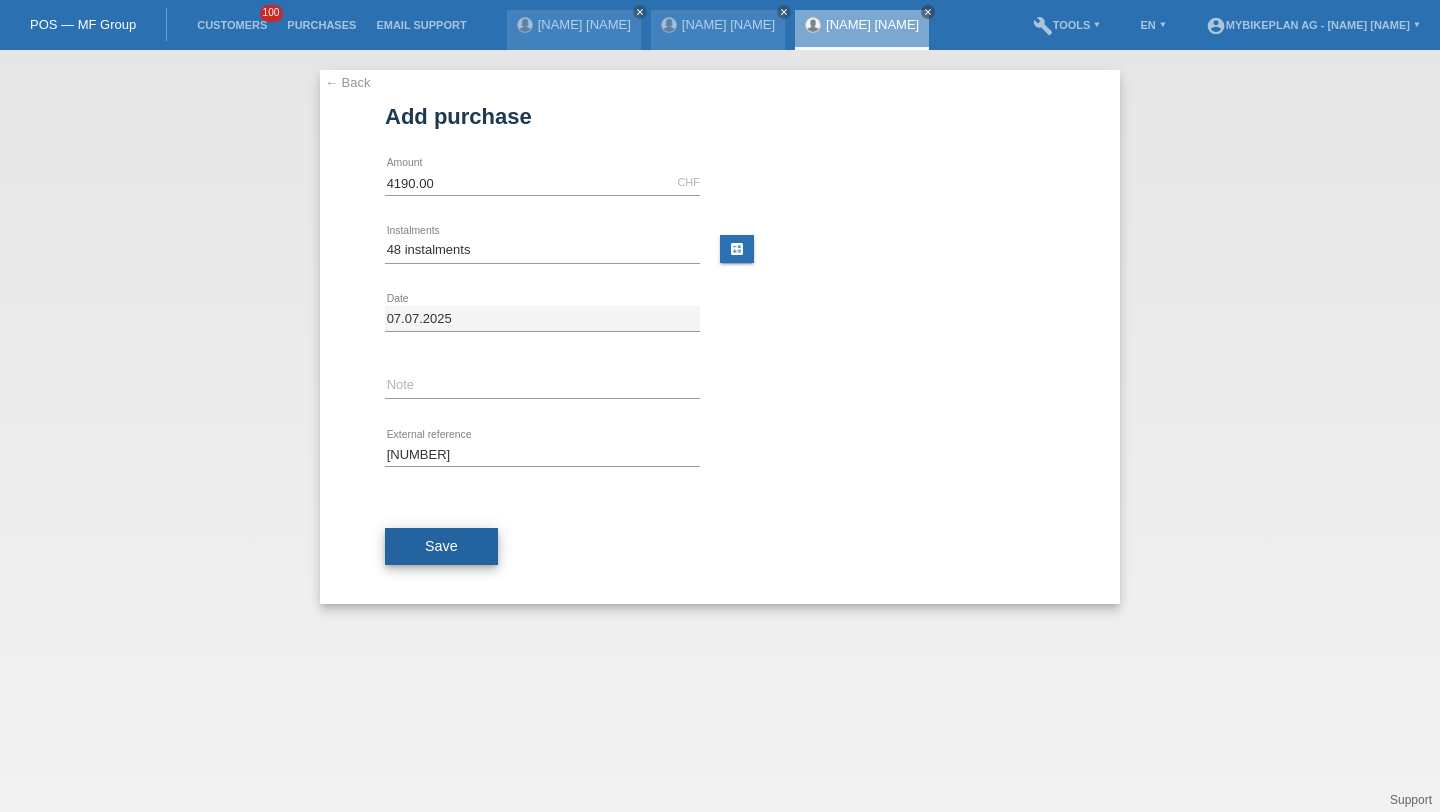 click on "Save" at bounding box center (441, 546) 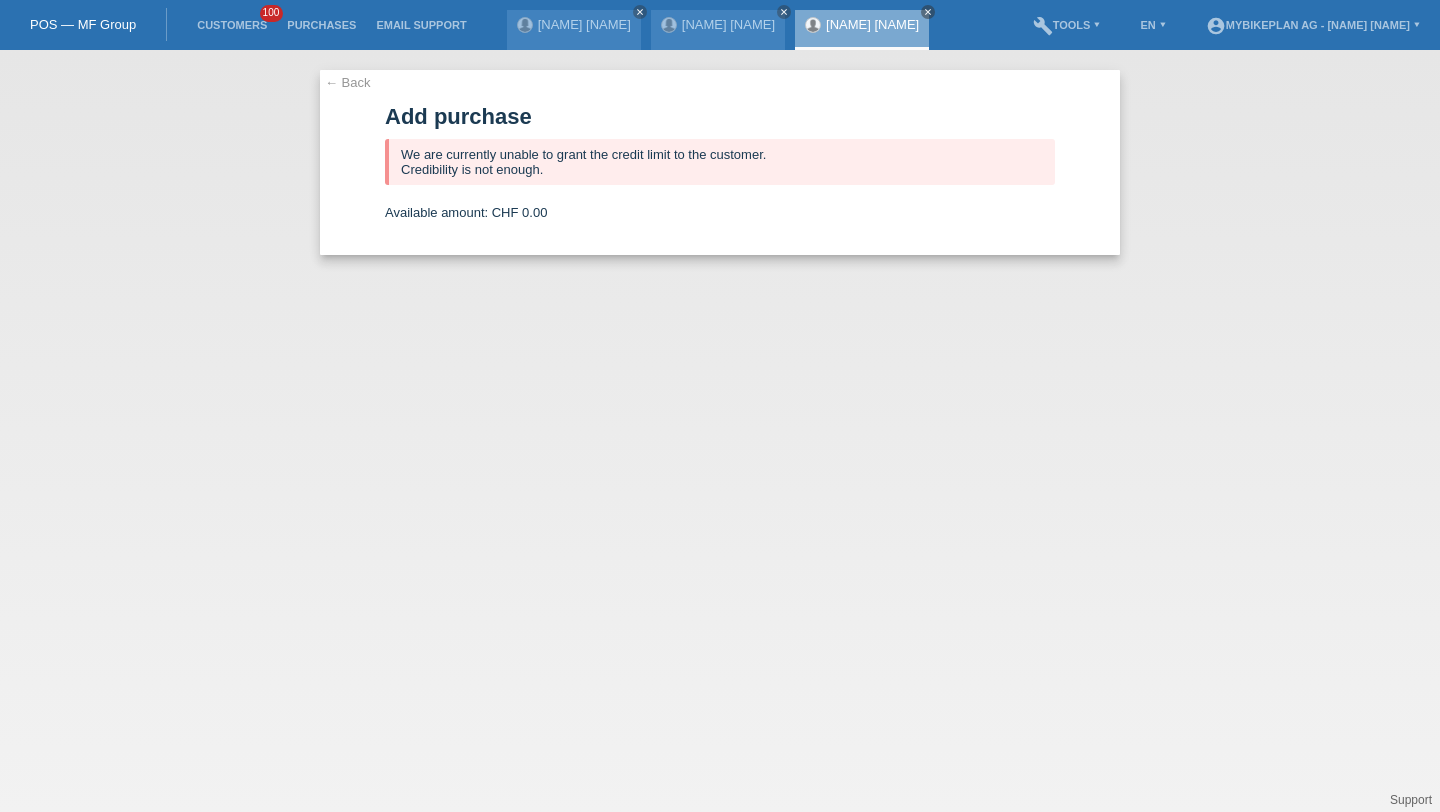 click on "Customers
100" at bounding box center [232, 25] 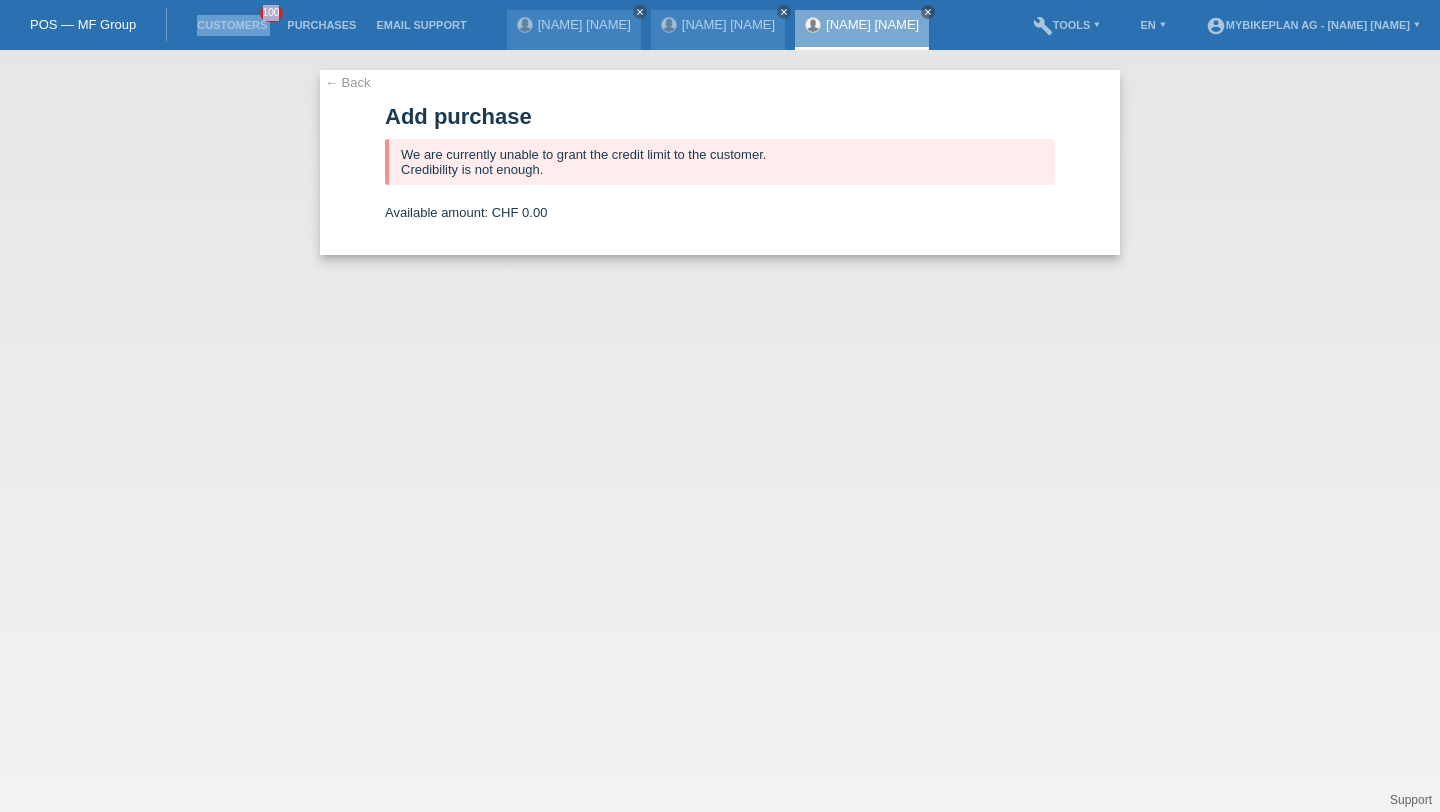 click on "Customers
100" at bounding box center [232, 25] 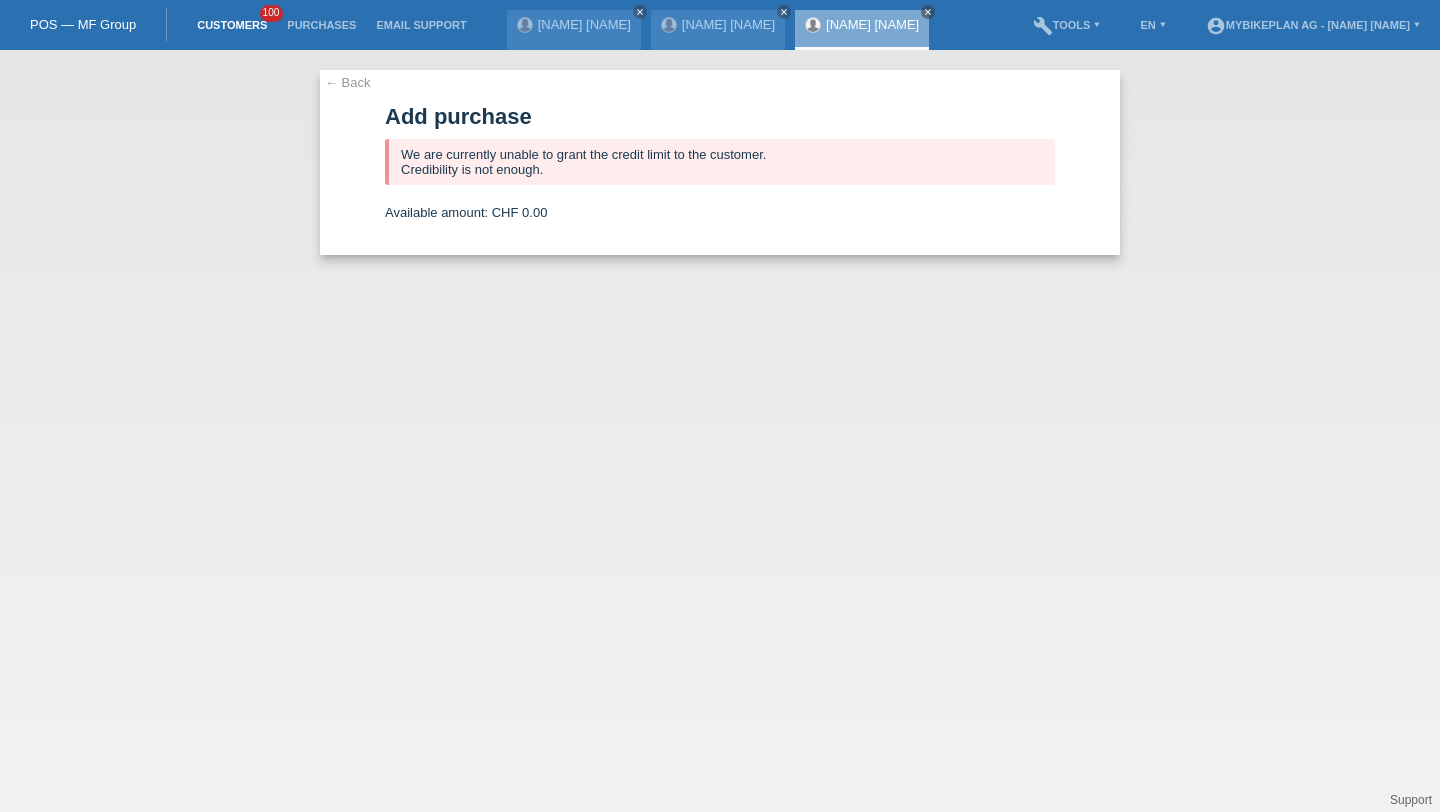 click on "Customers" at bounding box center [232, 25] 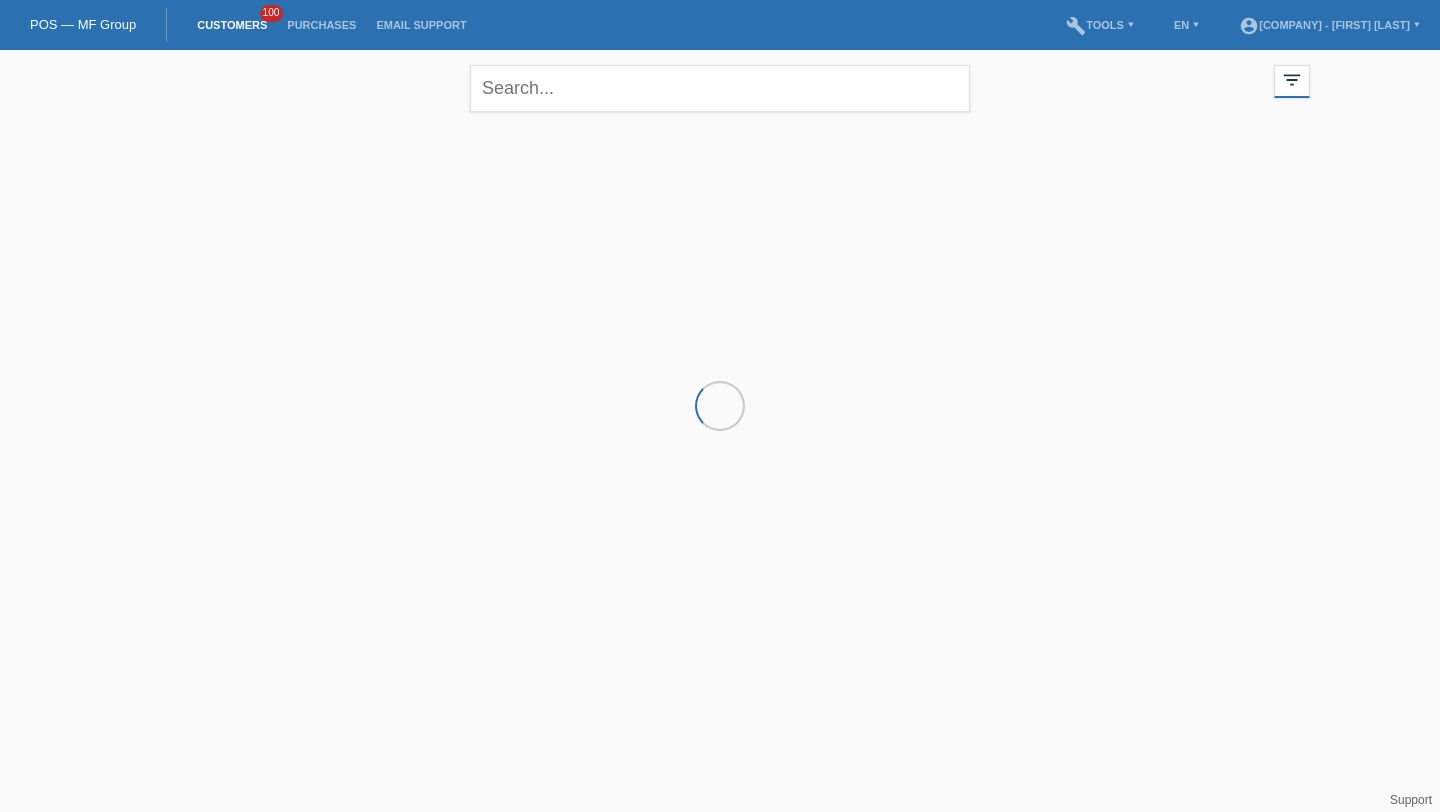 scroll, scrollTop: 0, scrollLeft: 0, axis: both 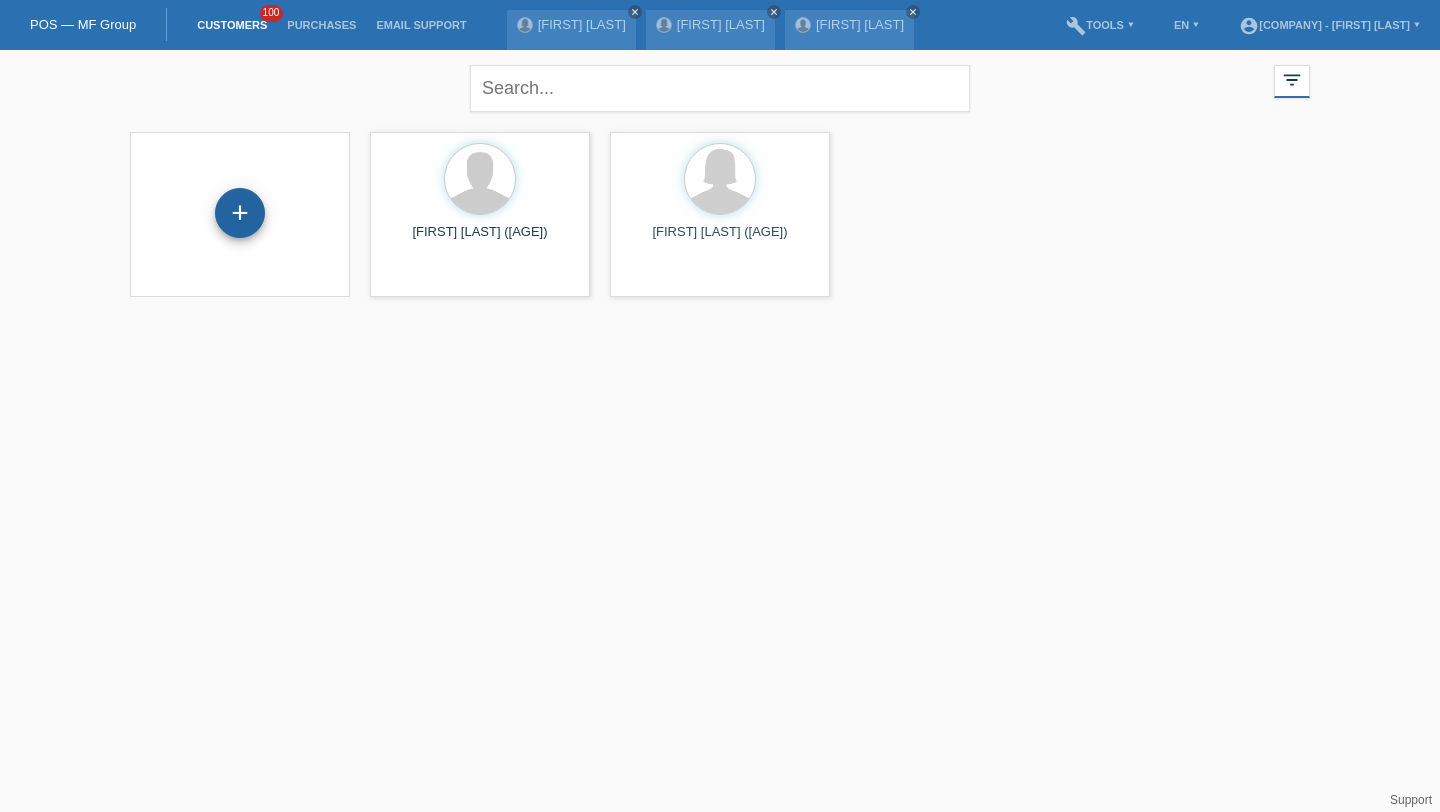 click on "+" at bounding box center [240, 213] 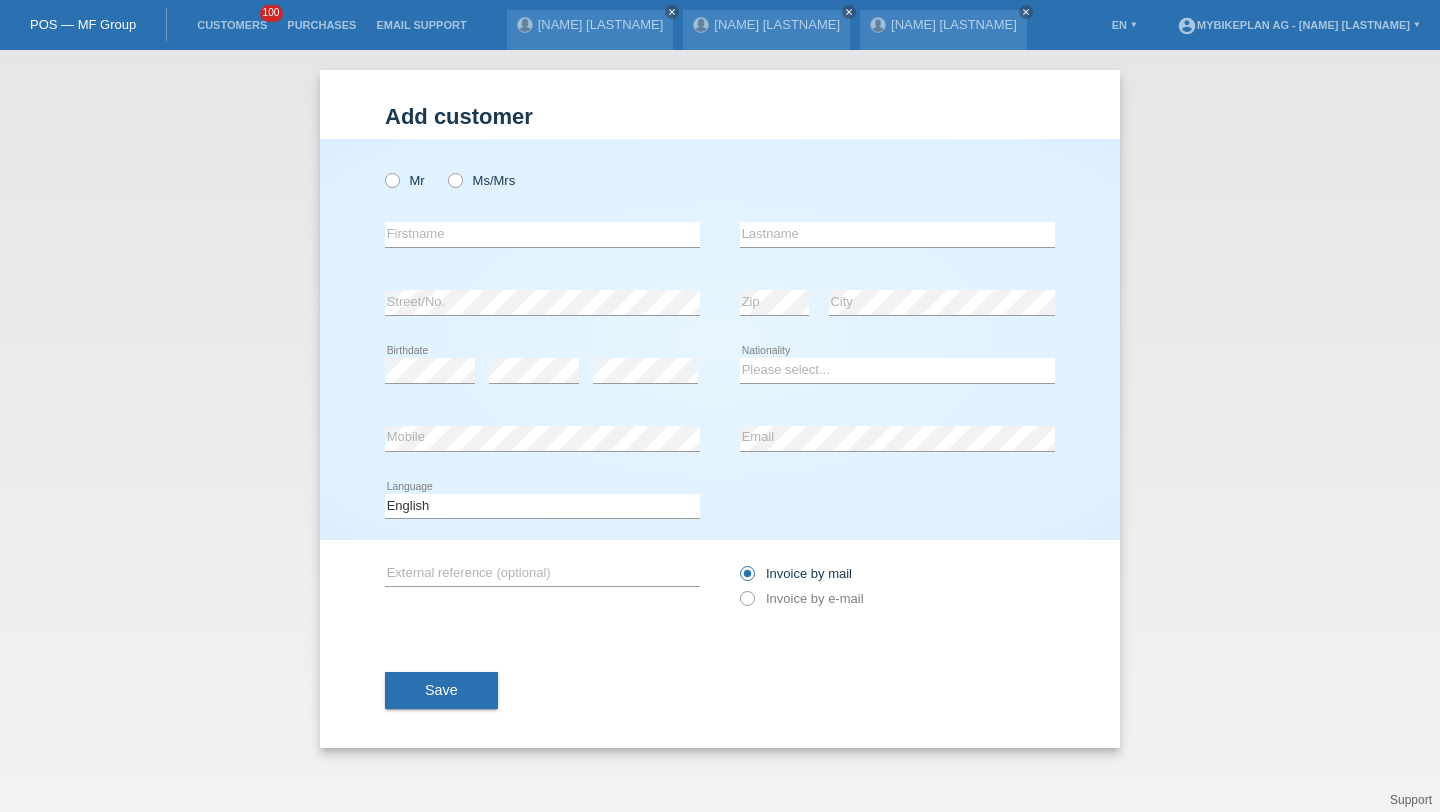 scroll, scrollTop: 0, scrollLeft: 0, axis: both 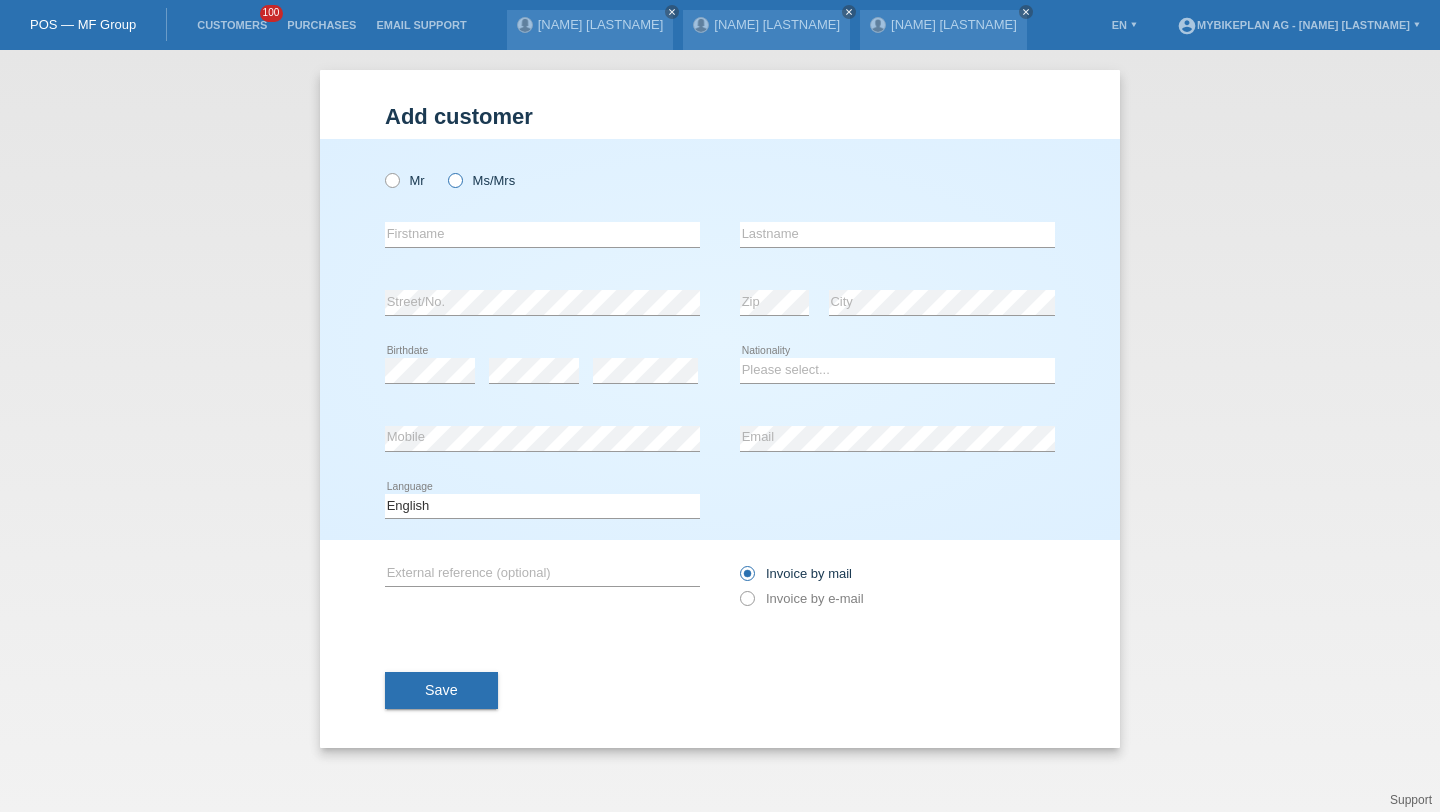 click on "Ms/Mrs" at bounding box center (405, 180) 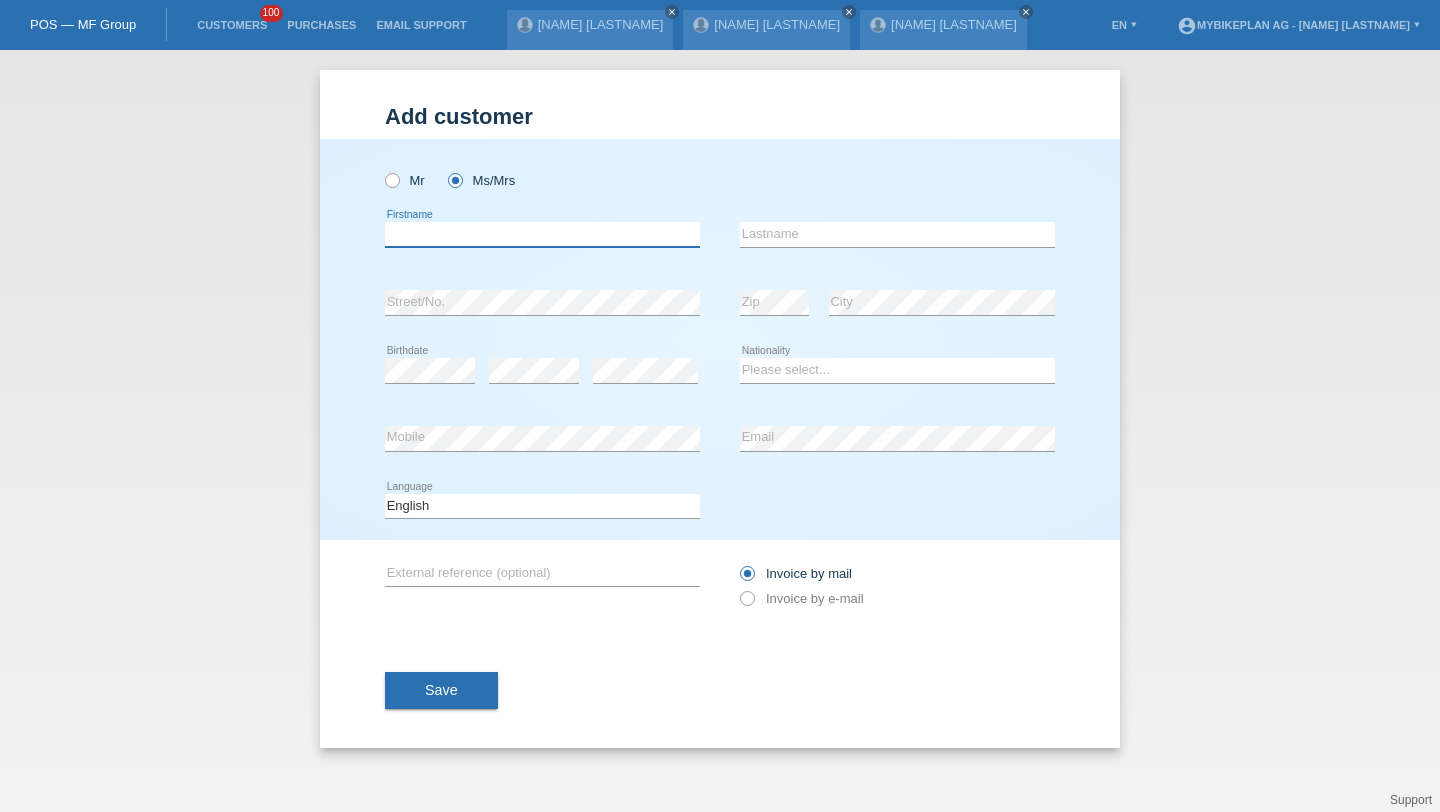 click at bounding box center [542, 234] 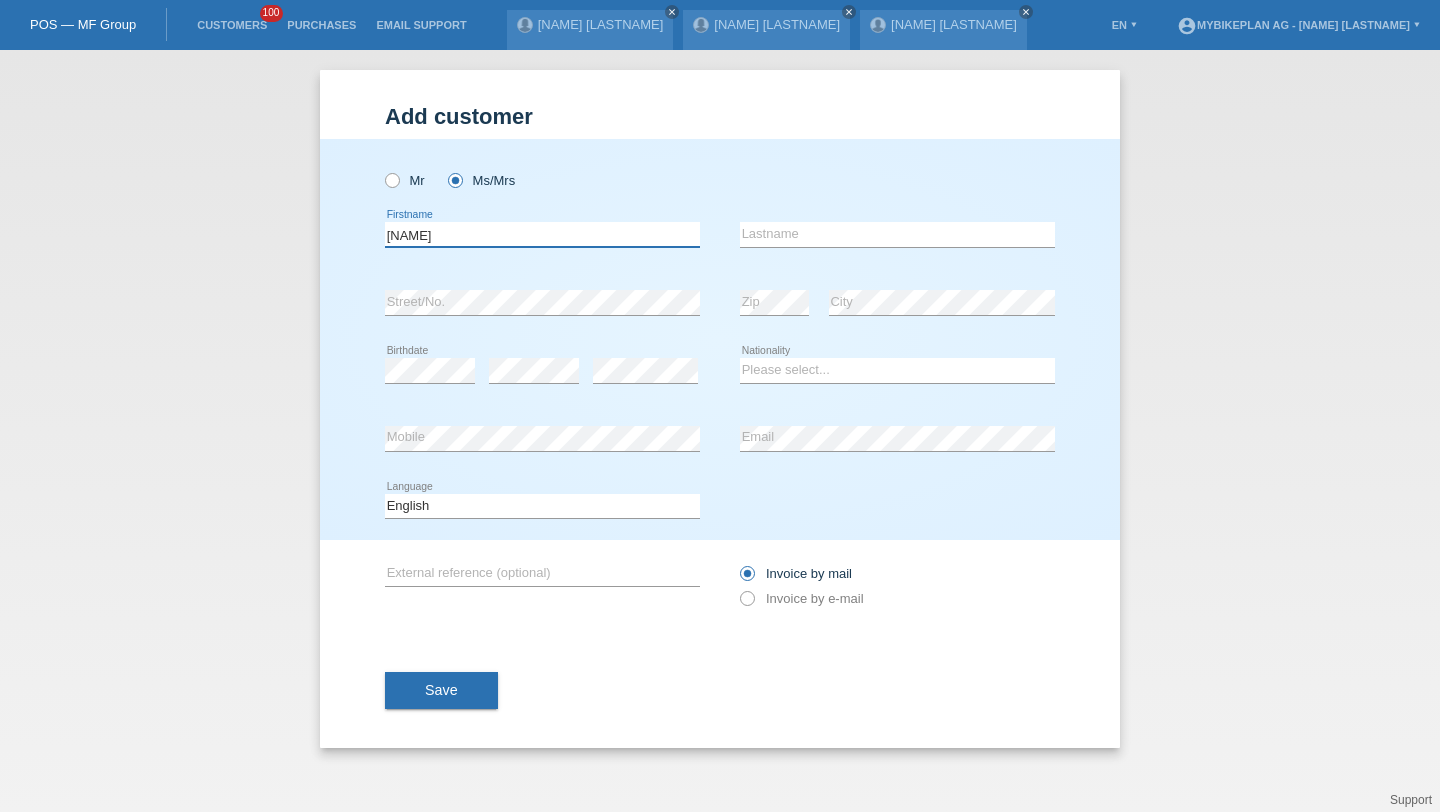 type on "[NAME]" 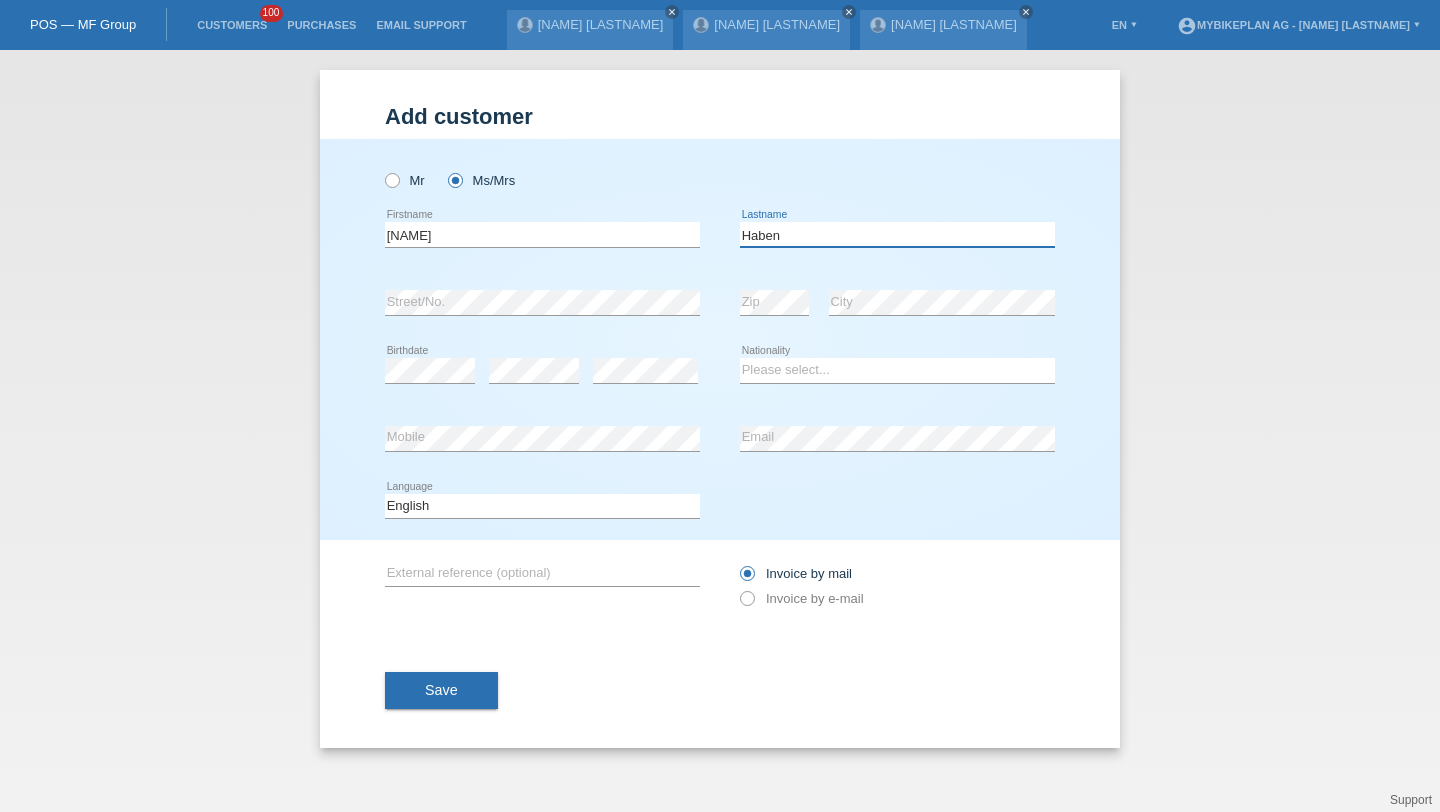 type on "Haben" 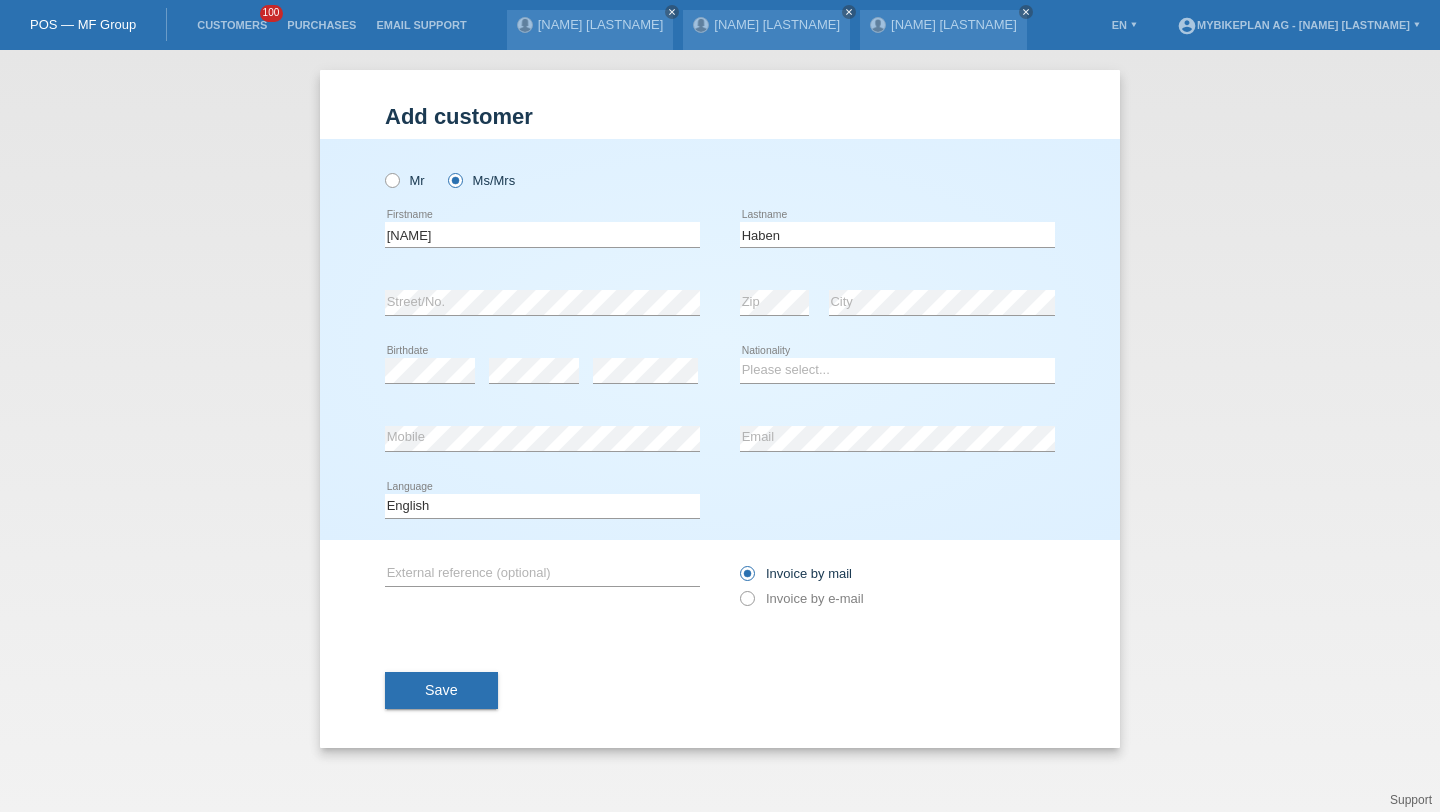 click on "error" at bounding box center [534, 371] 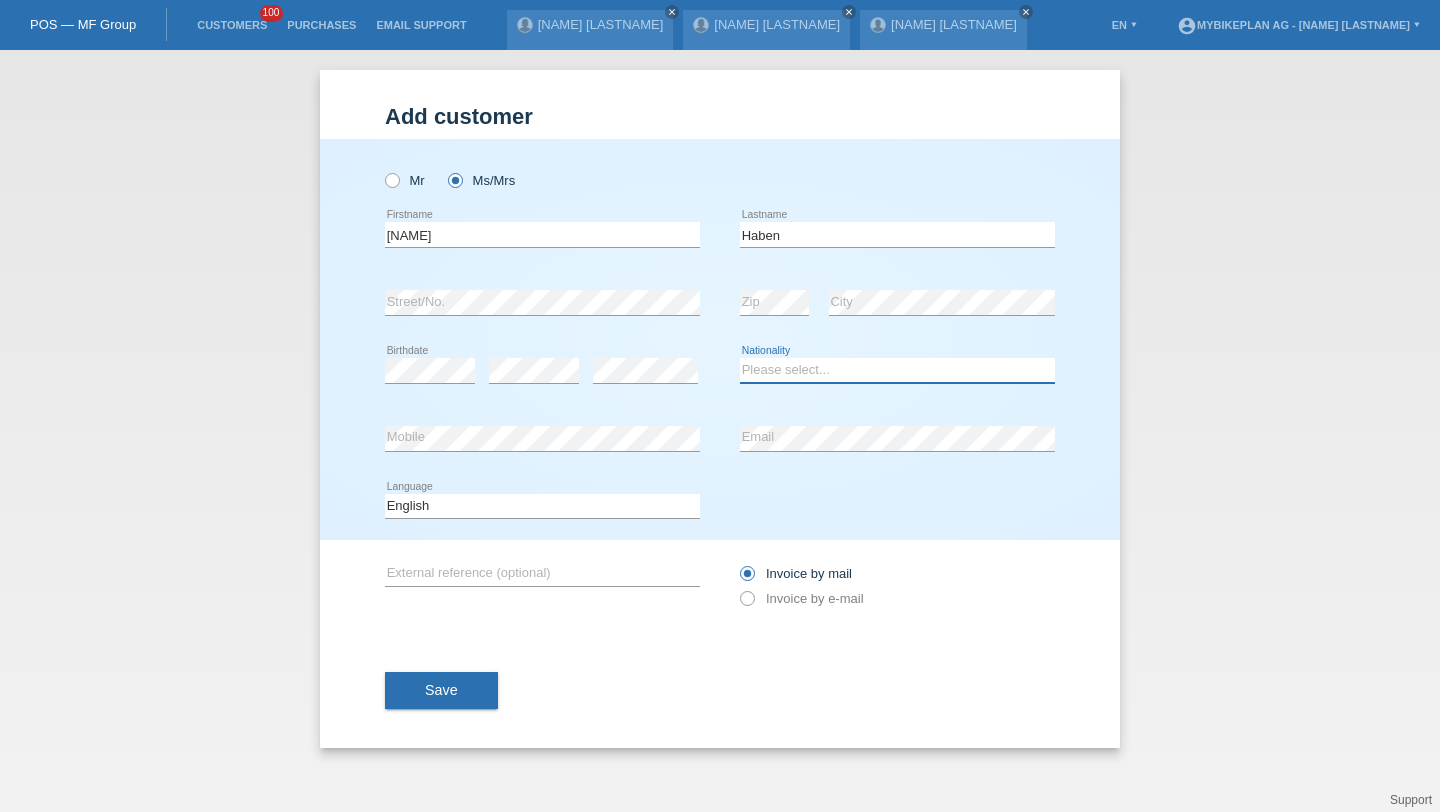 click on "Please select...
Switzerland
Austria
Germany
Liechtenstein
------------
Afghanistan
Åland Islands
Albania
Algeria
American Samoa Andorra Angola Anguilla Antarctica Antigua and Barbuda Argentina Armenia" at bounding box center (897, 370) 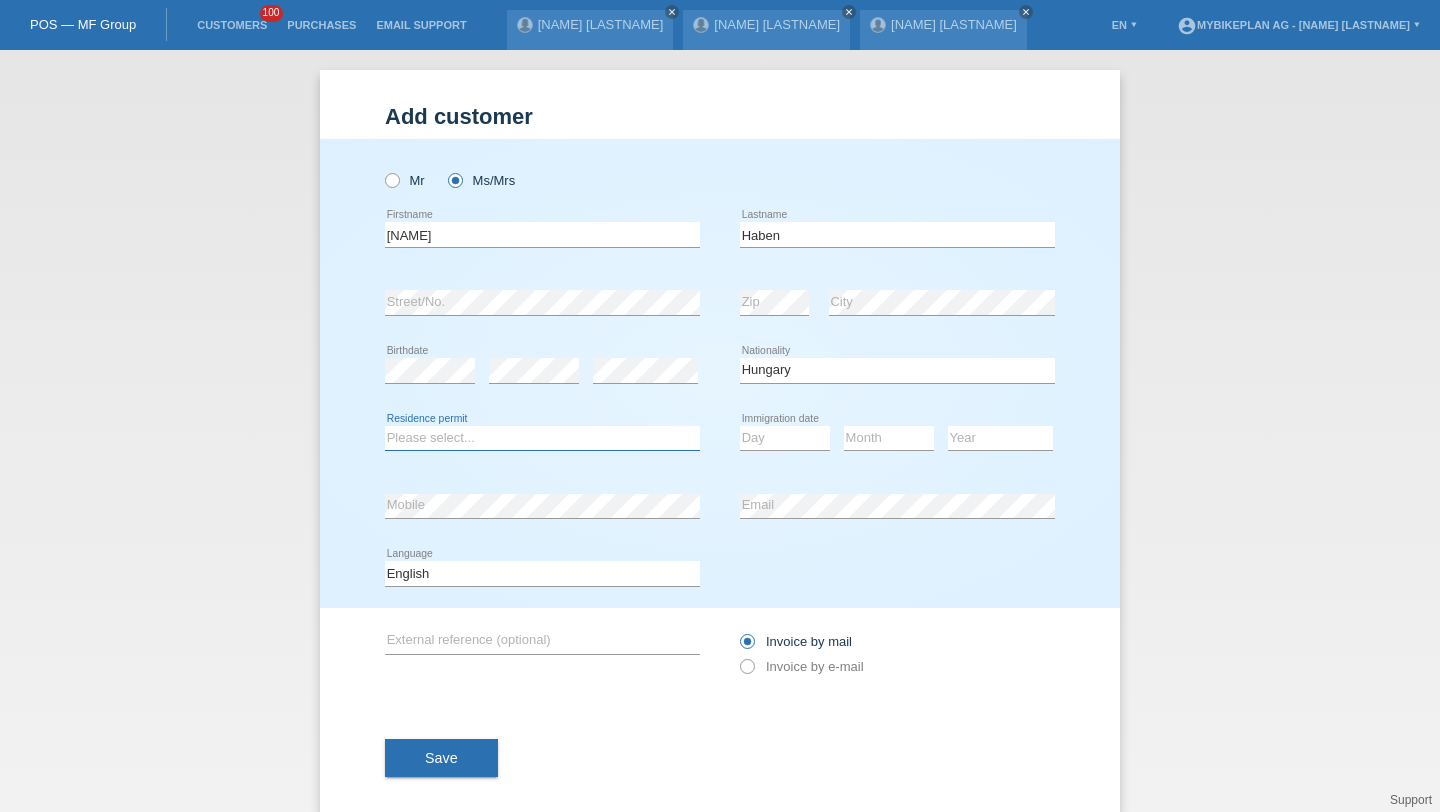 click on "Please select...
C
B
B - Refugee status
Other" at bounding box center (542, 438) 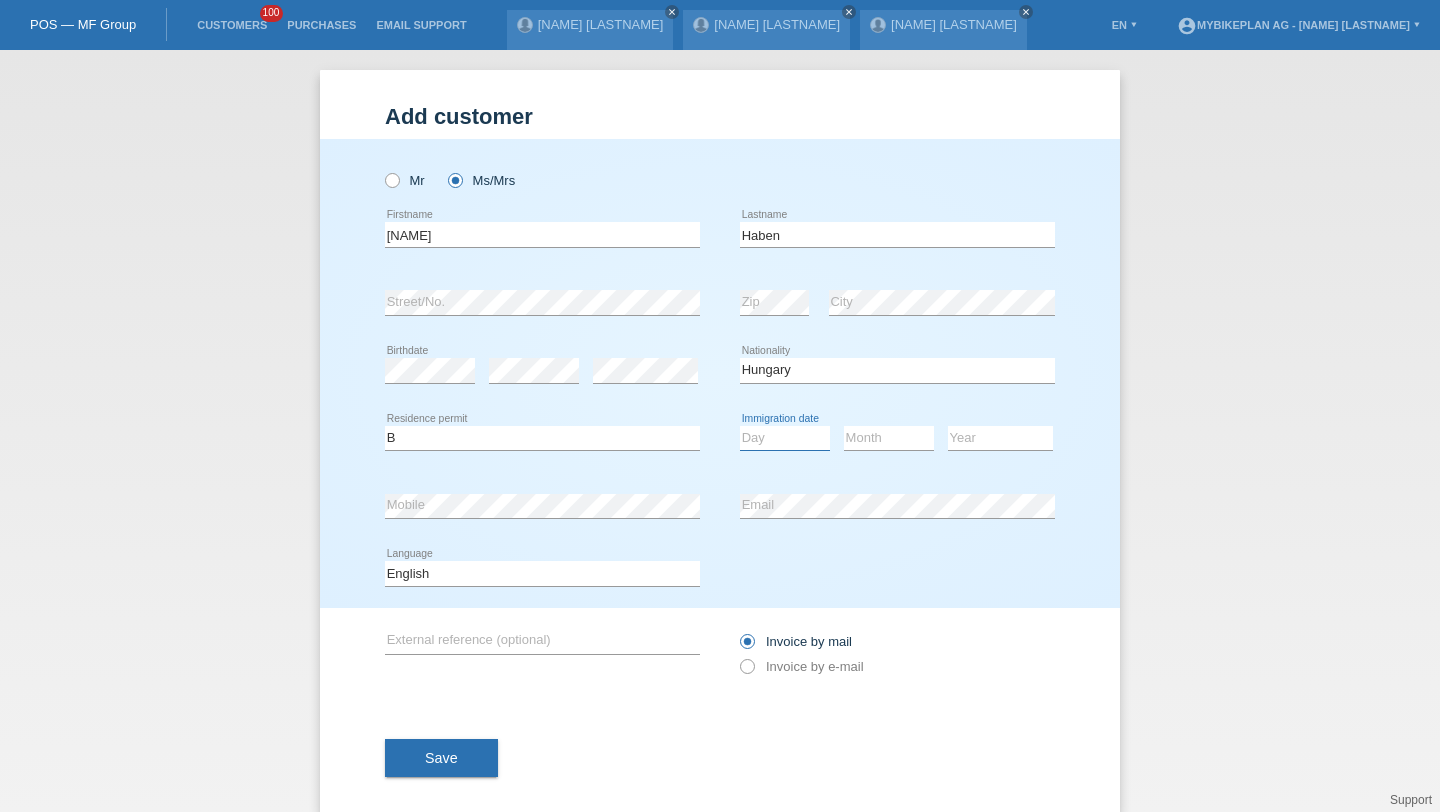 click on "Day
01
02
03
04
05
06
07
08
09
10 11" at bounding box center [785, 438] 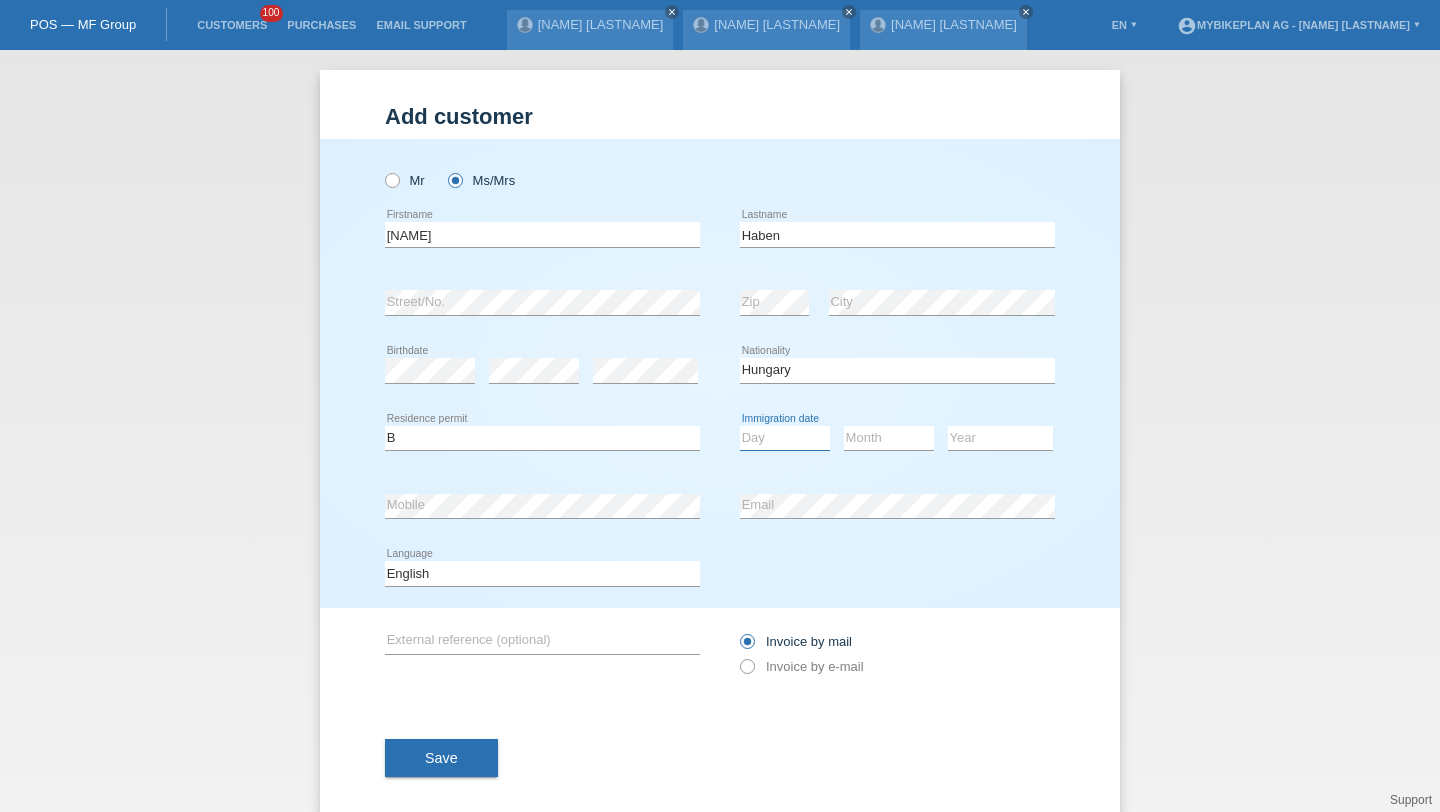 select on "13" 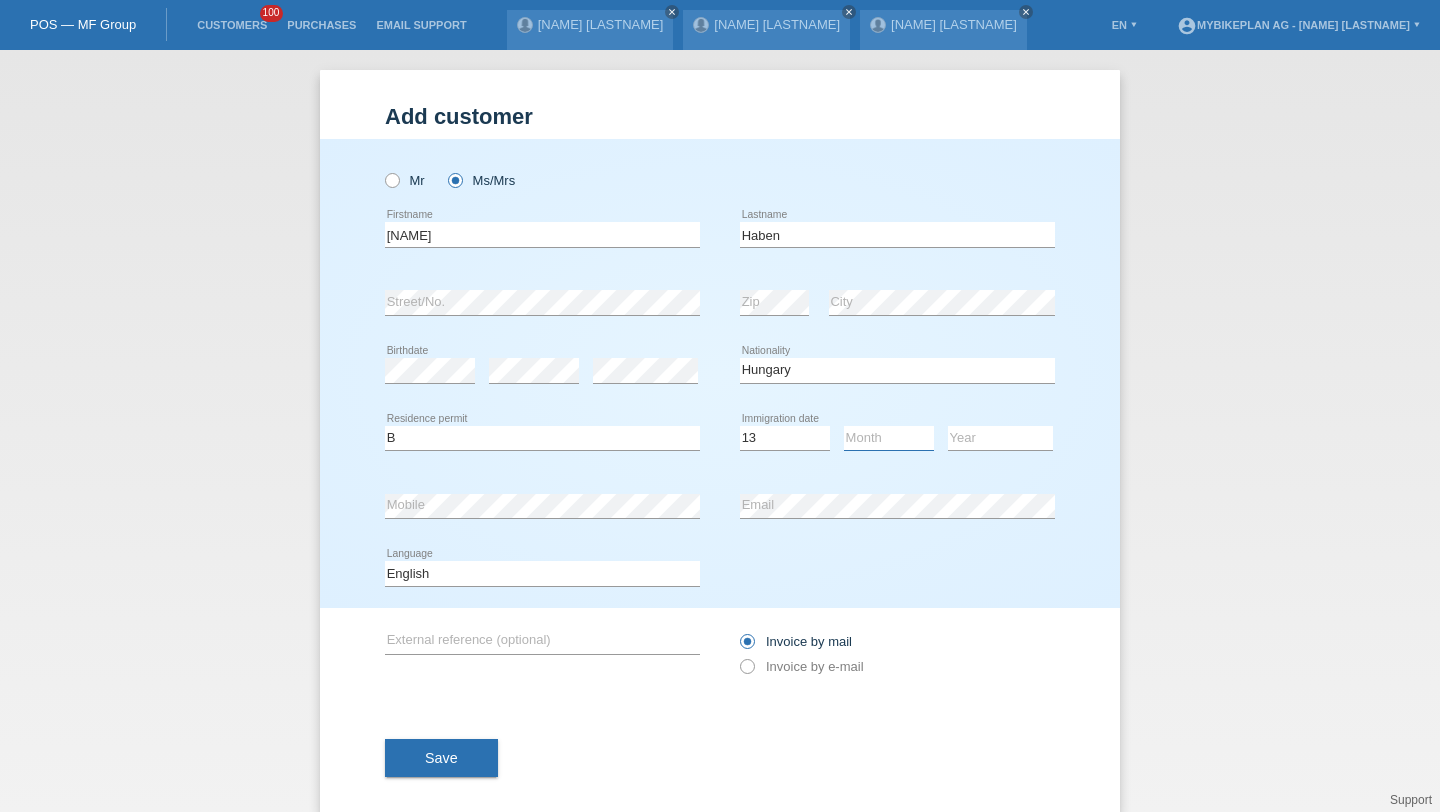 click on "Month
01
02
03
04
05
06
07
08
09
10 11" at bounding box center (889, 438) 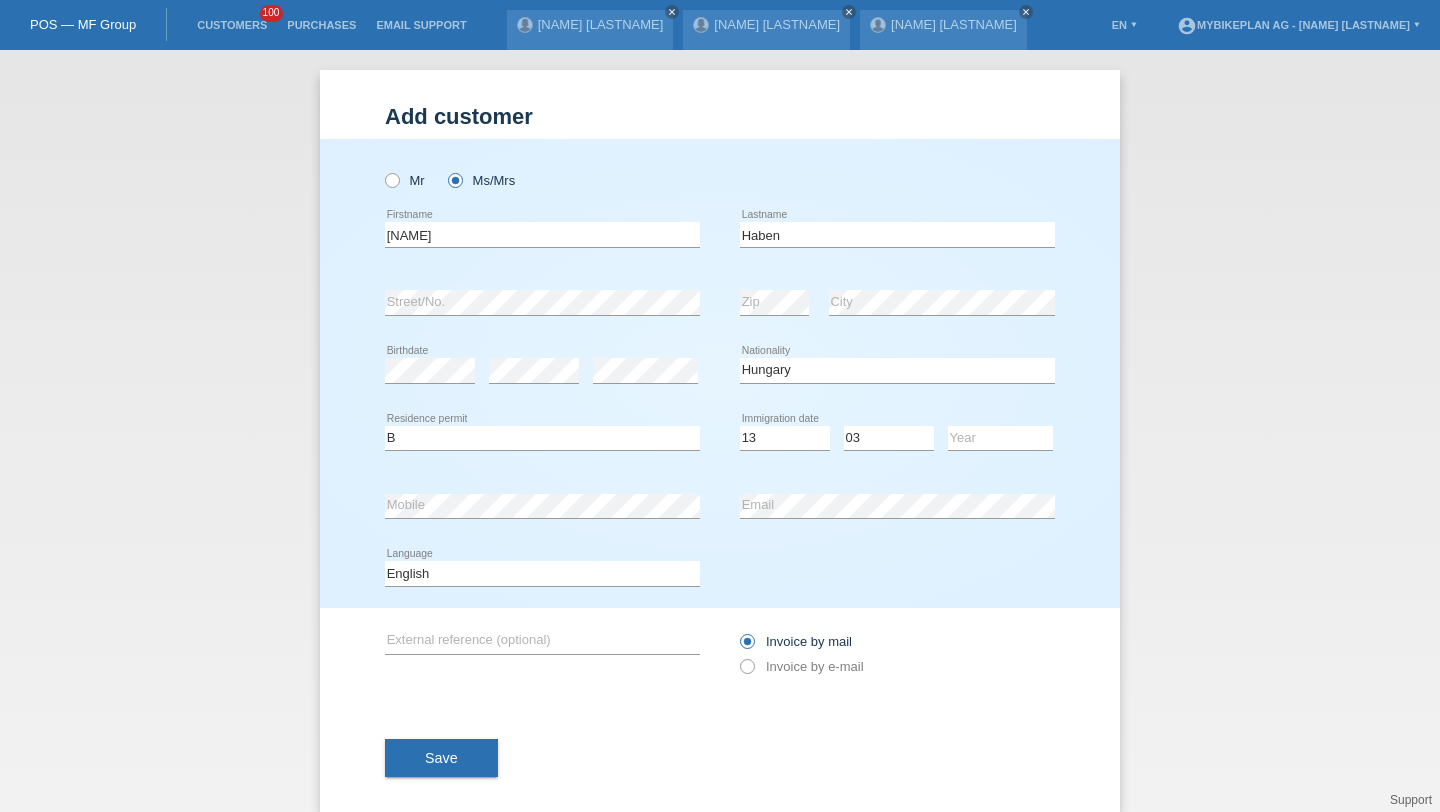 click on "Year
2025
2024
2023
2022
2021
2020
2019
2018
2017" at bounding box center [1000, 439] 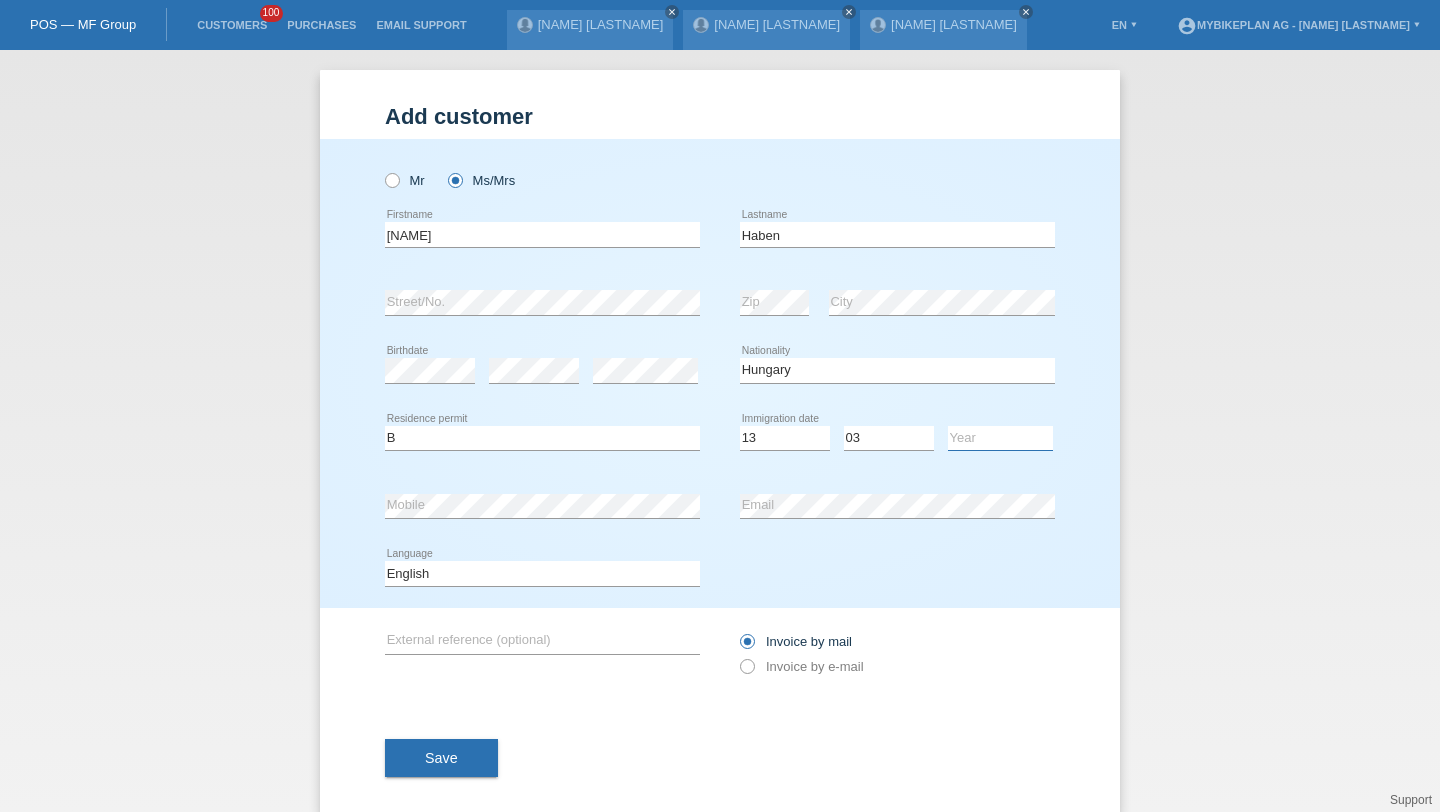 click on "Year
2025
2024
2023
2022
2021
2020
2019
2018
2017 2016 2015 2014 2013 2012 2011 2010 2009 2008 2007 2006 2005 2004 2003 2002 2001" at bounding box center [1000, 438] 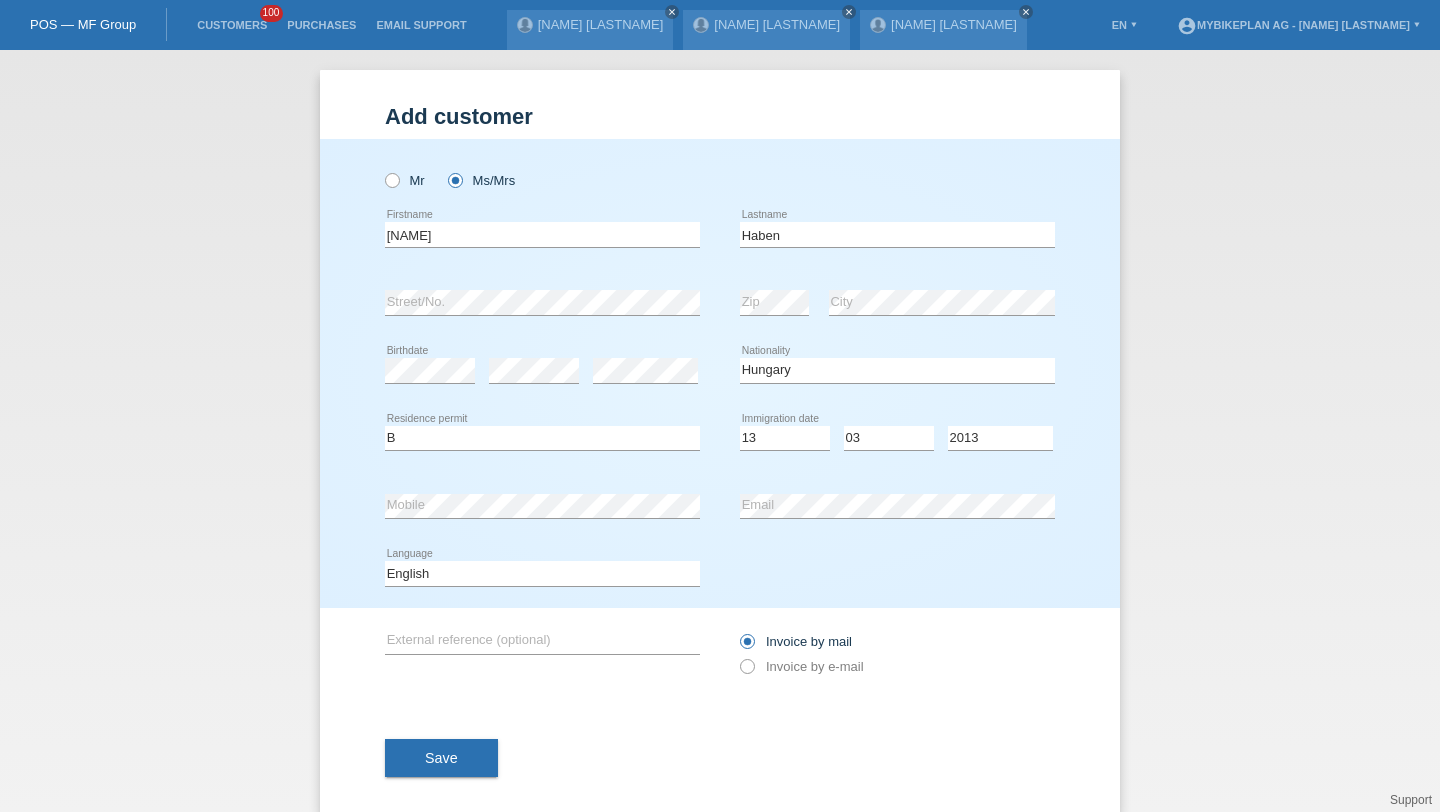 click on "error
Email" at bounding box center (897, 146) 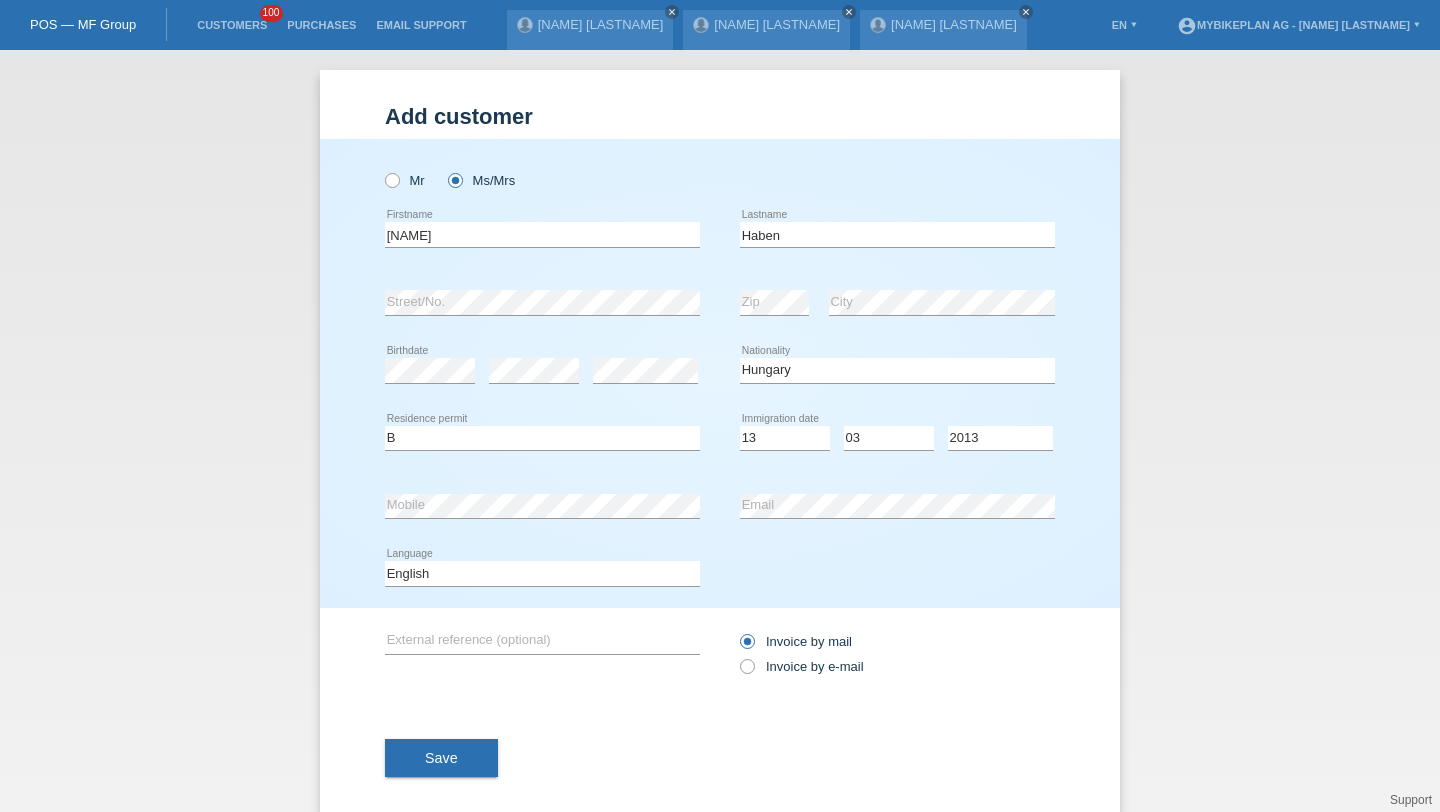 click on "Deutsch
Français
Italiano
English
error
Language" at bounding box center [542, 170] 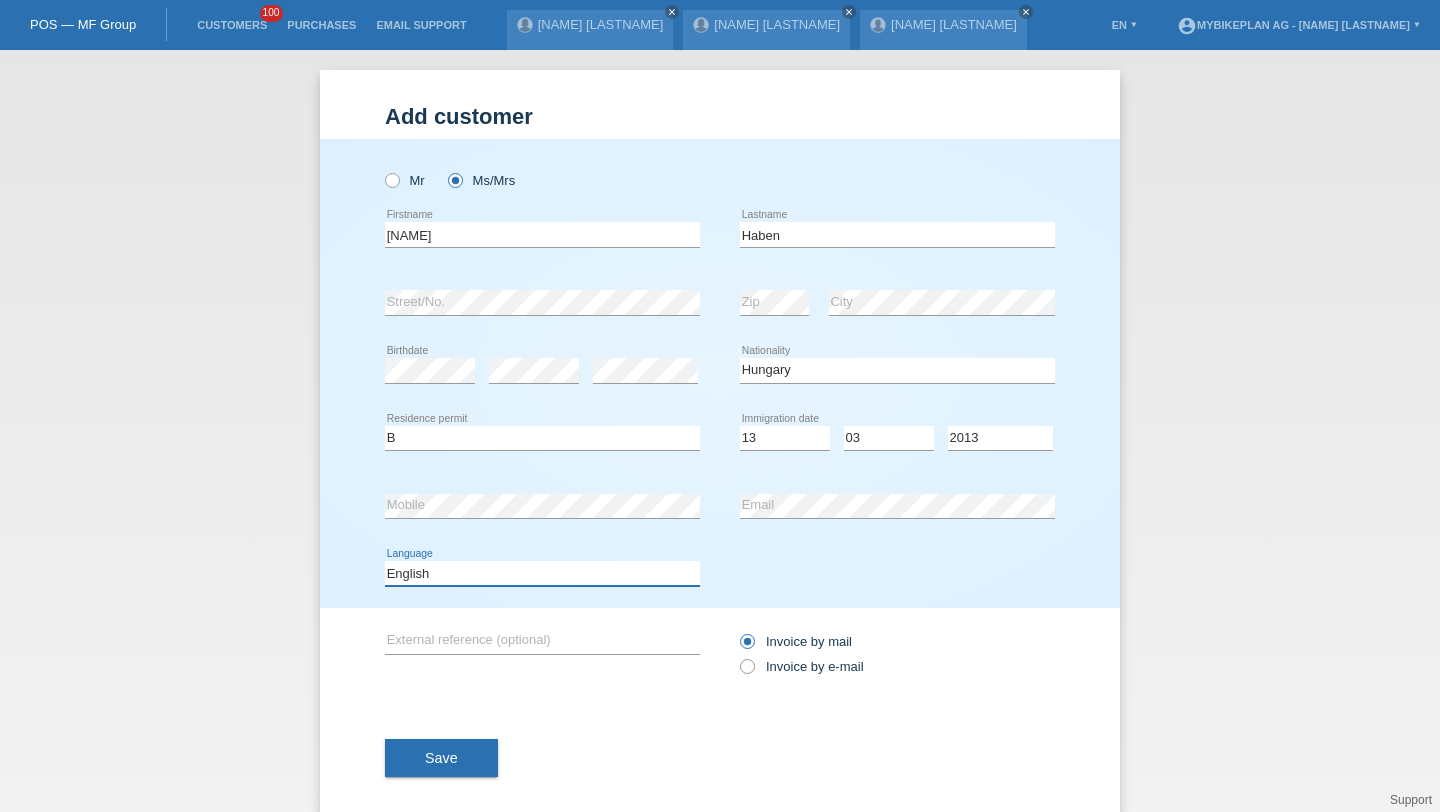 click on "Deutsch
Français
Italiano
English" at bounding box center (542, 573) 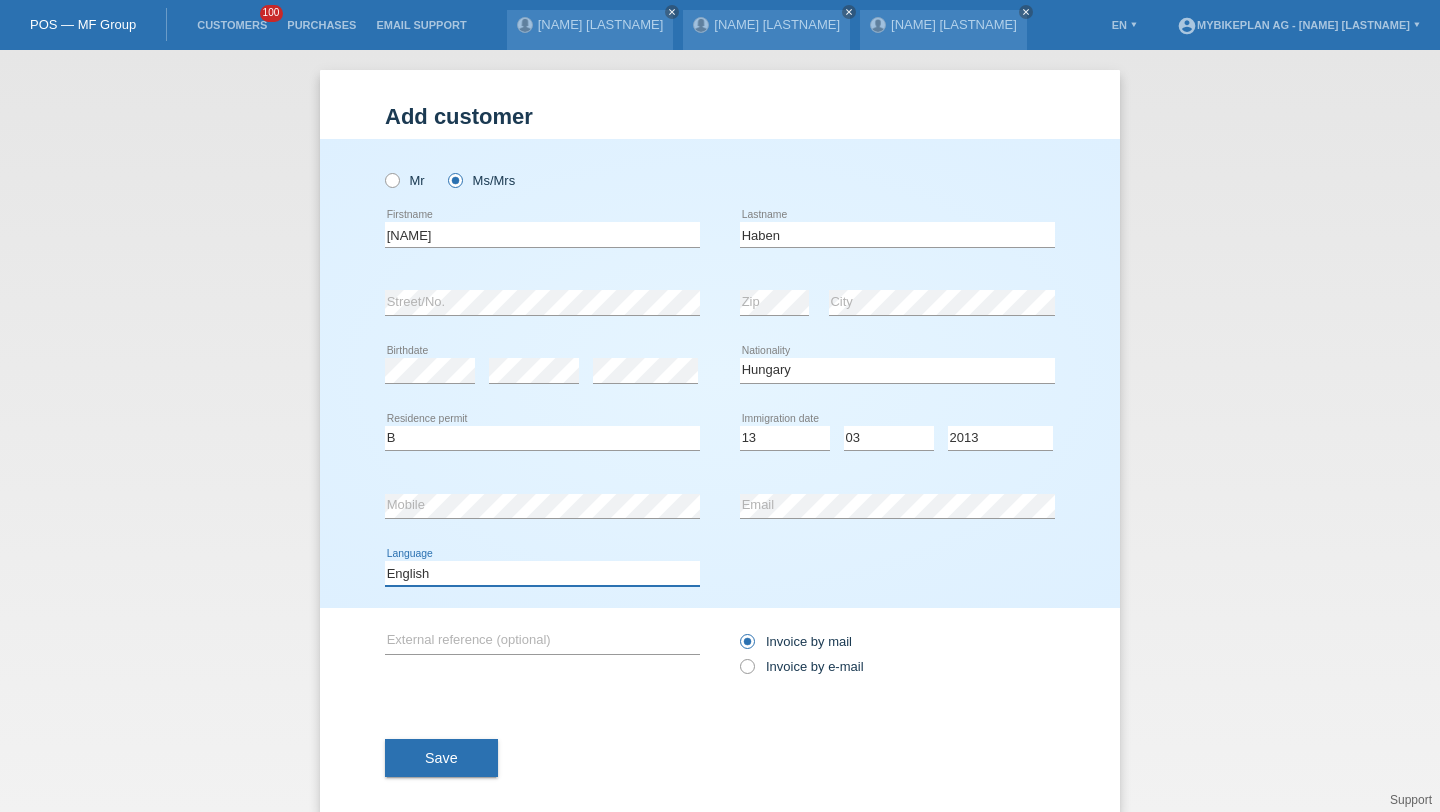 select on "de" 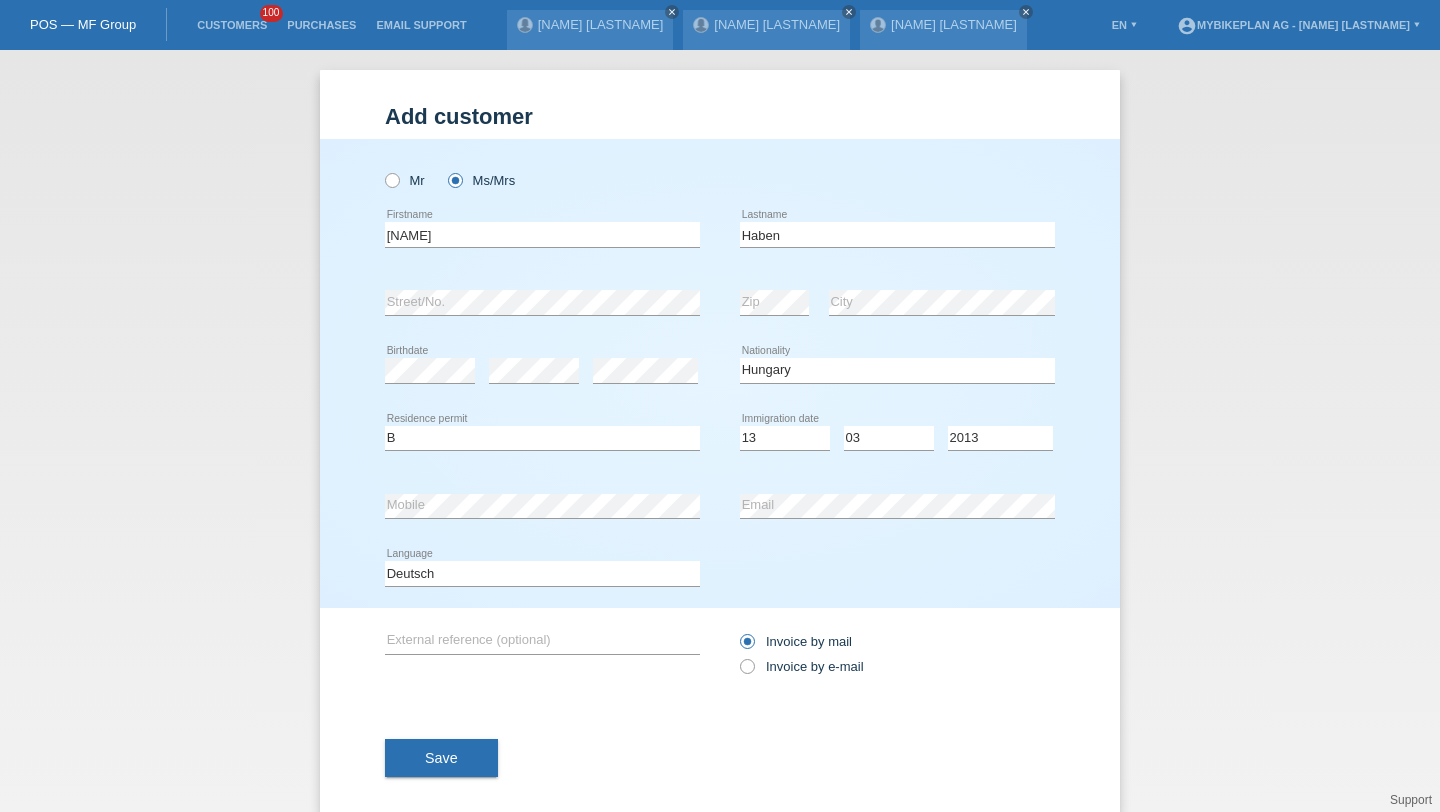 click on "Invoice by mail
Invoice by e-mail" at bounding box center (897, 654) 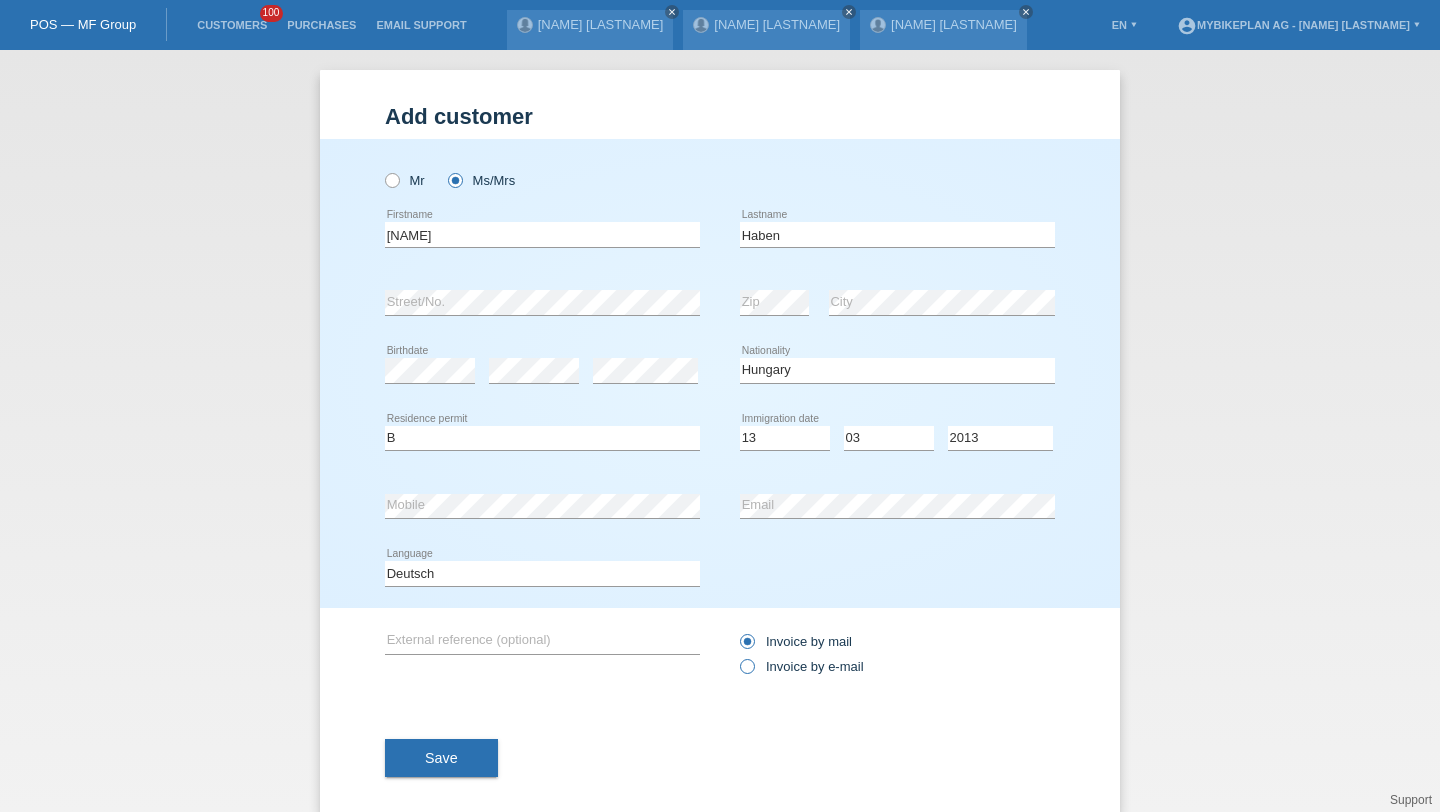 click on "Invoice by e-mail" at bounding box center (796, 641) 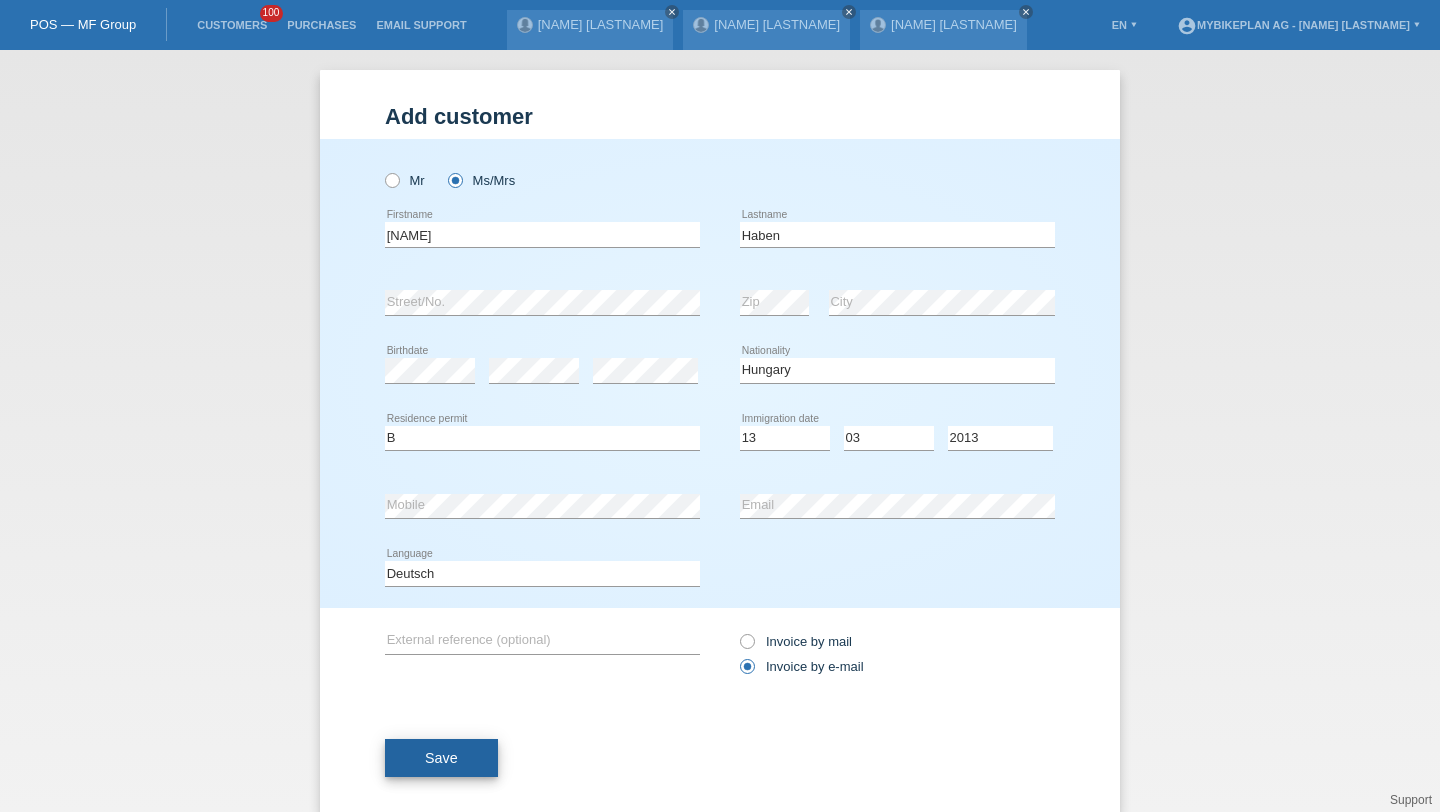 click on "Save" at bounding box center (441, 758) 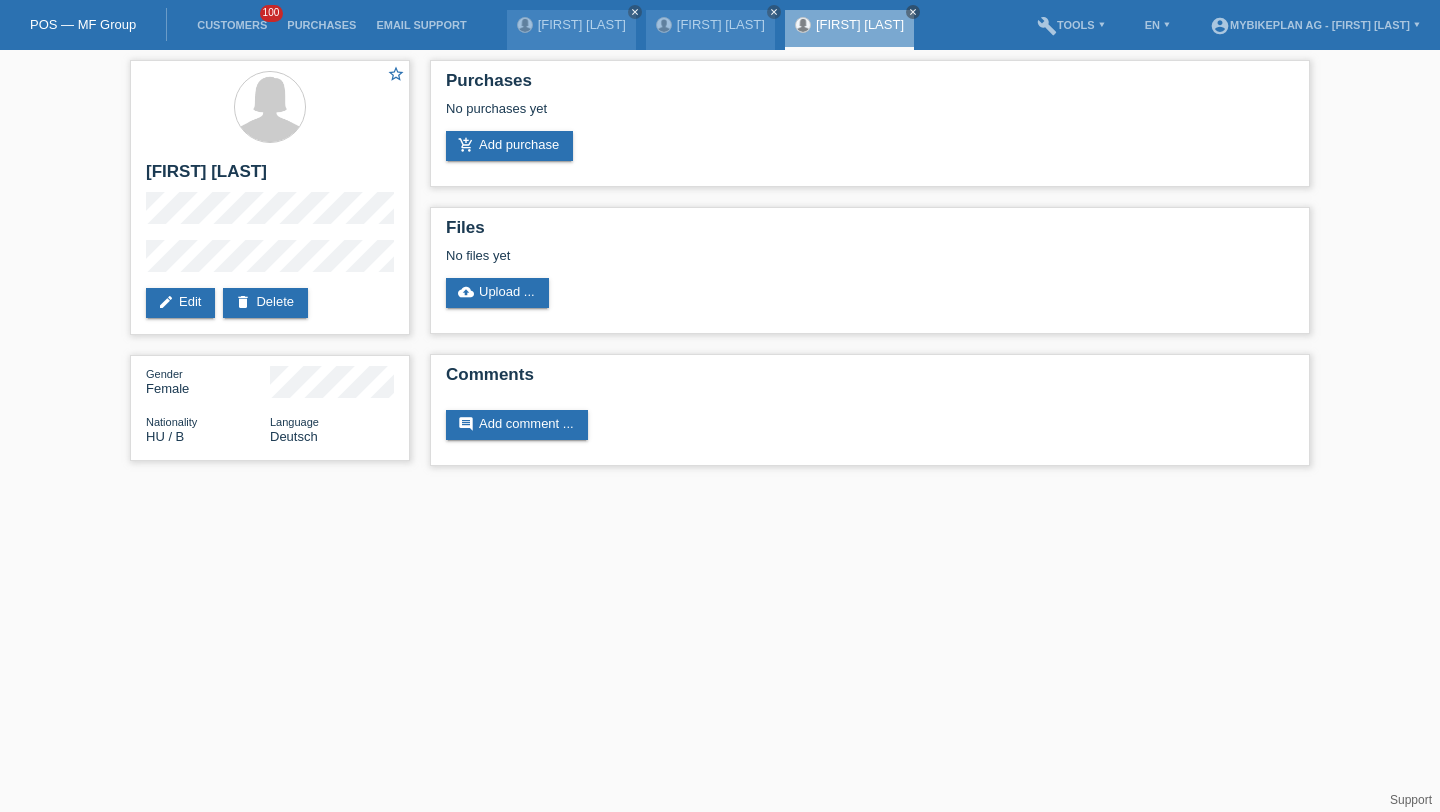 scroll, scrollTop: 0, scrollLeft: 0, axis: both 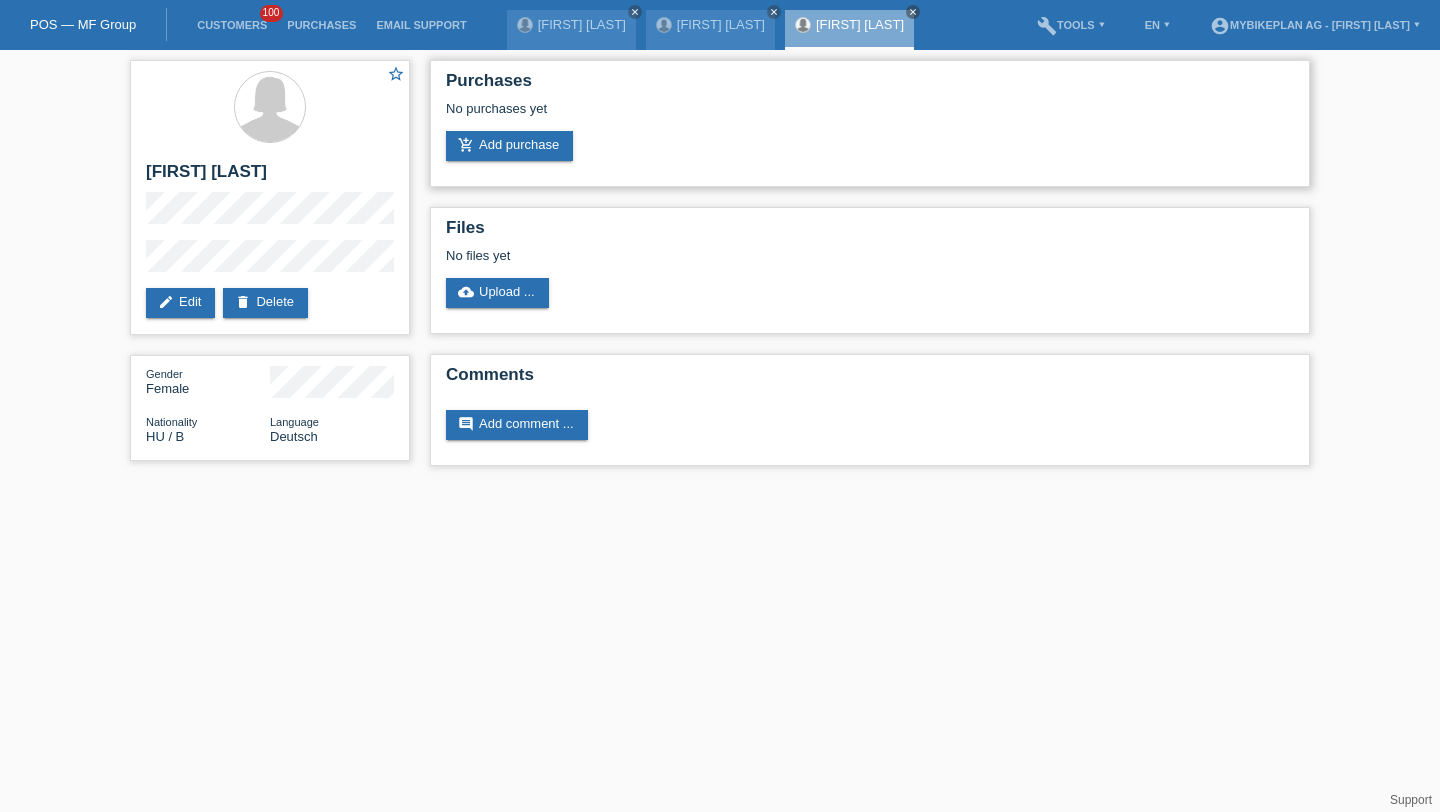 click on "Purchases
No purchases yet
add_shopping_cart  Add purchase" at bounding box center [870, 123] 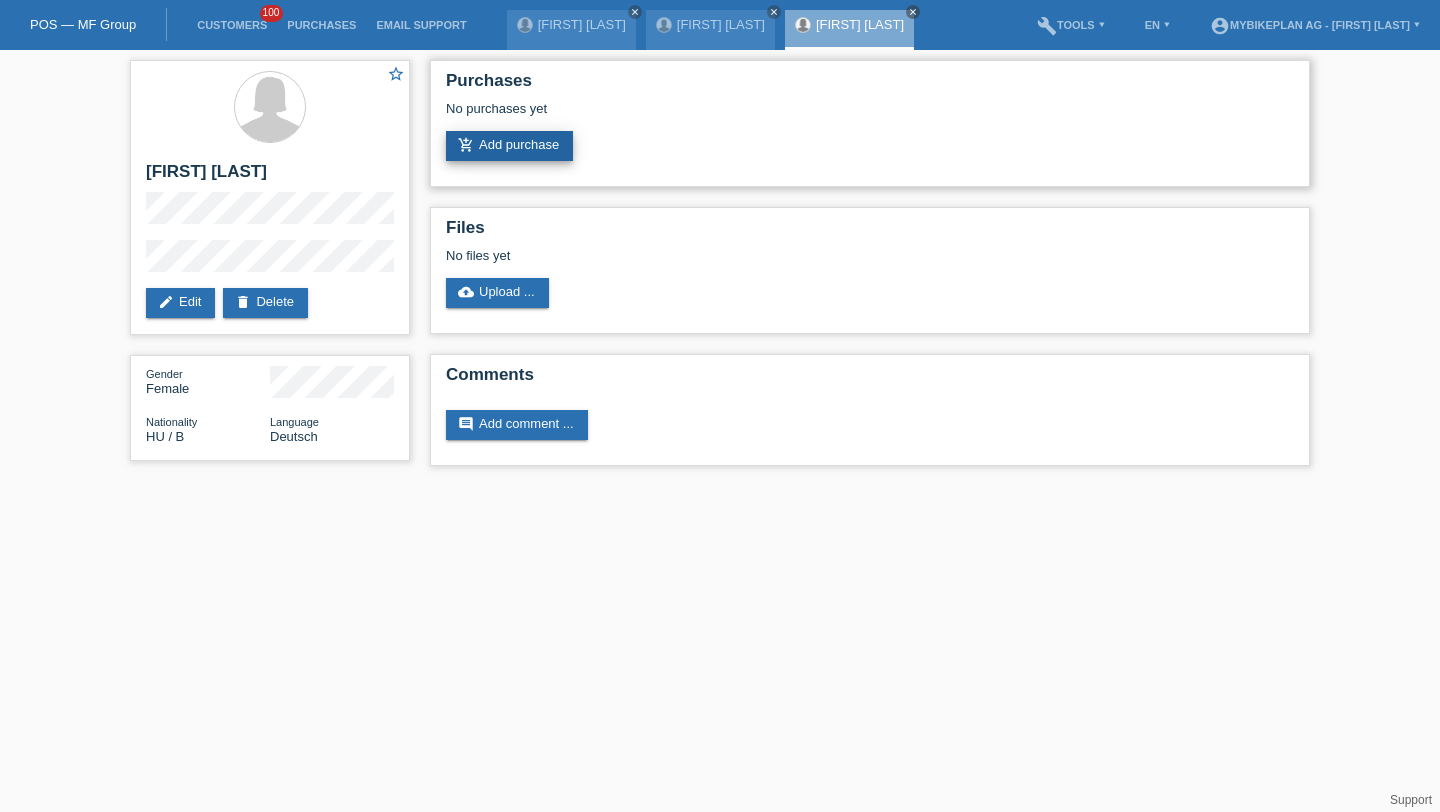 click on "add_shopping_cart  Add purchase" at bounding box center (509, 146) 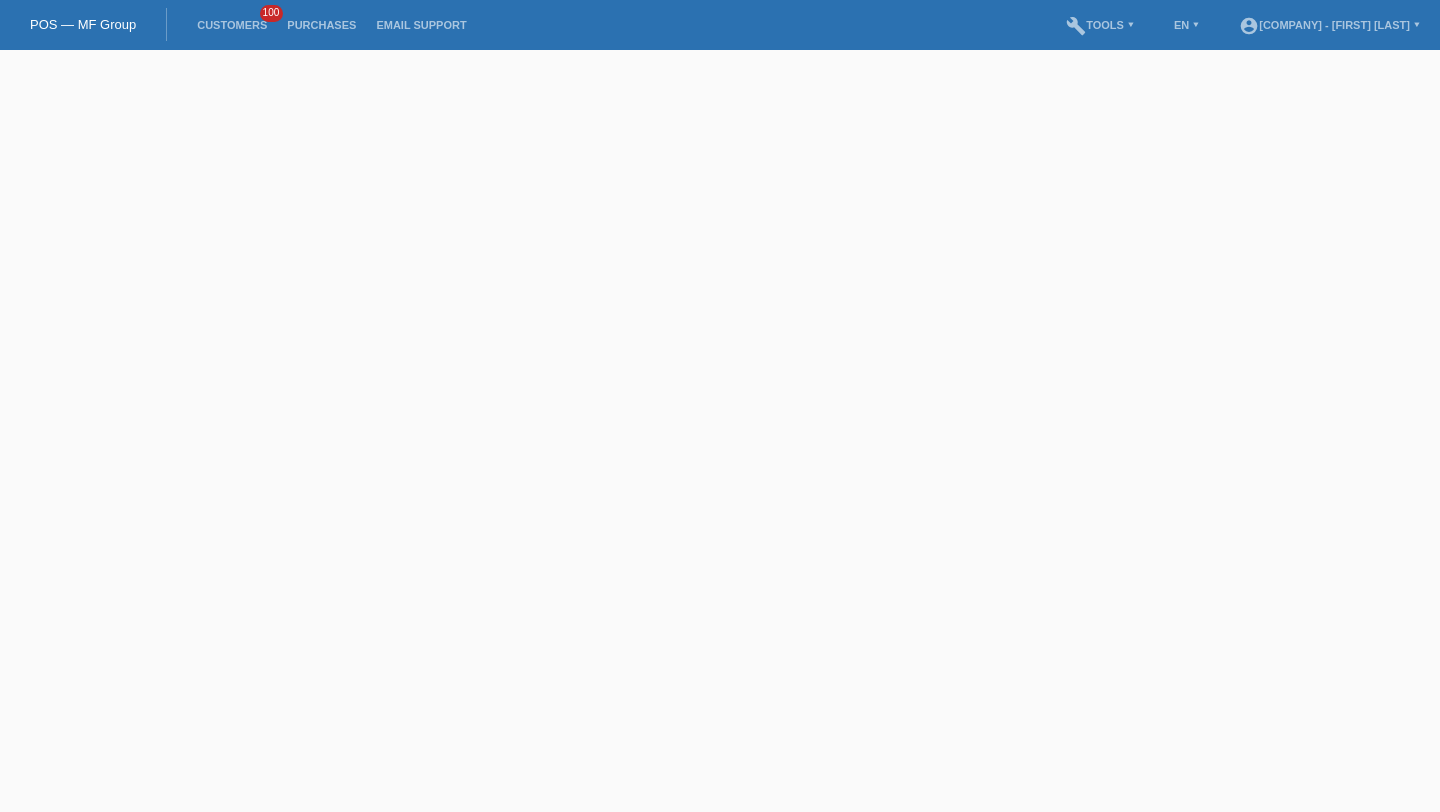 scroll, scrollTop: 0, scrollLeft: 0, axis: both 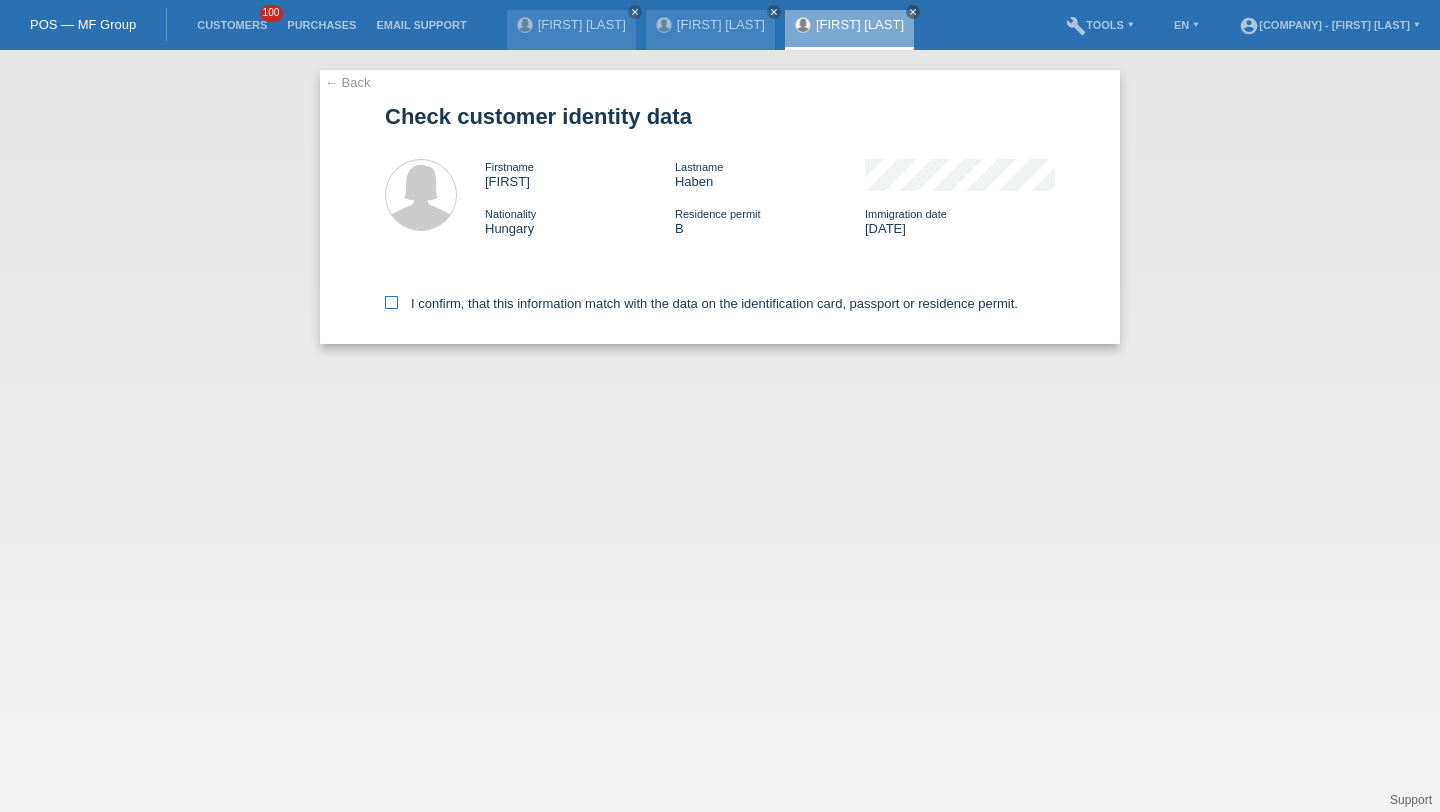 click on "I confirm, that this information match with the data on the identification card, passport or residence permit." at bounding box center [701, 303] 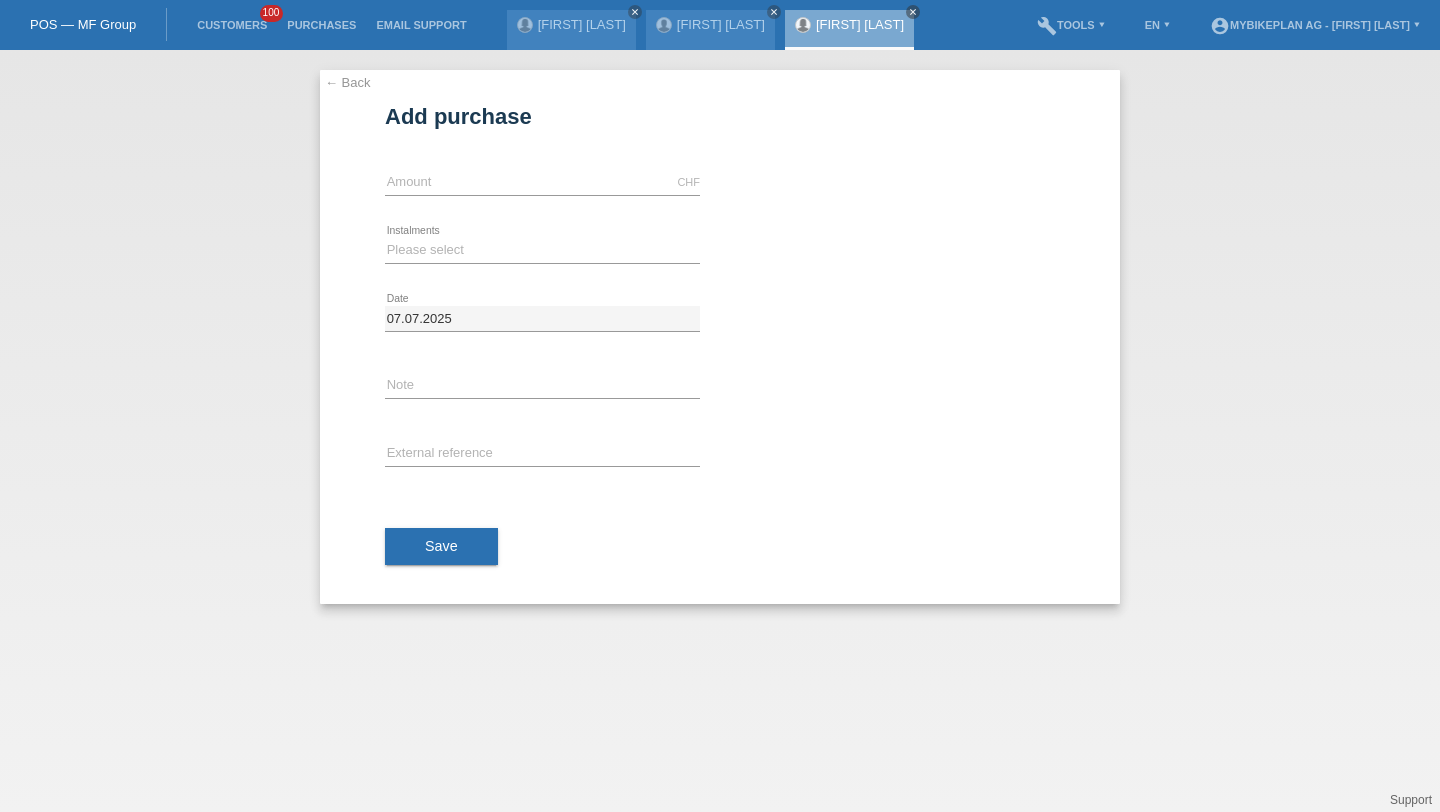 scroll, scrollTop: 0, scrollLeft: 0, axis: both 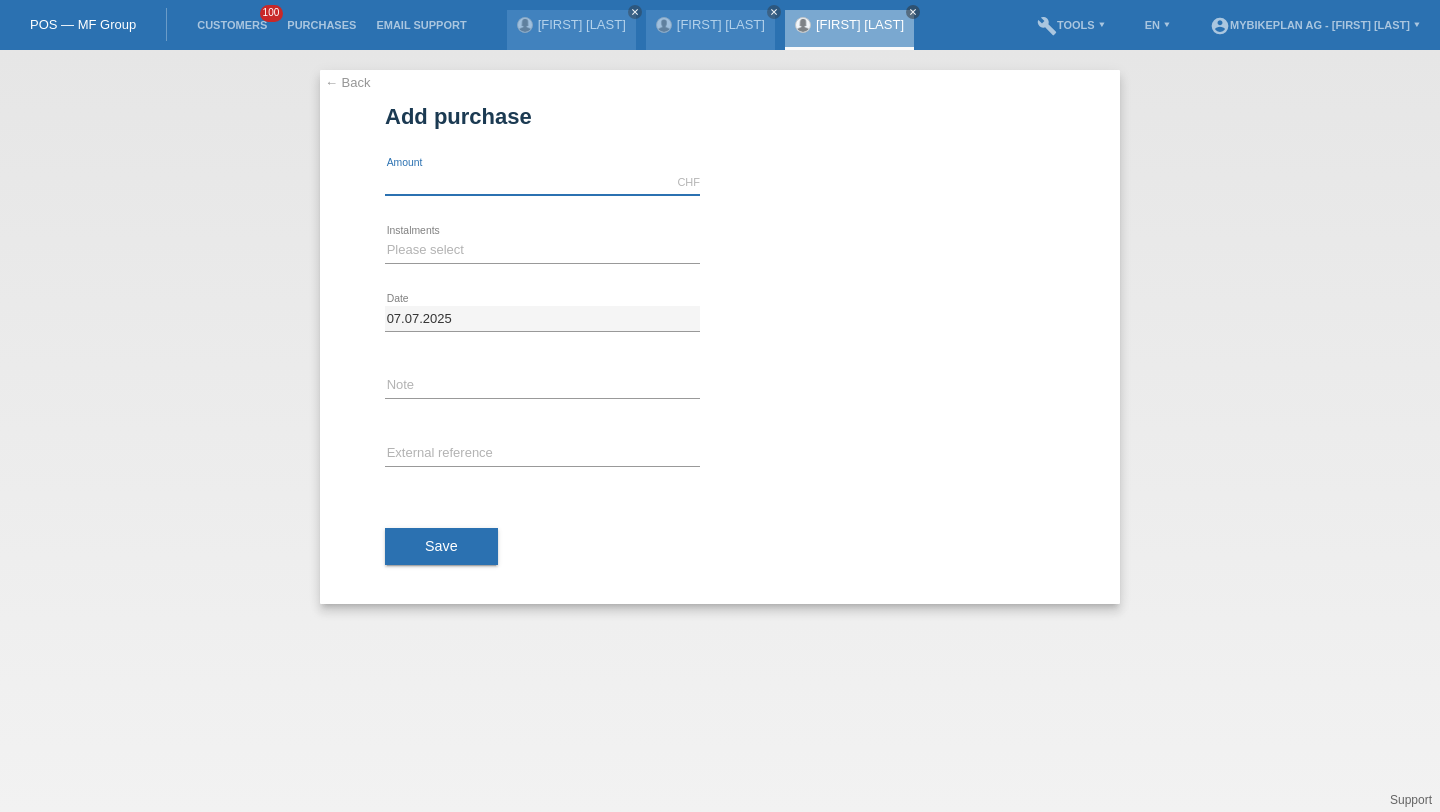 click at bounding box center [542, 182] 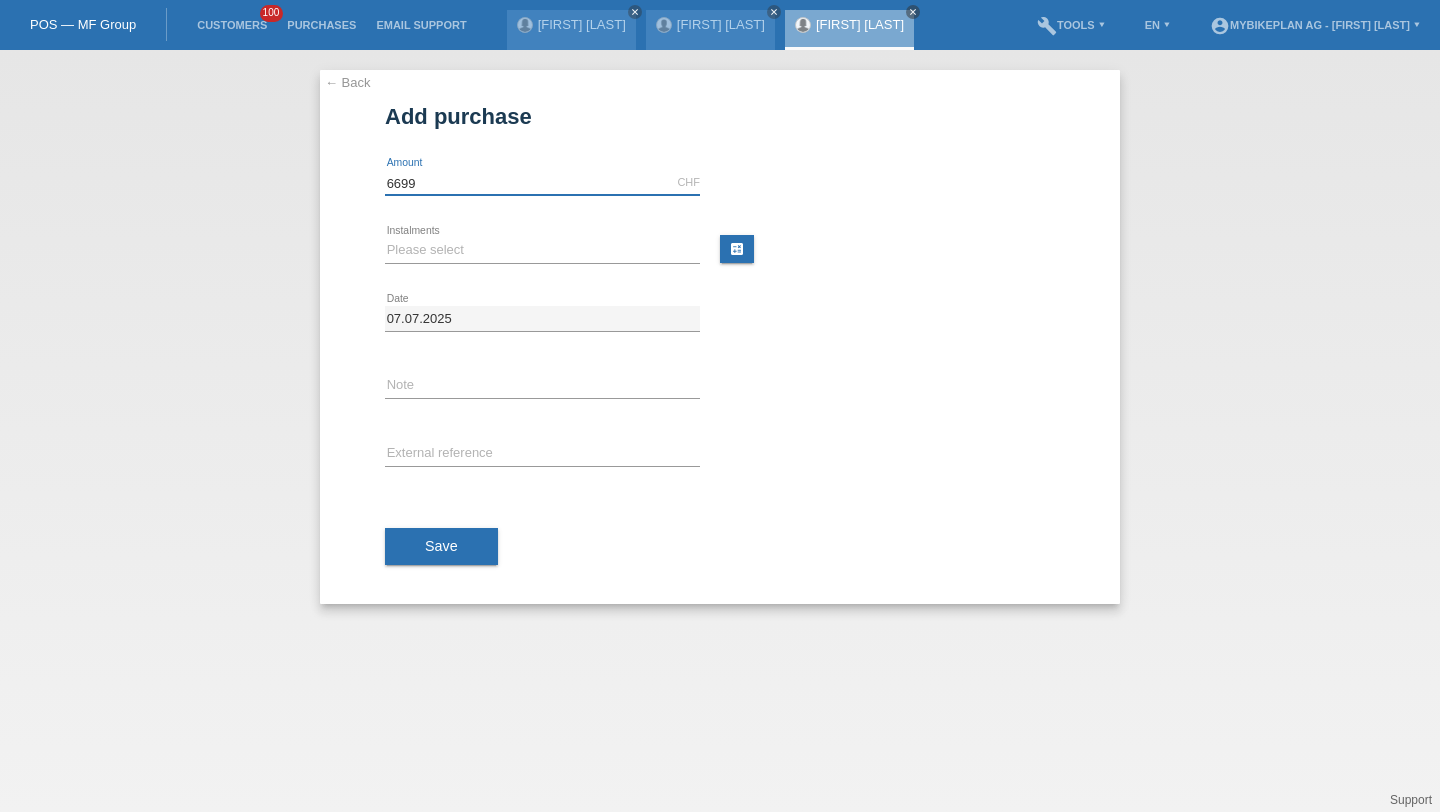 type on "6699" 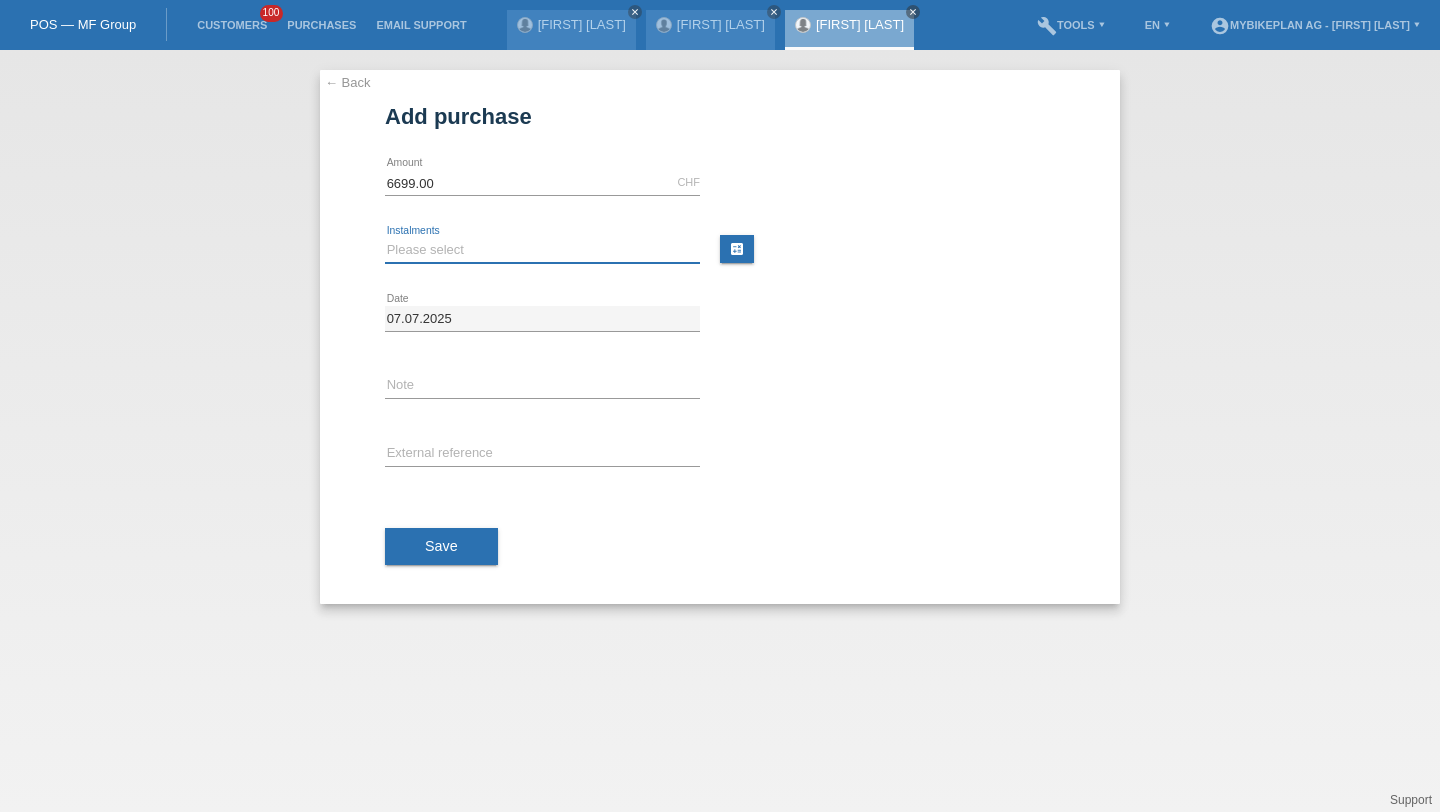 click on "Please select
6 instalments
12 instalments
18 instalments
24 instalments
36 instalments
48 instalments" at bounding box center [542, 250] 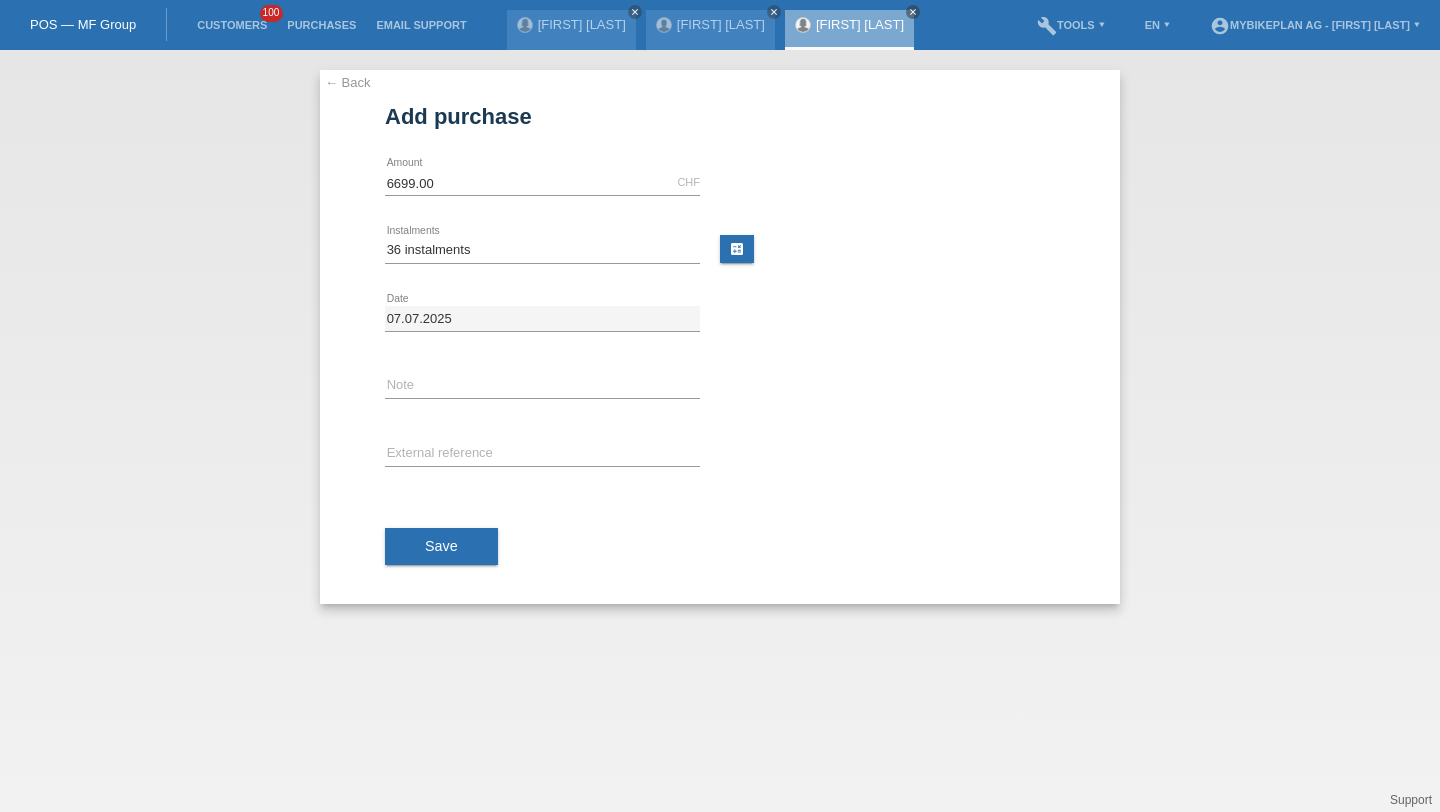 click on "error
External reference" at bounding box center (542, 183) 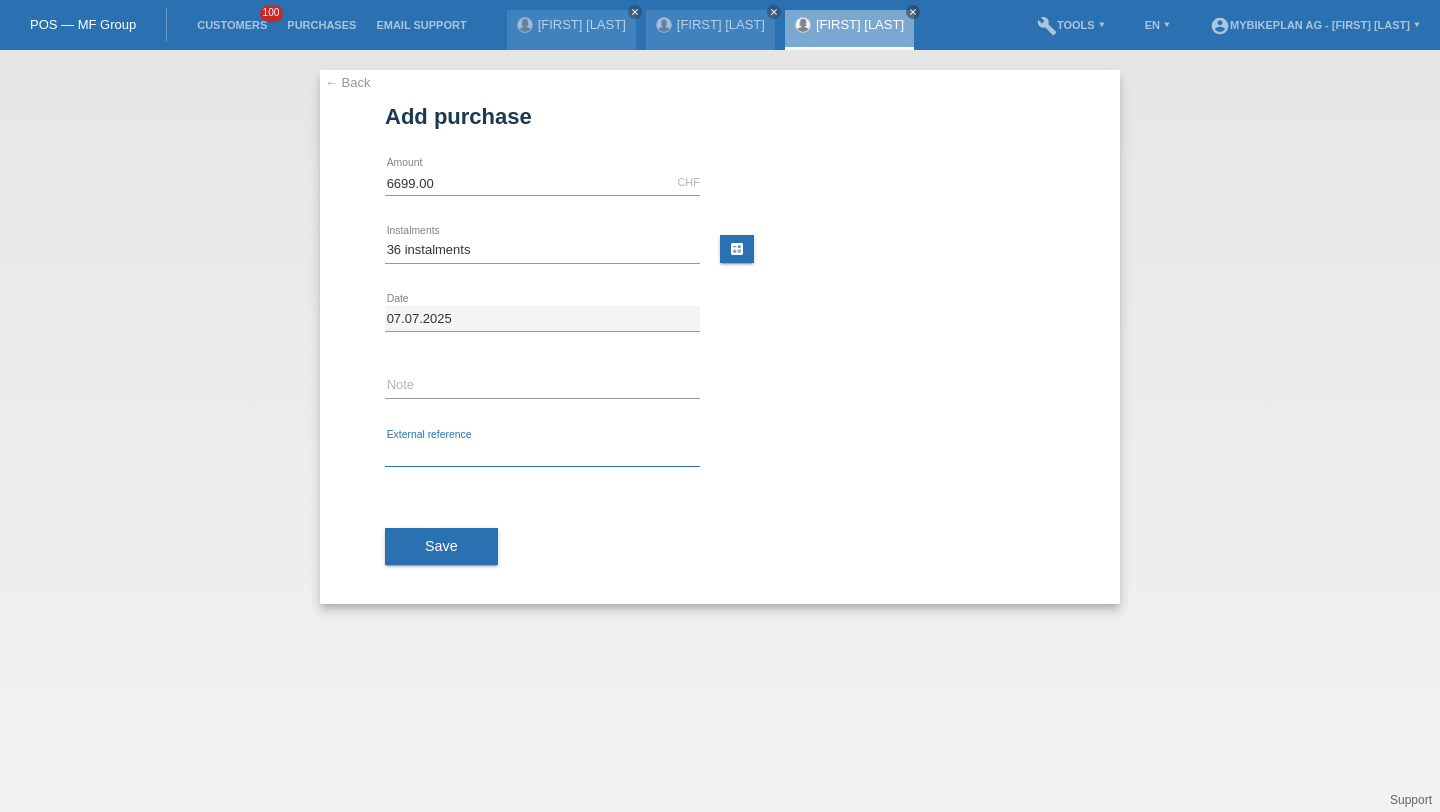click at bounding box center (542, 454) 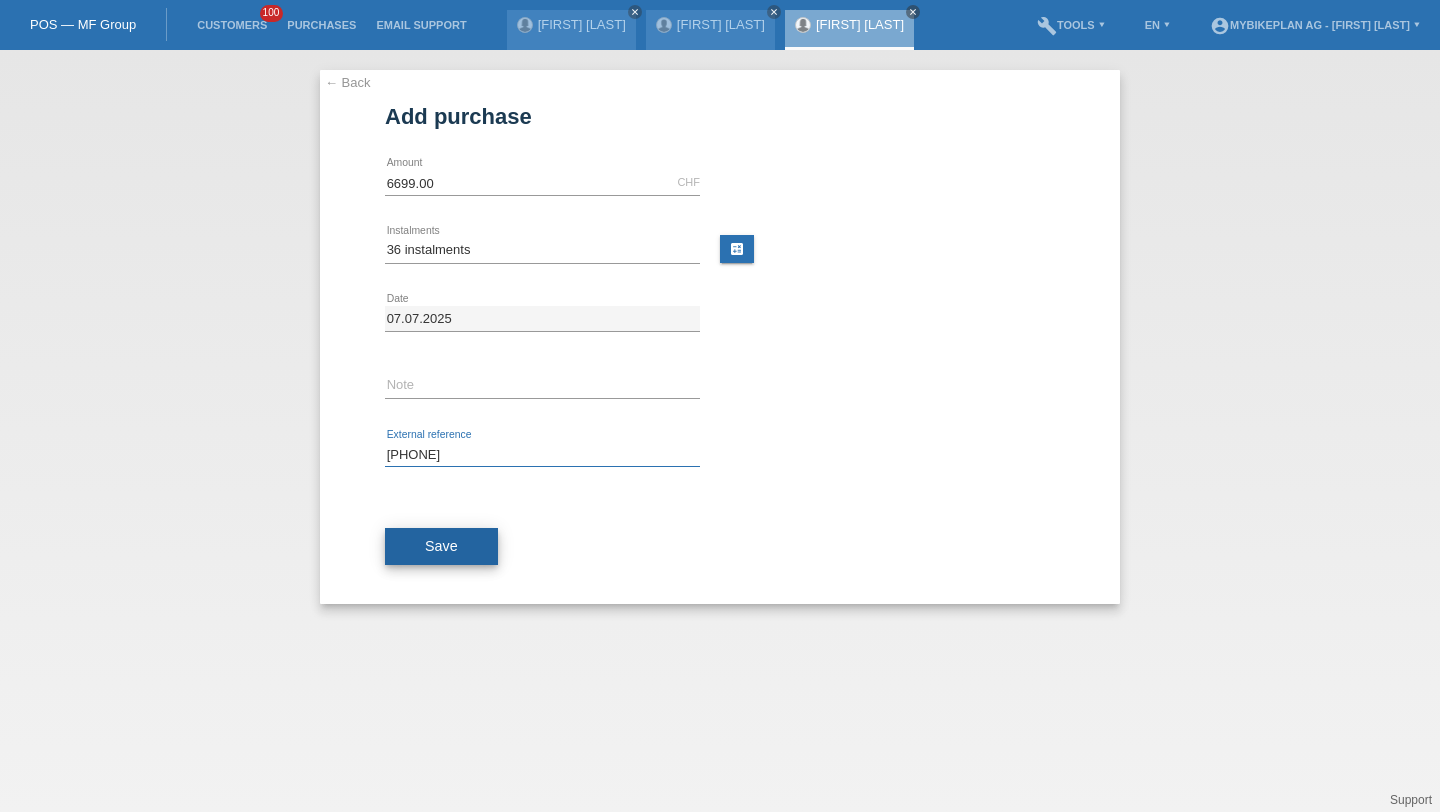 type on "39773168052" 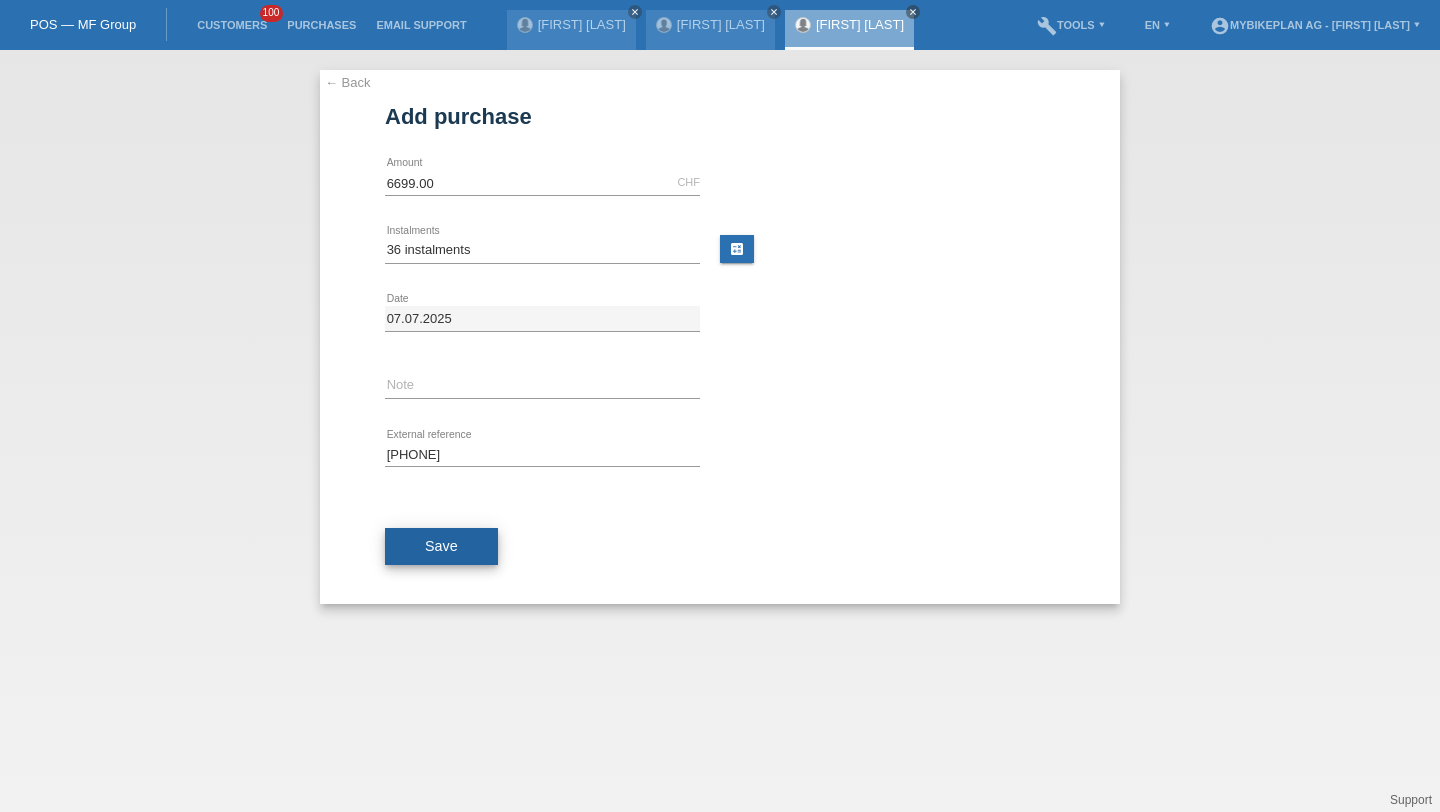 click on "Save" at bounding box center [441, 547] 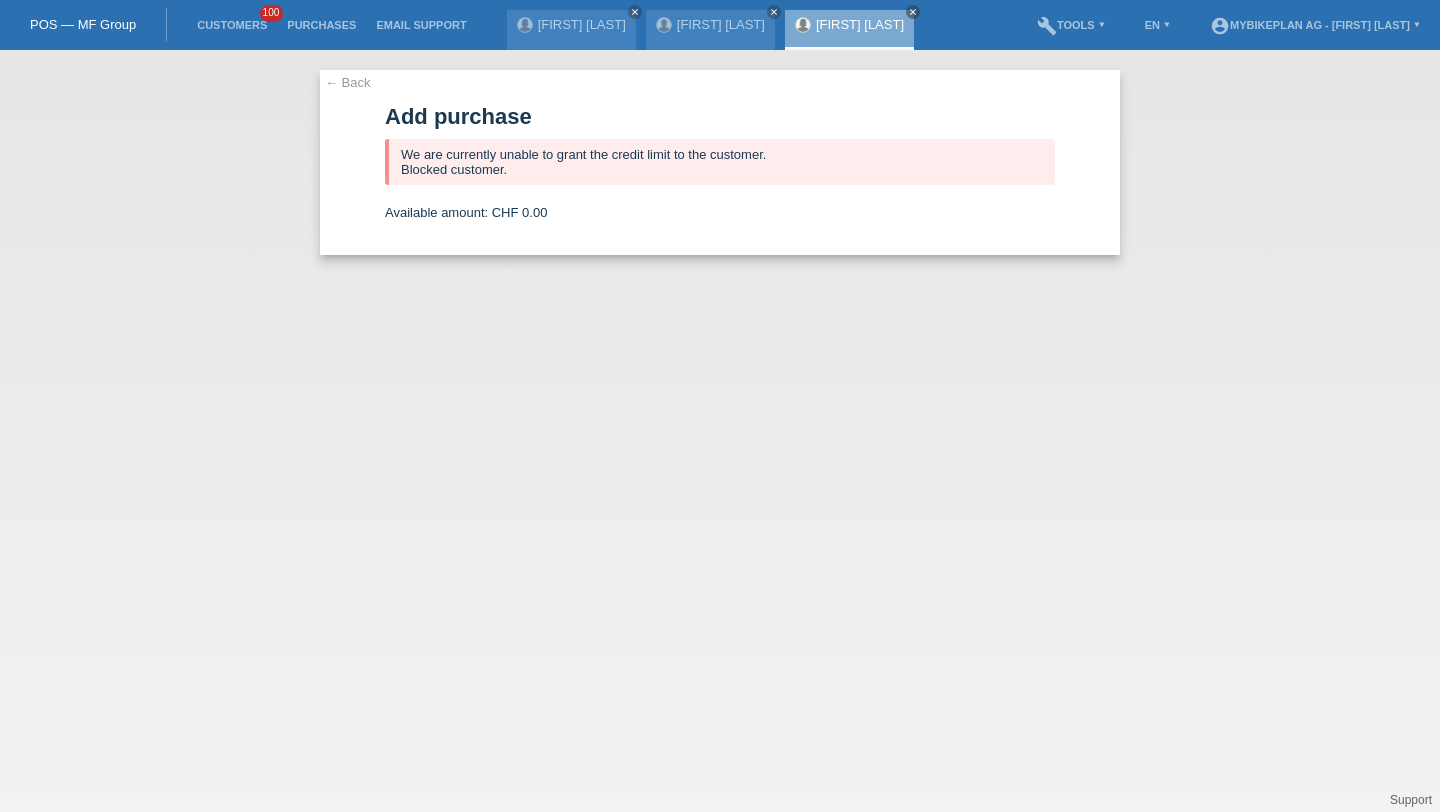 click on "Customers
100" at bounding box center [232, 25] 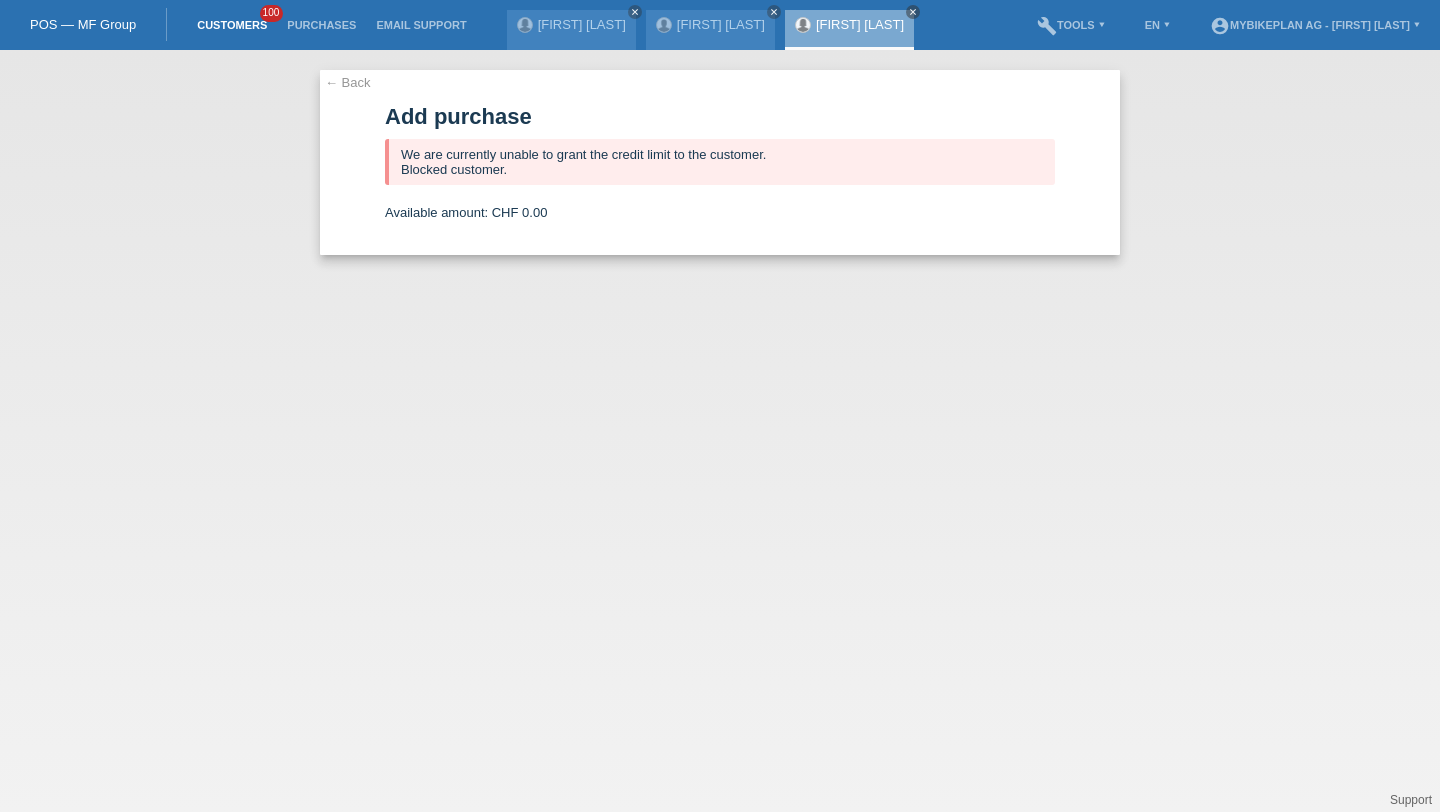 click on "Customers" at bounding box center [232, 25] 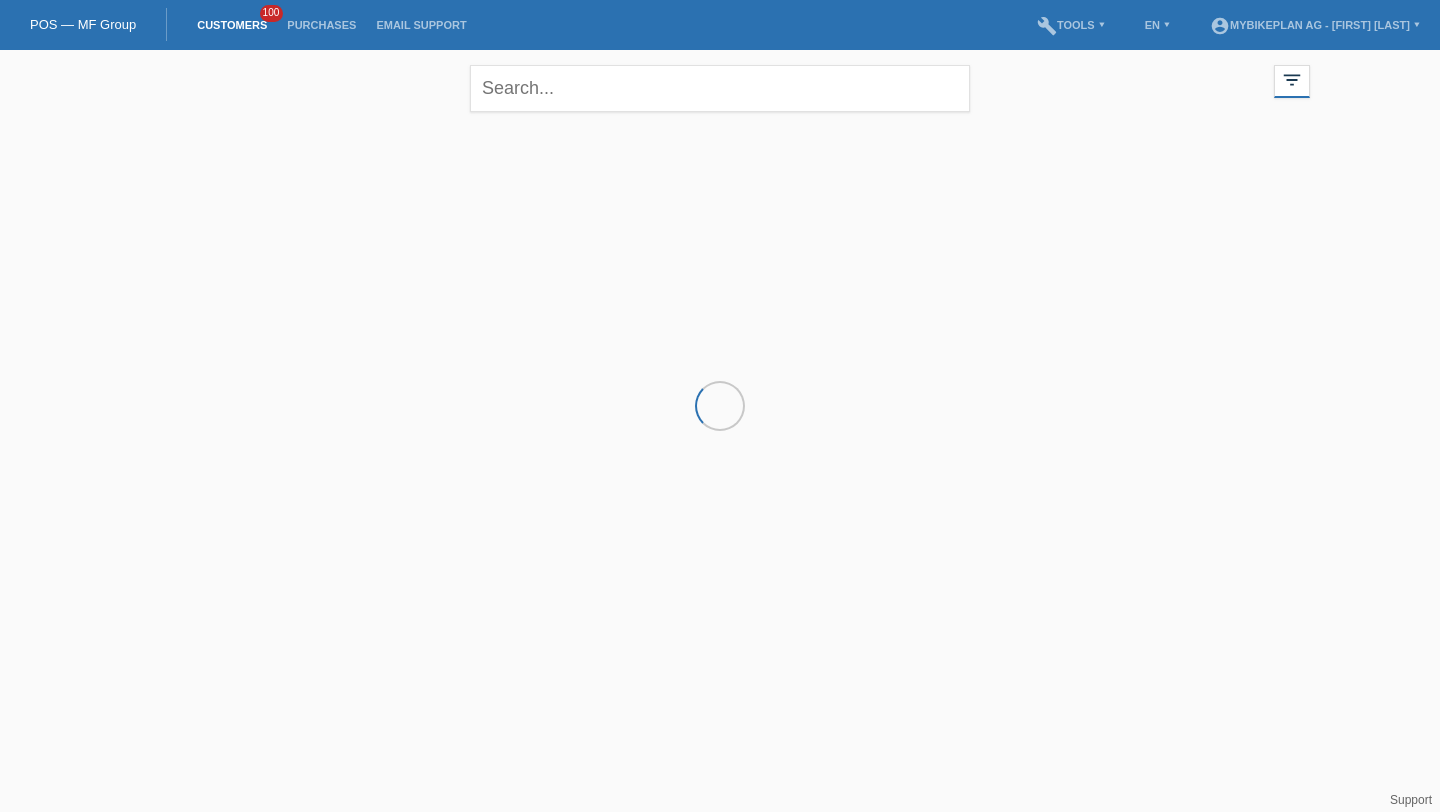 scroll, scrollTop: 0, scrollLeft: 0, axis: both 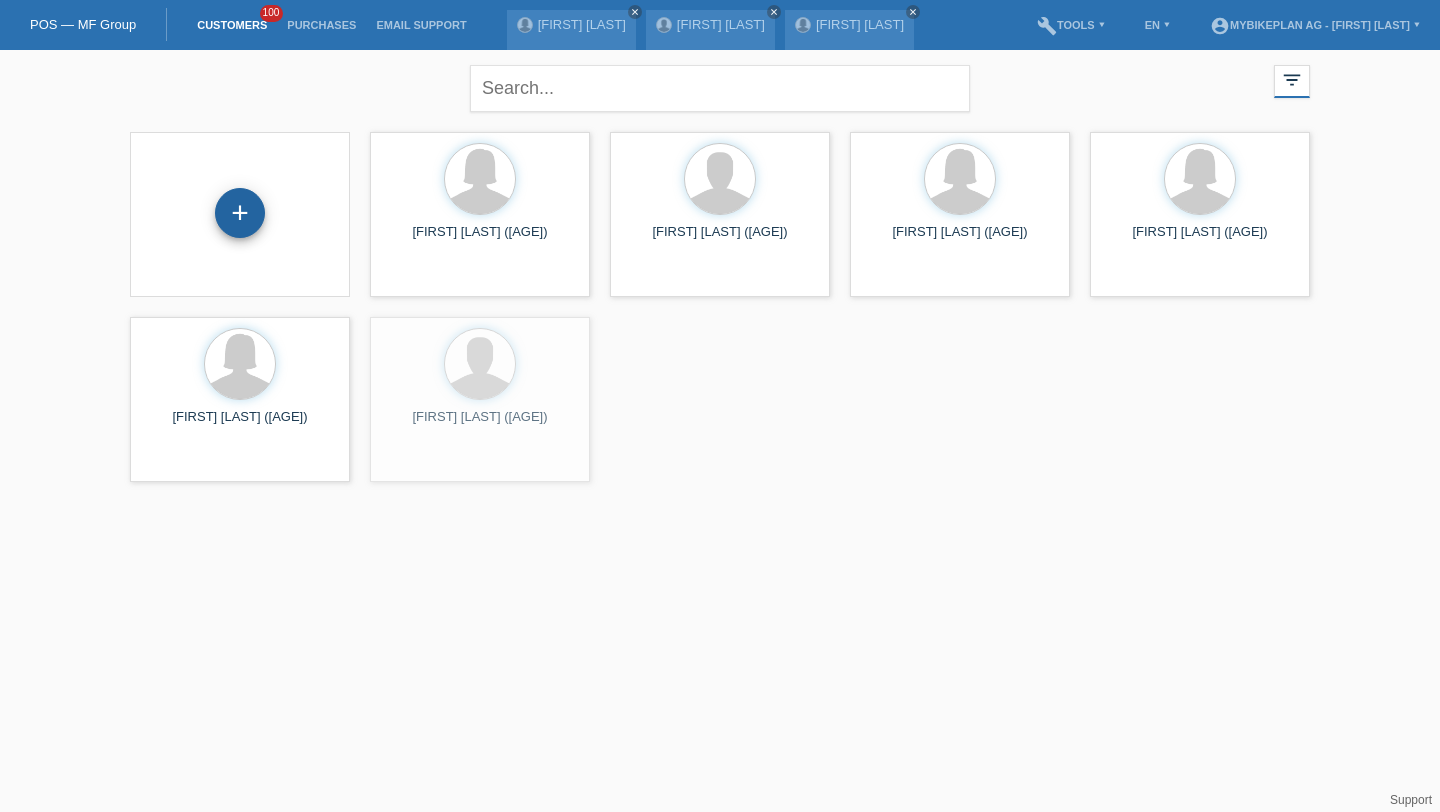 click on "+" at bounding box center [240, 213] 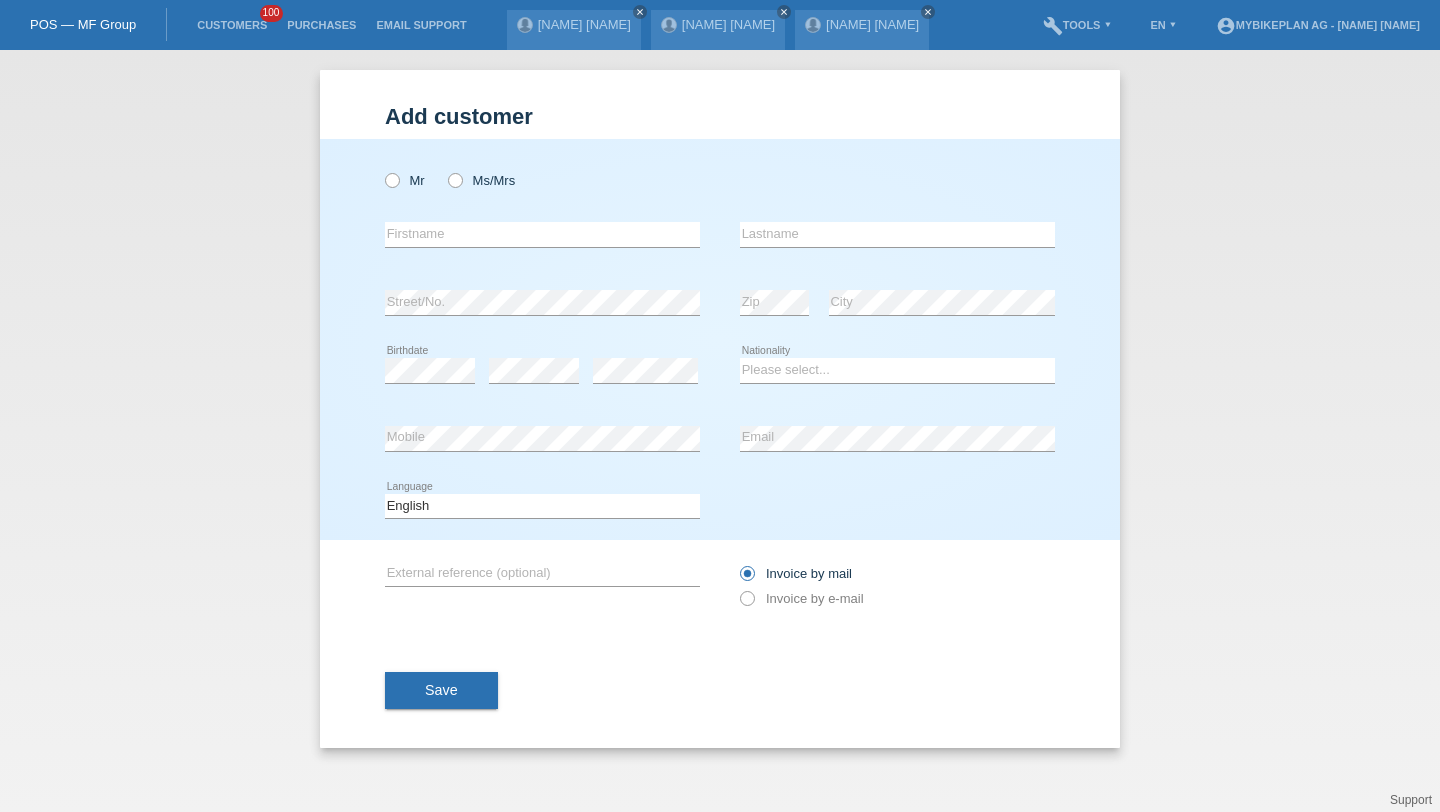 scroll, scrollTop: 0, scrollLeft: 0, axis: both 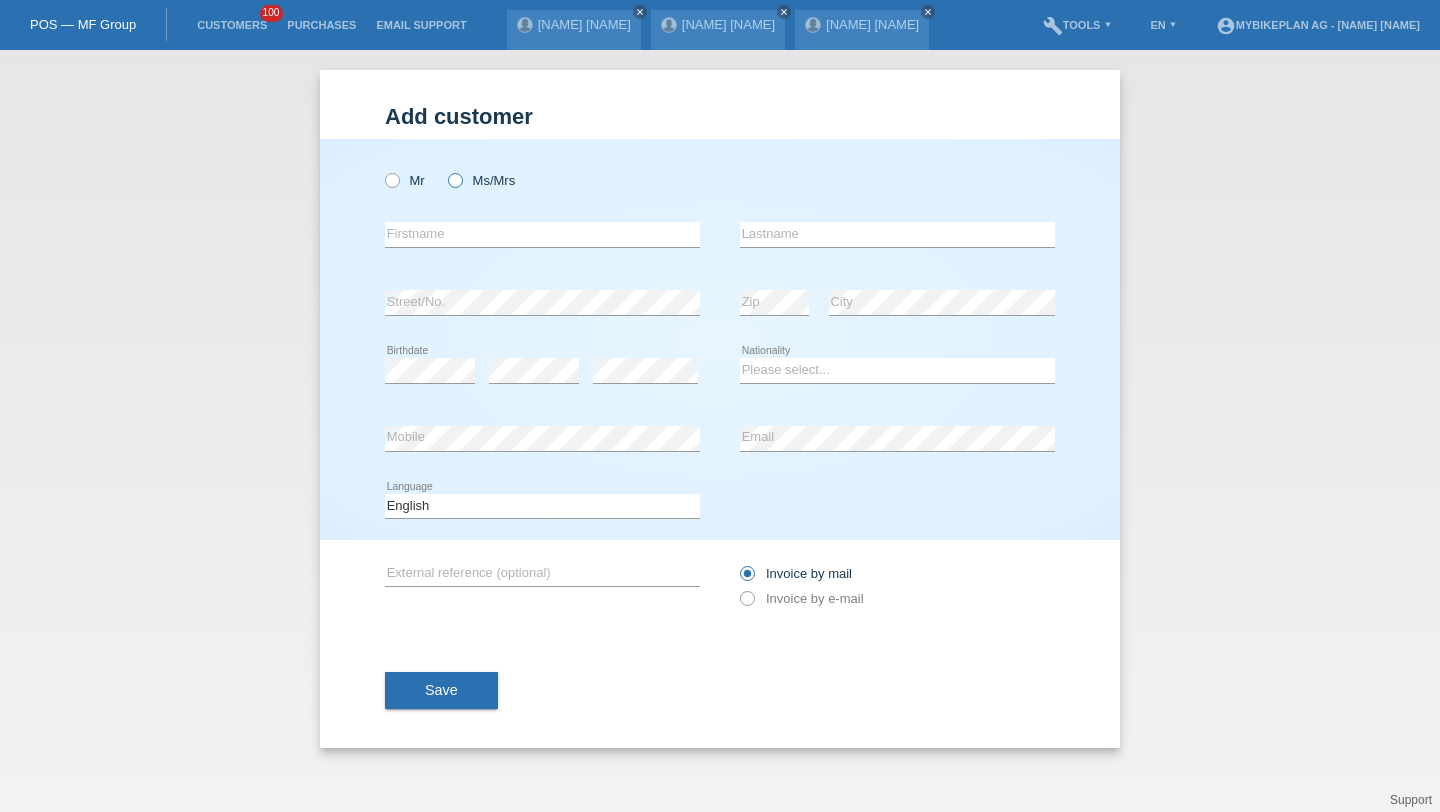 click on "Ms/Mrs" at bounding box center (405, 180) 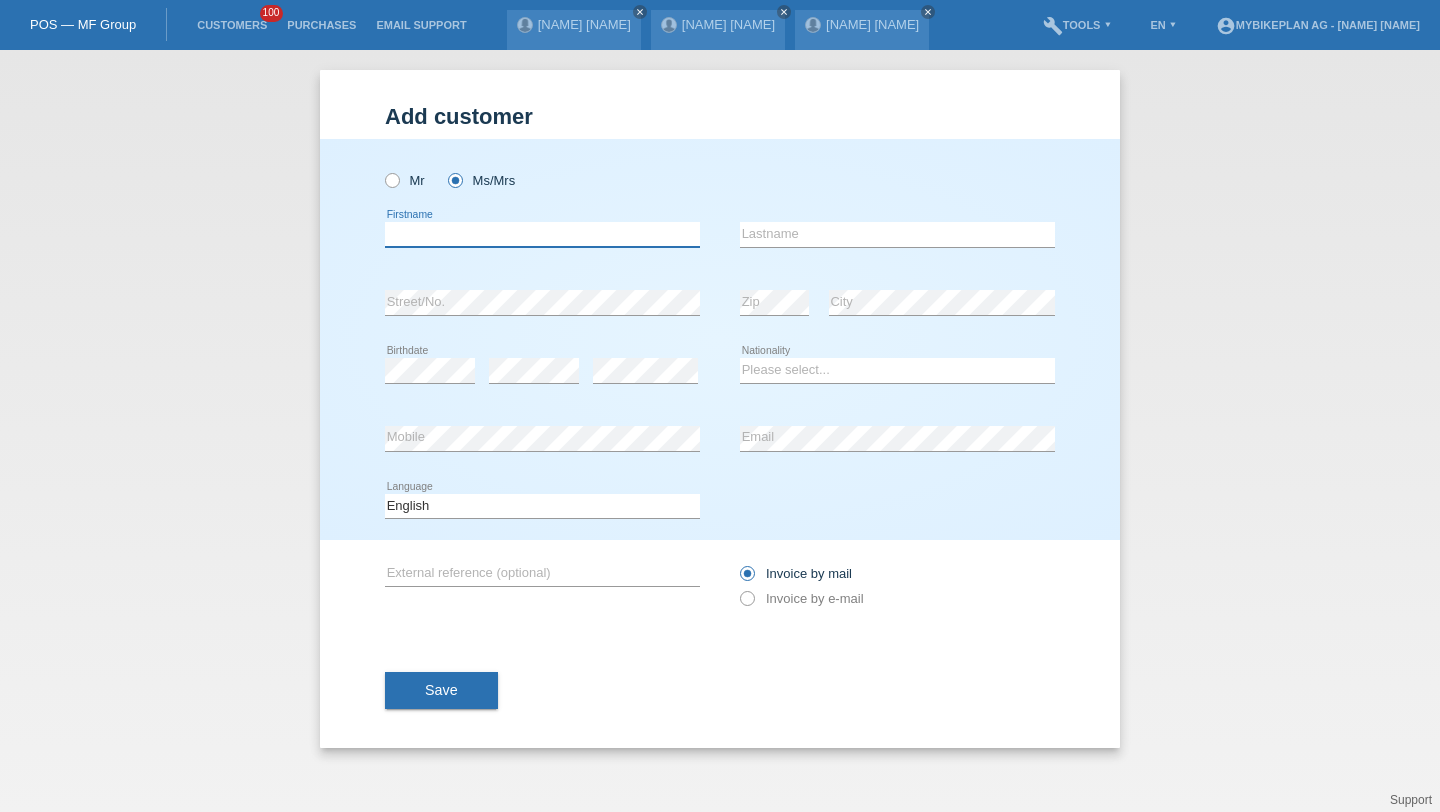 click at bounding box center [542, 234] 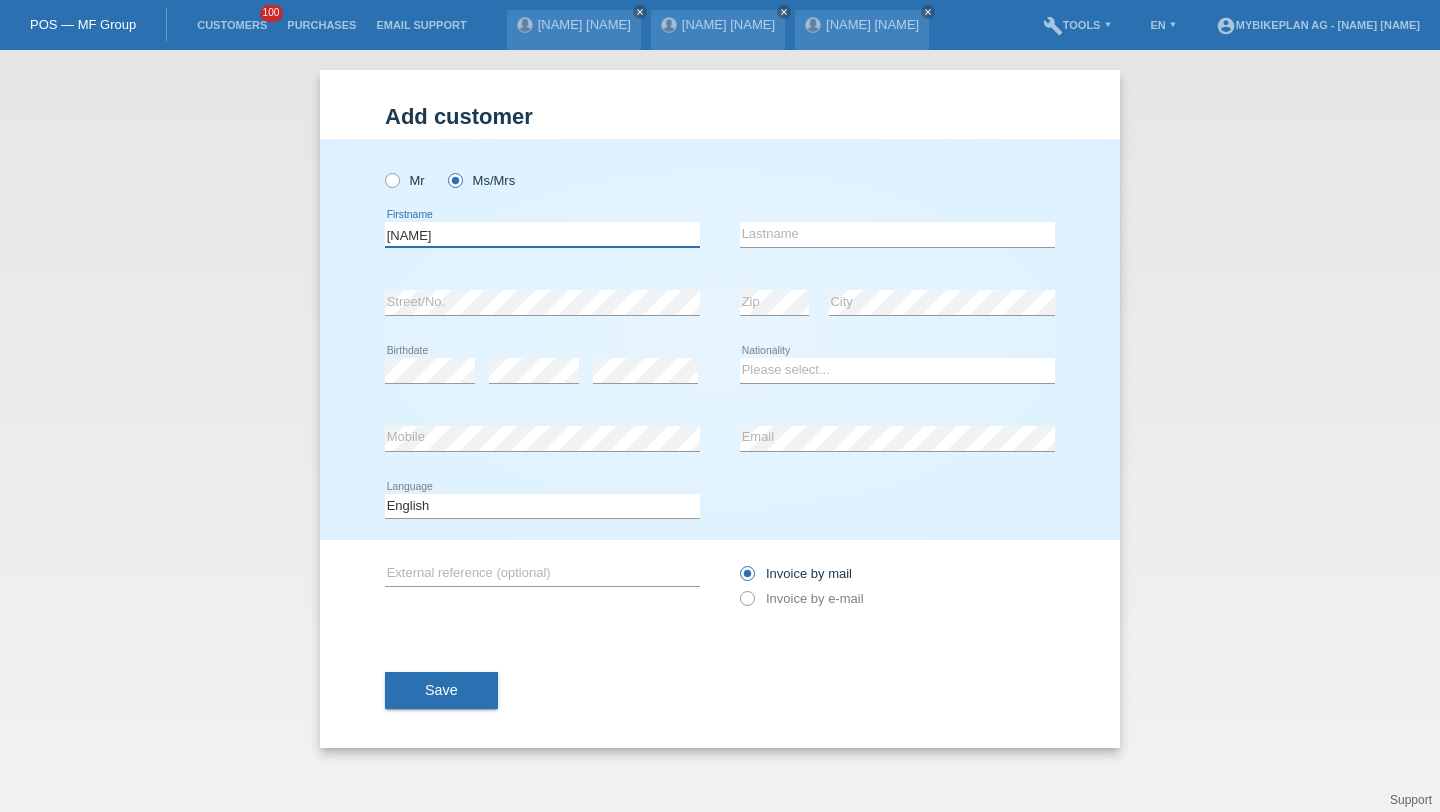 type on "[NAME]" 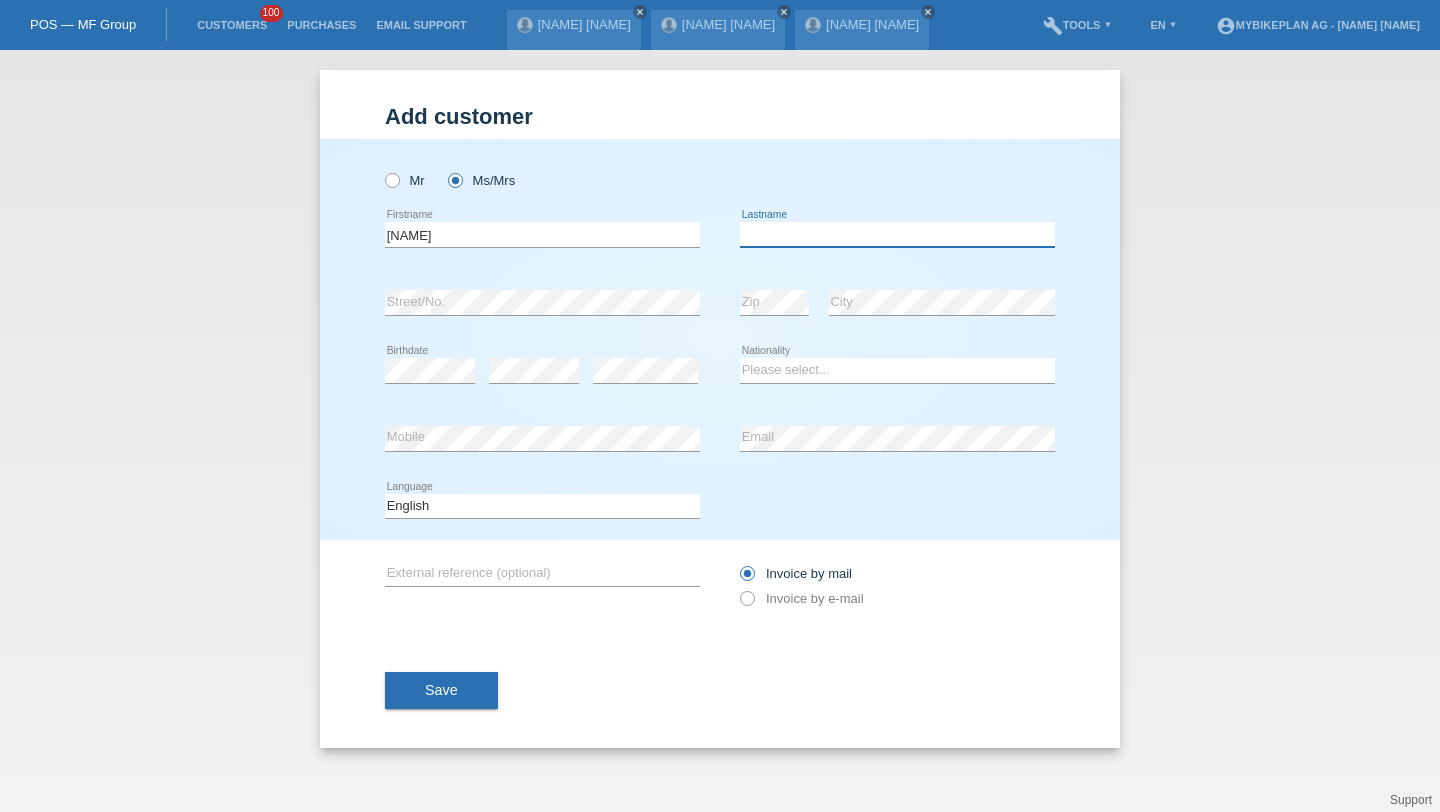 paste on "[NAME]" 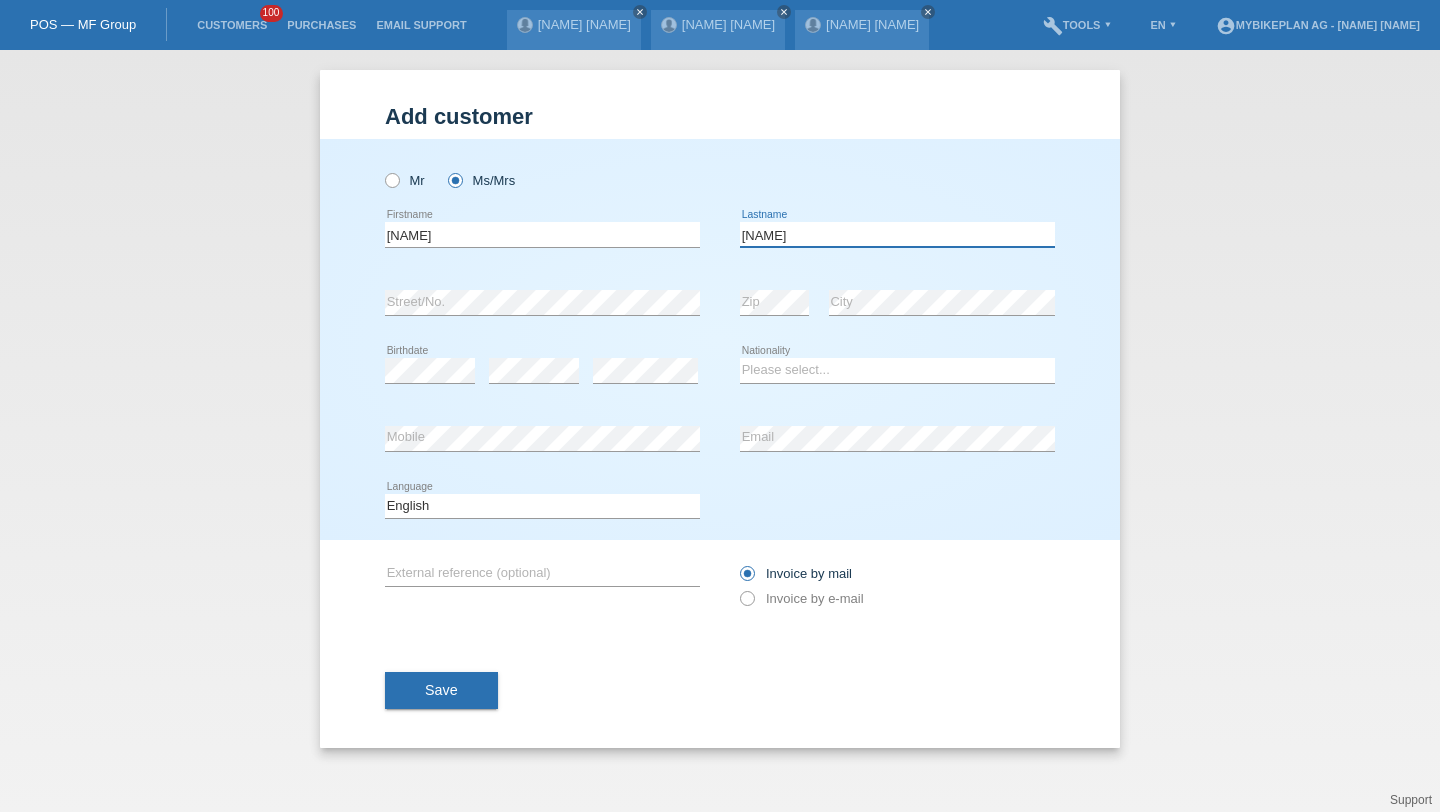 type on "[NAME]" 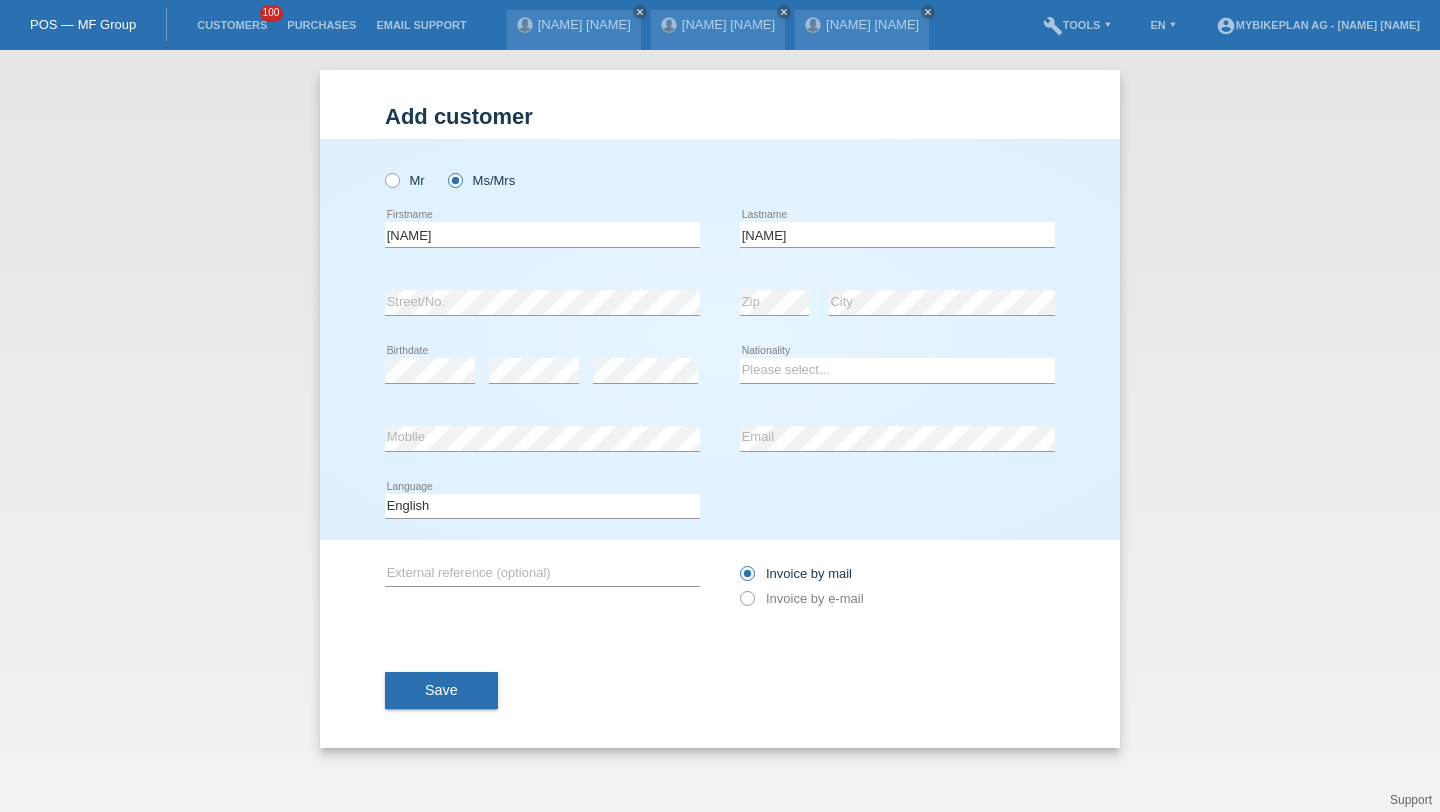 click on "Please select...
[COUNTRY]
[COUNTRY]
[COUNTRY]
[COUNTRY]
------------
[COUNTRY]
[COUNTRY]
[COUNTRY]
[COUNTRY]
[COUNTRY]" at bounding box center (897, 146) 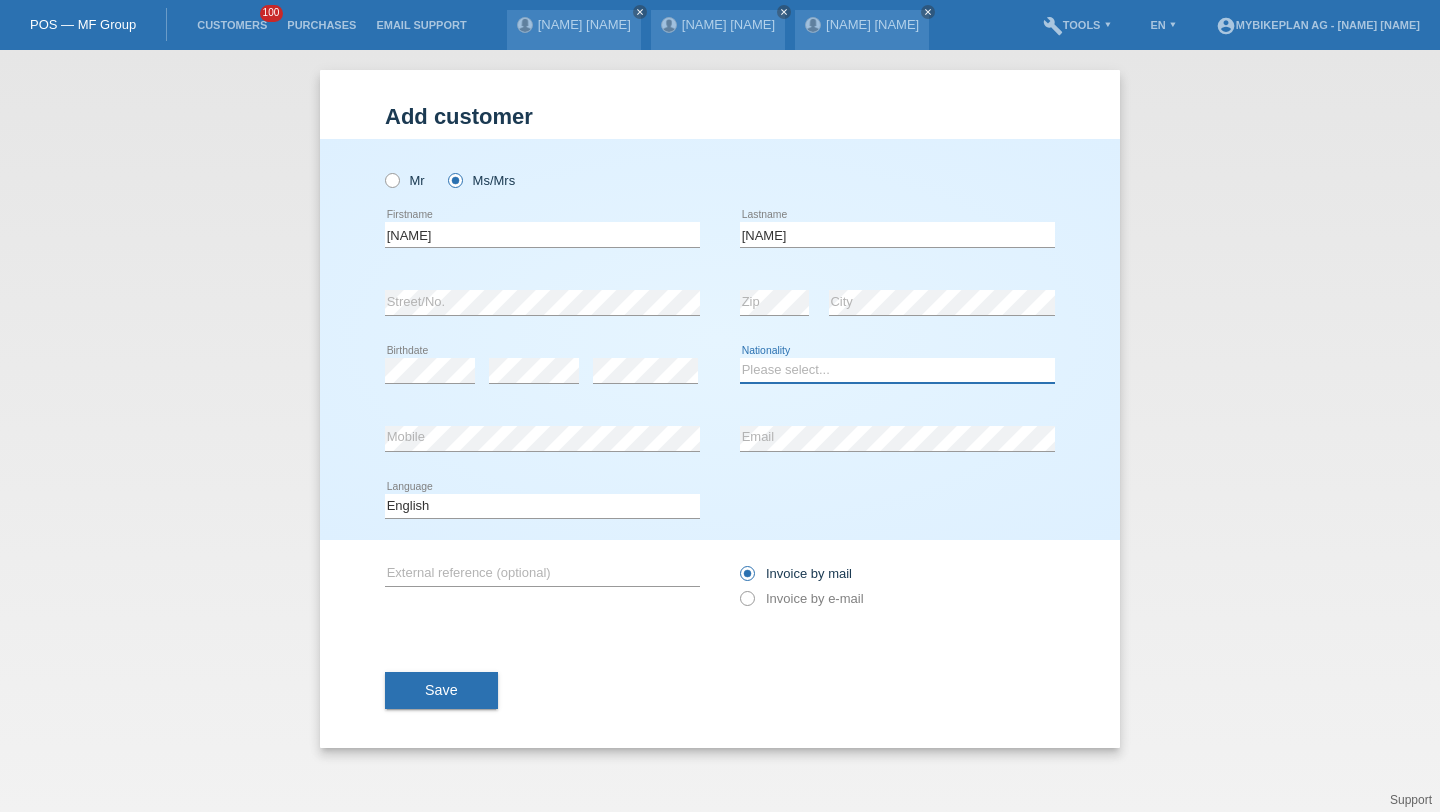 click on "Please select...
Switzerland
Austria
Germany
Liechtenstein
------------
Afghanistan
Åland Islands
Albania
Algeria
American Samoa Andorra Angola Anguilla Antarctica Antigua and Barbuda Argentina Armenia" at bounding box center [897, 370] 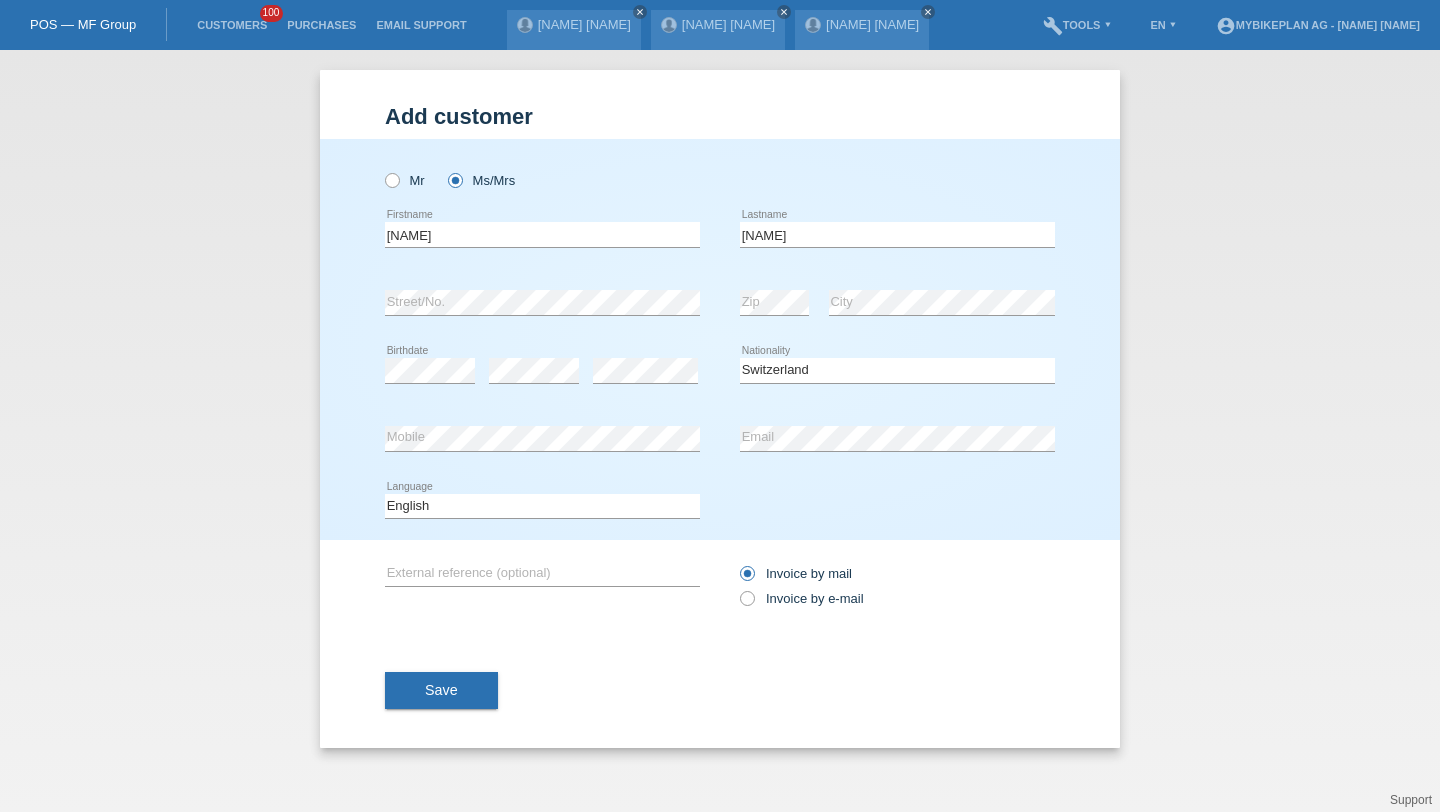 click on "Deutsch
Français
Italiano
English
error
Language" at bounding box center [542, 170] 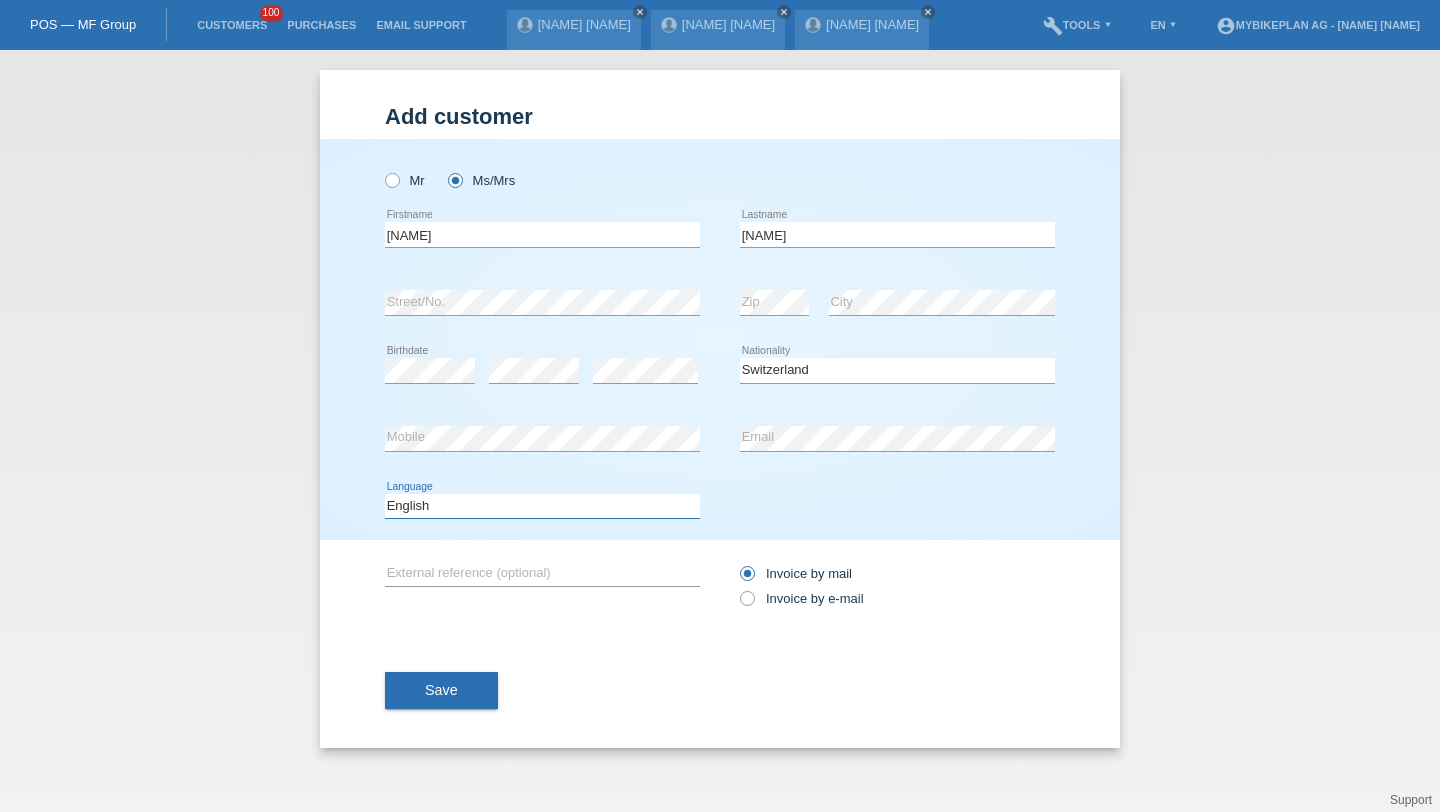 click on "Deutsch
Français
Italiano
English" at bounding box center [542, 506] 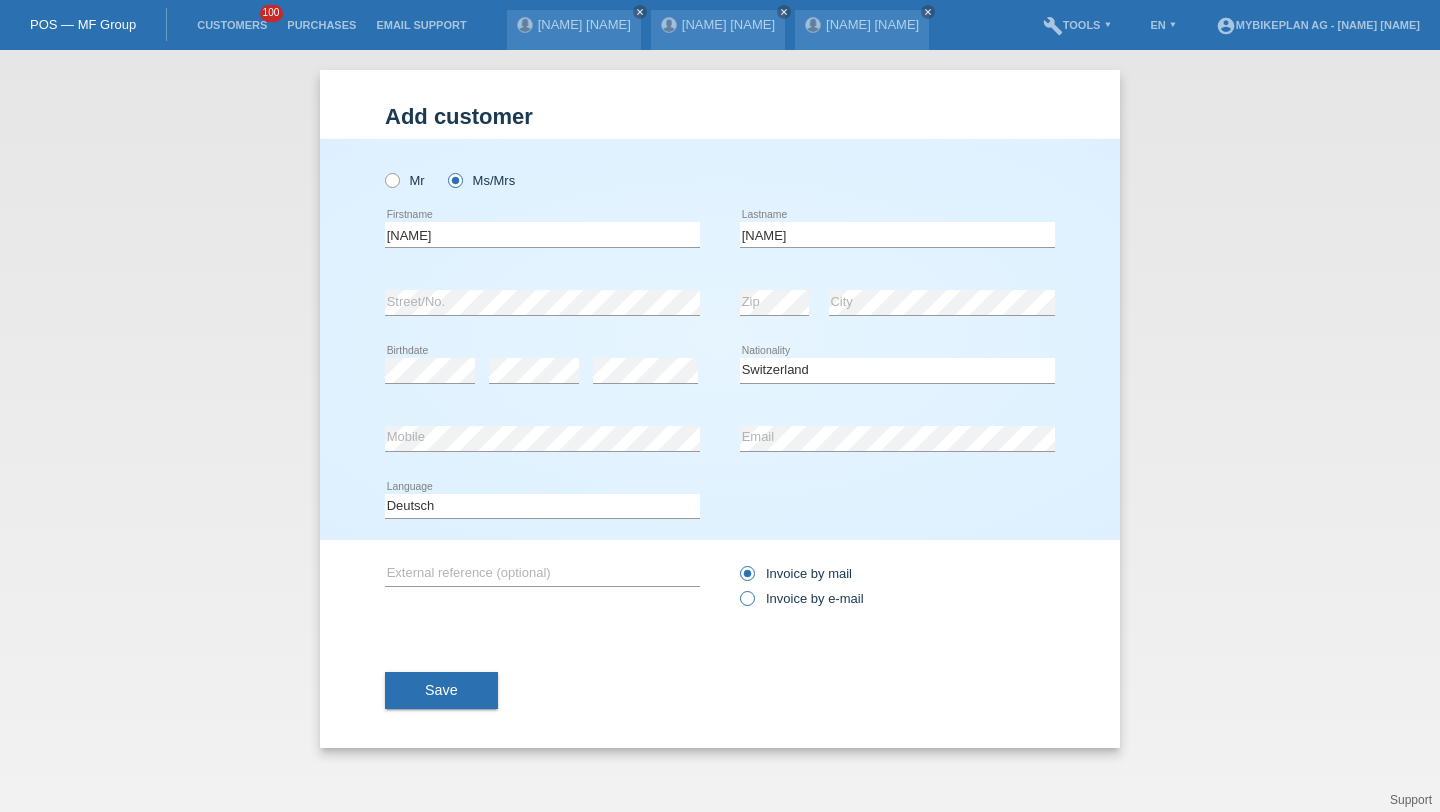 click on "Invoice by e-mail" at bounding box center [746, 578] 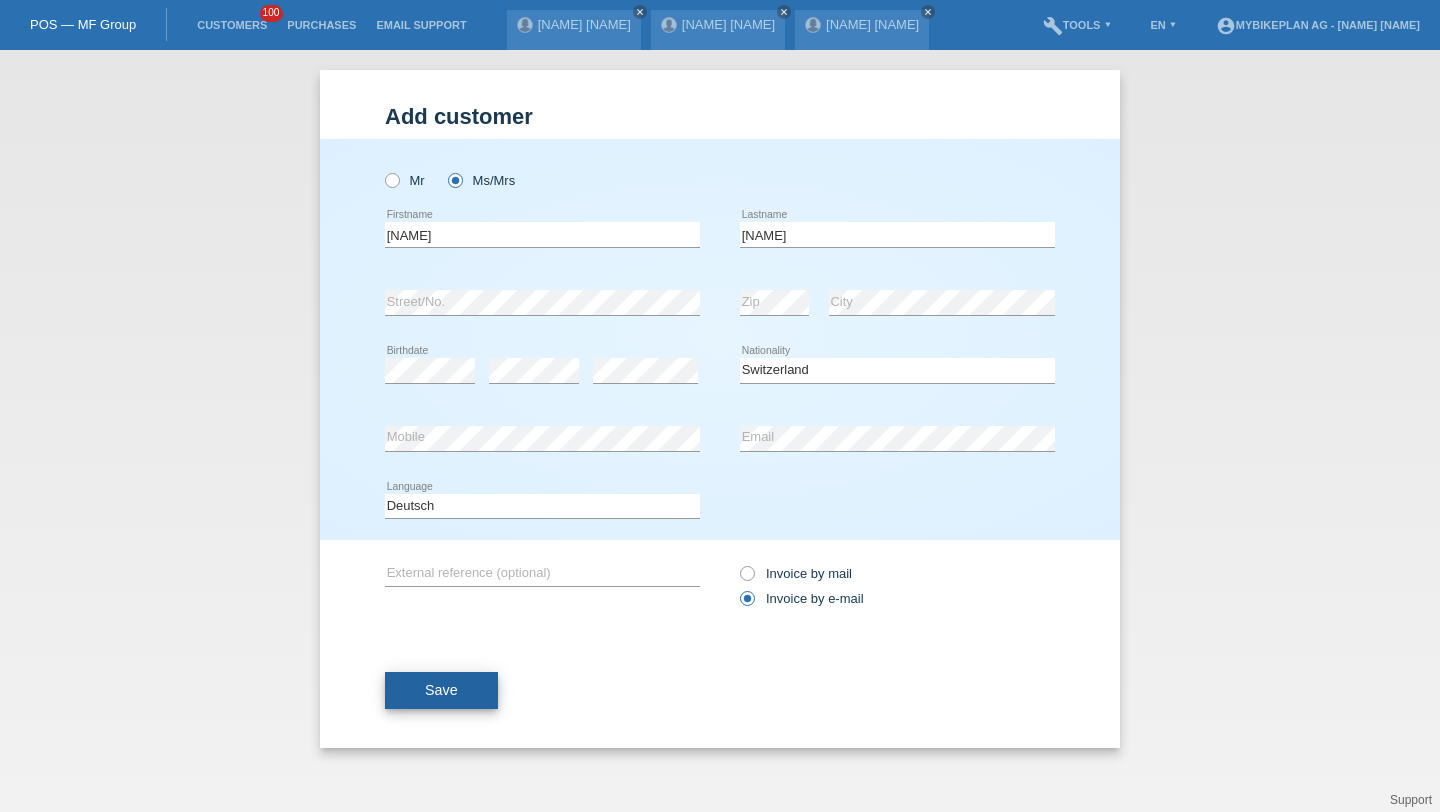 click on "Save" at bounding box center (441, 691) 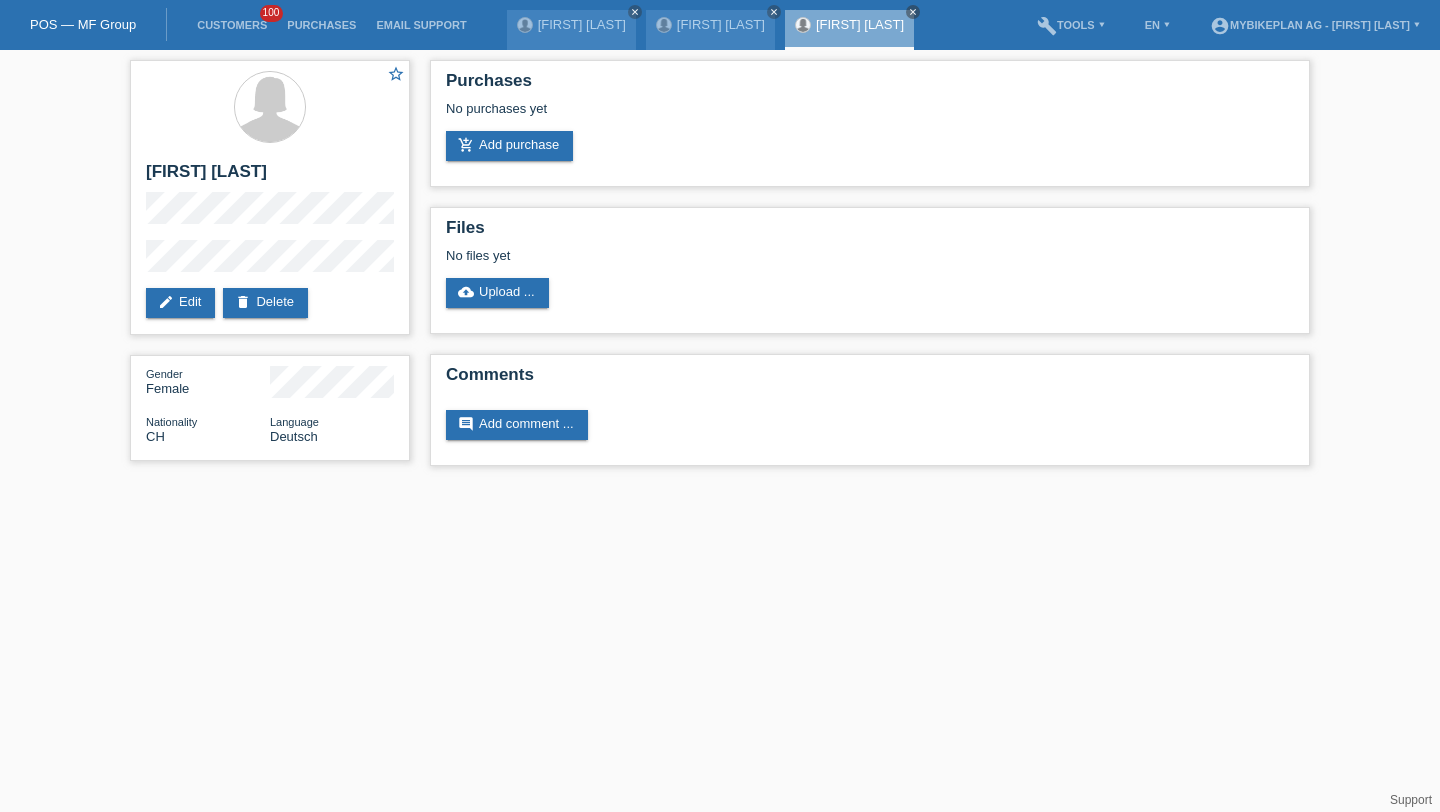 scroll, scrollTop: 0, scrollLeft: 0, axis: both 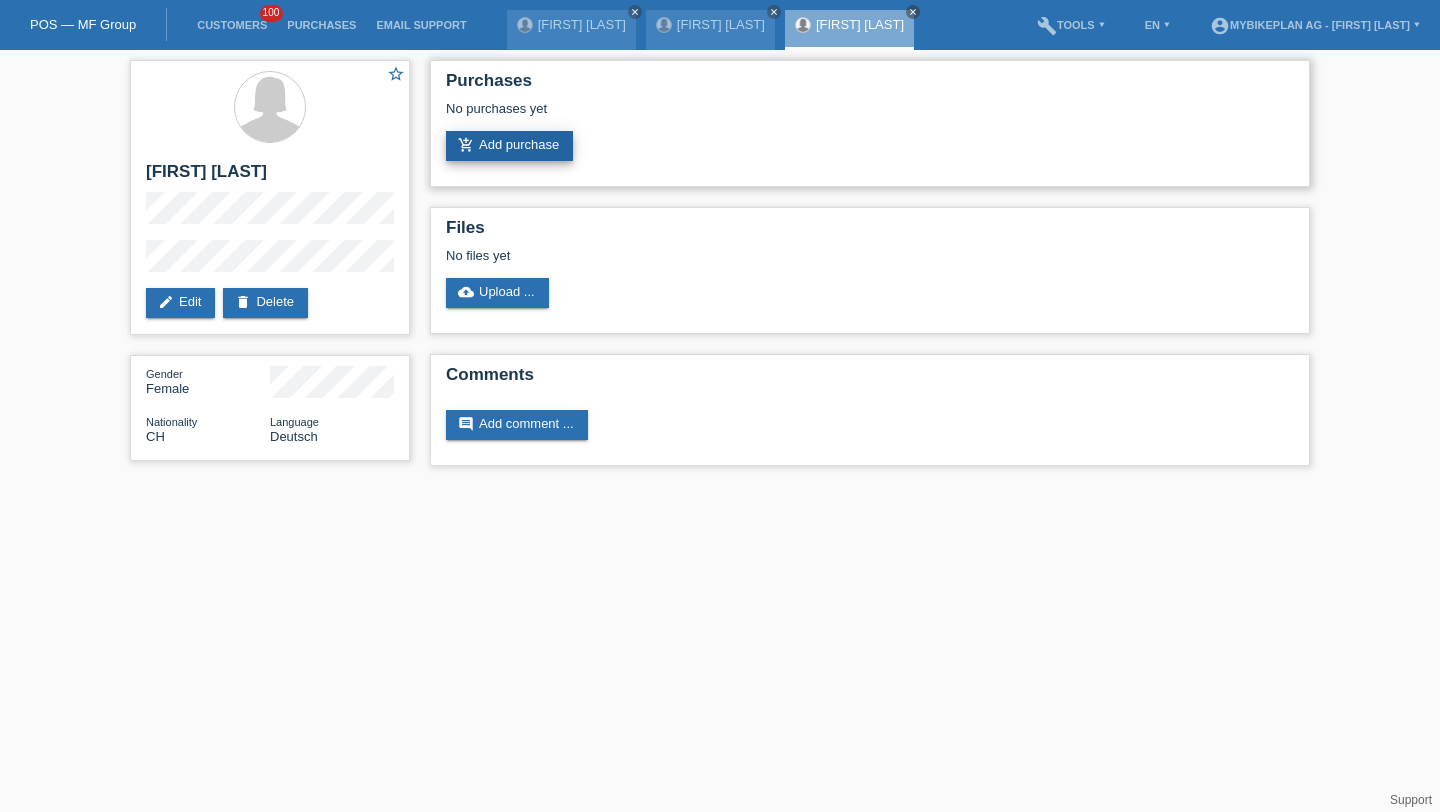 click on "add_shopping_cart  Add purchase" at bounding box center (509, 146) 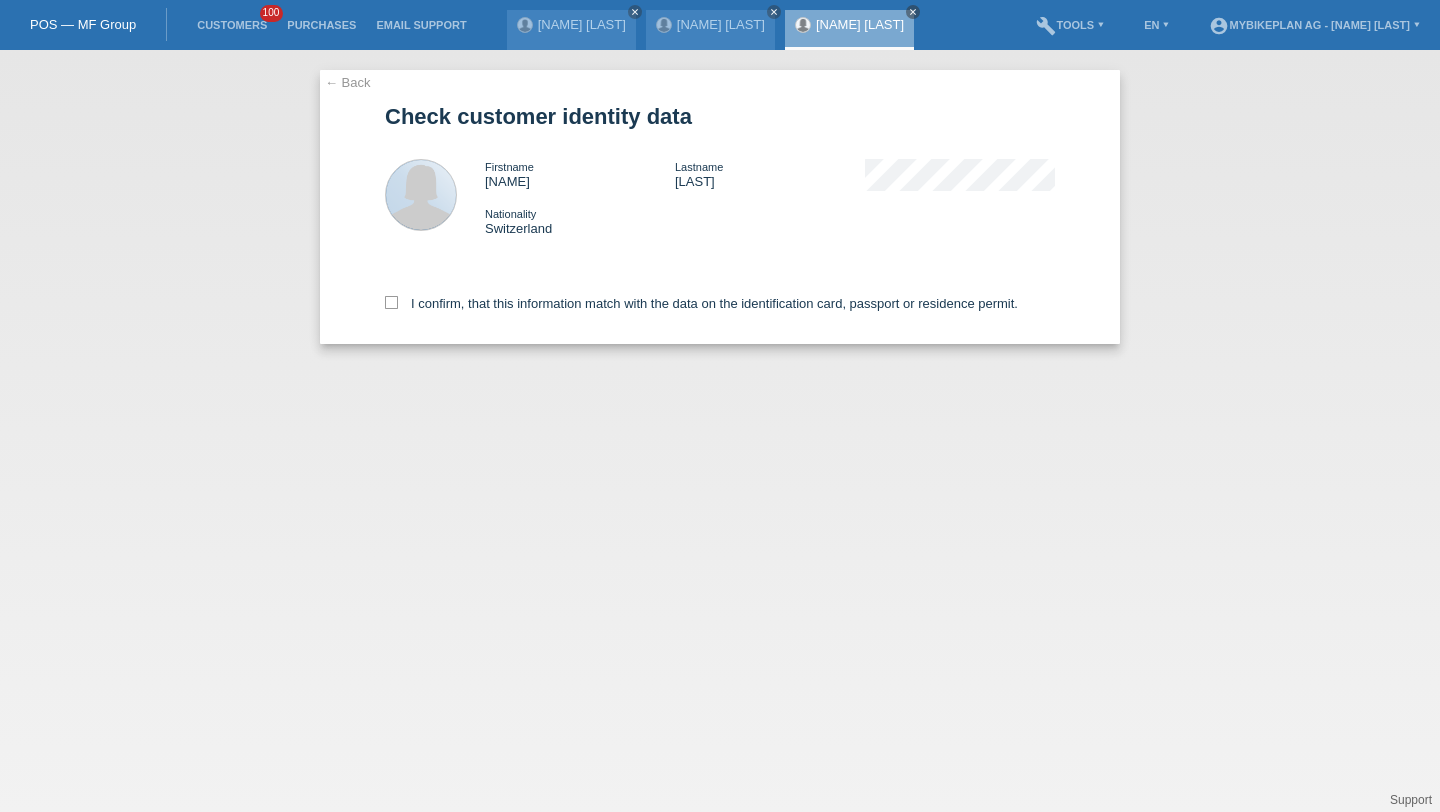 scroll, scrollTop: 0, scrollLeft: 0, axis: both 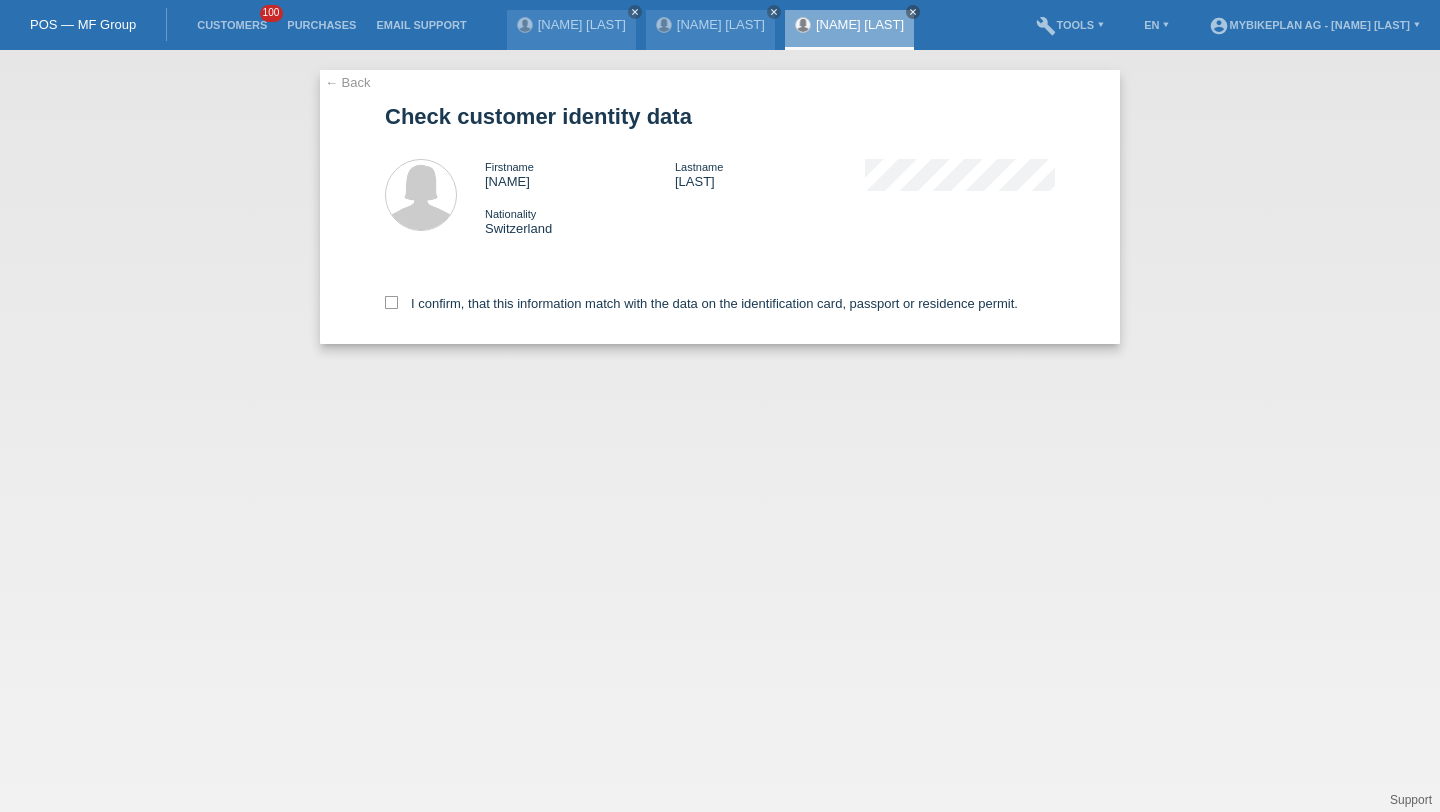 click on "I confirm, that this information match with the data on the identification card, passport or residence permit." at bounding box center (720, 300) 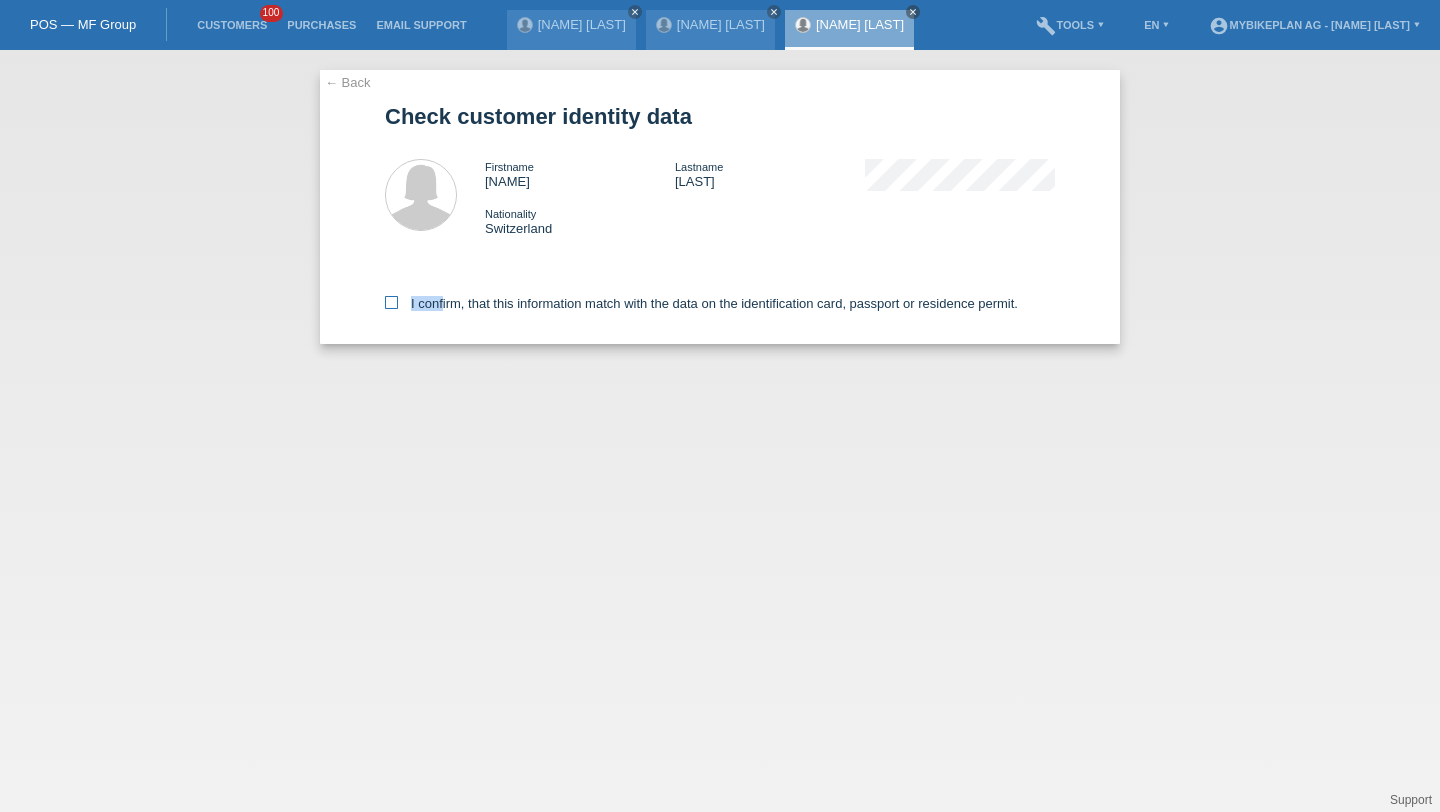 click on "I confirm, that this information match with the data on the identification card, passport or residence permit." at bounding box center (701, 303) 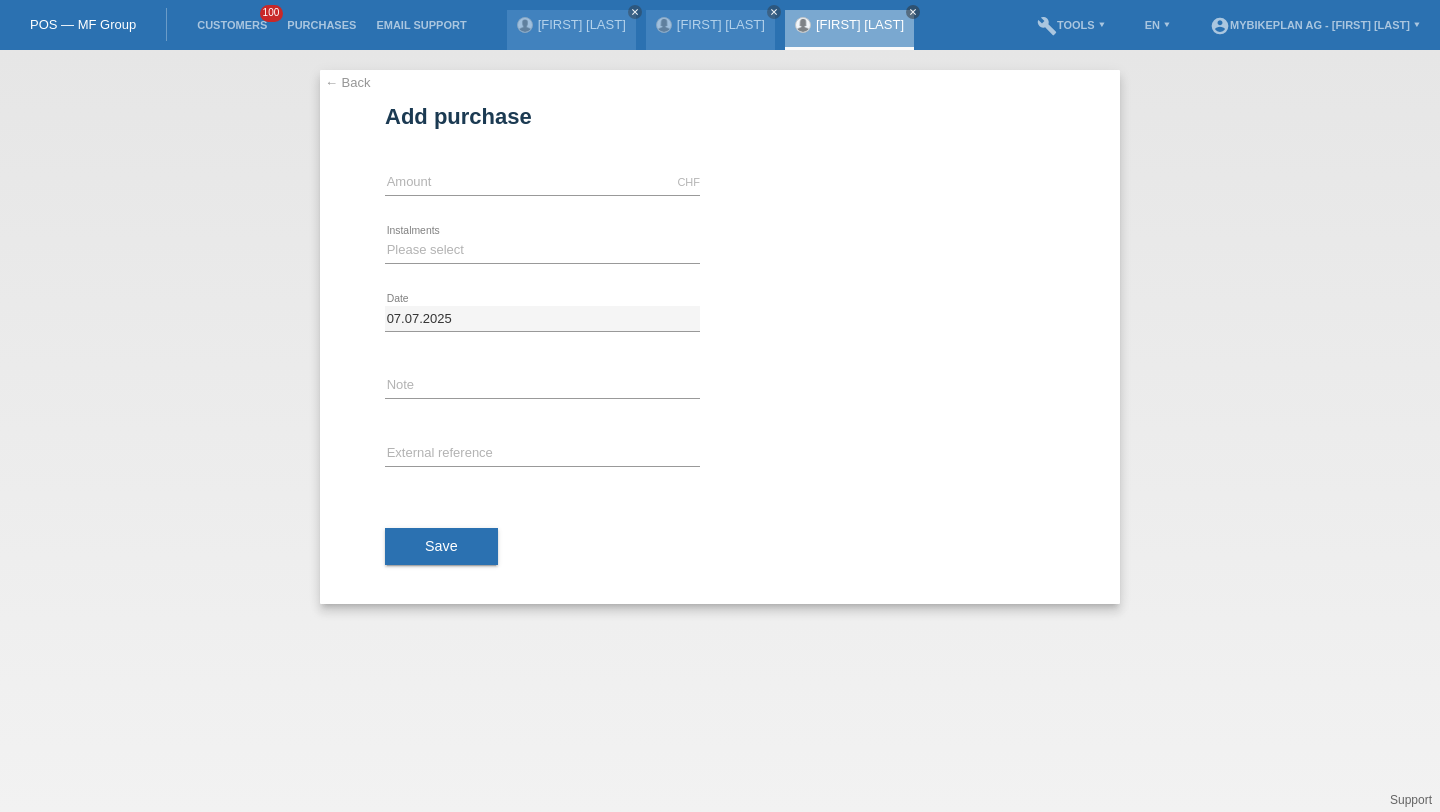 scroll, scrollTop: 0, scrollLeft: 0, axis: both 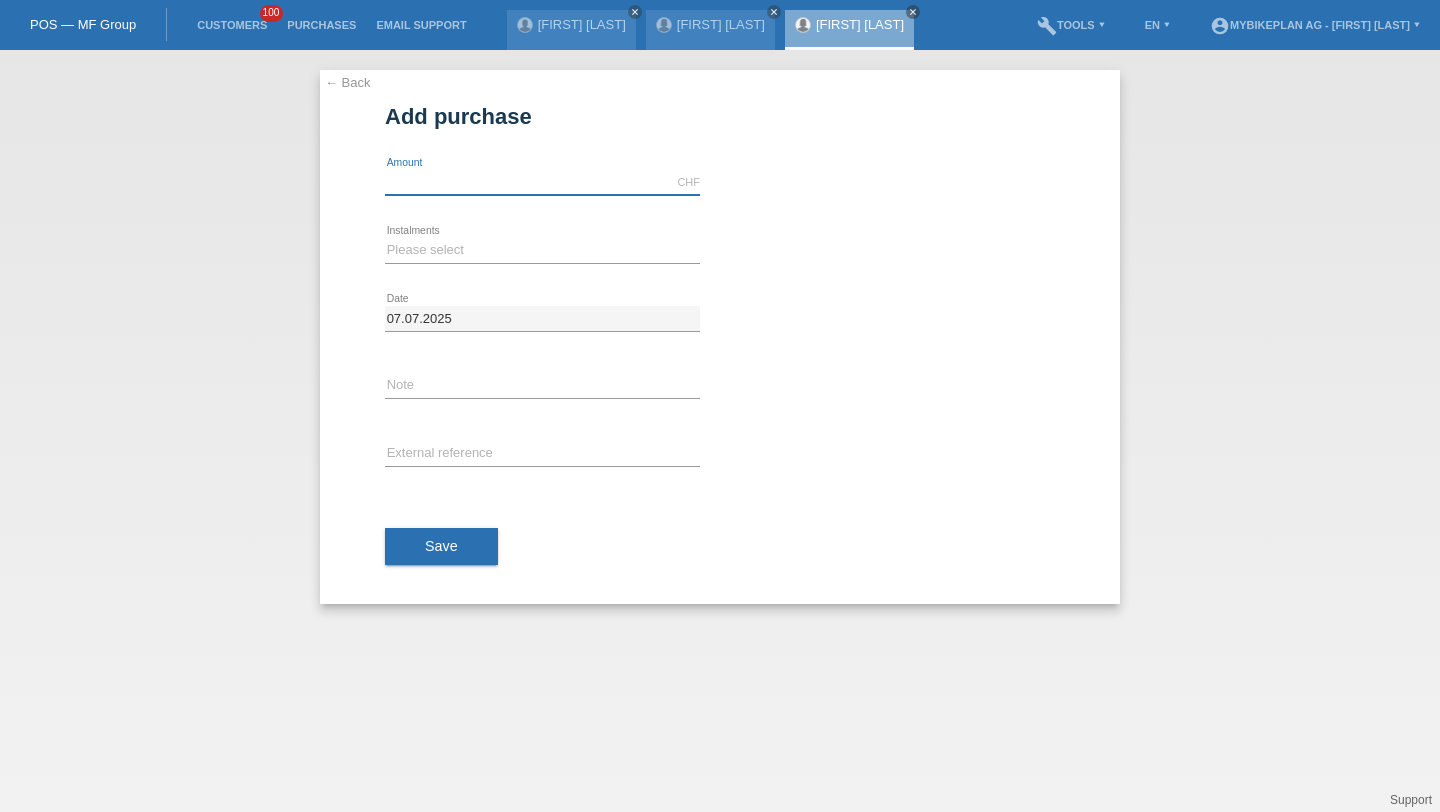 click at bounding box center (542, 182) 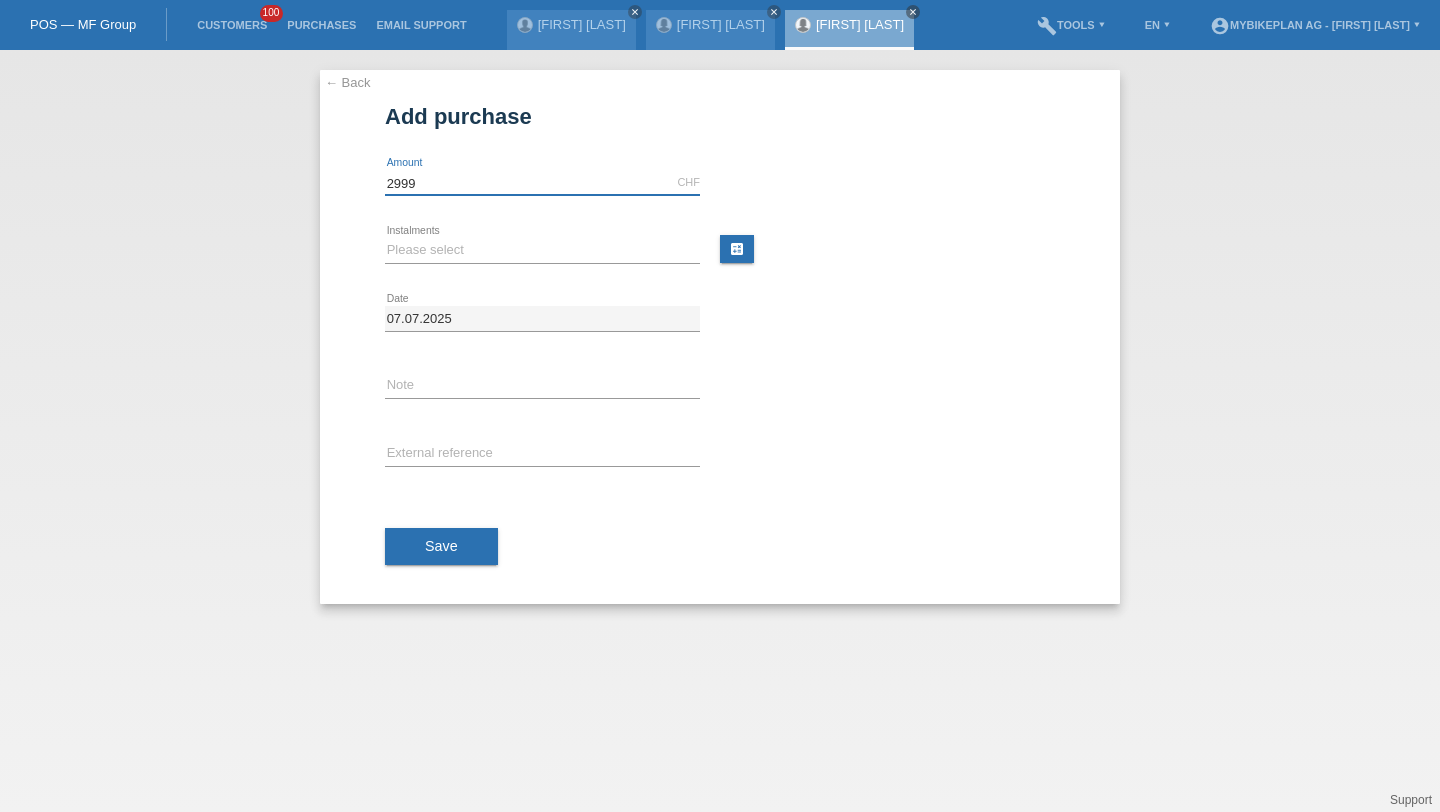 type on "2999" 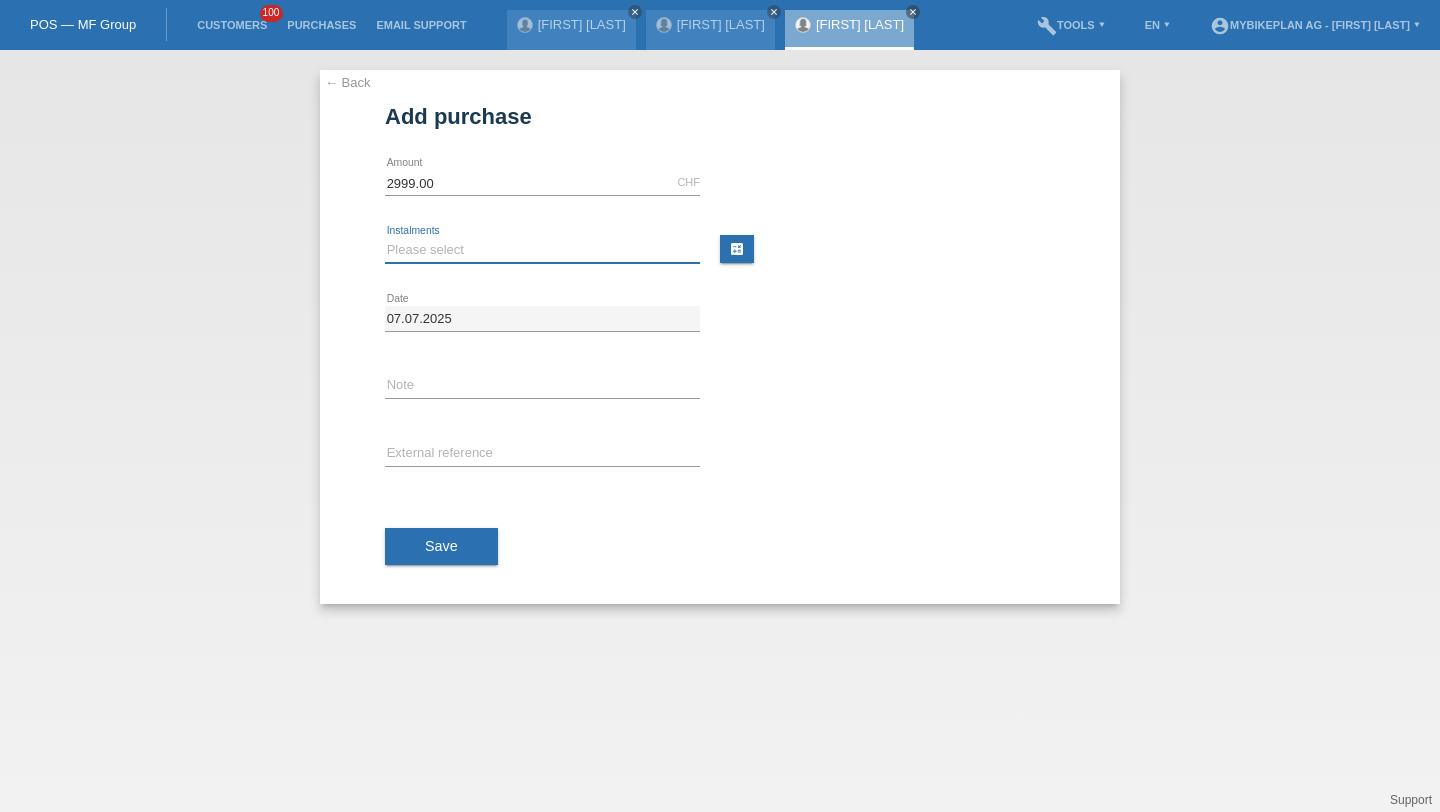 click on "Please select
6 instalments
12 instalments
18 instalments
24 instalments
36 instalments
48 instalments" at bounding box center [542, 250] 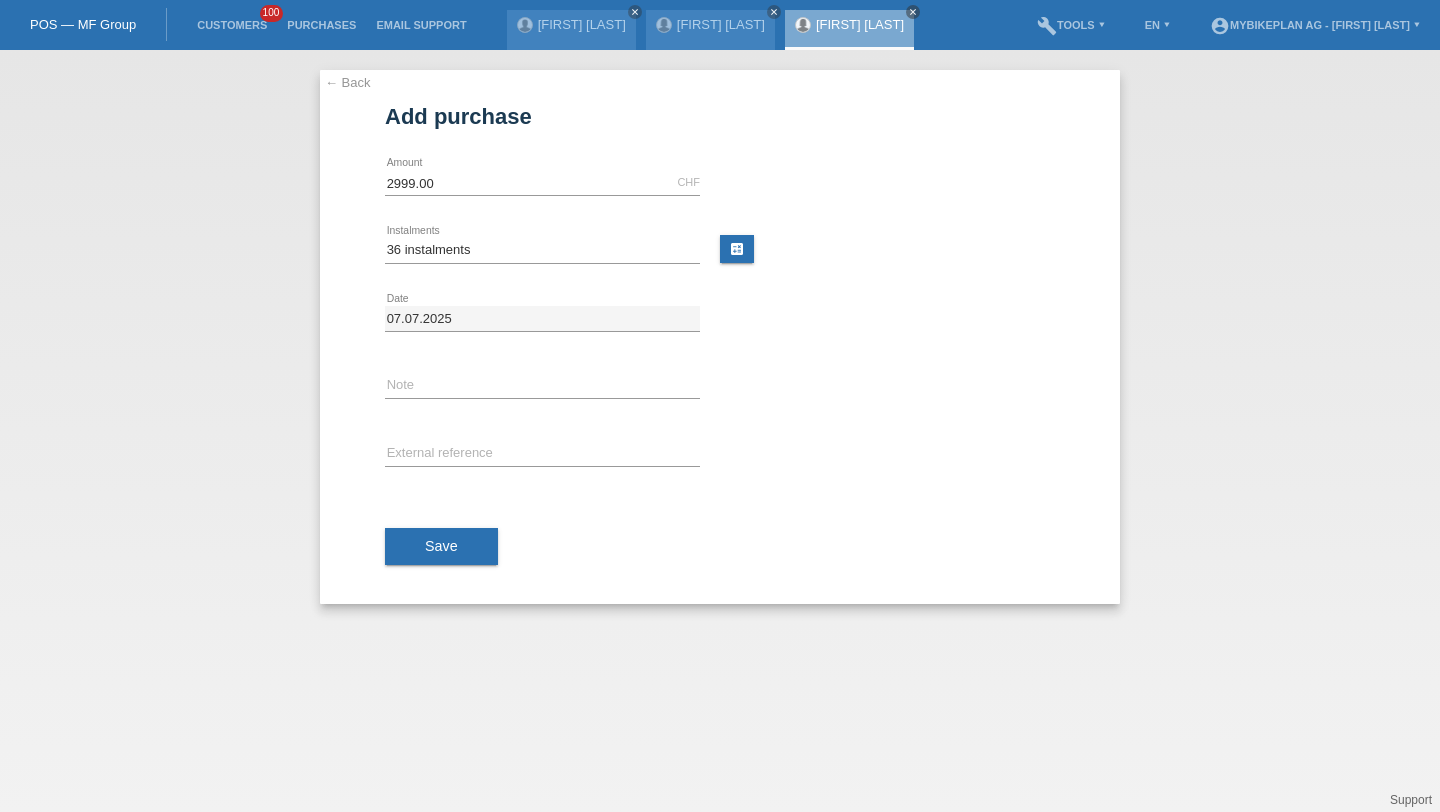 click on "error
External reference" at bounding box center (542, 183) 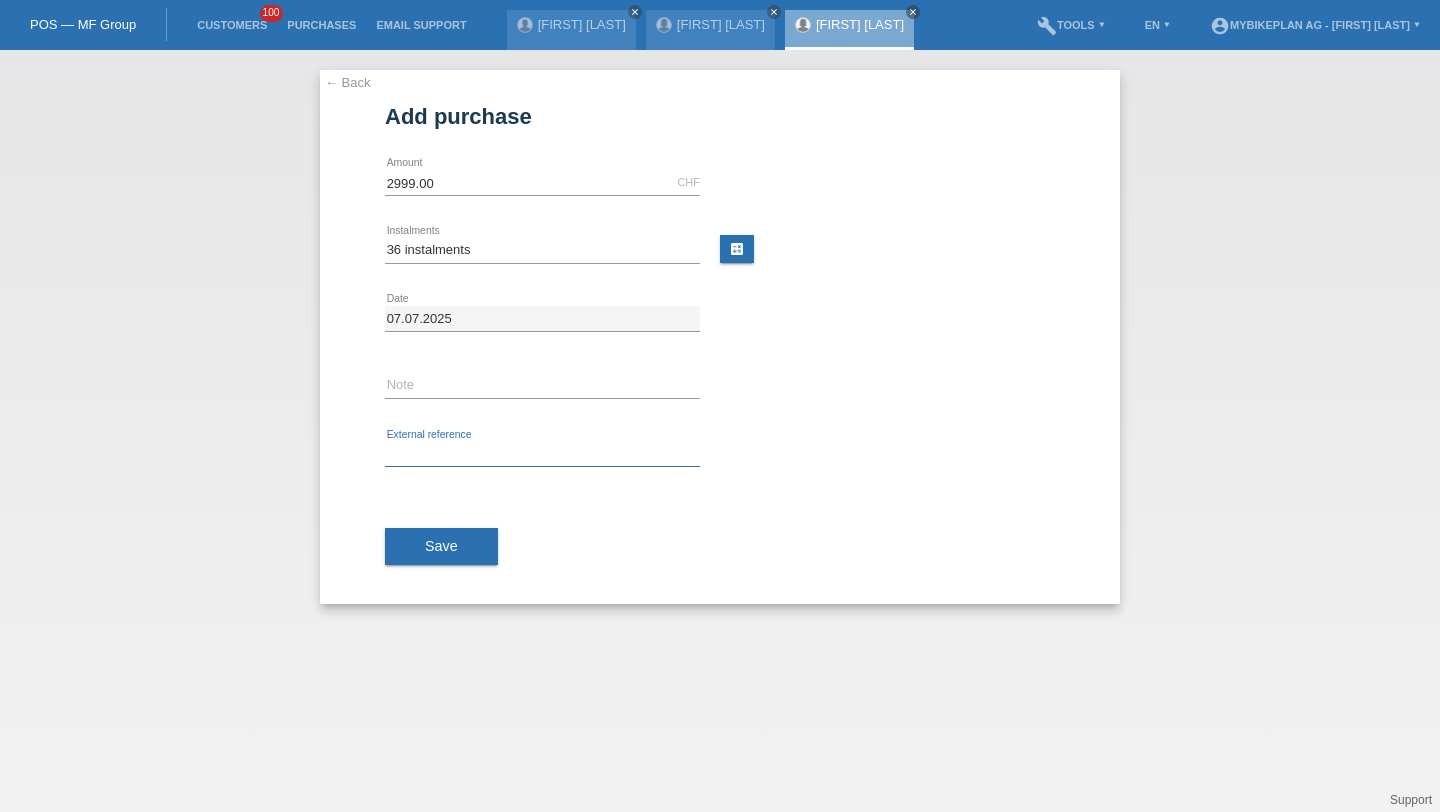 click at bounding box center (542, 454) 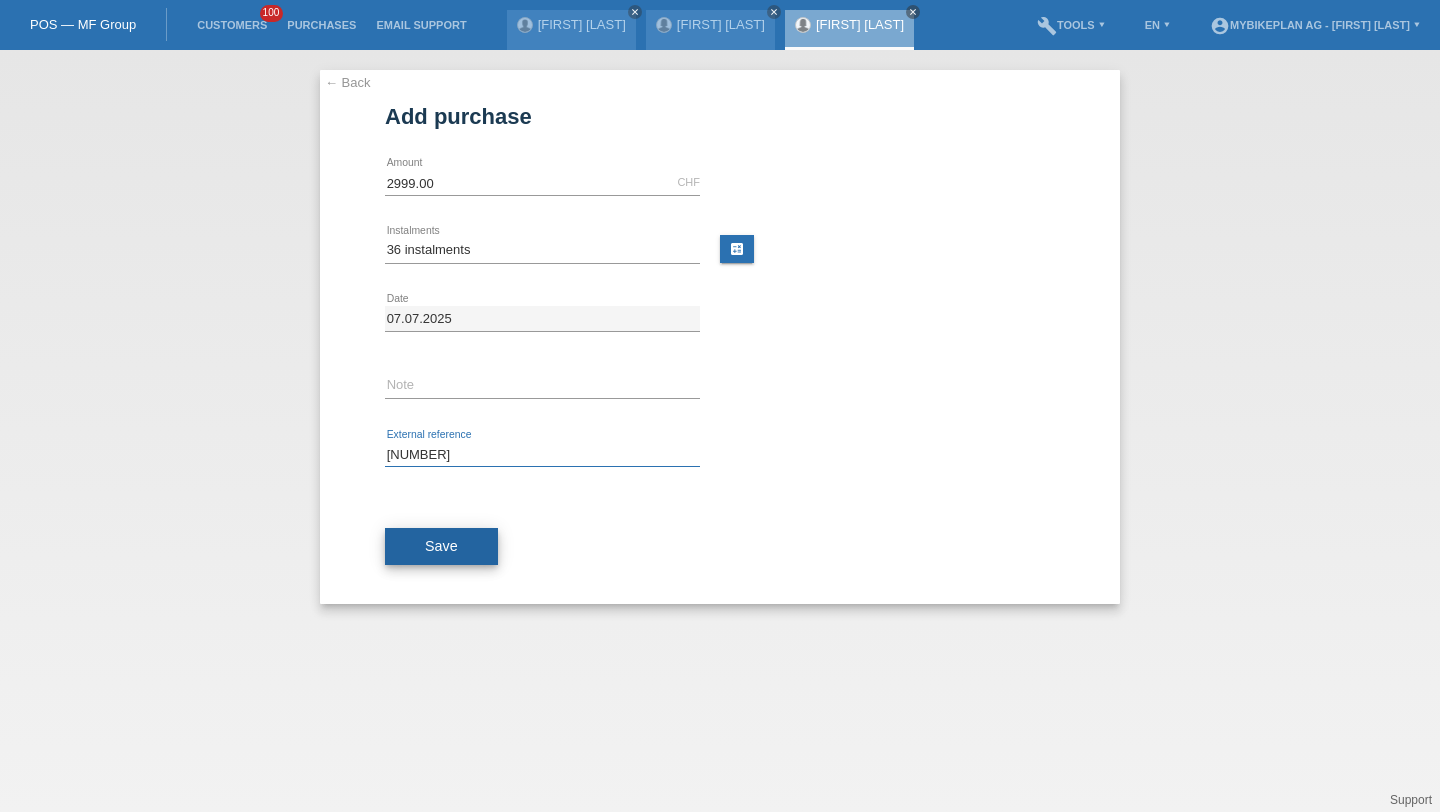 type on "39790370134" 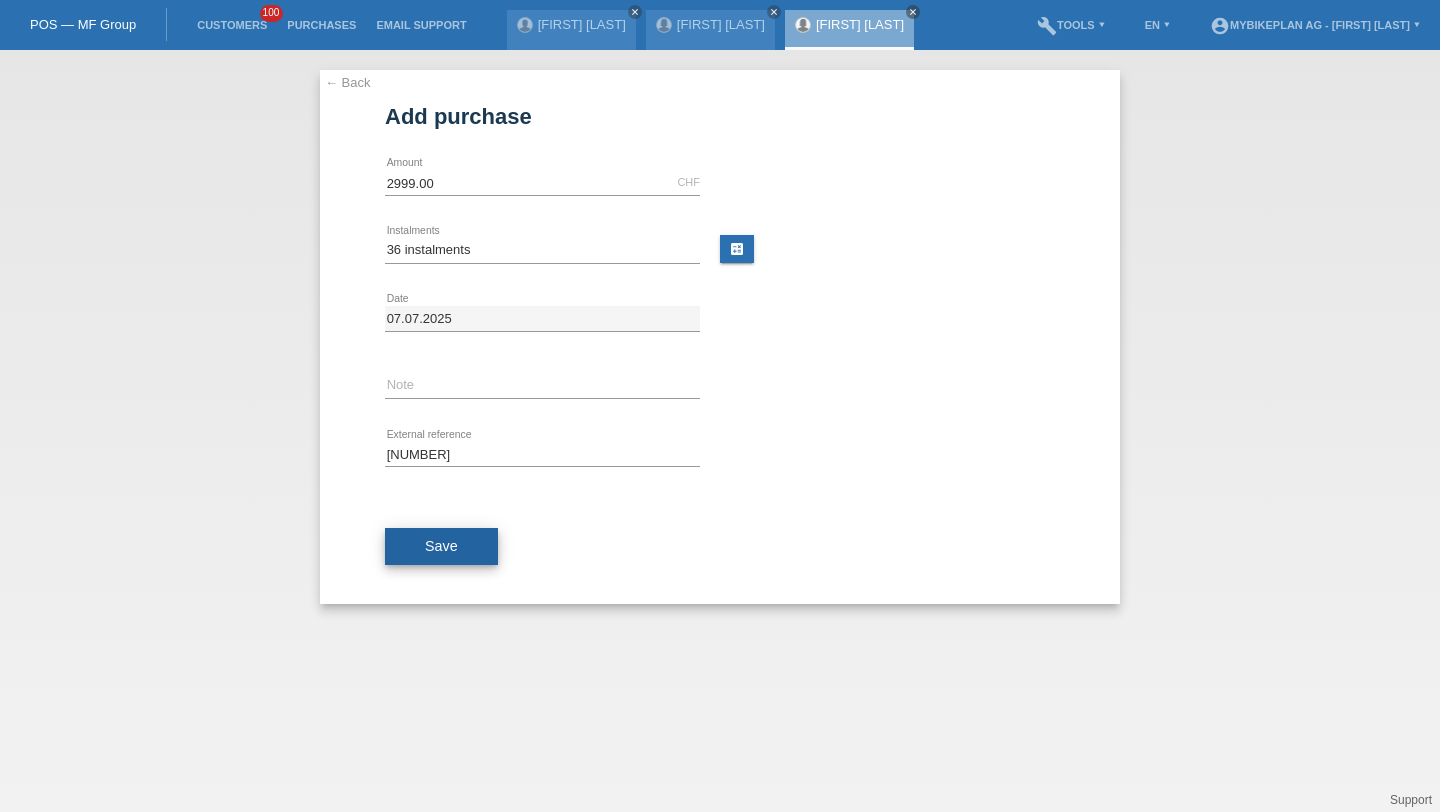 click on "Save" at bounding box center (441, 546) 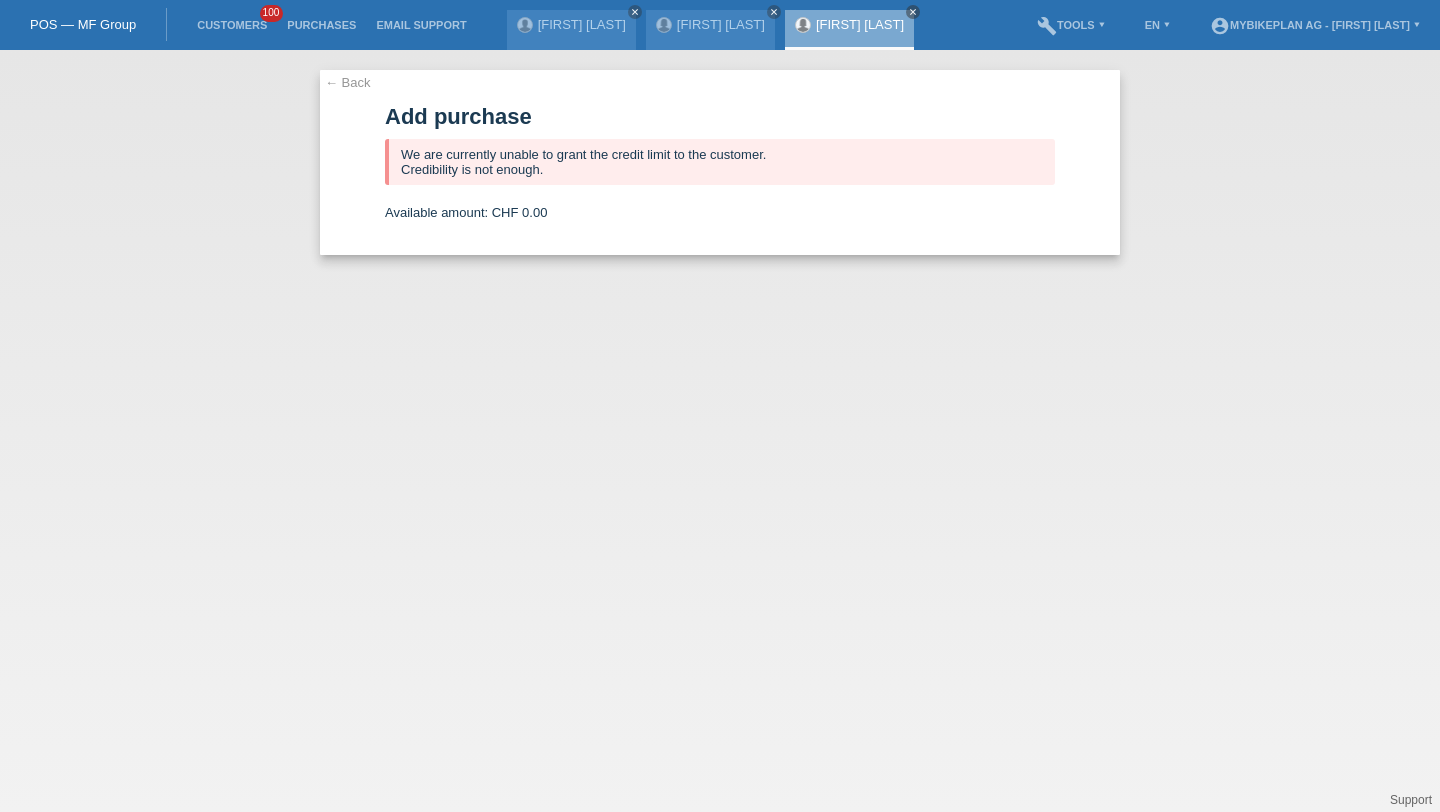 click on "Customers
100" at bounding box center (232, 25) 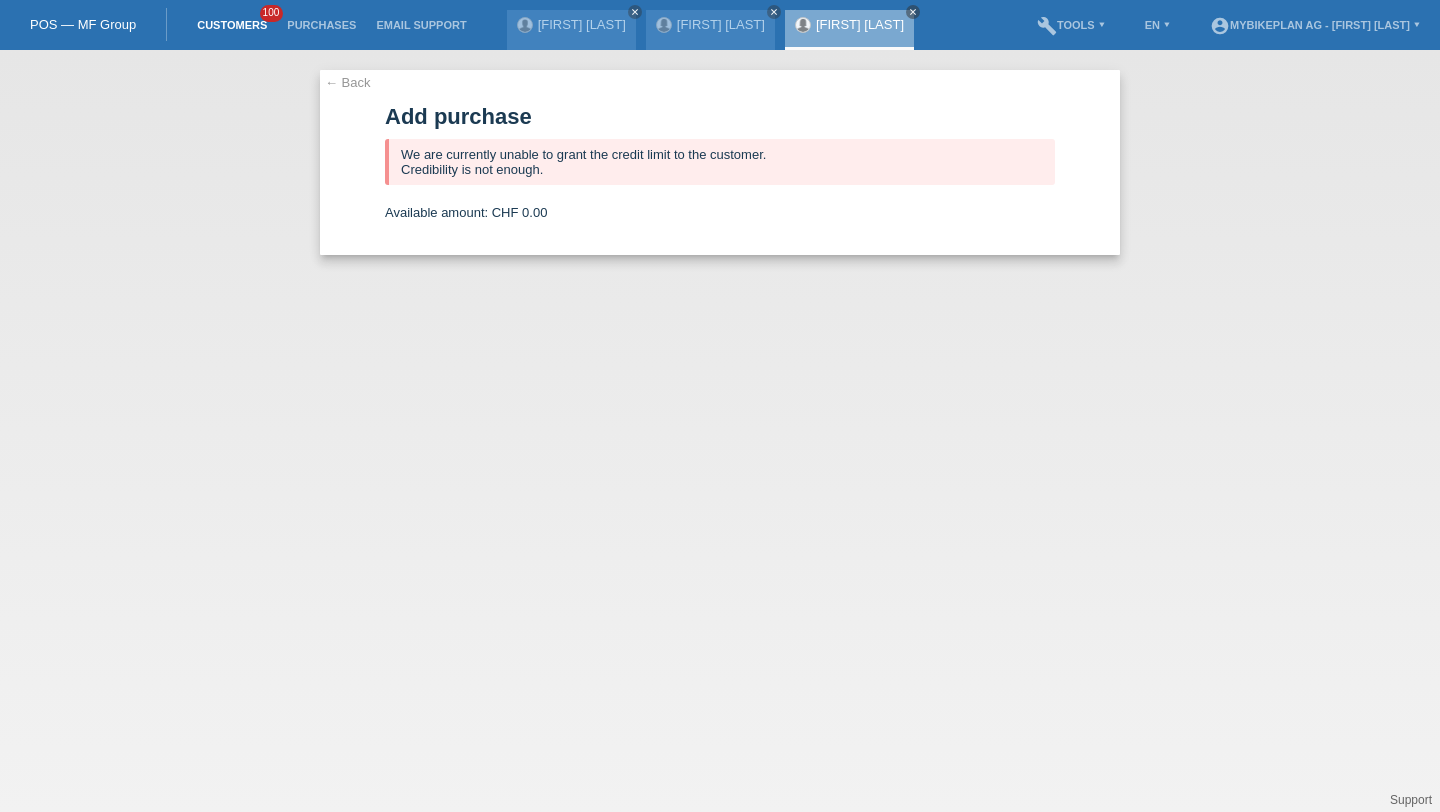 click on "Customers" at bounding box center (232, 25) 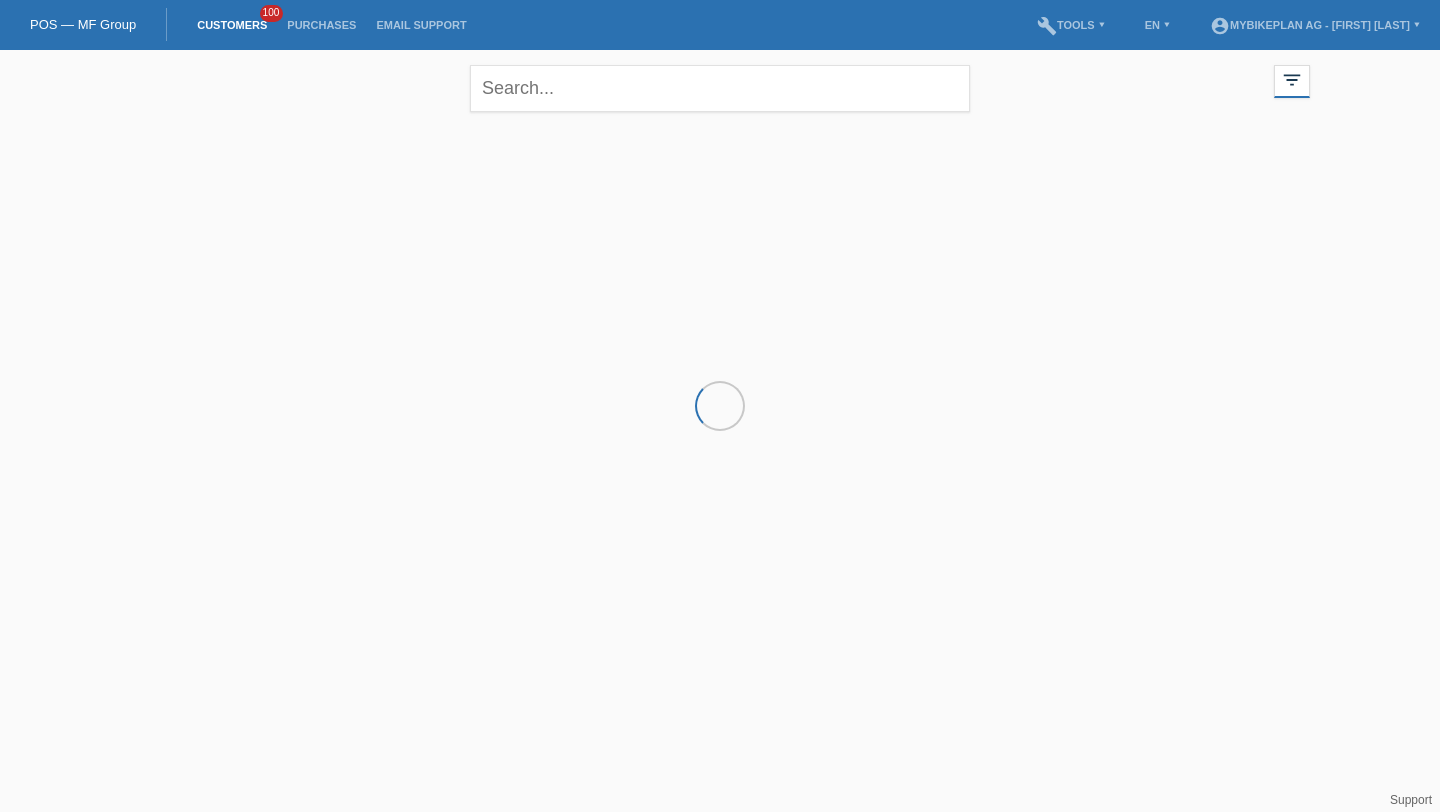scroll, scrollTop: 0, scrollLeft: 0, axis: both 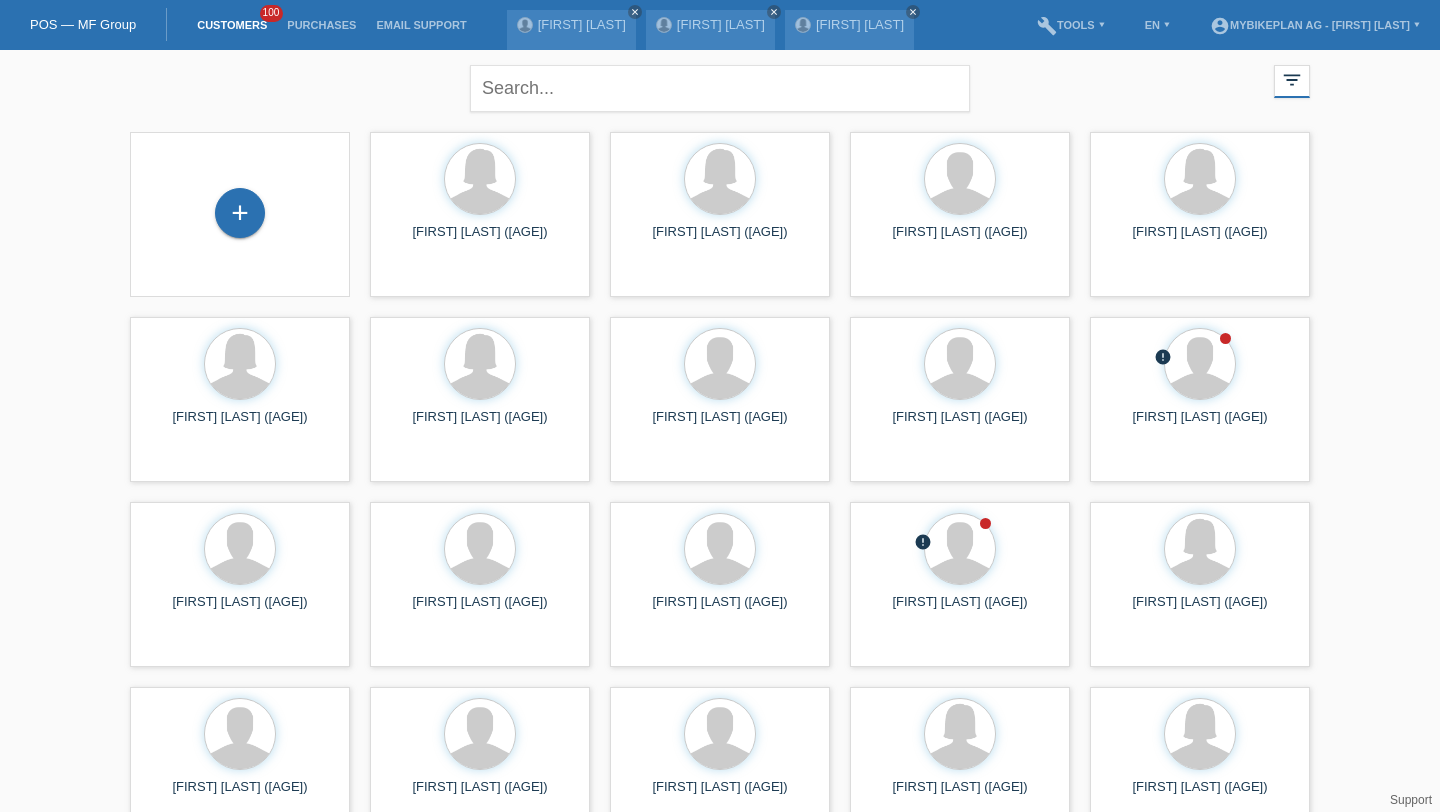 click on "+" at bounding box center (240, 214) 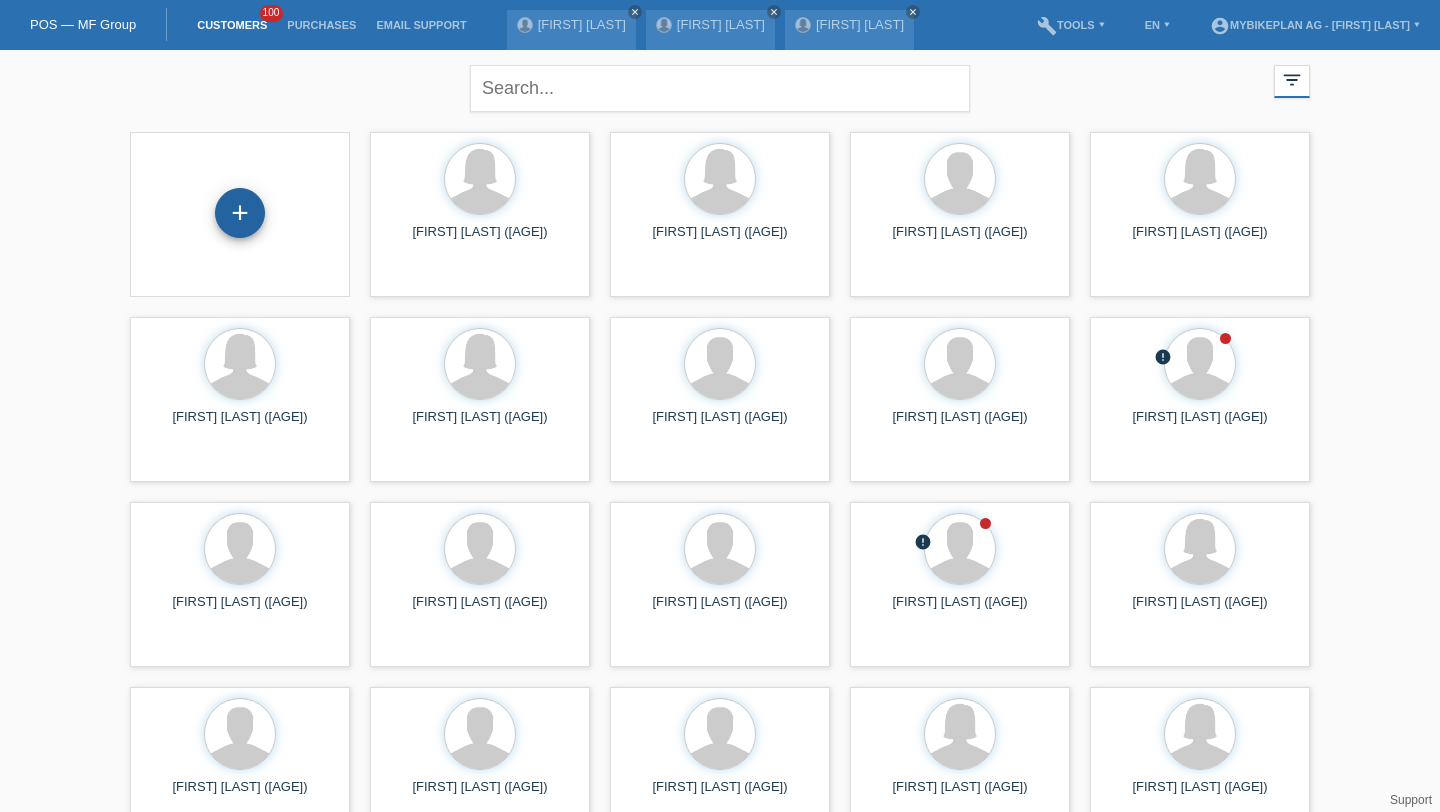 click on "+" at bounding box center (240, 213) 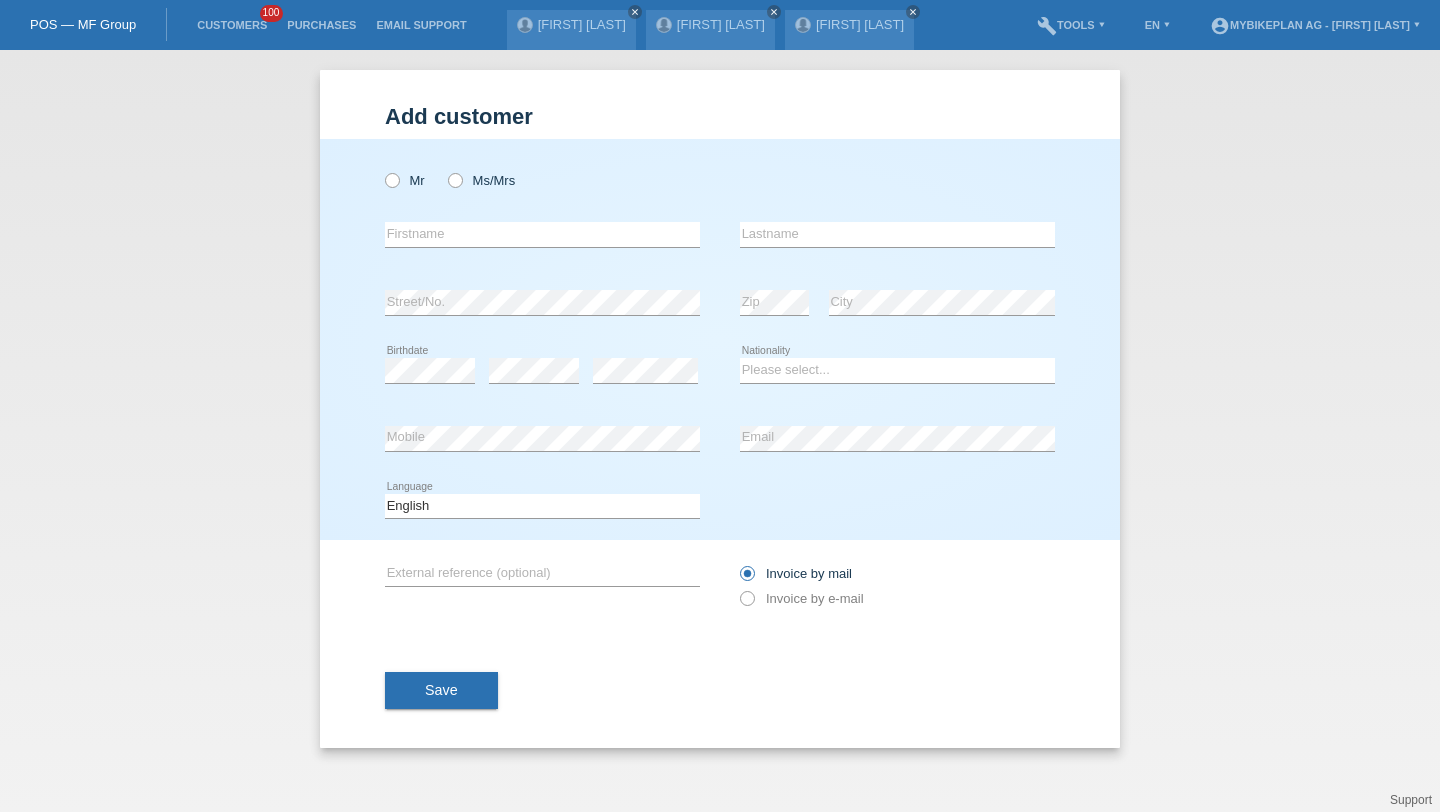 scroll, scrollTop: 0, scrollLeft: 0, axis: both 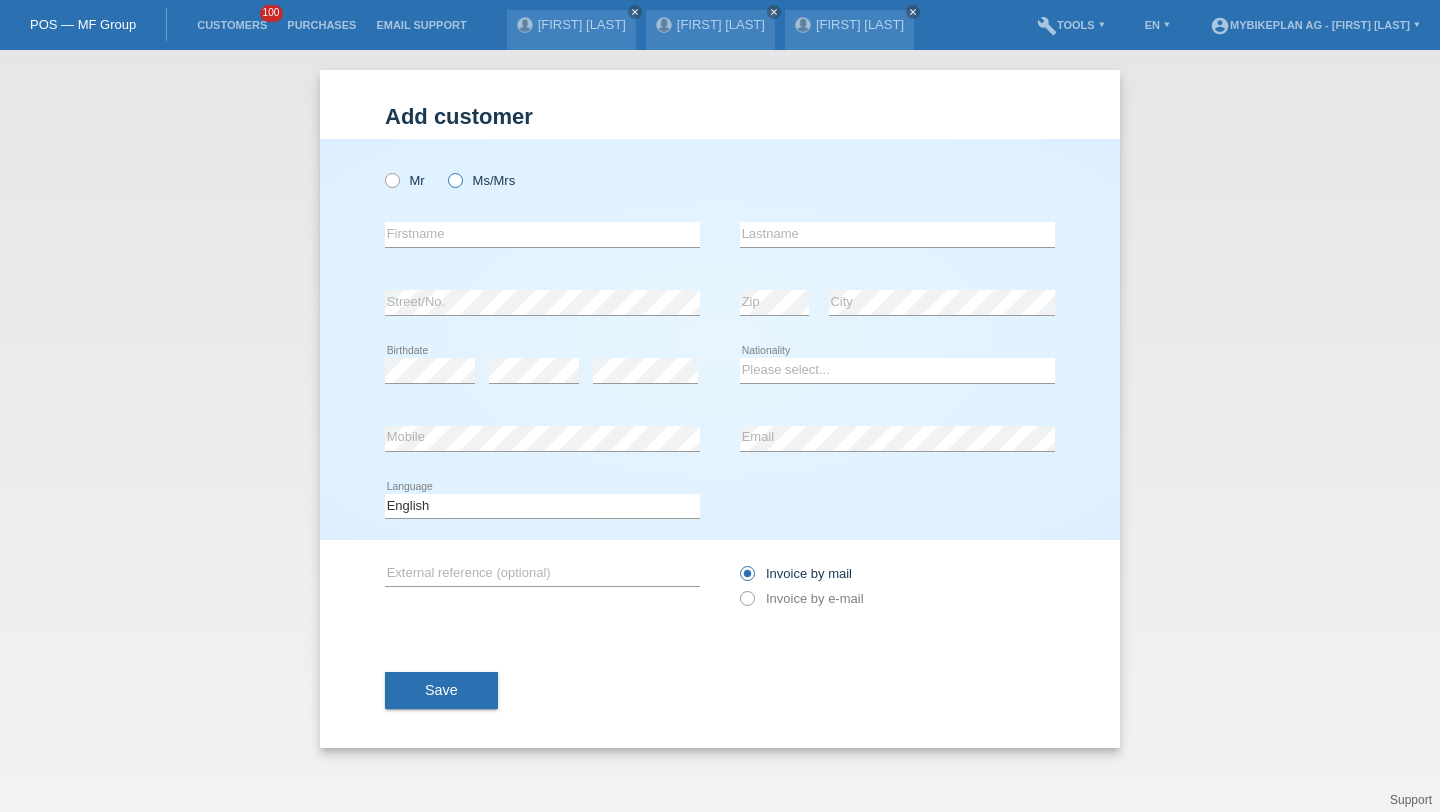 click at bounding box center (382, 170) 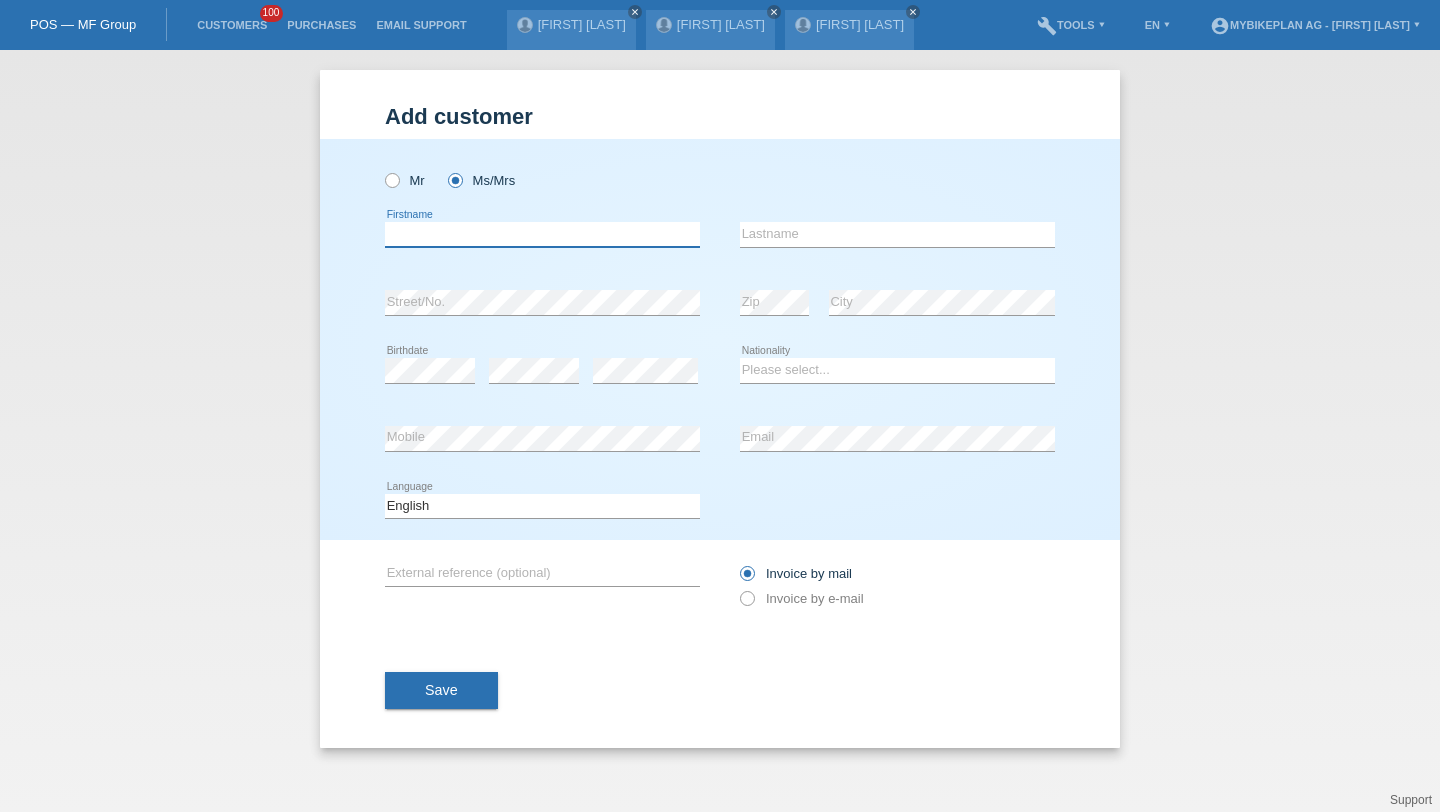 click at bounding box center (542, 234) 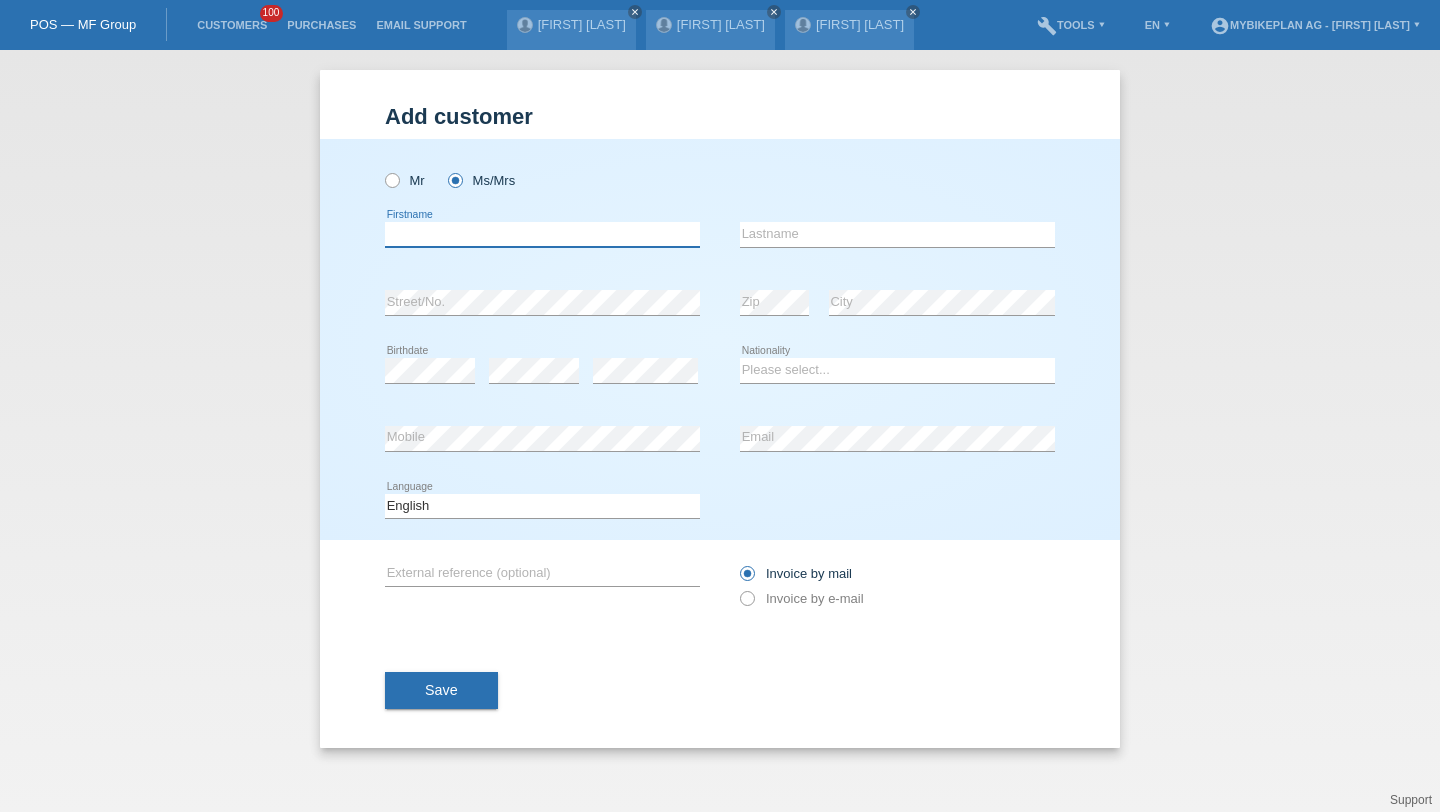 paste on "[FIRST]" 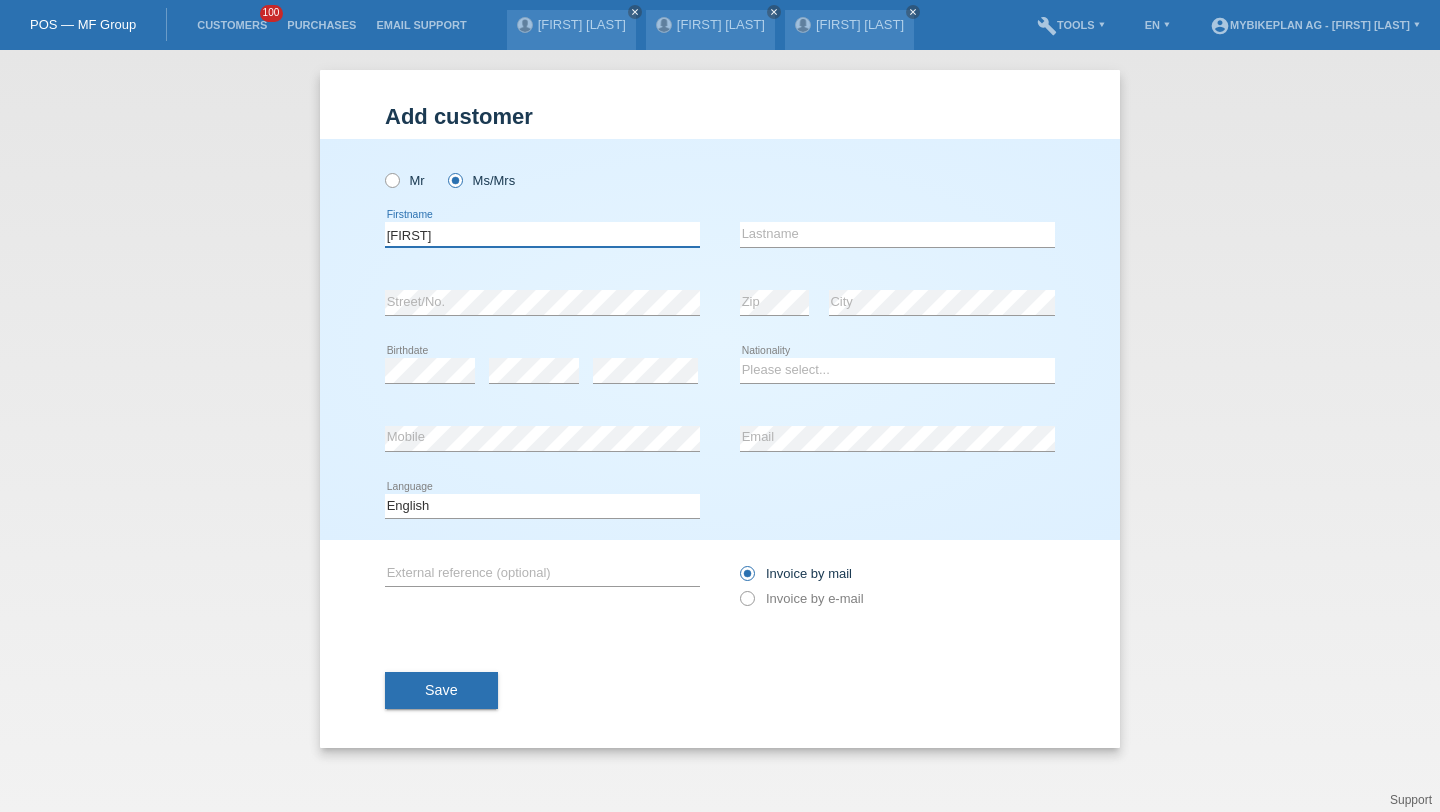 type on "[FIRST]" 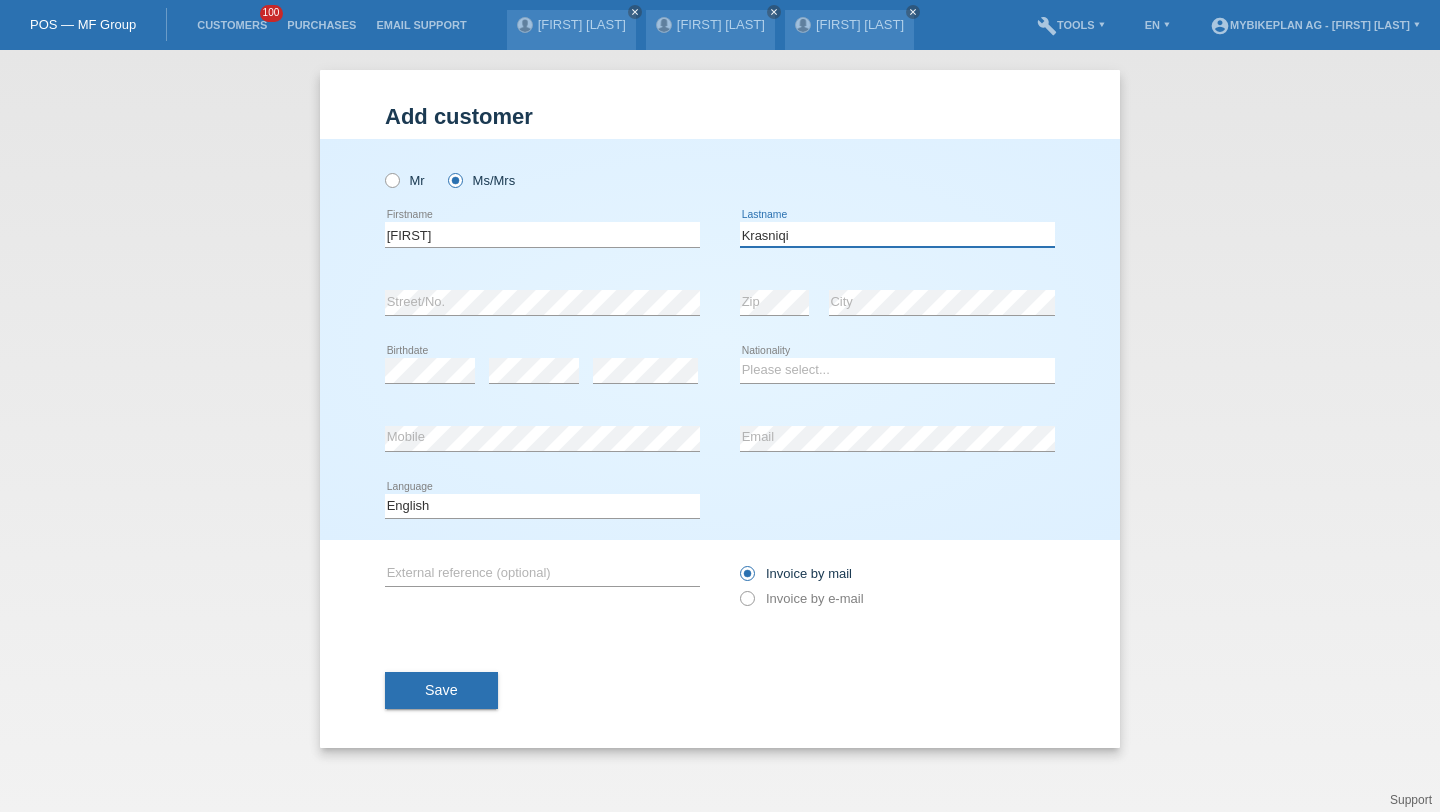 type on "Krasniqi" 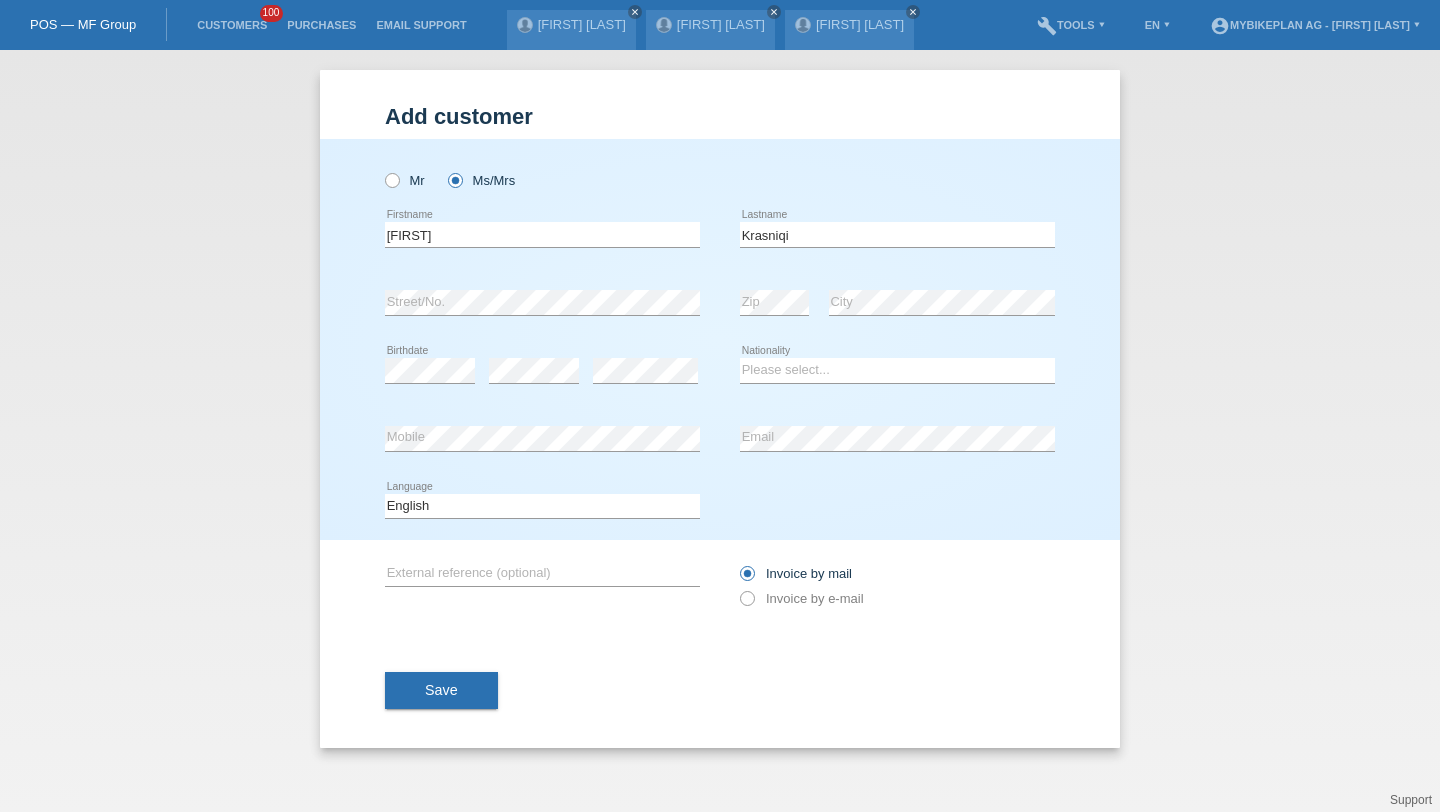 click on "error" at bounding box center [534, 371] 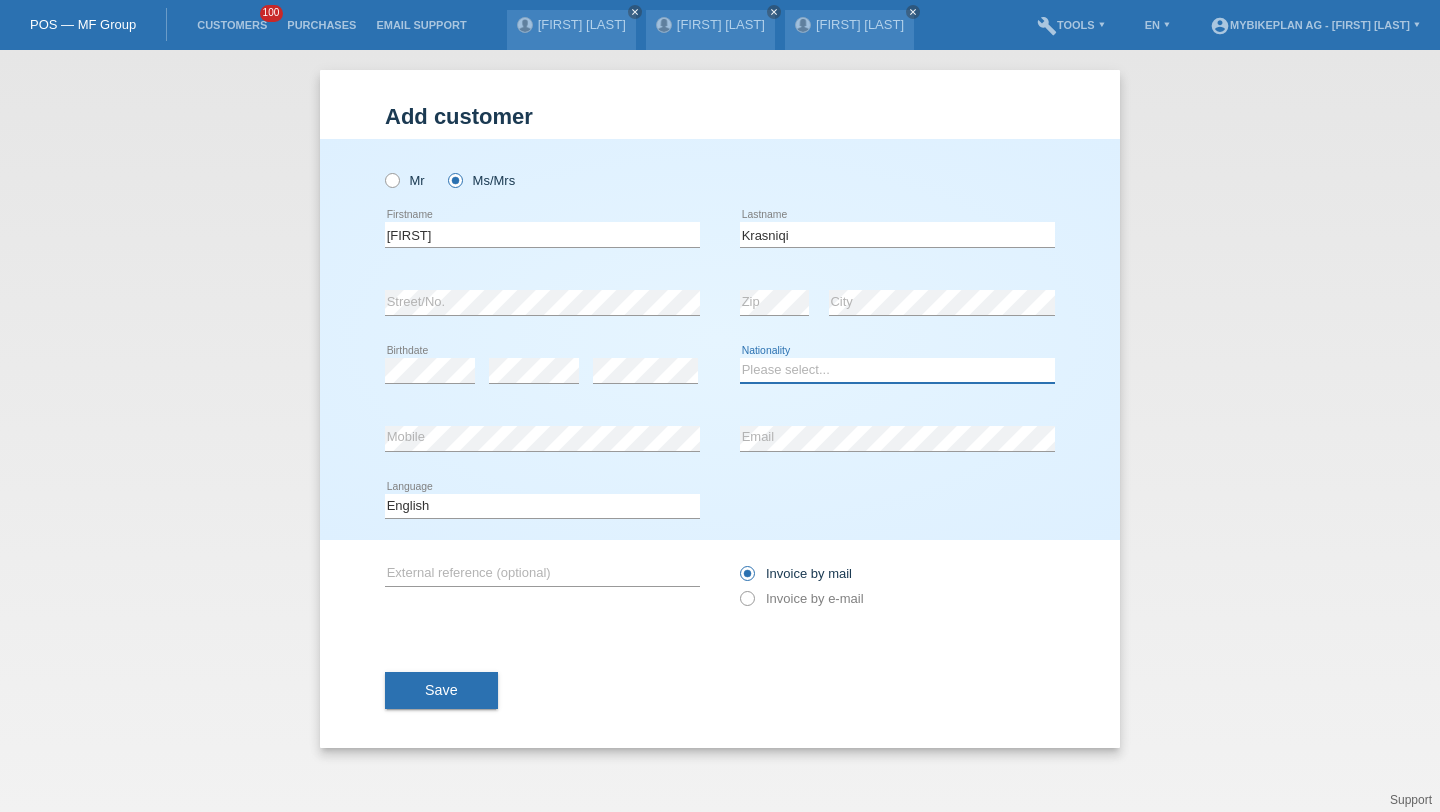 click on "Please select...
Switzerland
Austria
Germany
Liechtenstein
------------
Afghanistan
Åland Islands
Albania
Algeria
American Samoa Andorra Angola Anguilla Antarctica Antigua and Barbuda Argentina Armenia" at bounding box center [897, 370] 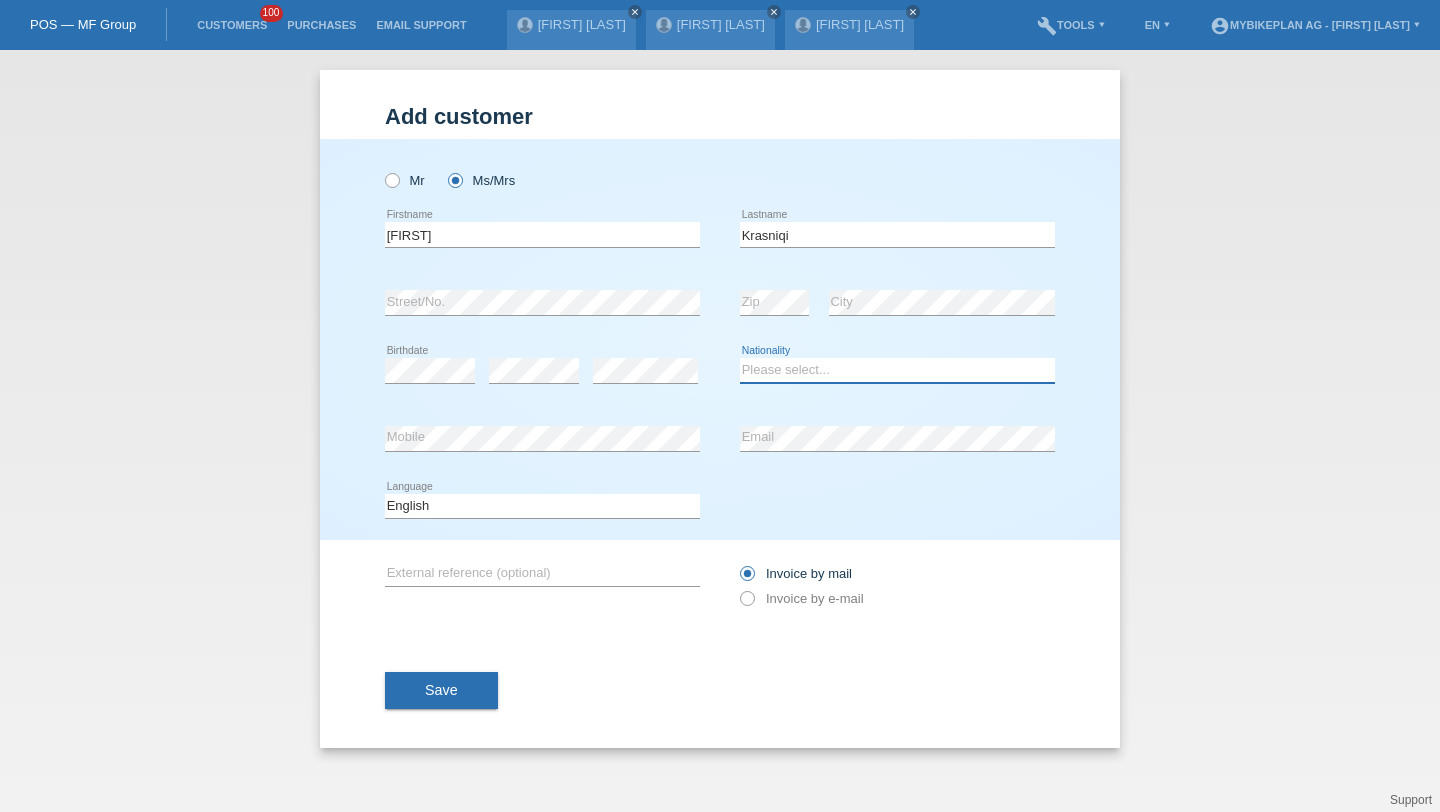 select on "XK" 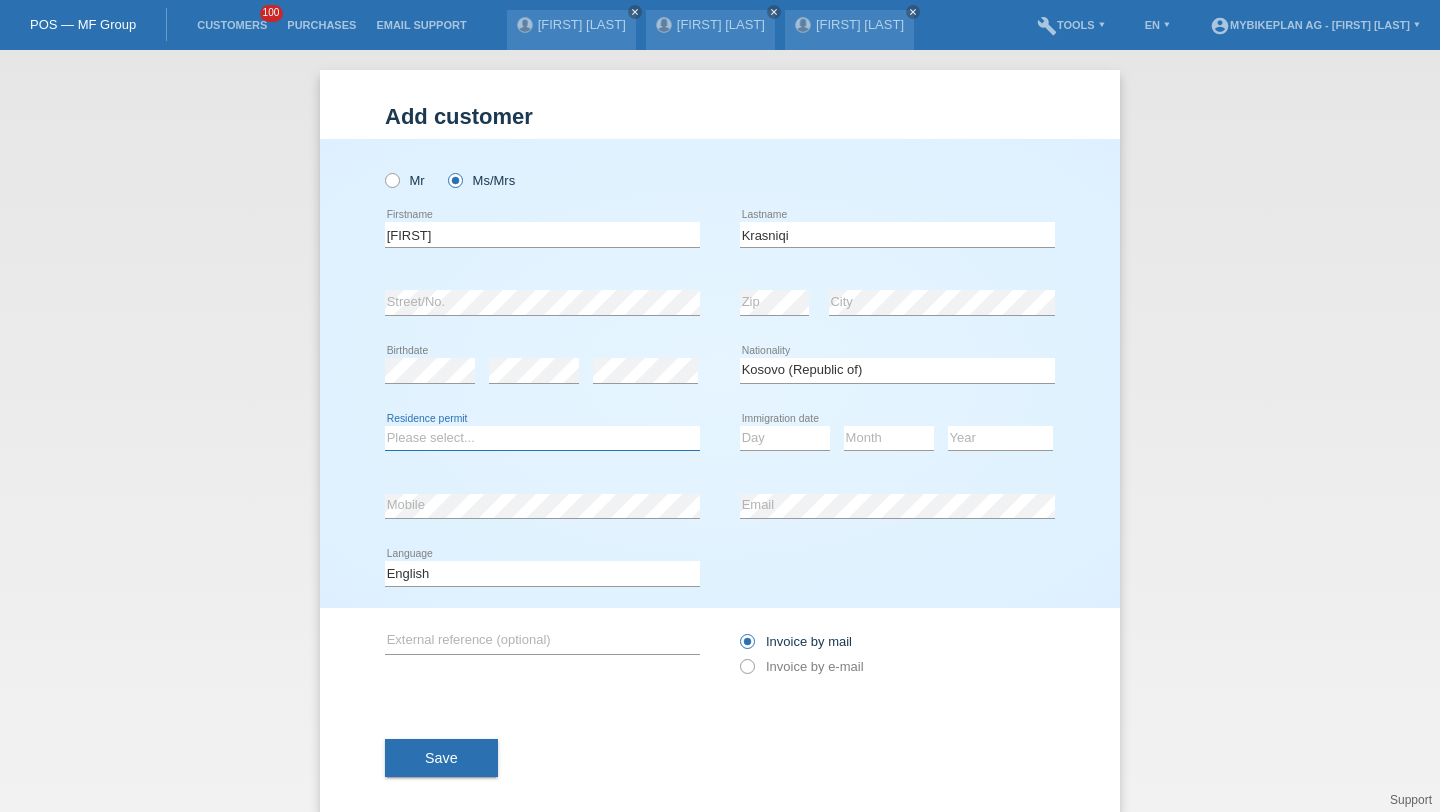 click on "Please select...
C
B
B - Refugee status
Other" at bounding box center (542, 438) 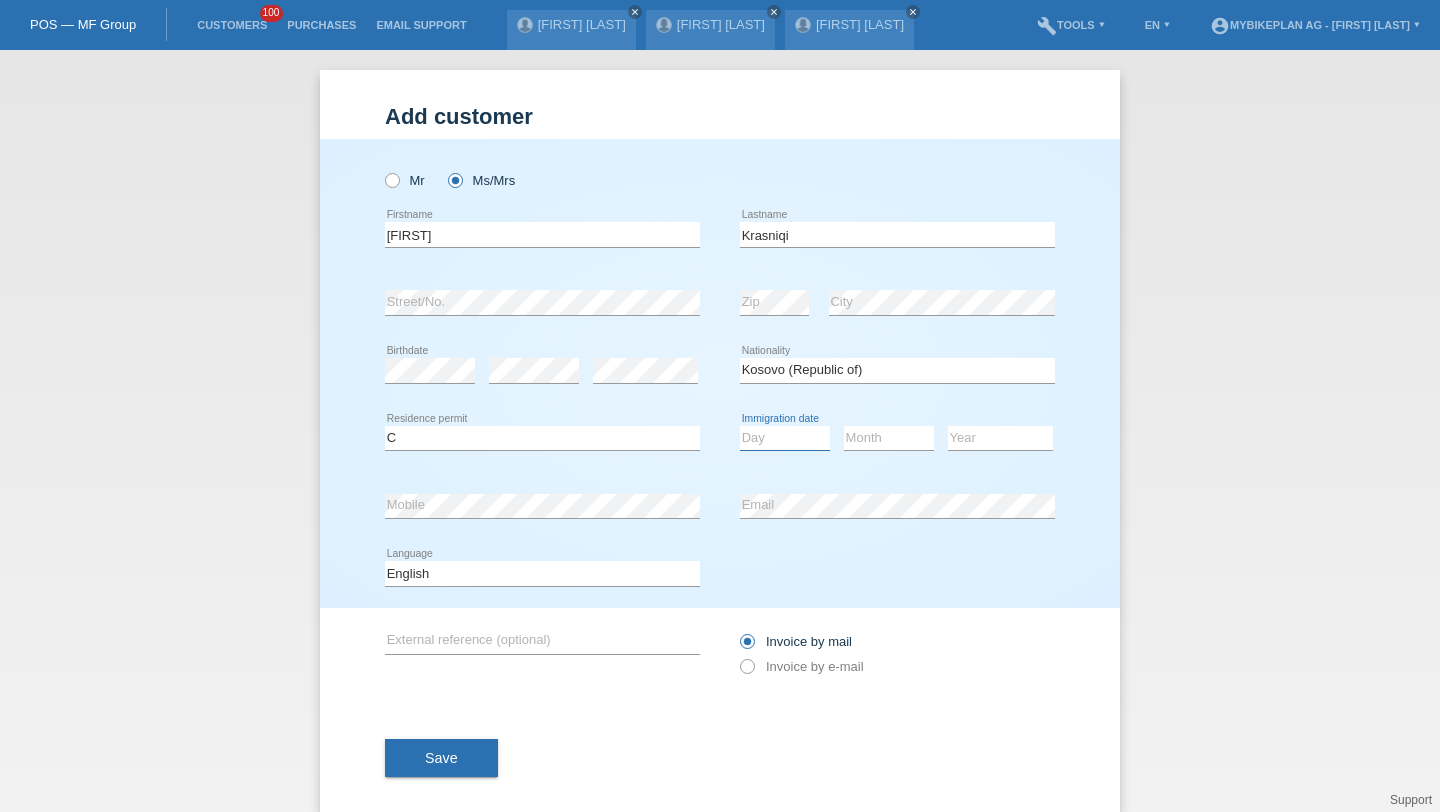 click on "Day
01
02
03
04
05
06
07
08
09
10 11" at bounding box center [785, 438] 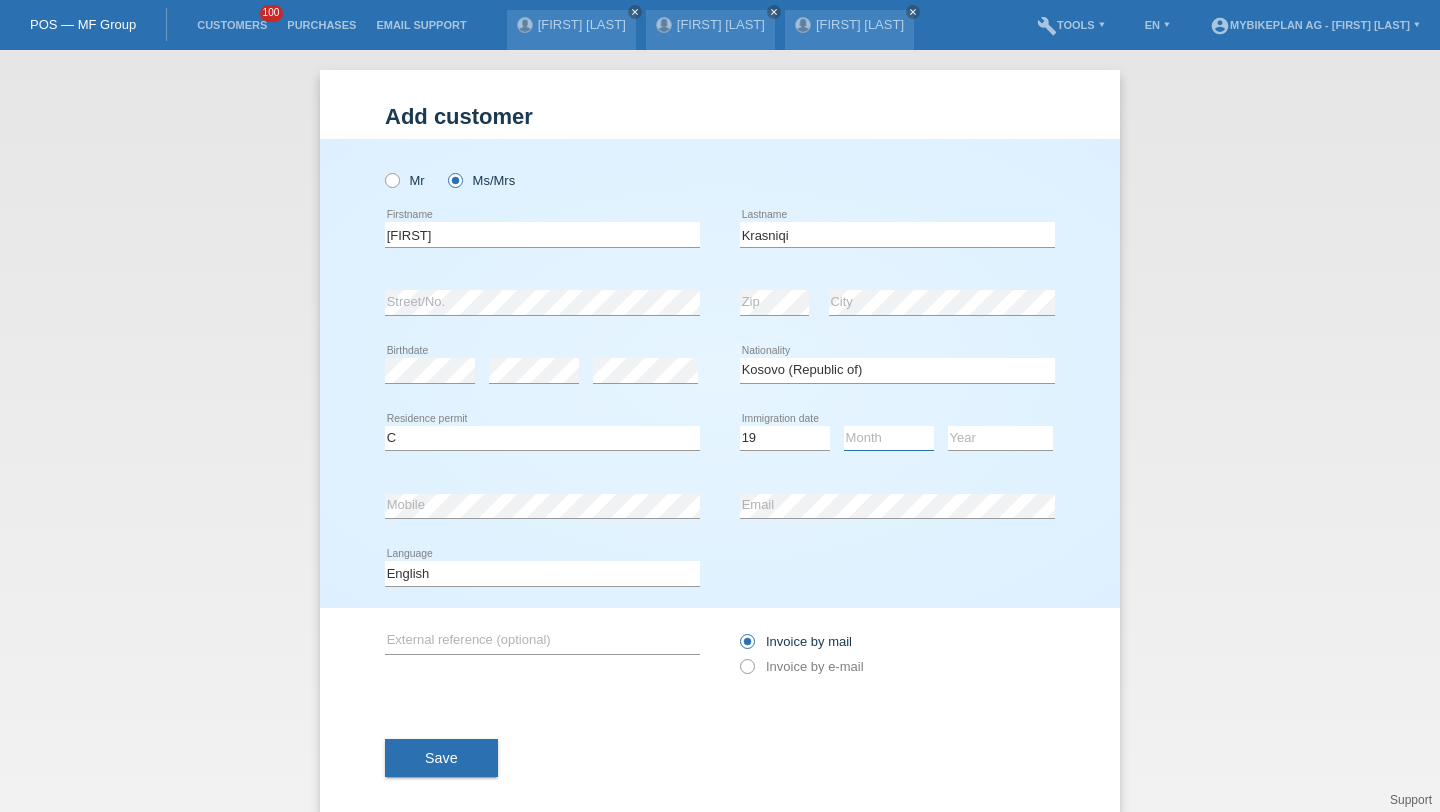 click on "Month
01
02
03
04
05
06
07
08
09
10 11" at bounding box center (889, 438) 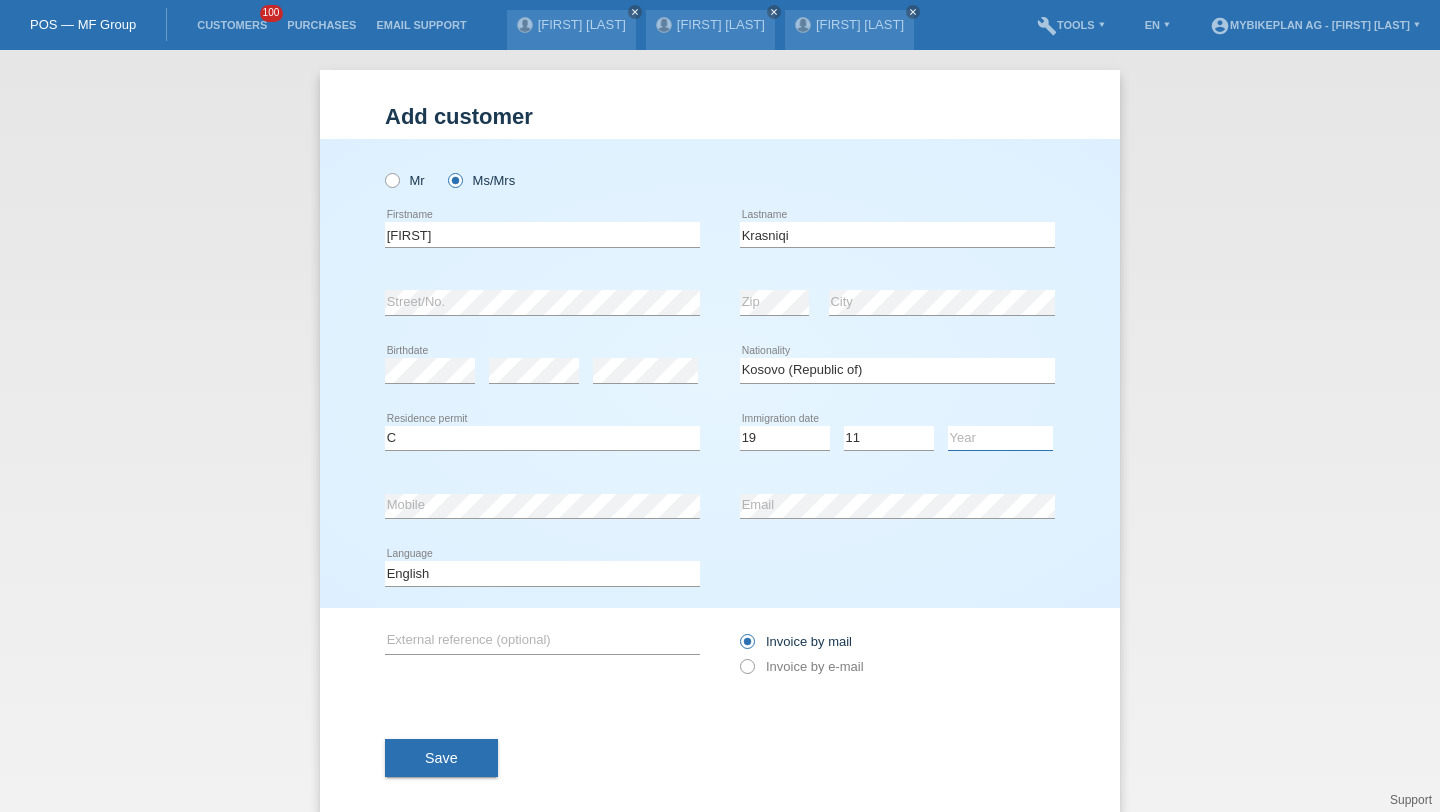 click on "Year
2025
2024
2023
2022
2021
2020
2019
2018
2017 2016 2015 2014 2013 2012 2011 2010 2009 2008 2007 2006 2005 2004 2003 2002 2001" at bounding box center (1000, 438) 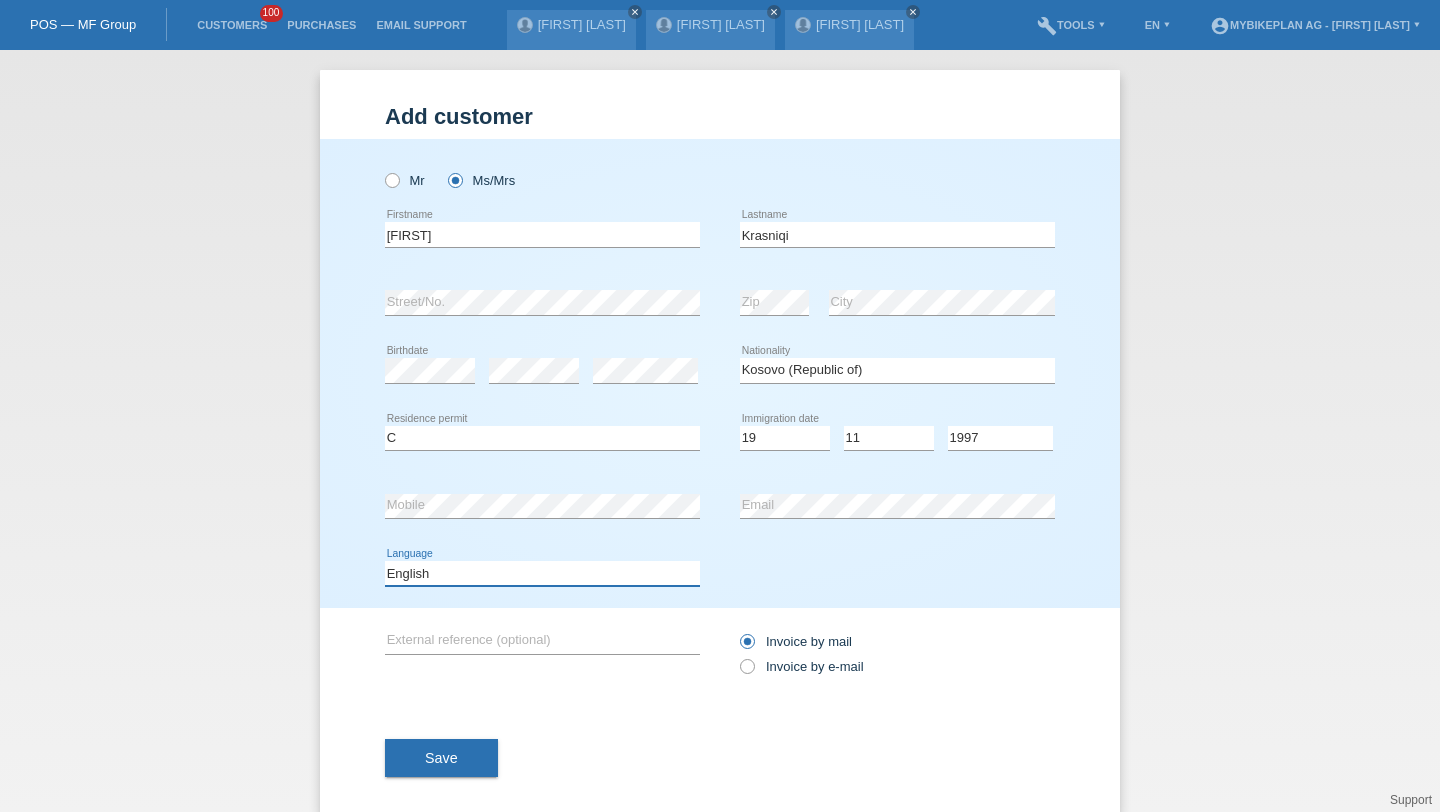 click on "Deutsch
Français
Italiano
English" at bounding box center (542, 573) 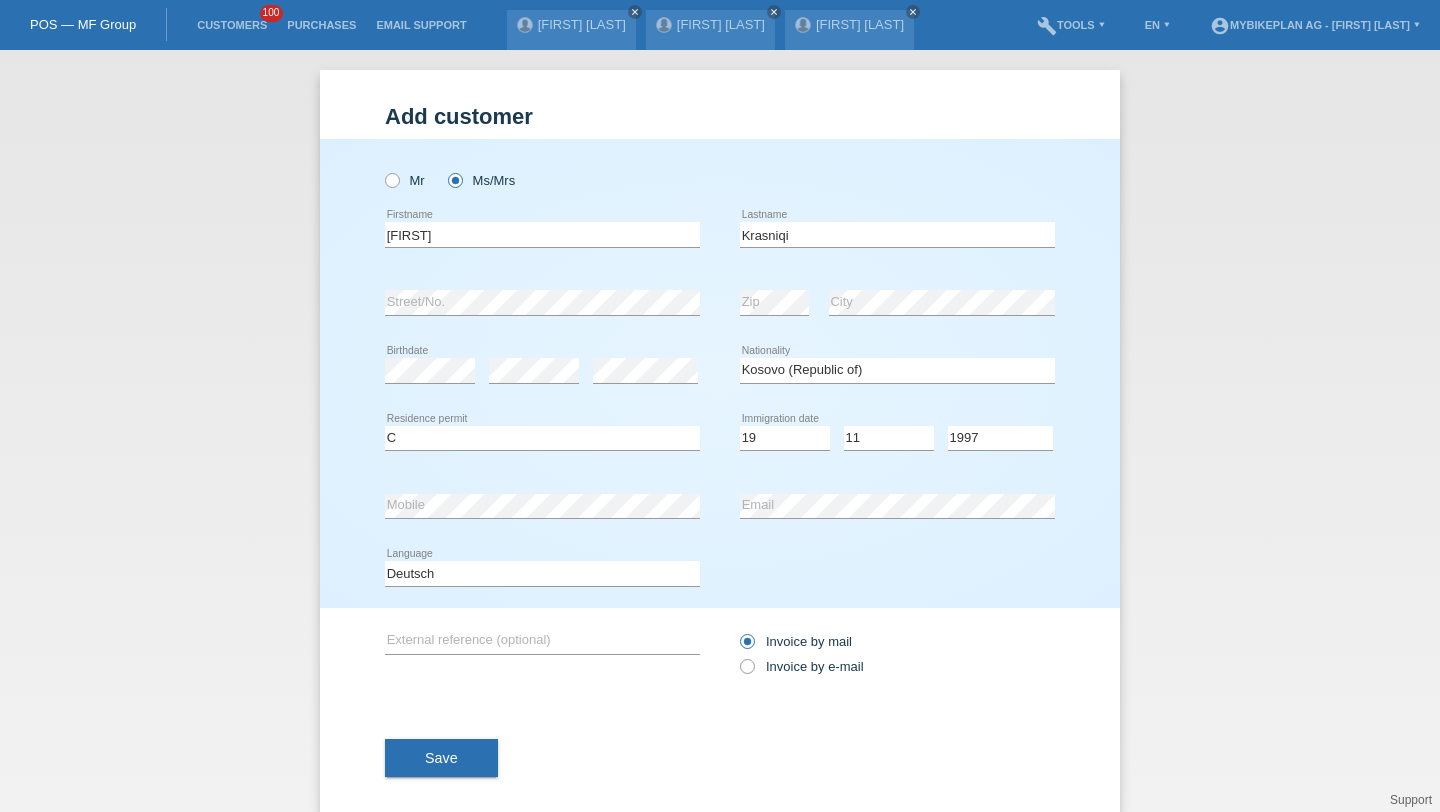 click on "Invoice by mail
Invoice by e-mail" at bounding box center [897, 654] 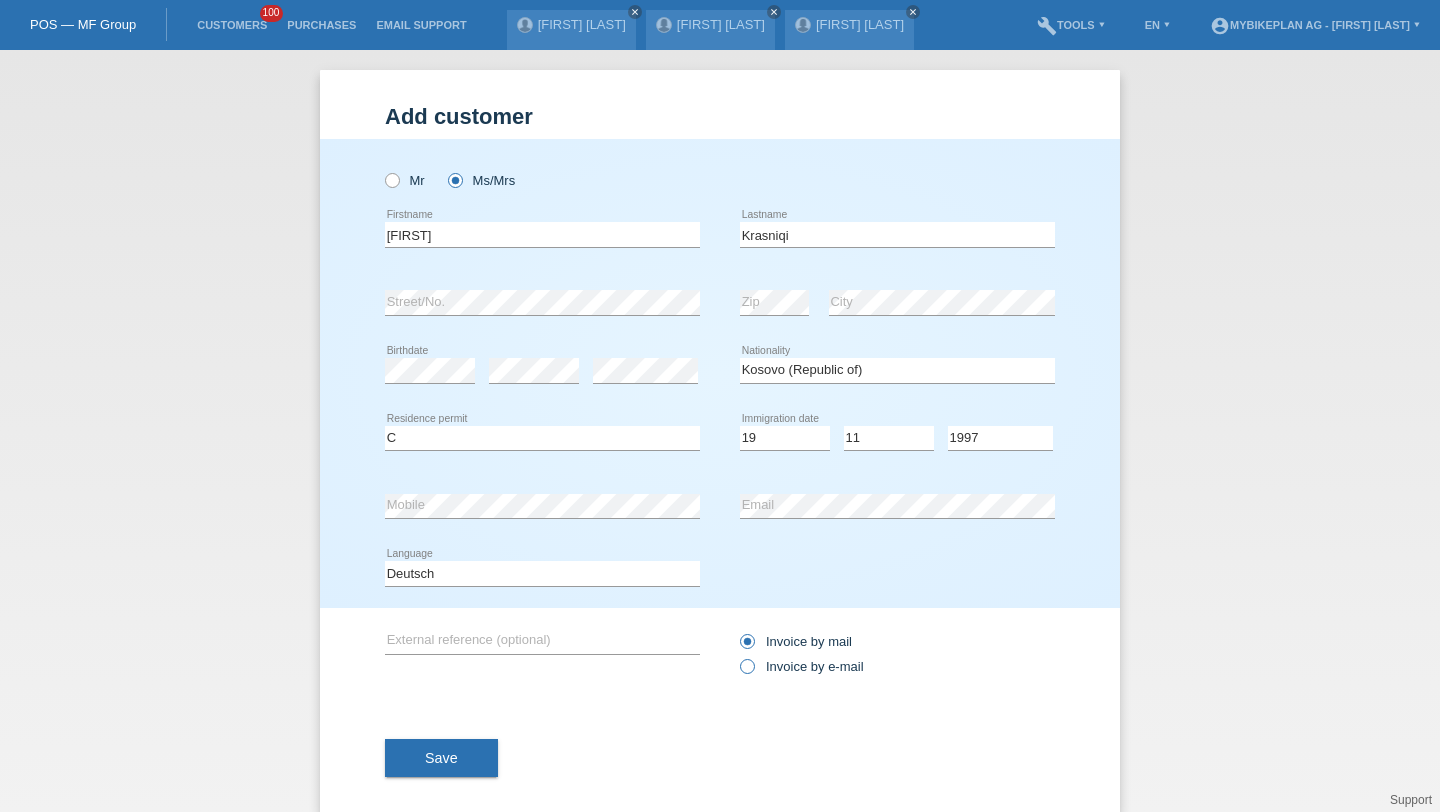 click on "Invoice by e-mail" at bounding box center [796, 641] 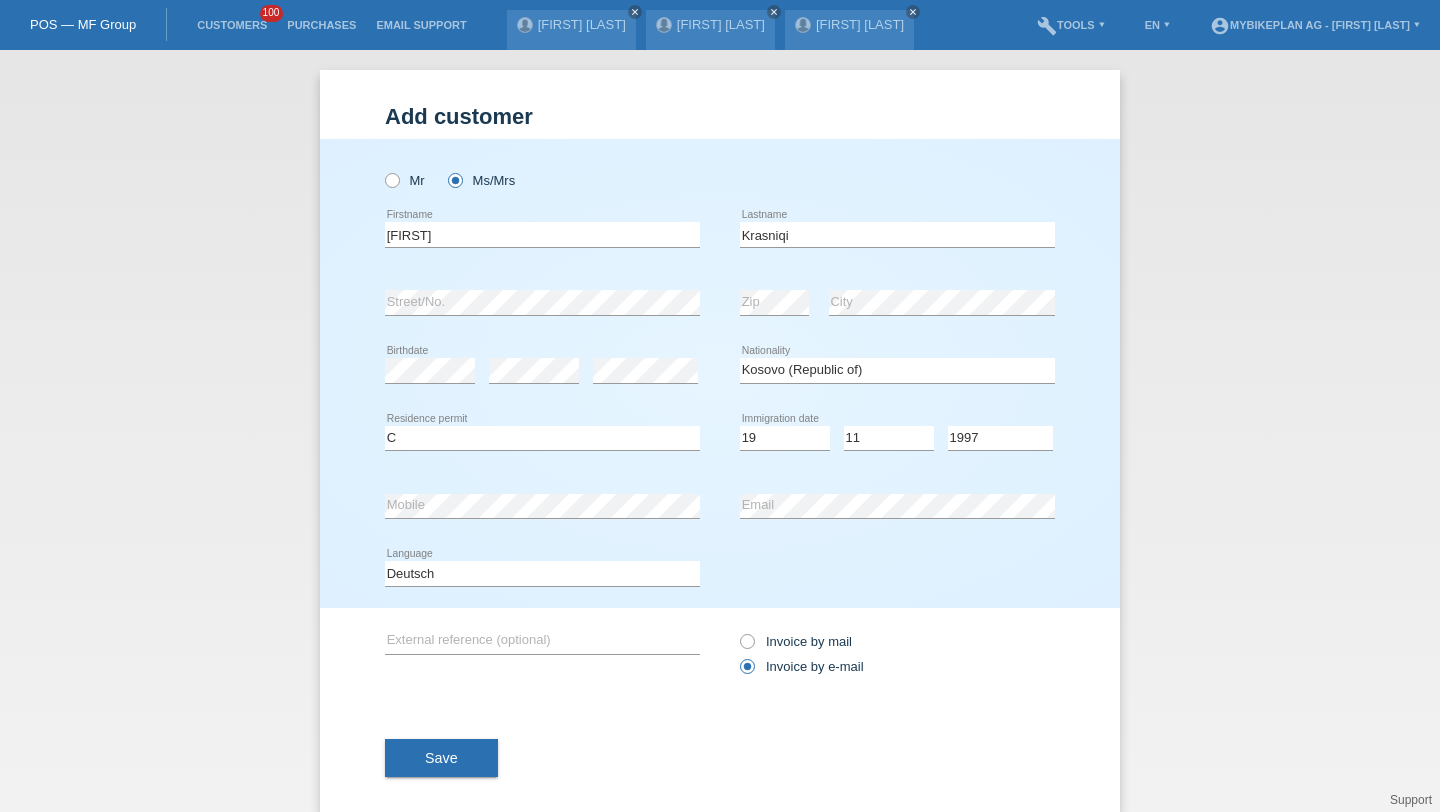click on "Save" at bounding box center (441, 758) 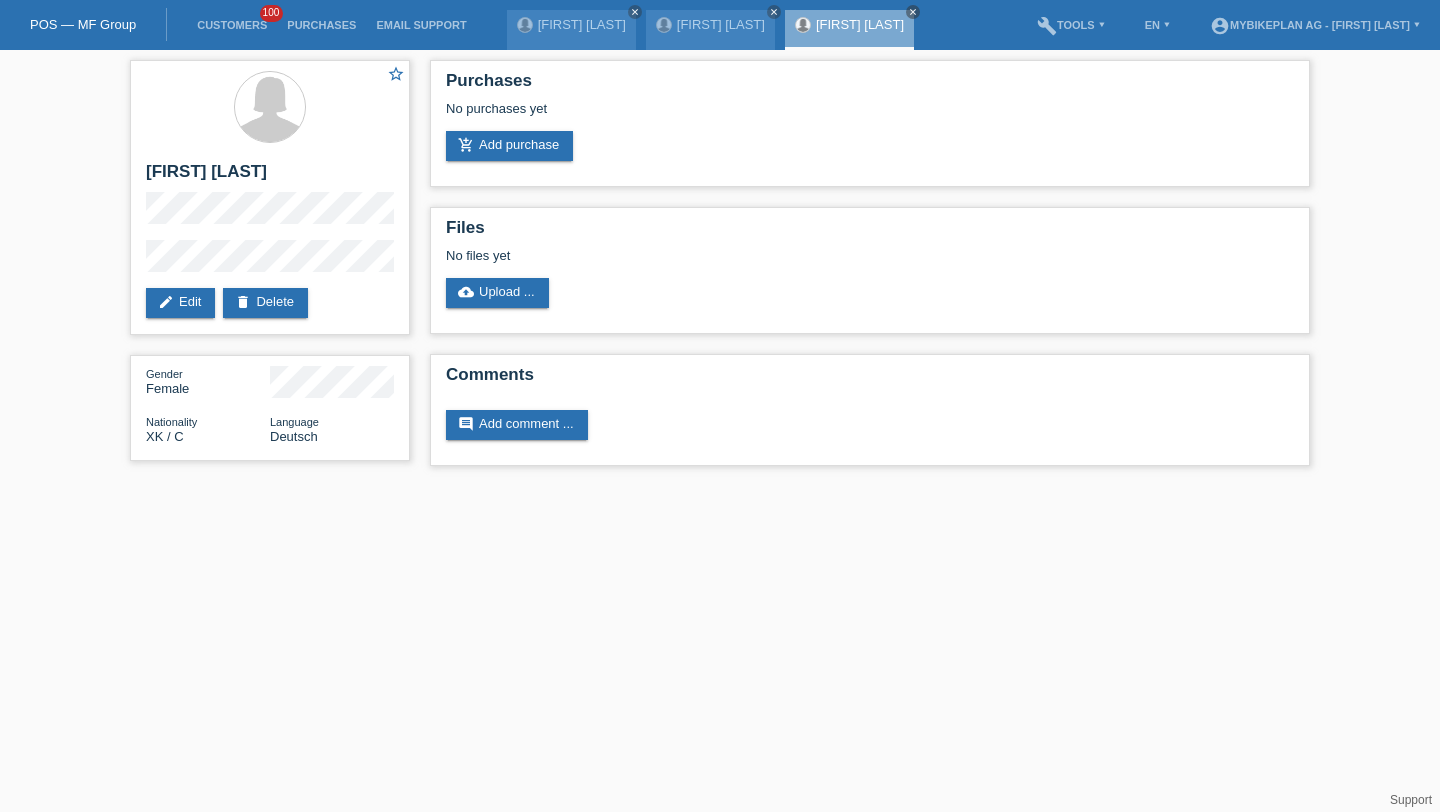 scroll, scrollTop: 0, scrollLeft: 0, axis: both 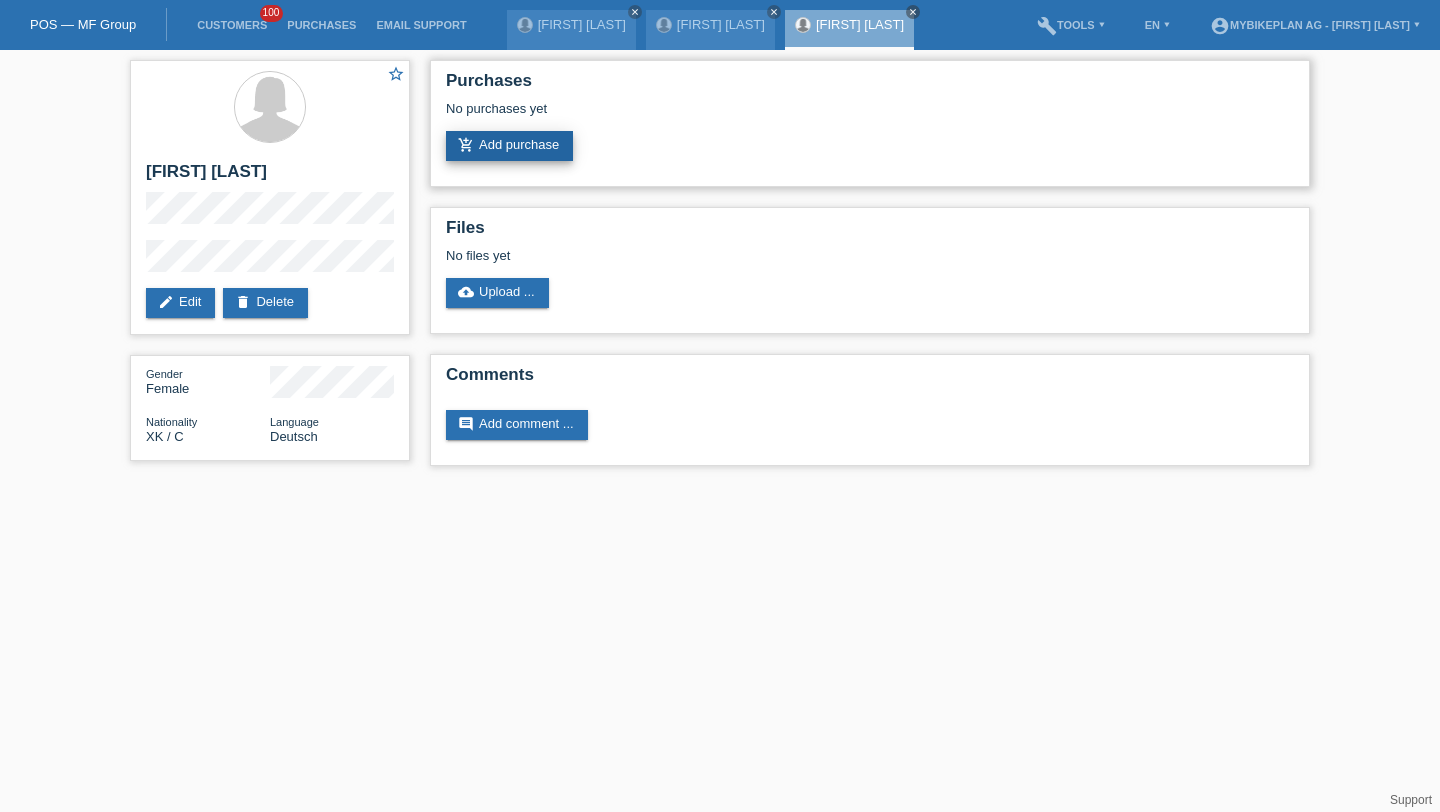 click on "add_shopping_cart  Add purchase" at bounding box center [509, 146] 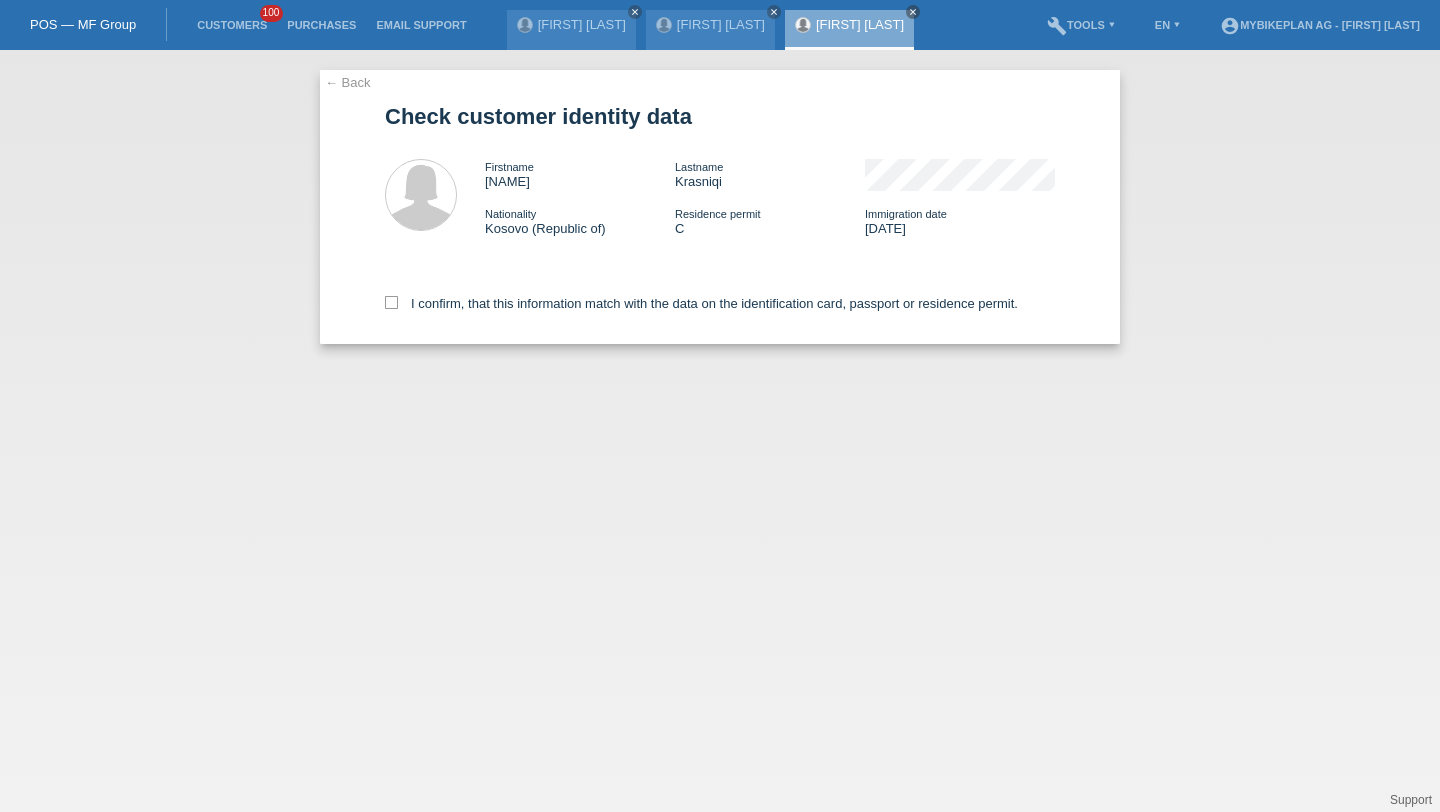 scroll, scrollTop: 0, scrollLeft: 0, axis: both 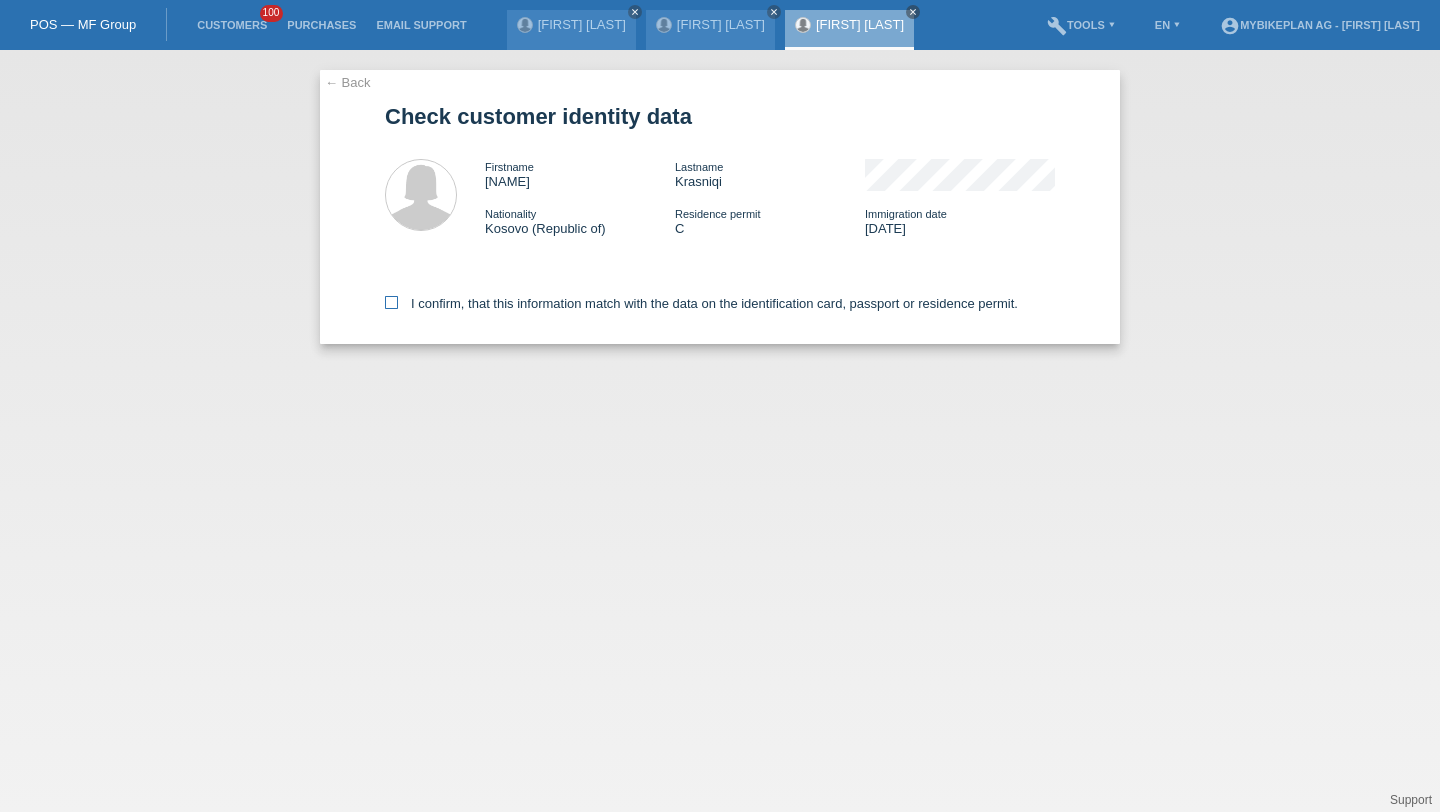 click on "I confirm, that this information match with the data on the identification card, passport or residence permit." at bounding box center (701, 303) 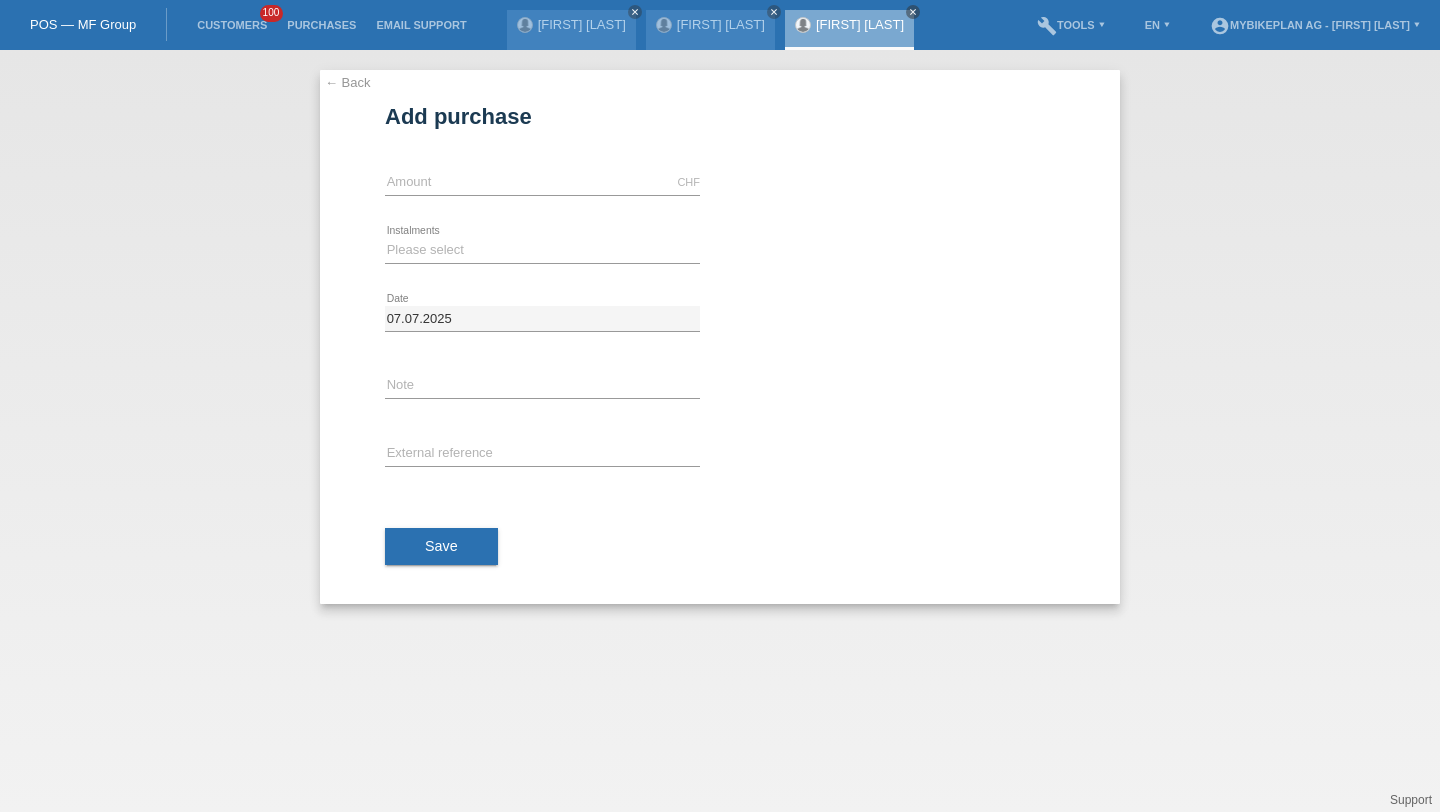 scroll, scrollTop: 0, scrollLeft: 0, axis: both 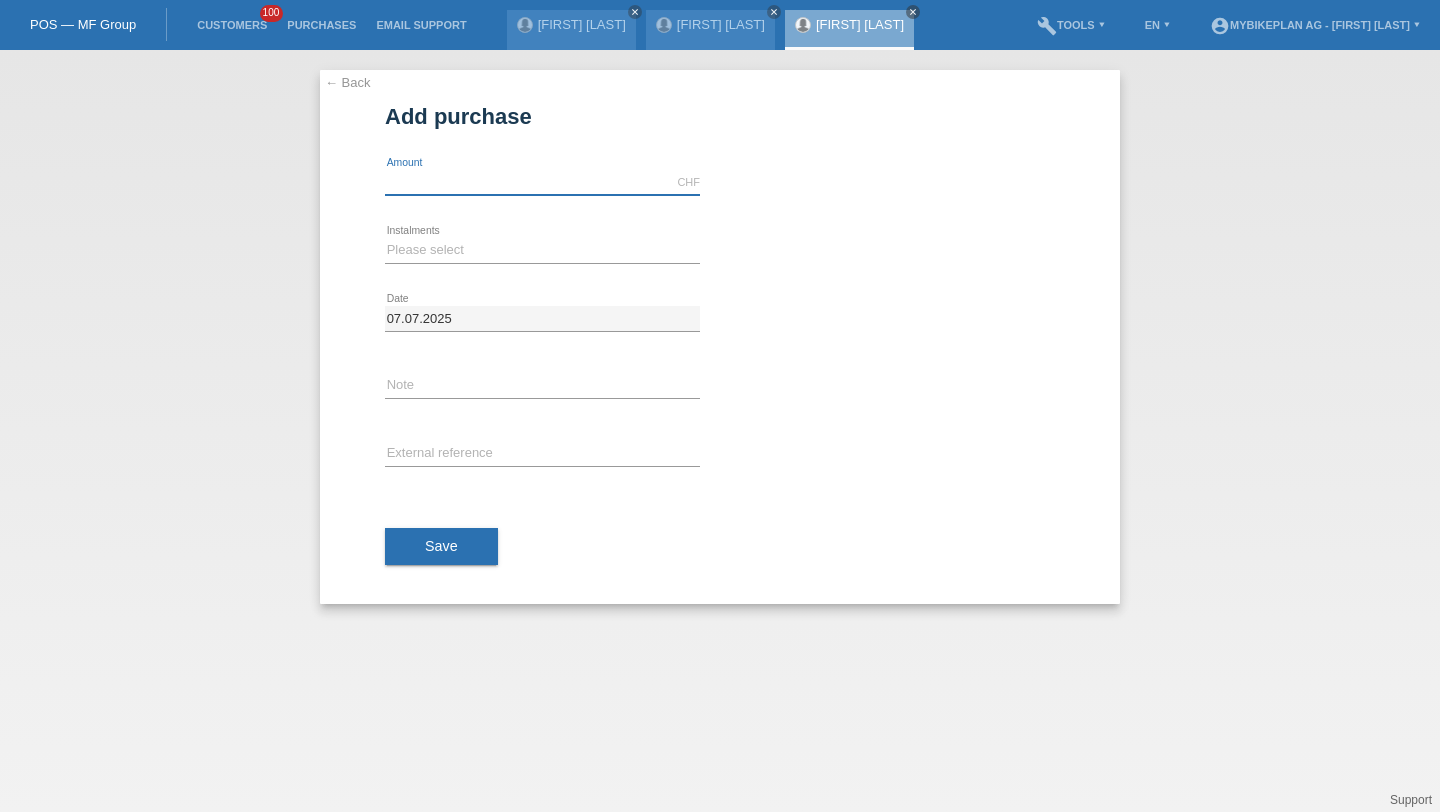 click at bounding box center [542, 182] 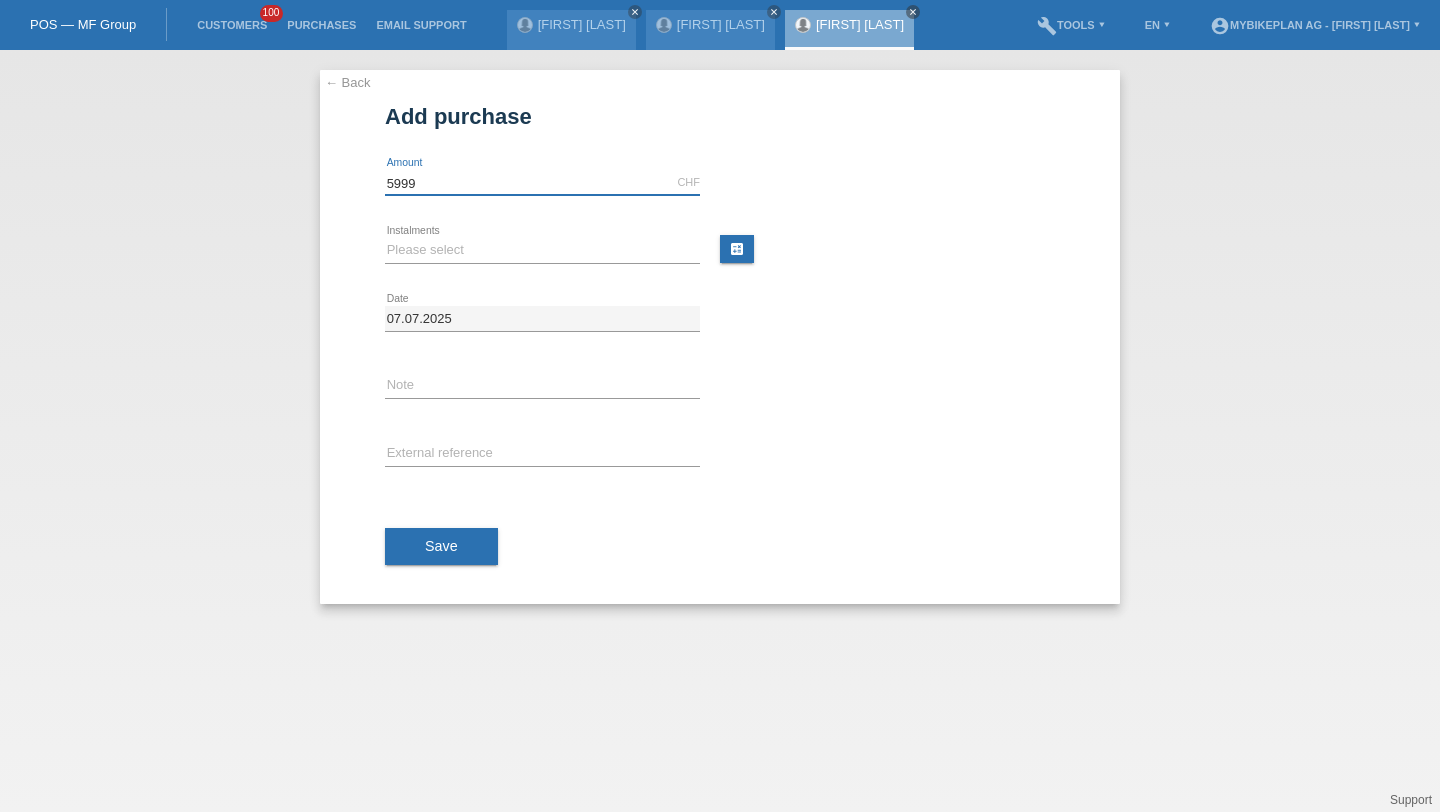 type on "5999" 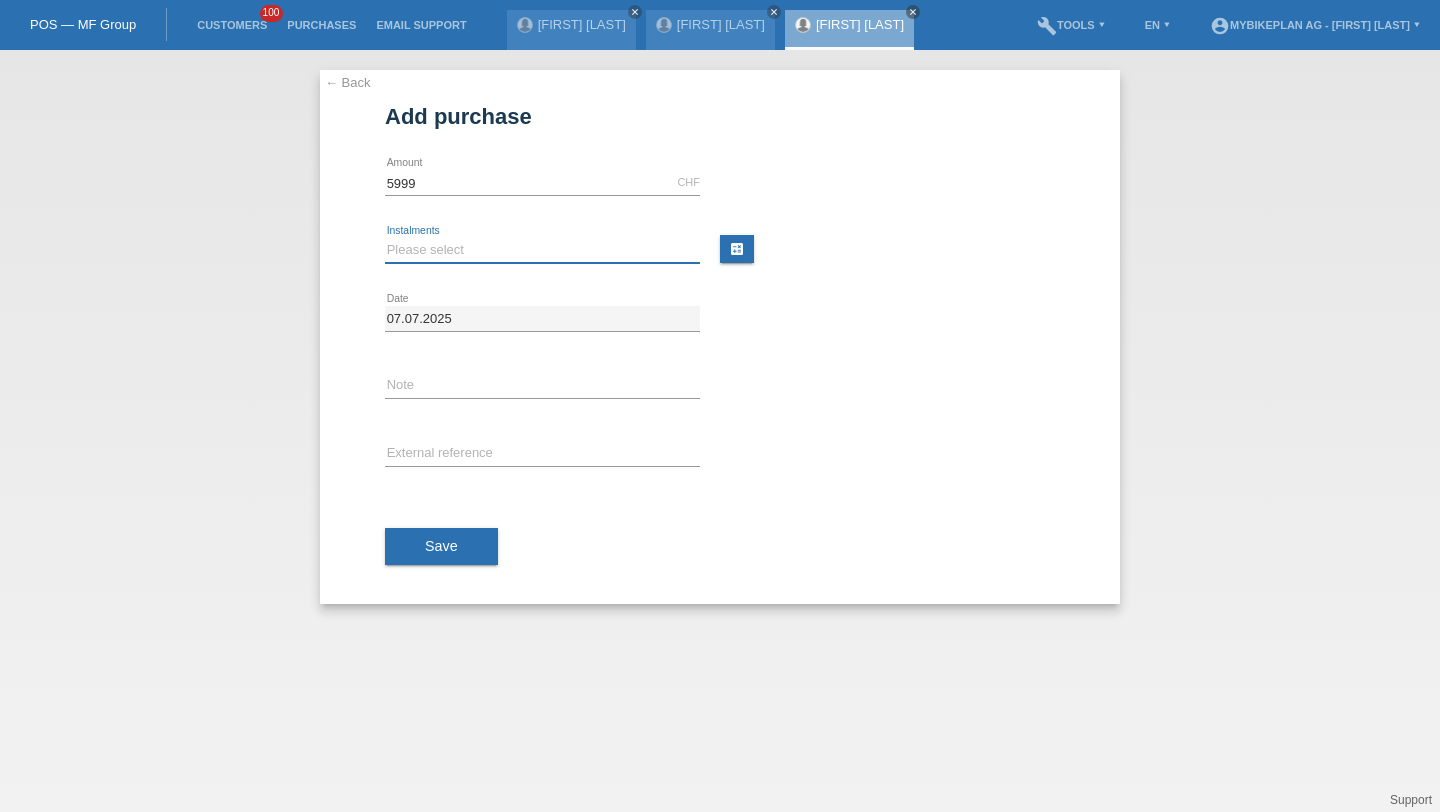 click on "Please select
6 instalments
12 instalments
18 instalments
24 instalments
36 instalments
48 instalments" at bounding box center (542, 250) 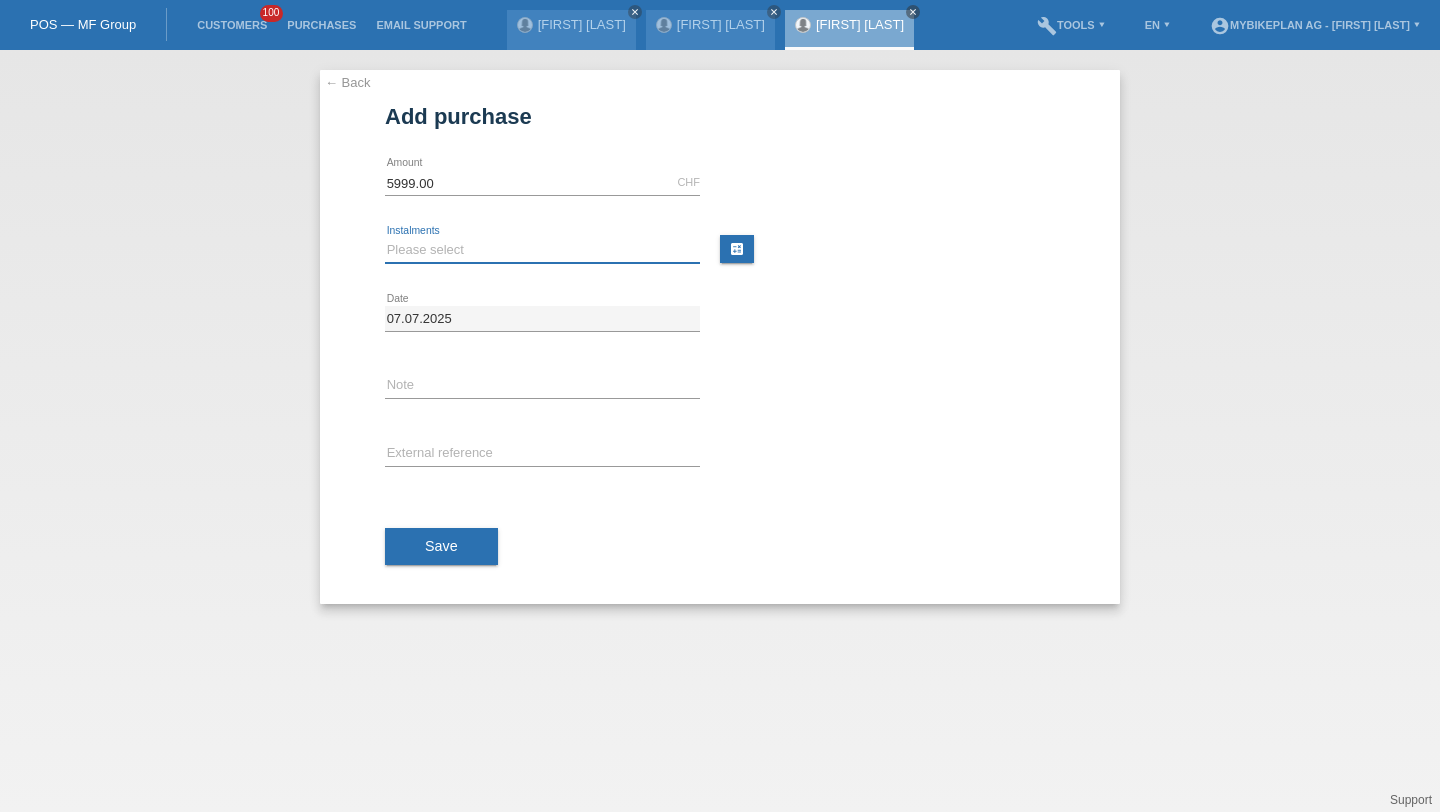 select on "488" 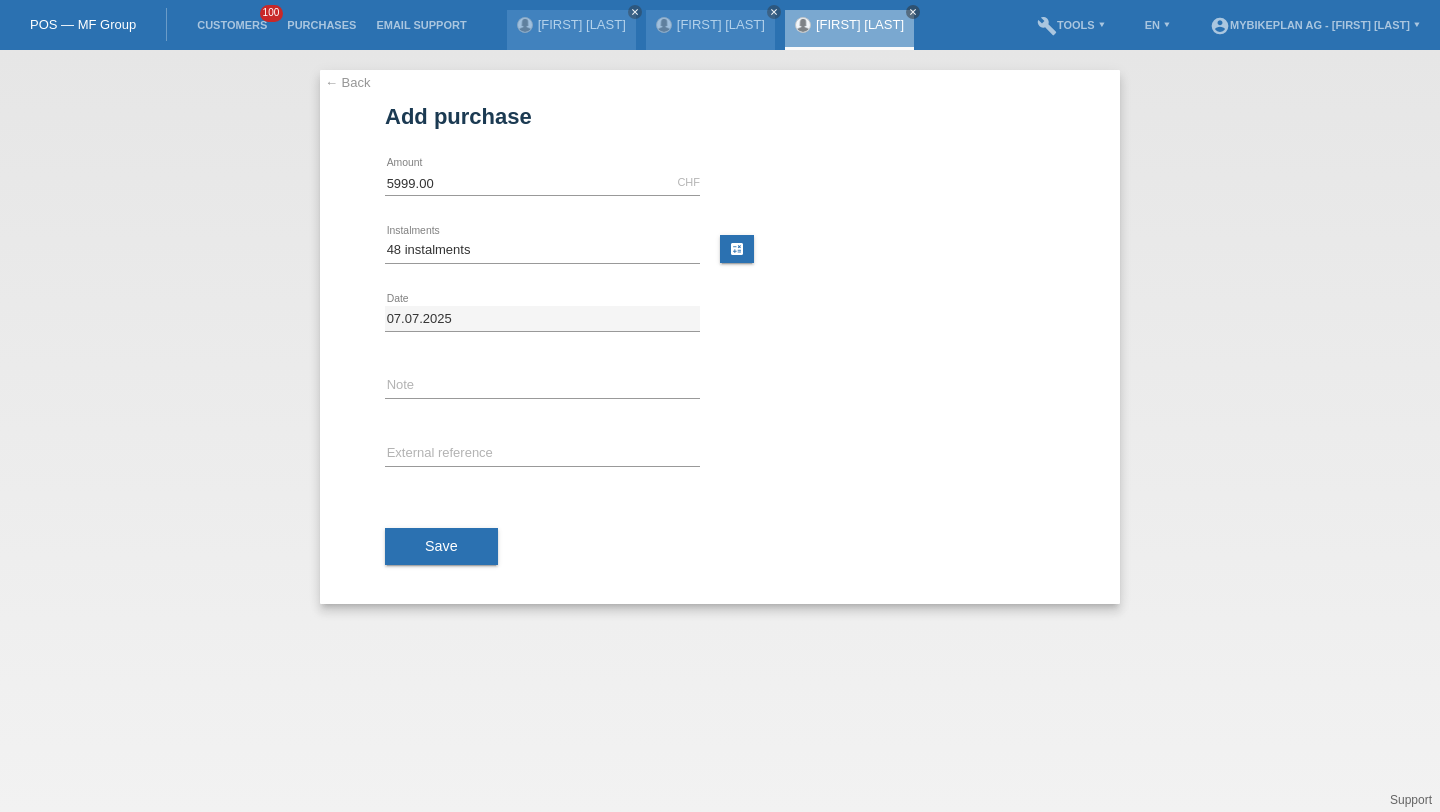 click on "error
External reference" at bounding box center [542, 183] 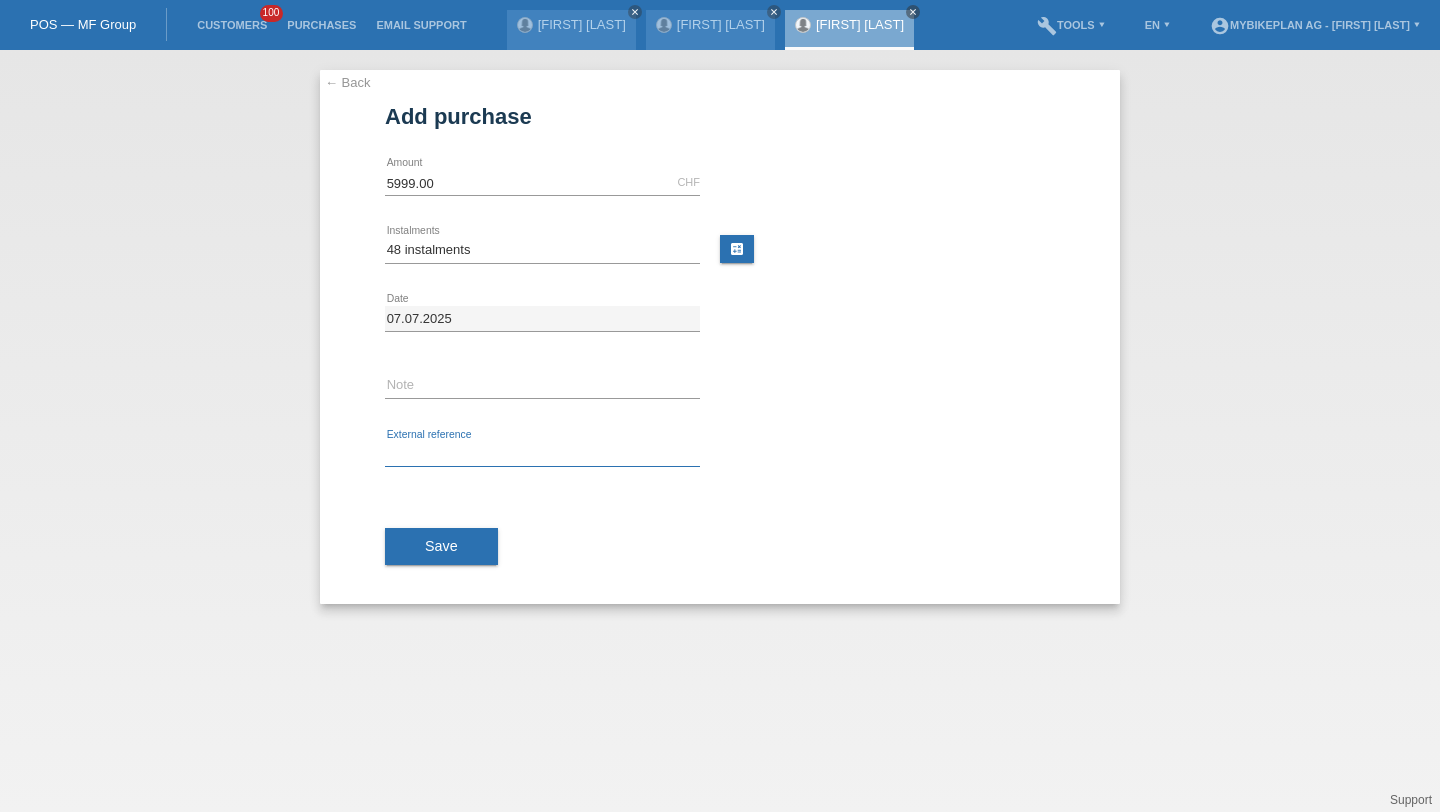 click at bounding box center [542, 454] 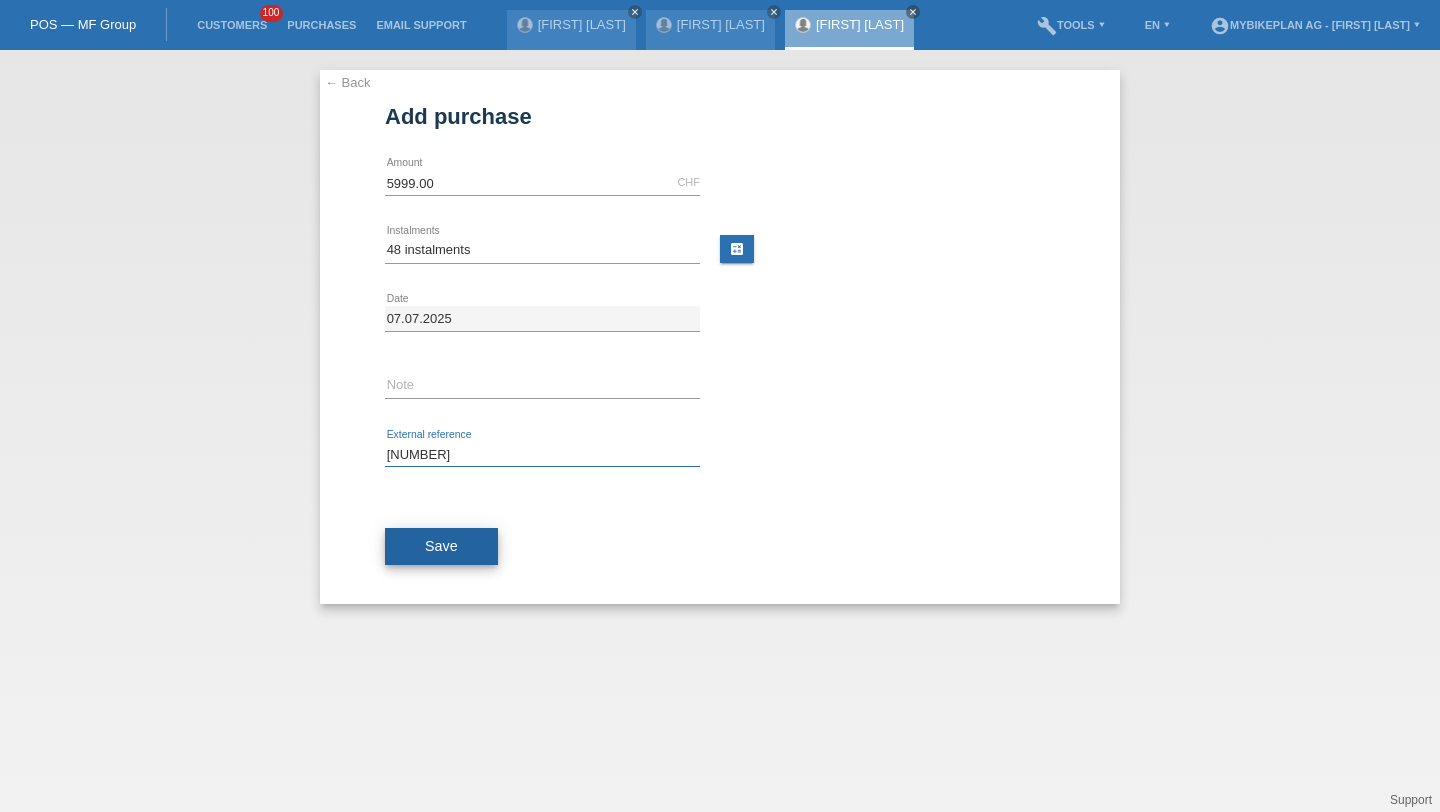 type on "[NUMBER]" 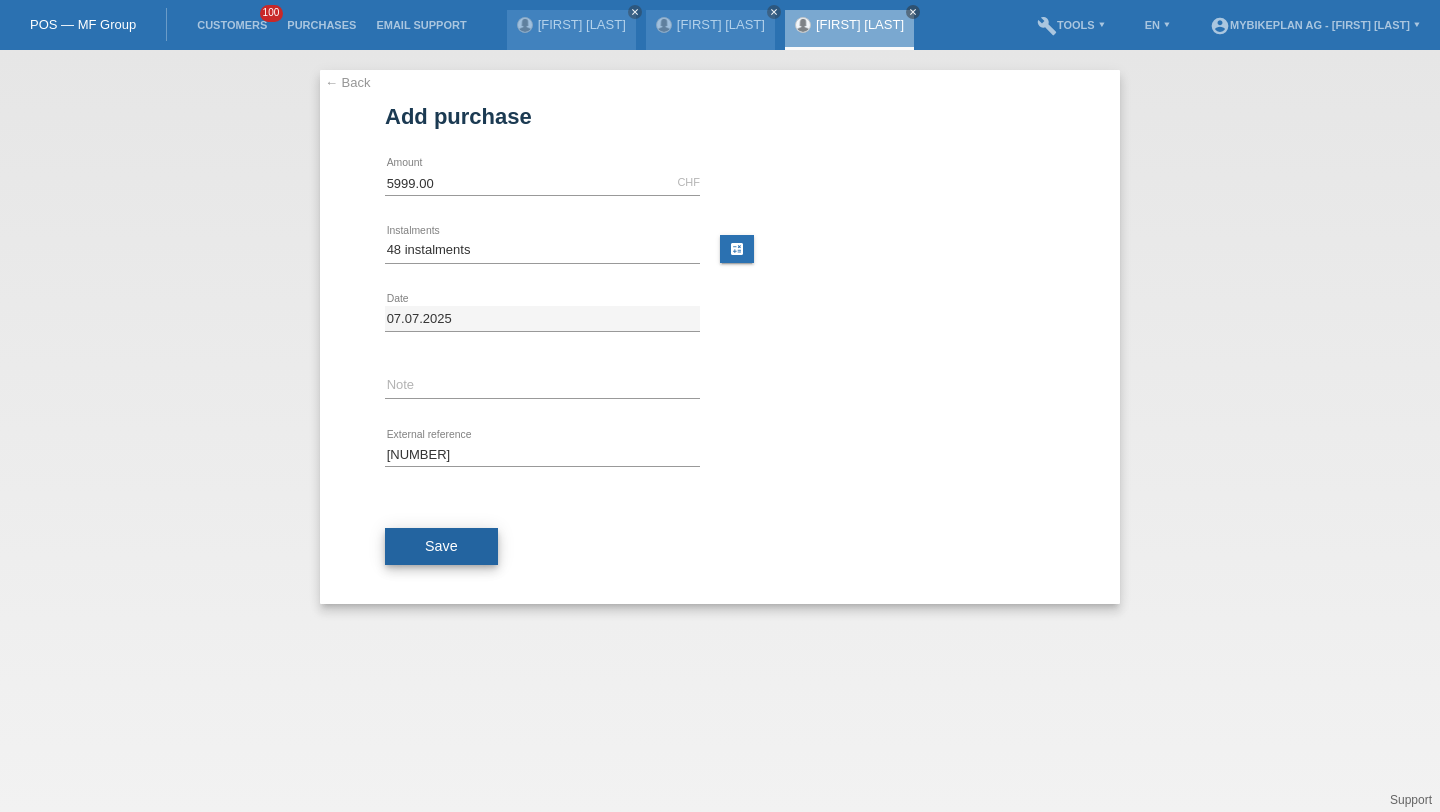 click on "Save" at bounding box center [441, 547] 